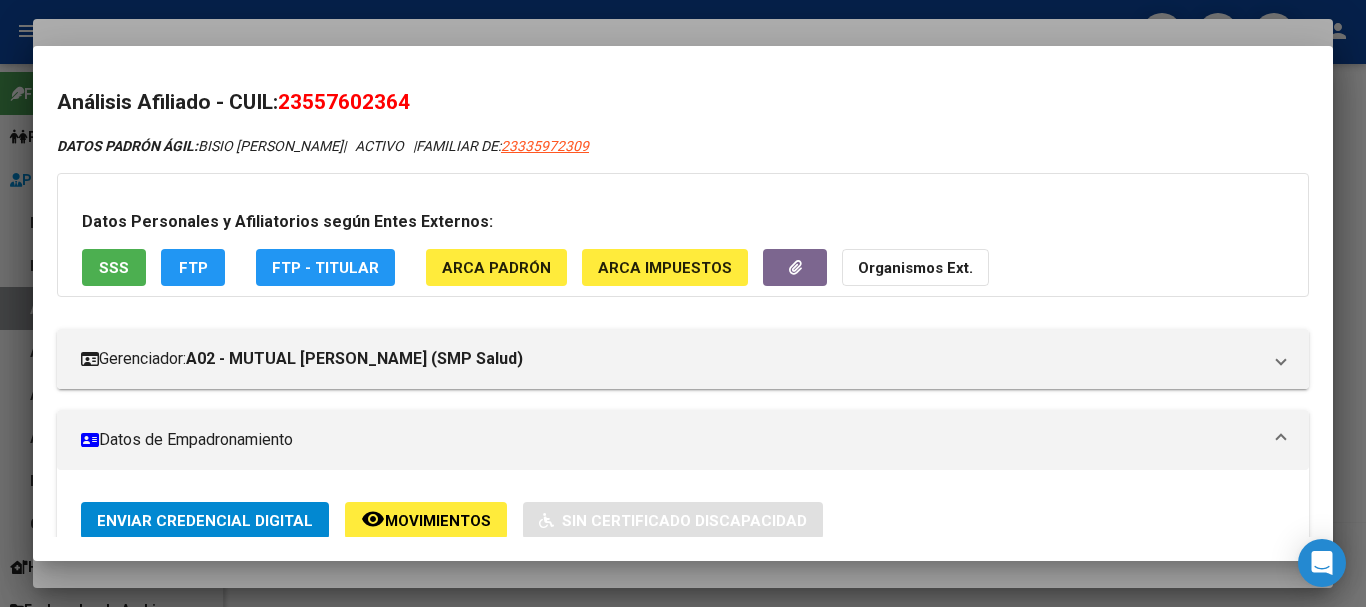 scroll, scrollTop: 0, scrollLeft: 0, axis: both 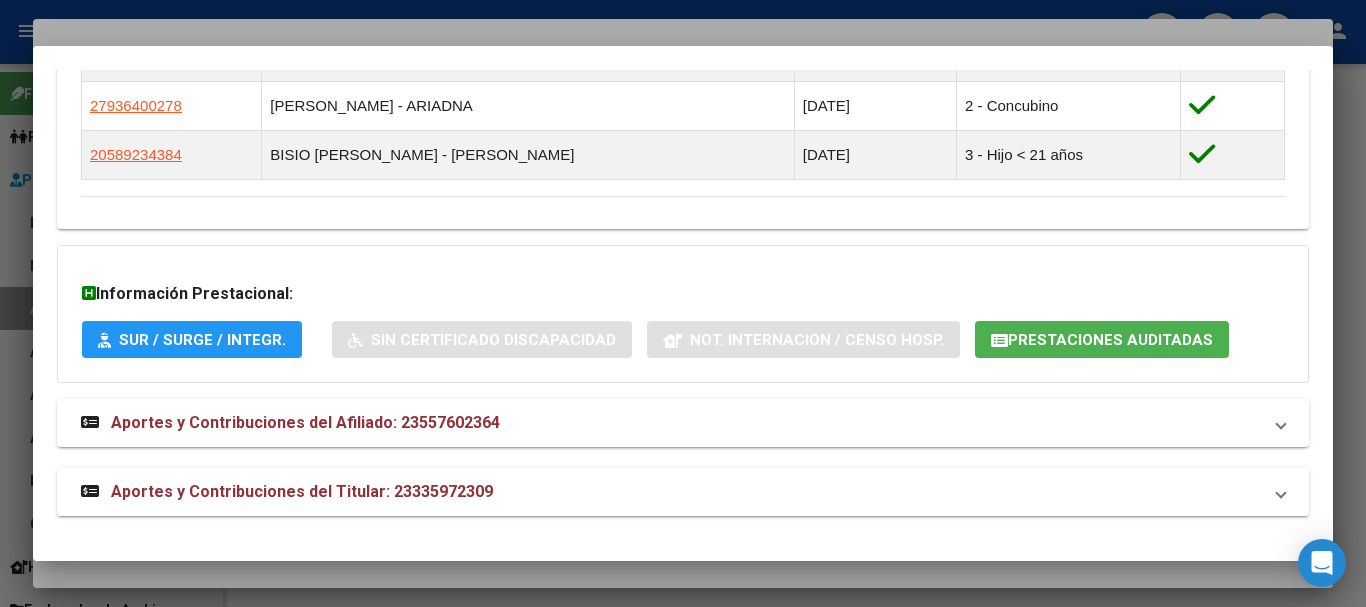 click on "Aportes y Contribuciones del Titular: 23335972309" at bounding box center [302, 491] 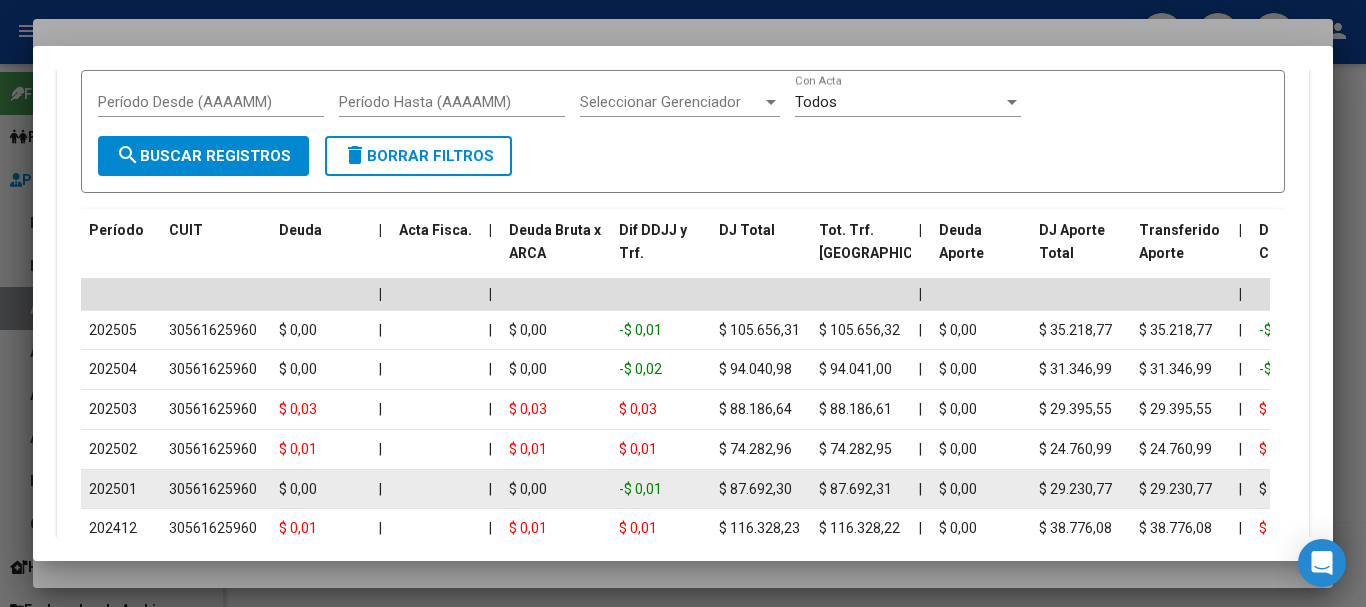scroll, scrollTop: 1957, scrollLeft: 0, axis: vertical 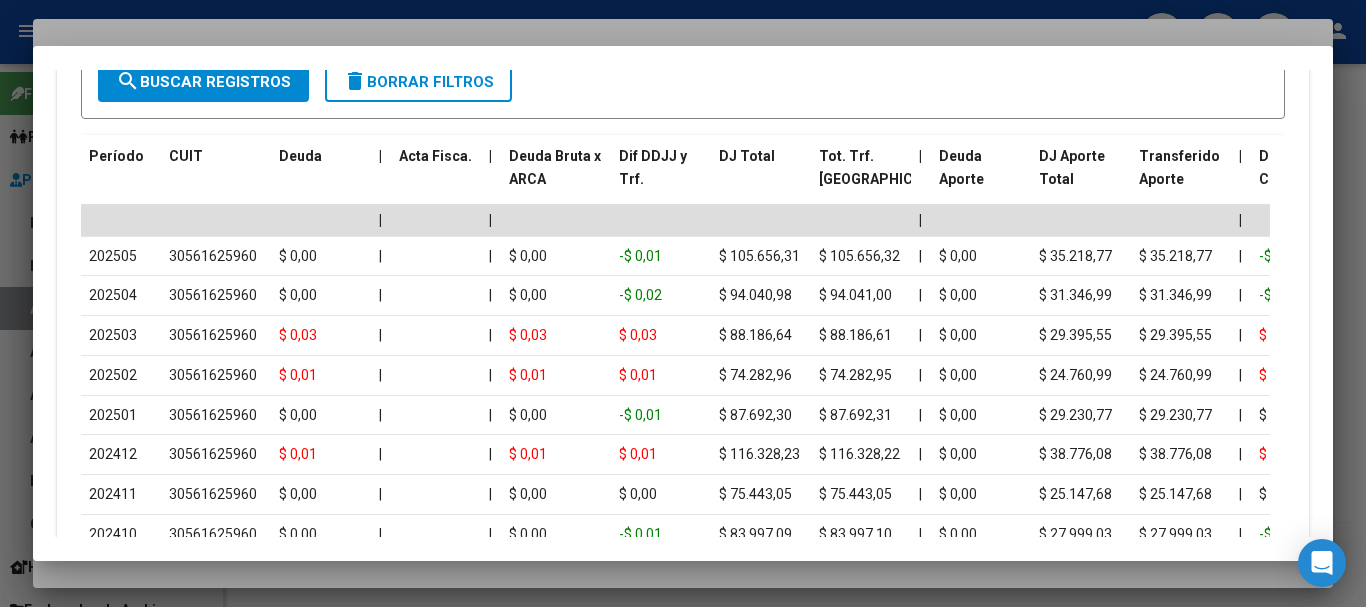 click at bounding box center [683, 303] 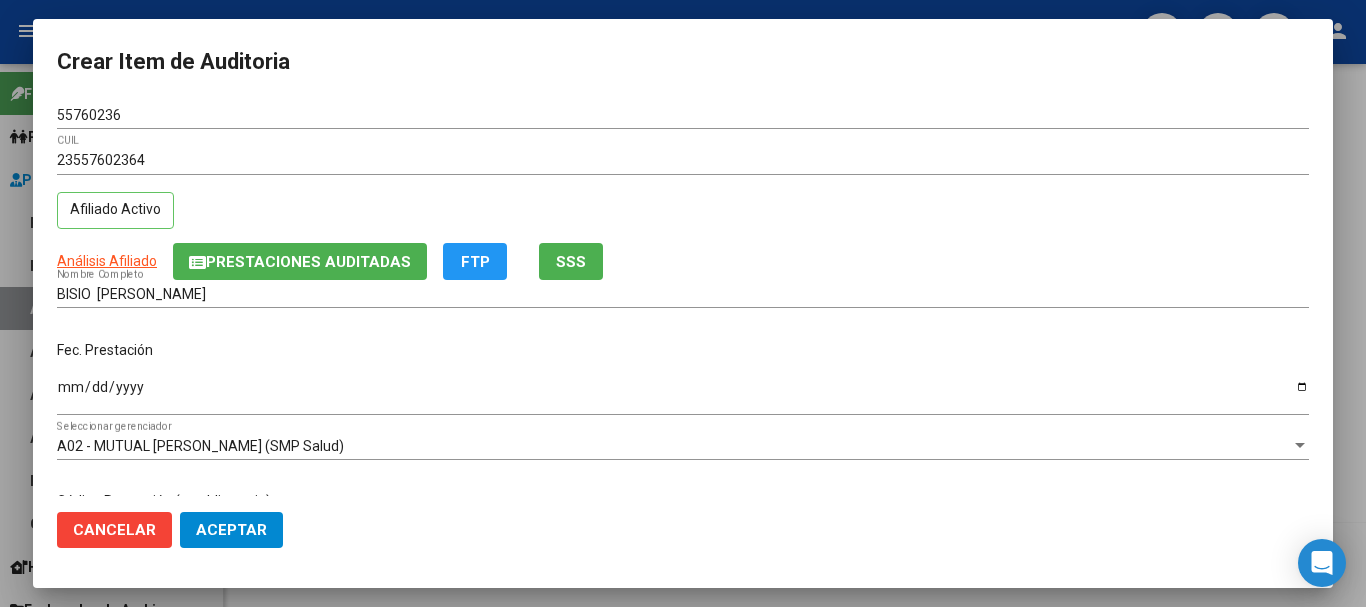 click on "Crear Item de Auditoria   55760236 Nro Documento    23557602364 CUIL   Afiliado Activo  Análisis Afiliado  Prestaciones Auditadas FTP SSS   BISIO  [PERSON_NAME] Nombre Completo  Fec. Prestación    [DATE] Ingresar la fecha  A02 - MUTUAL [PERSON_NAME] (SMP Salud)  Seleccionar gerenciador Código Prestación (no obligatorio)    Ingresar el código  Precio  *   $ 206.161,00 Ingresar el precio  Cantidad  *   1 Ingresar la cantidad  Monto Item  *   $ 206.161,00 Ingresar el monto  Monto Debitado    $ 0,00 Ingresar el monto  Comentario Operador    Ingresar el Comentario  Comentario Gerenciador    Ingresar el Comentario  Descripción    Ingresar el Descripción   Atencion Tipo  Seleccionar tipo Seleccionar tipo  Nomenclador  Seleccionar Nomenclador Seleccionar Nomenclador Cancelar Aceptar" at bounding box center [683, 303] 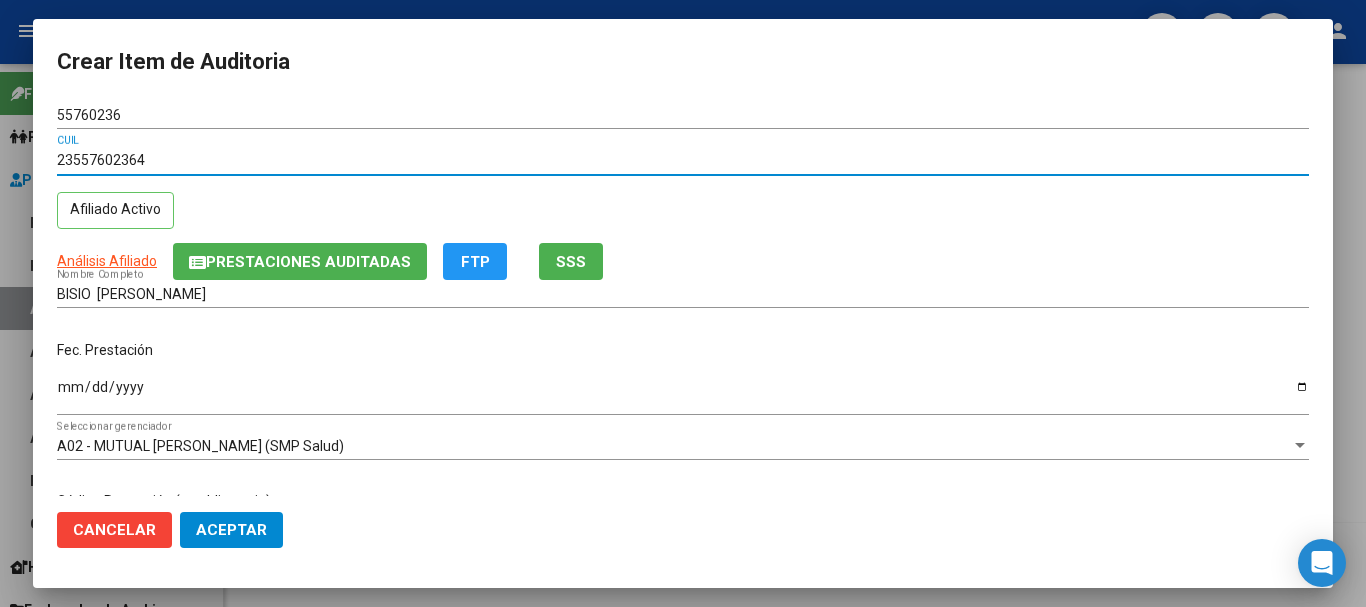 type 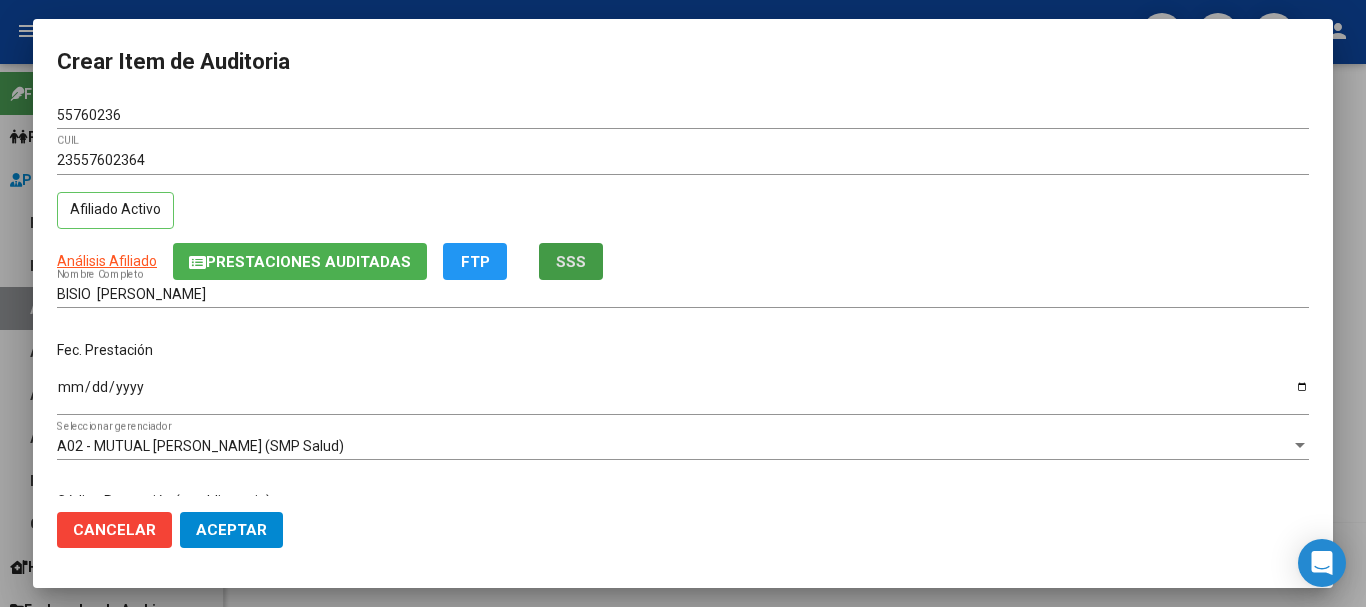 type 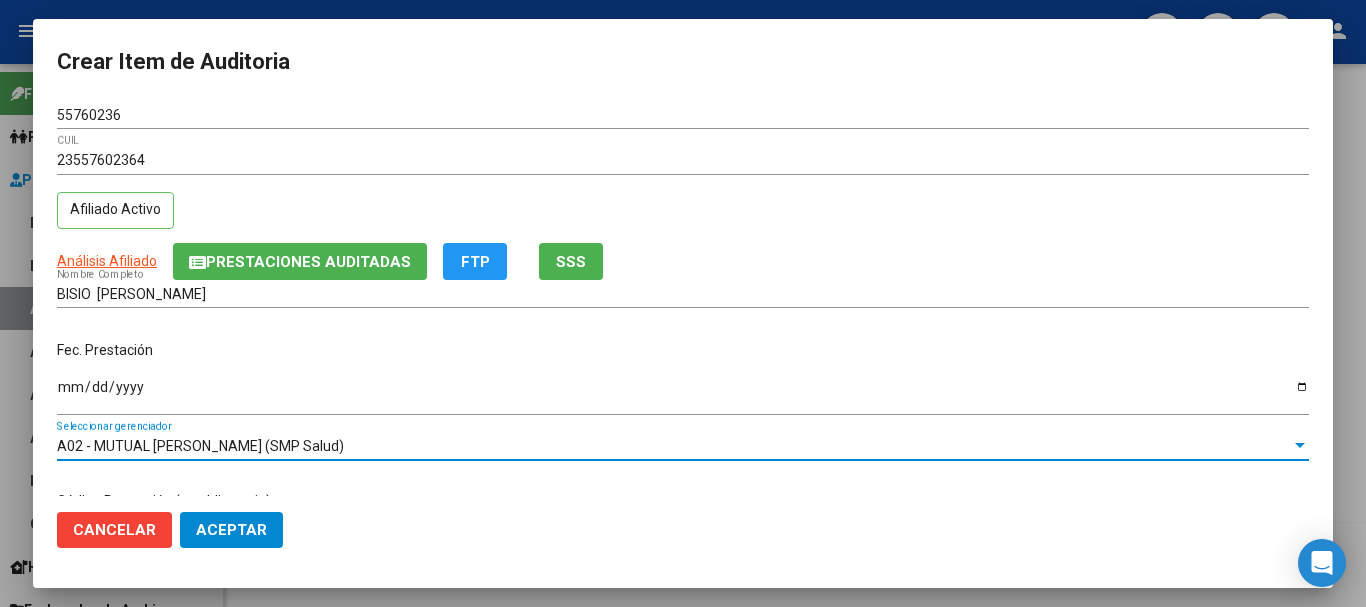 scroll, scrollTop: 242, scrollLeft: 0, axis: vertical 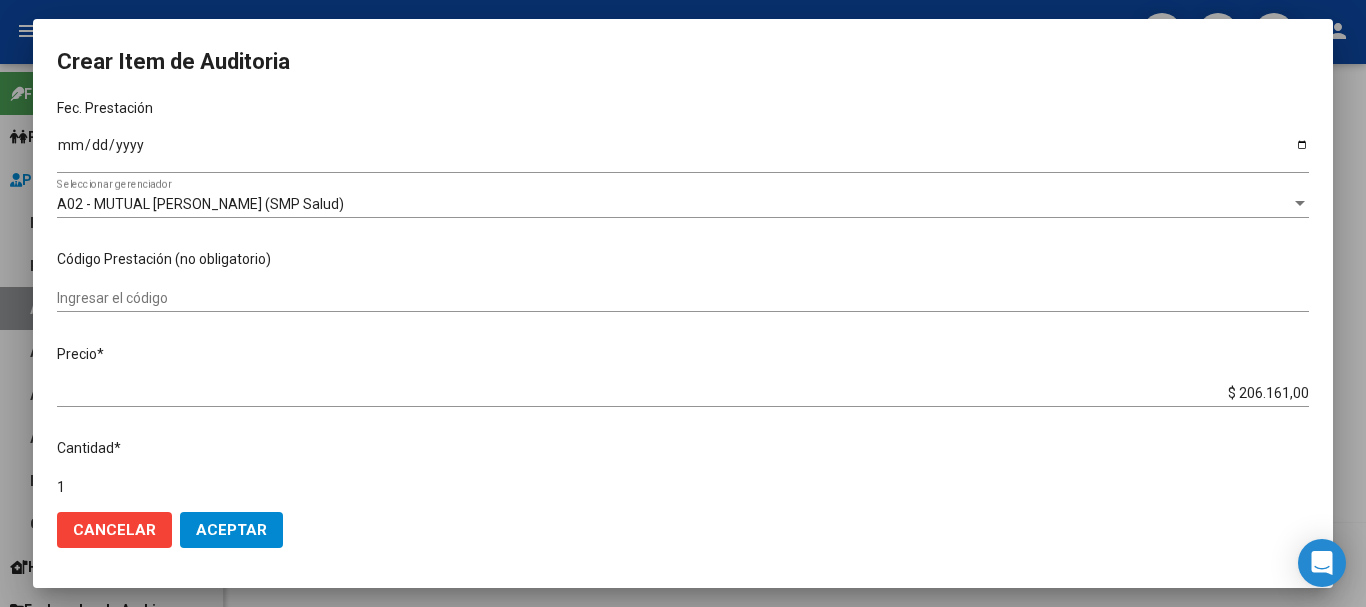 type on "$ 0,02" 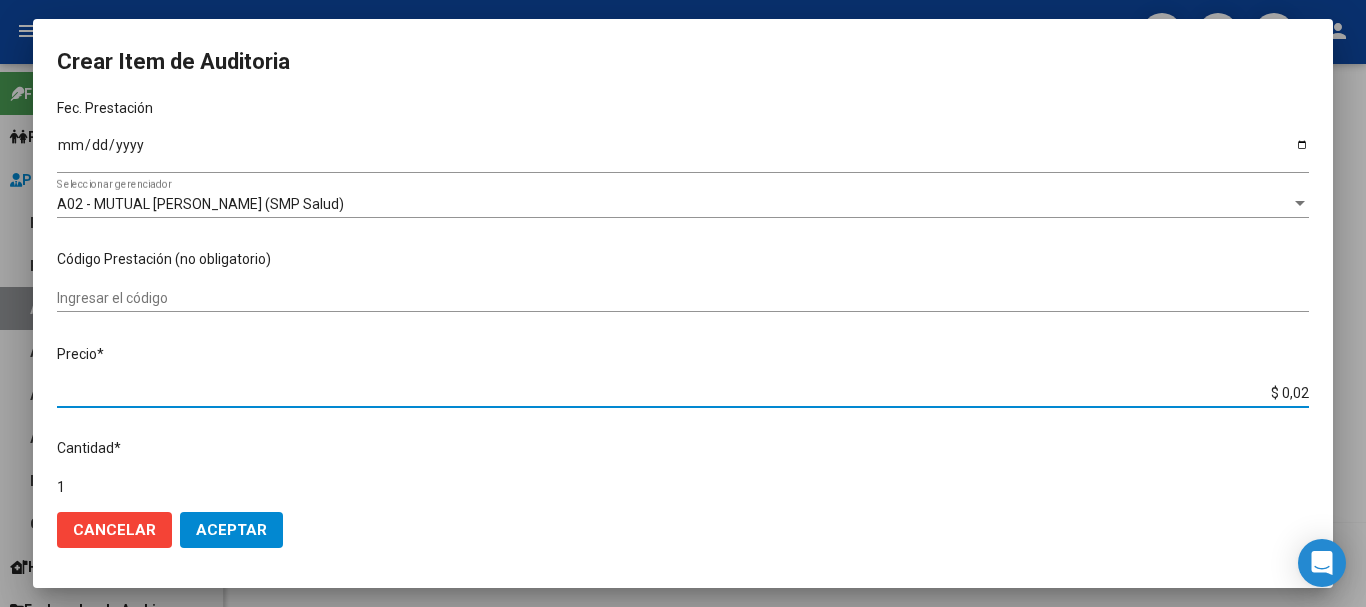 type on "$ 0,29" 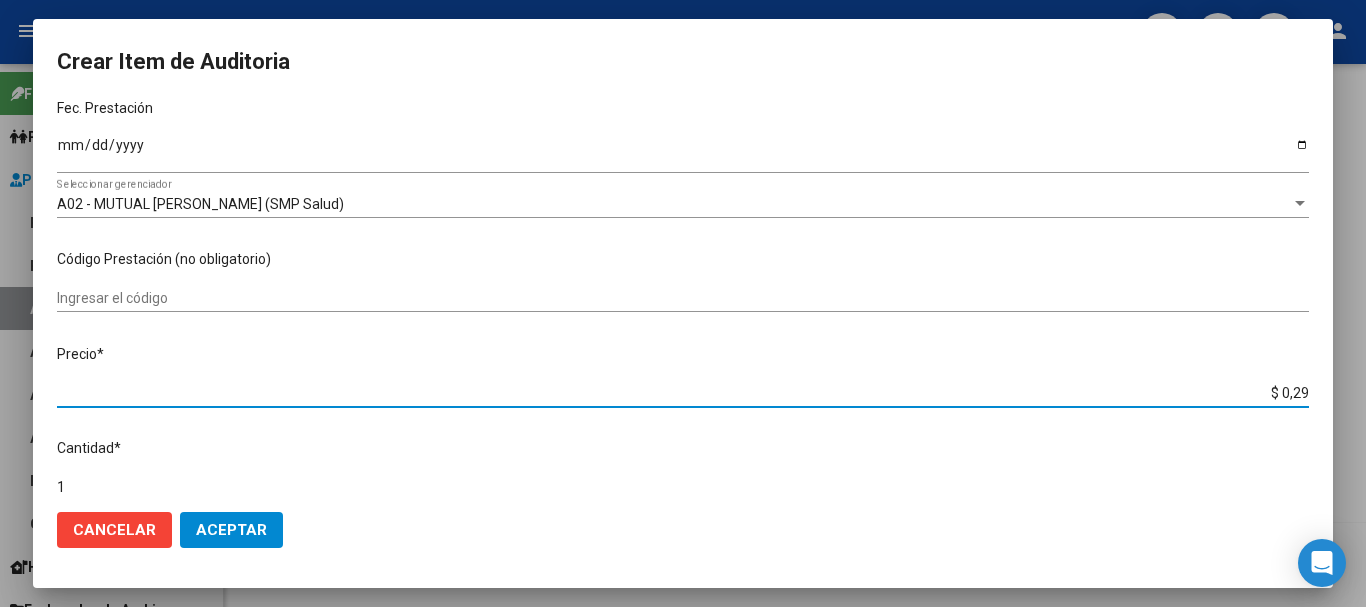 type on "$ 2,94" 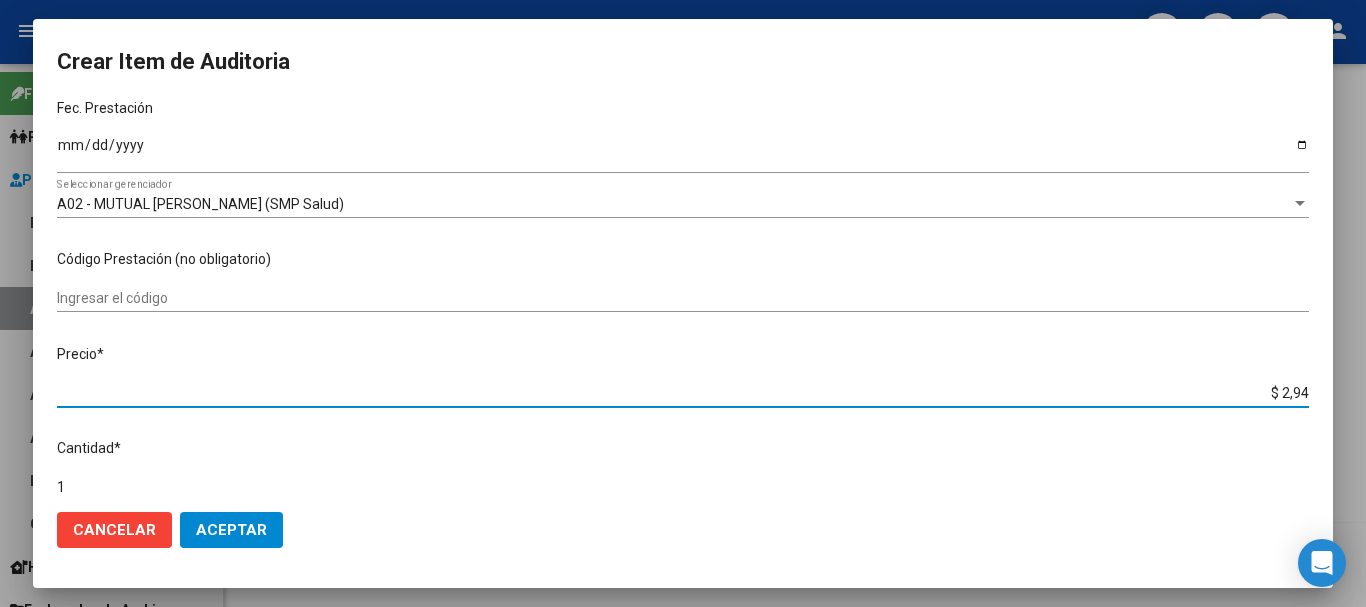 type on "$ 29,41" 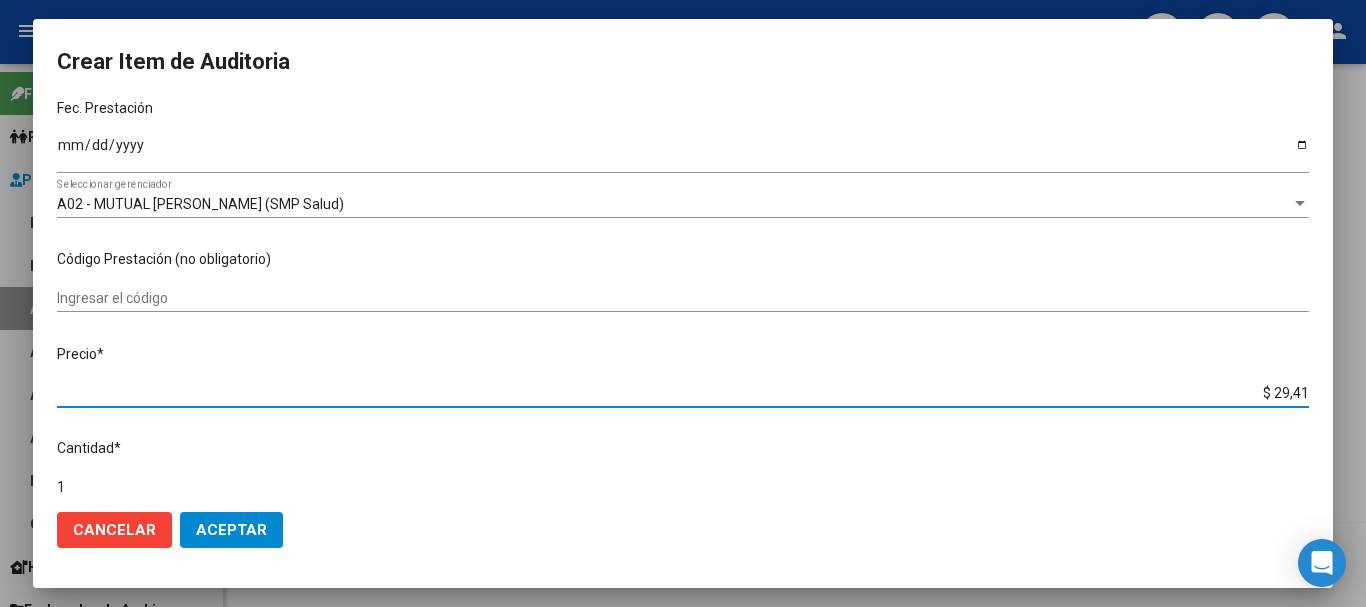 type on "$ 294,15" 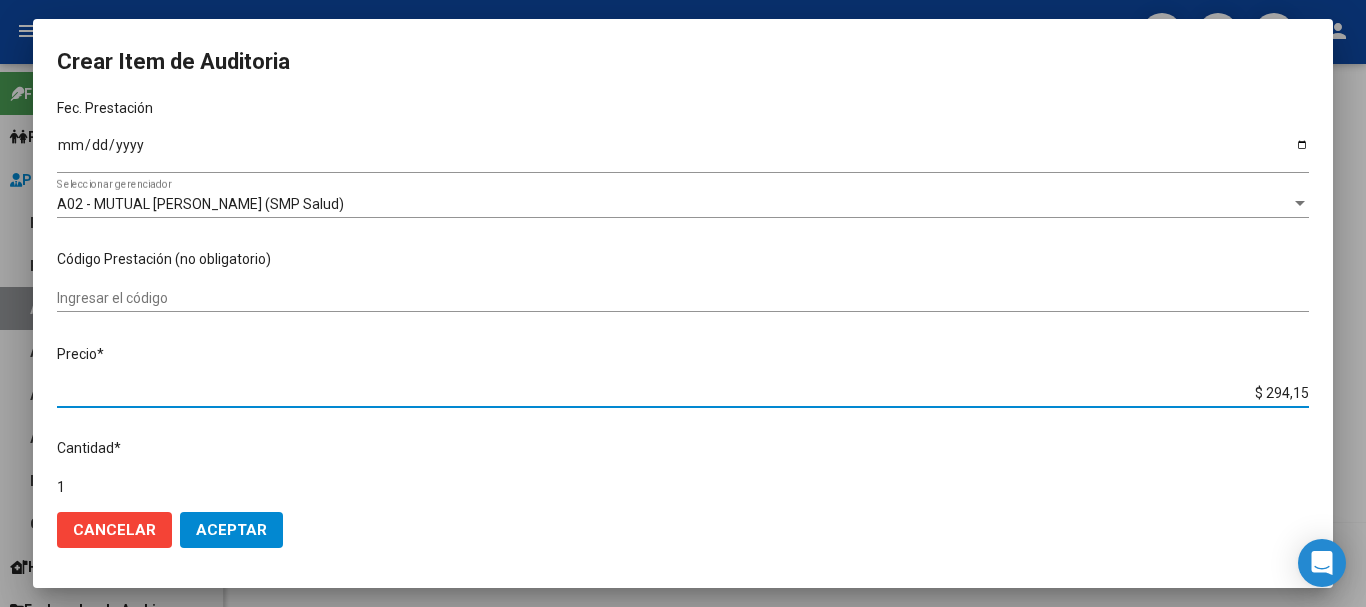 type on "$ 2.941,50" 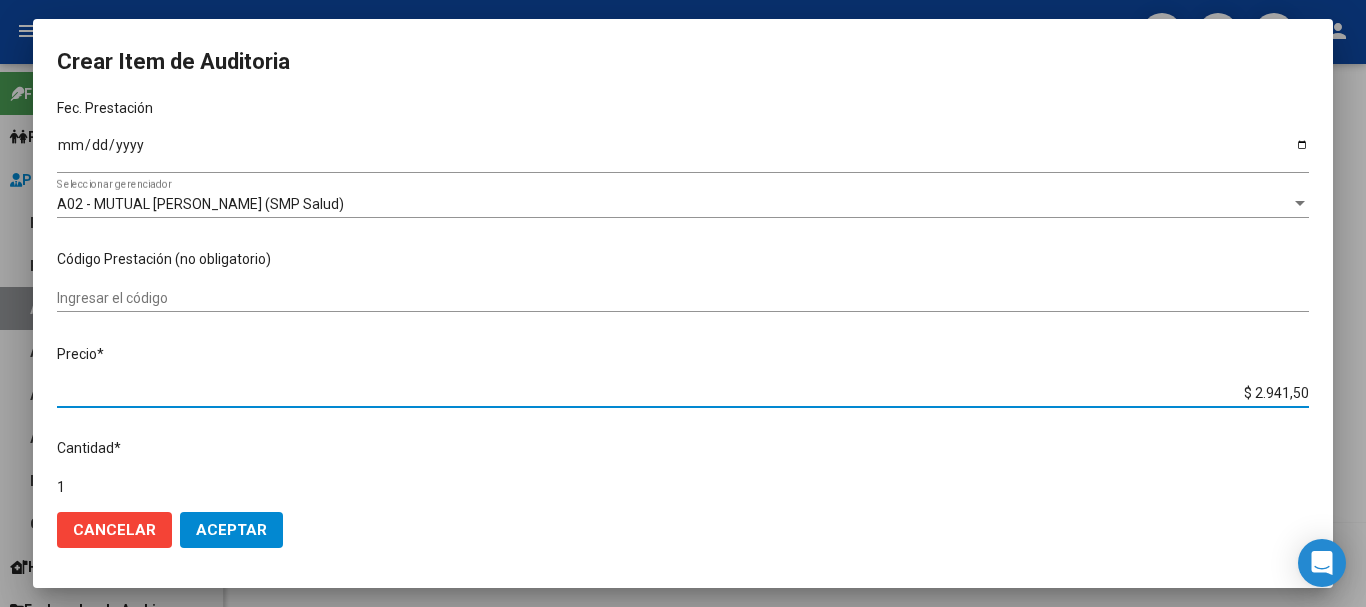 type on "$ 29.415,00" 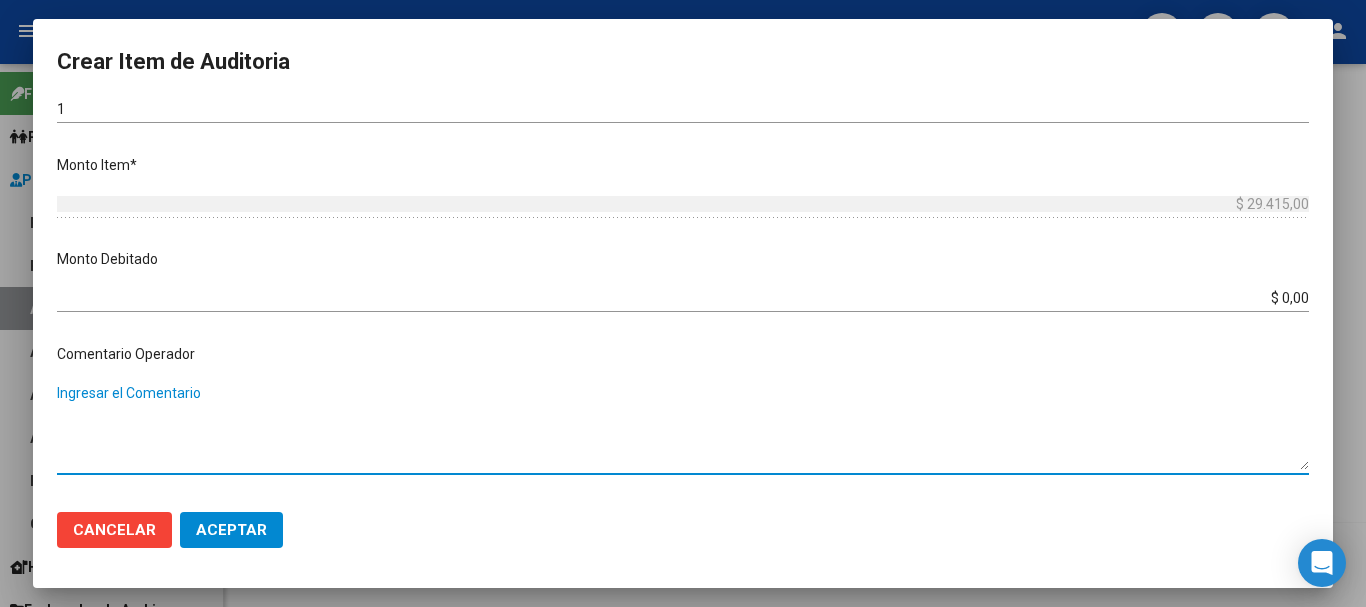 scroll, scrollTop: 1038, scrollLeft: 0, axis: vertical 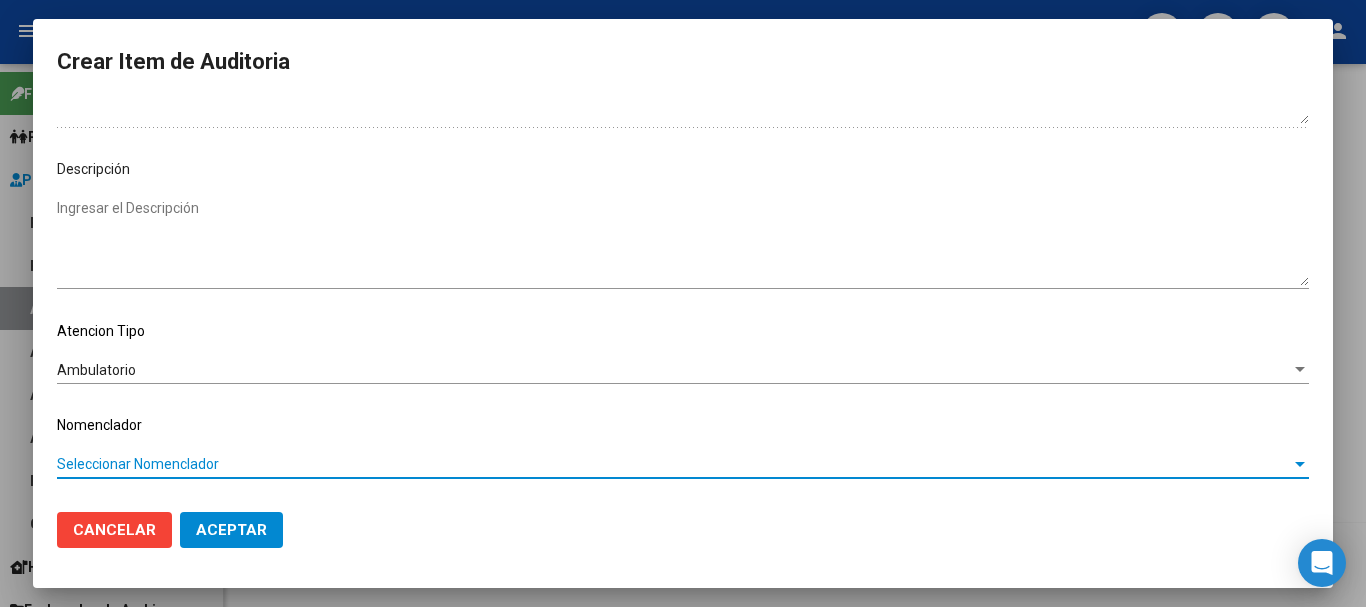 type 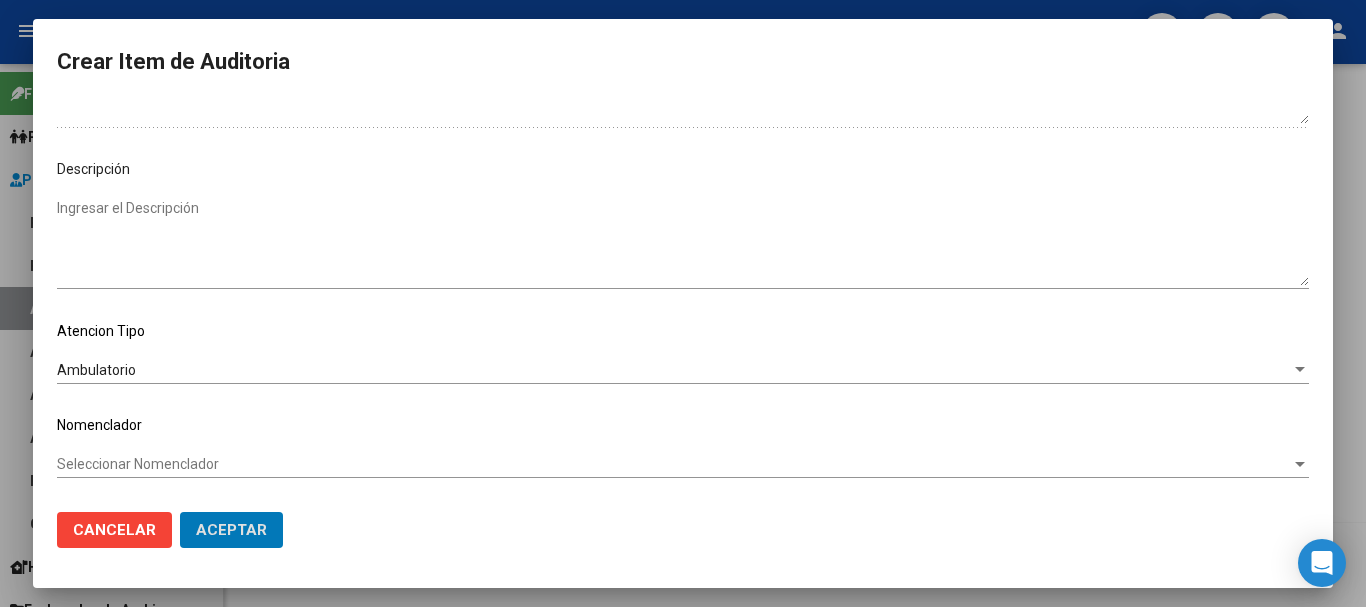 type 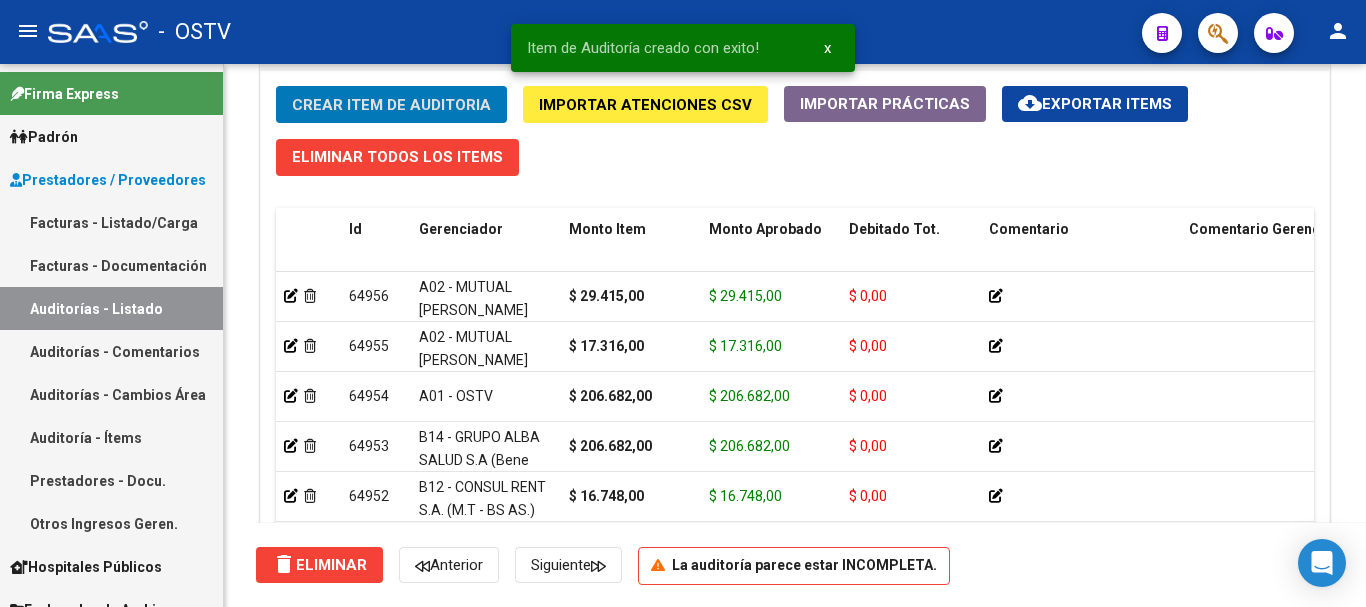 type 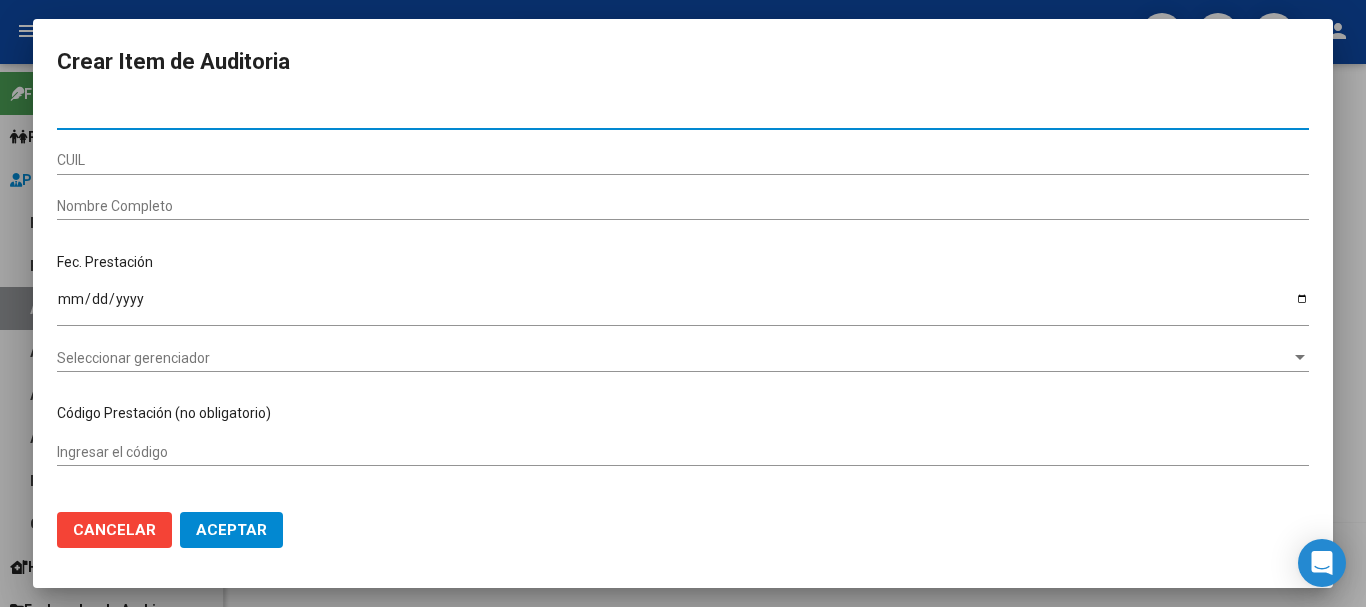paste on "55264507" 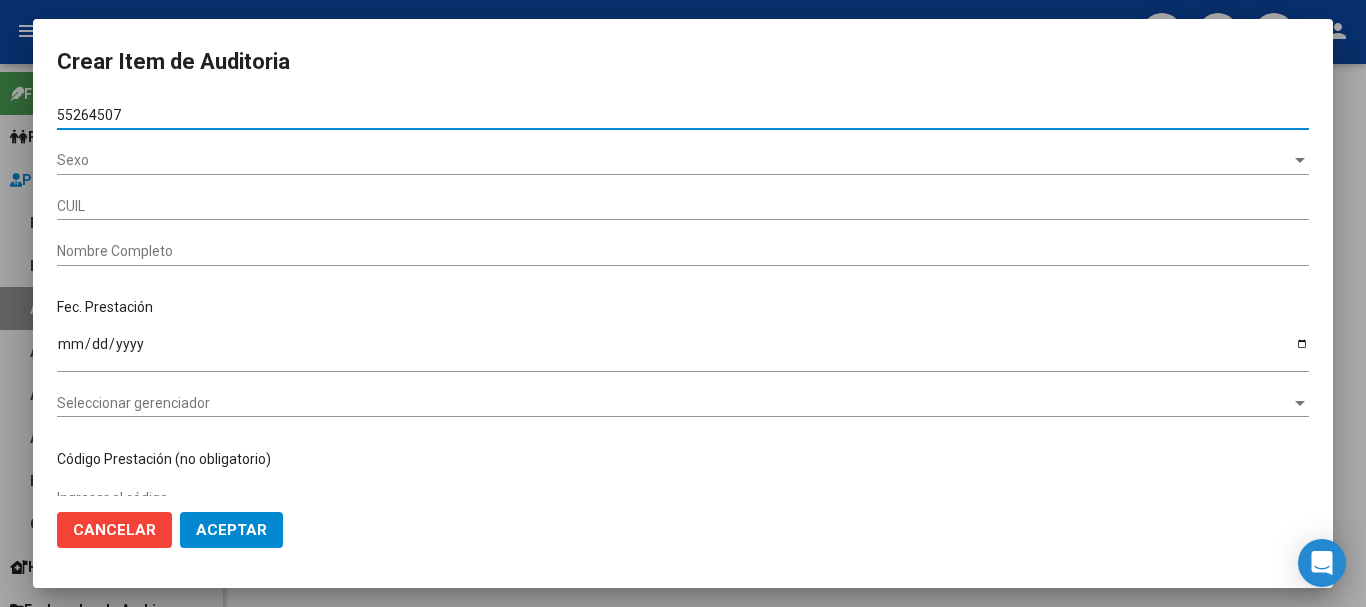 type on "55264507" 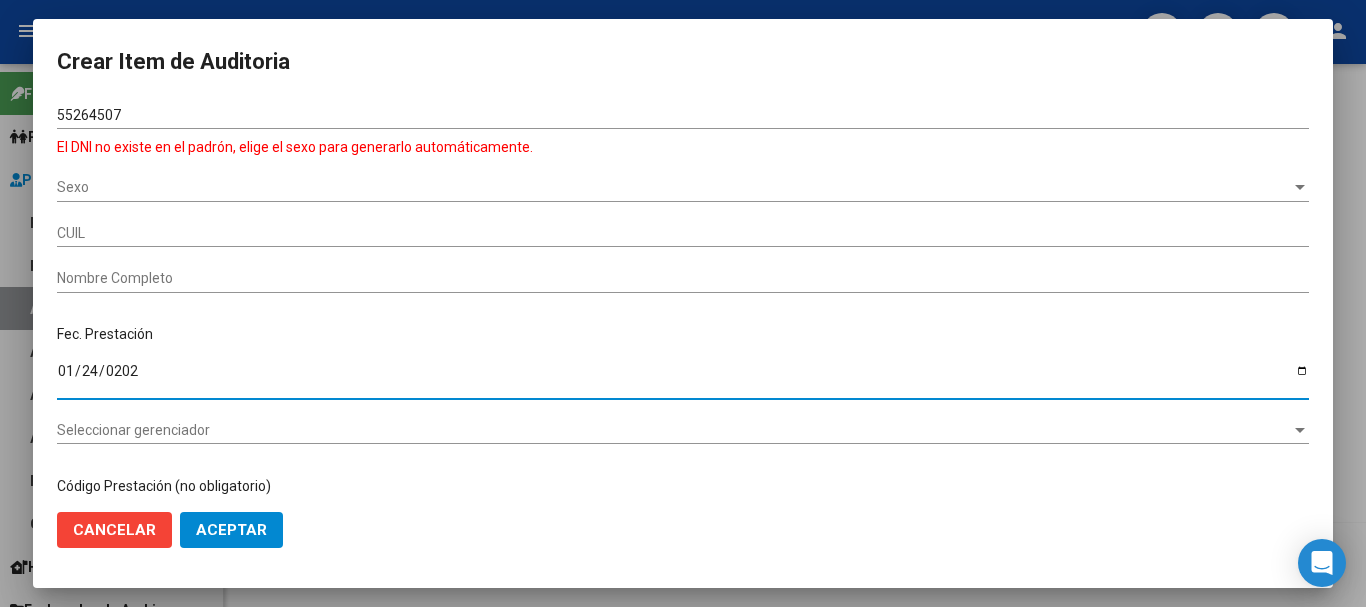 type on "[DATE]" 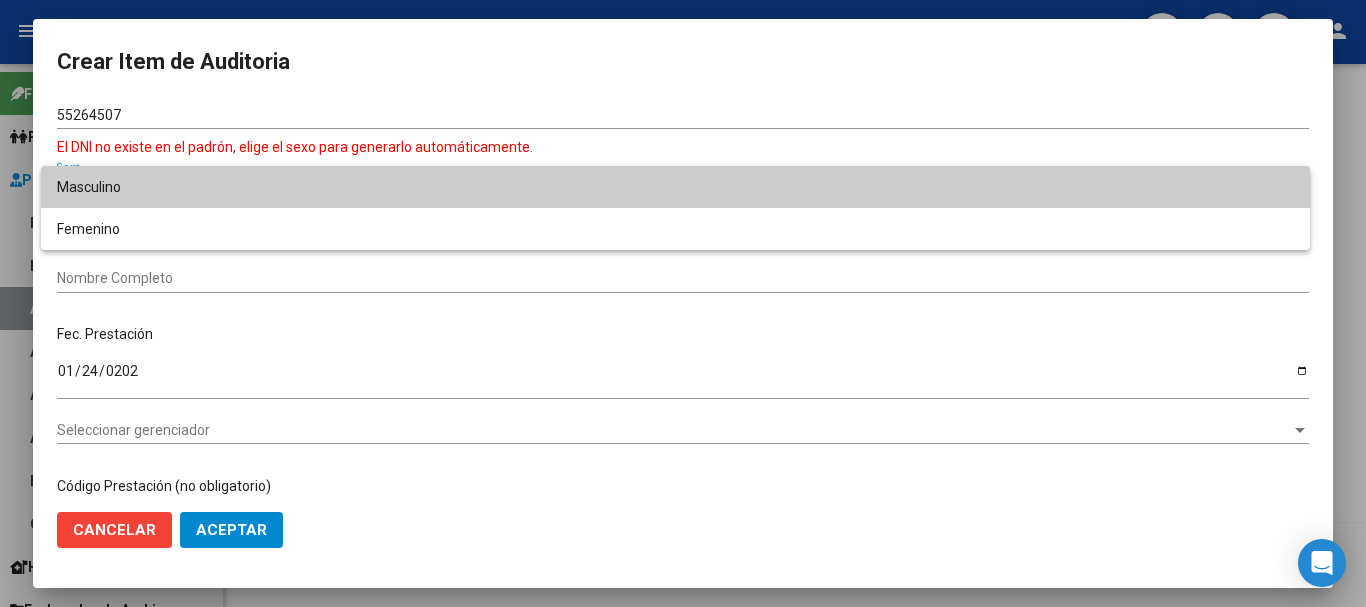 click on "Masculino" at bounding box center (675, 187) 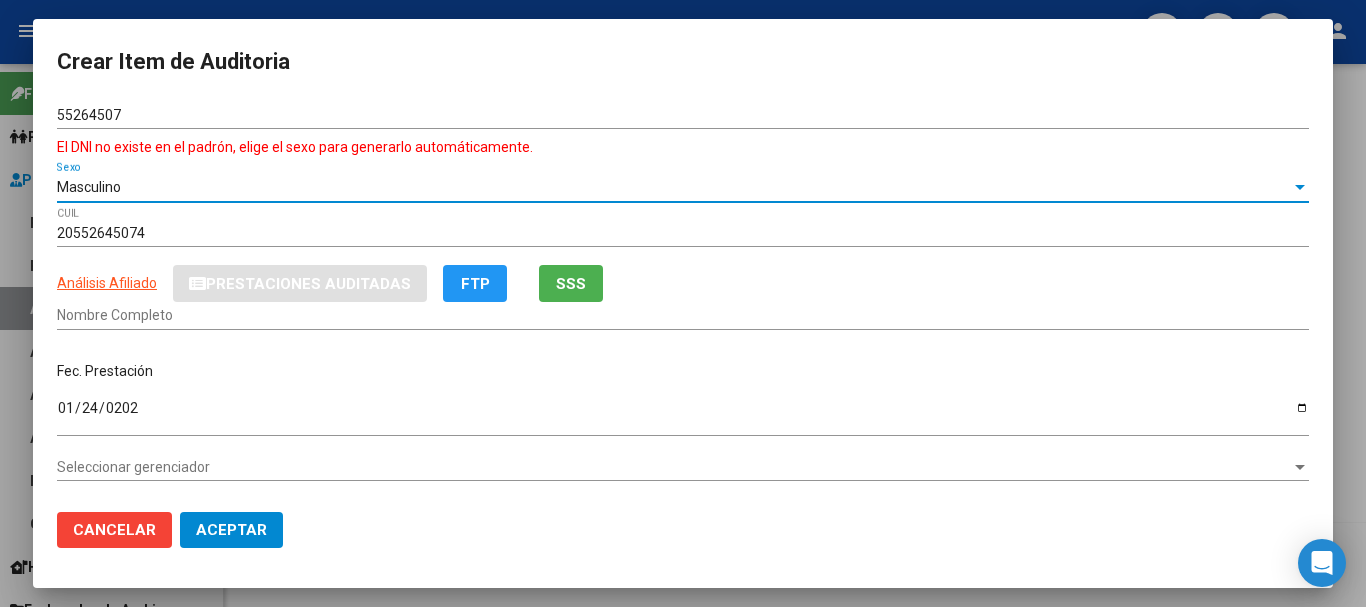 type on "BORTOLIN [PERSON_NAME]" 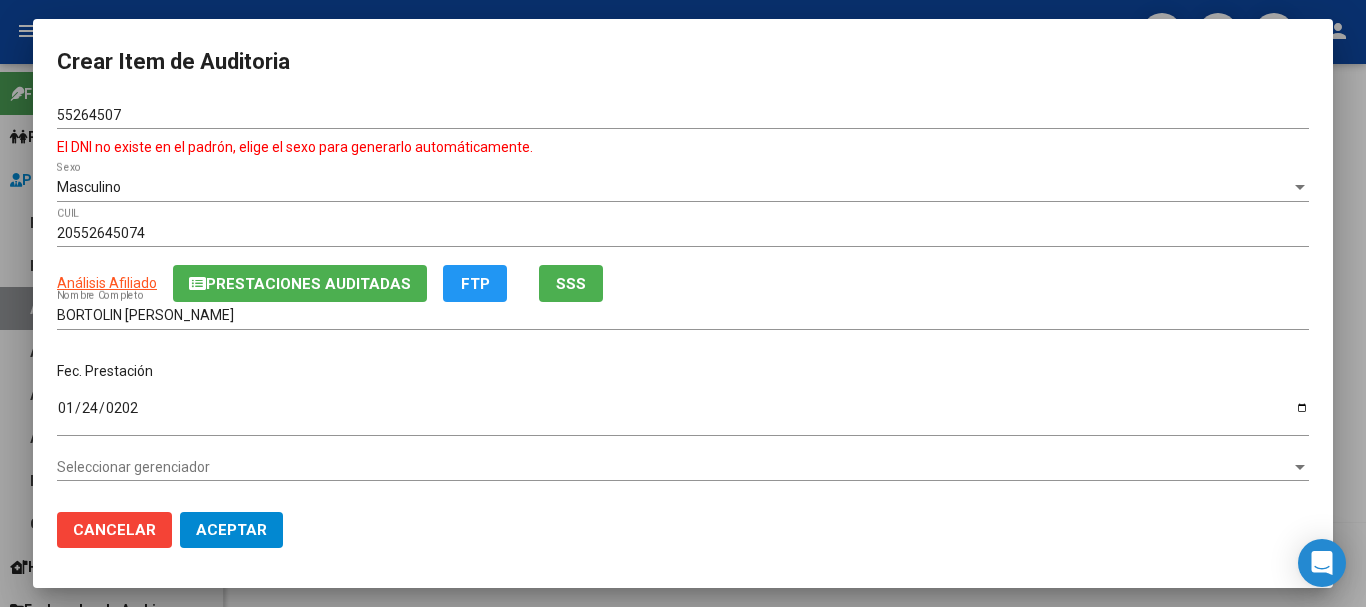 click on "ARCA Padrón Análisis Afiliado  Prestaciones Auditadas FTP SSS" at bounding box center [683, 283] 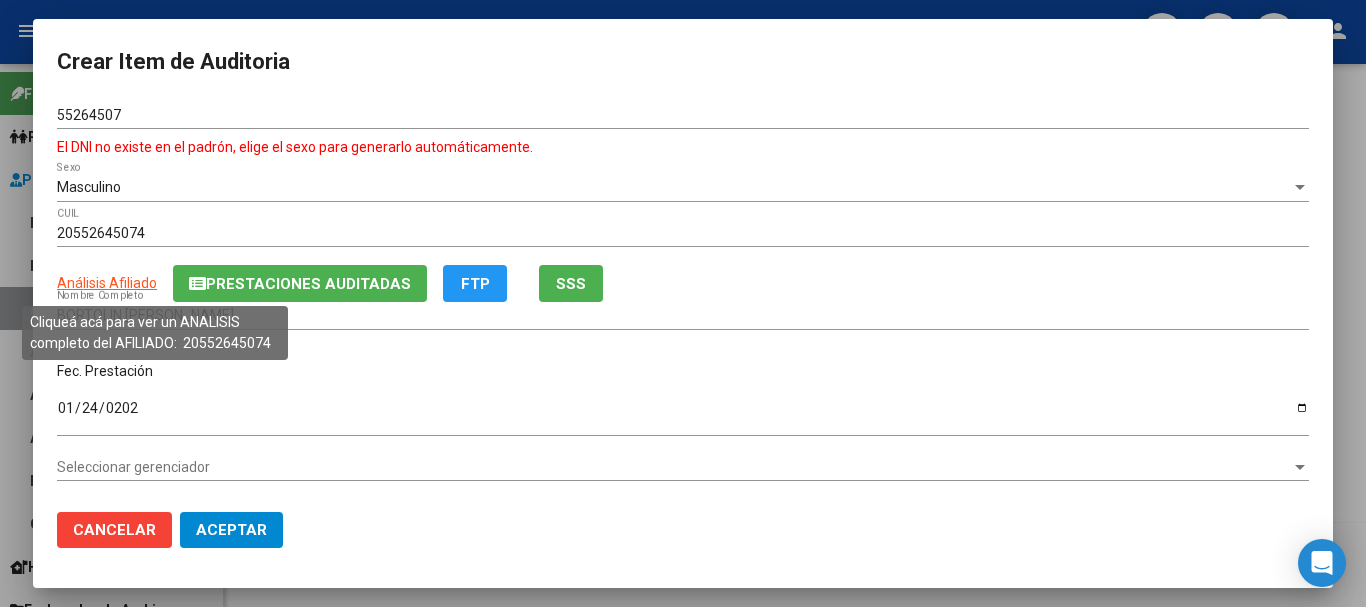 click on "Análisis Afiliado" 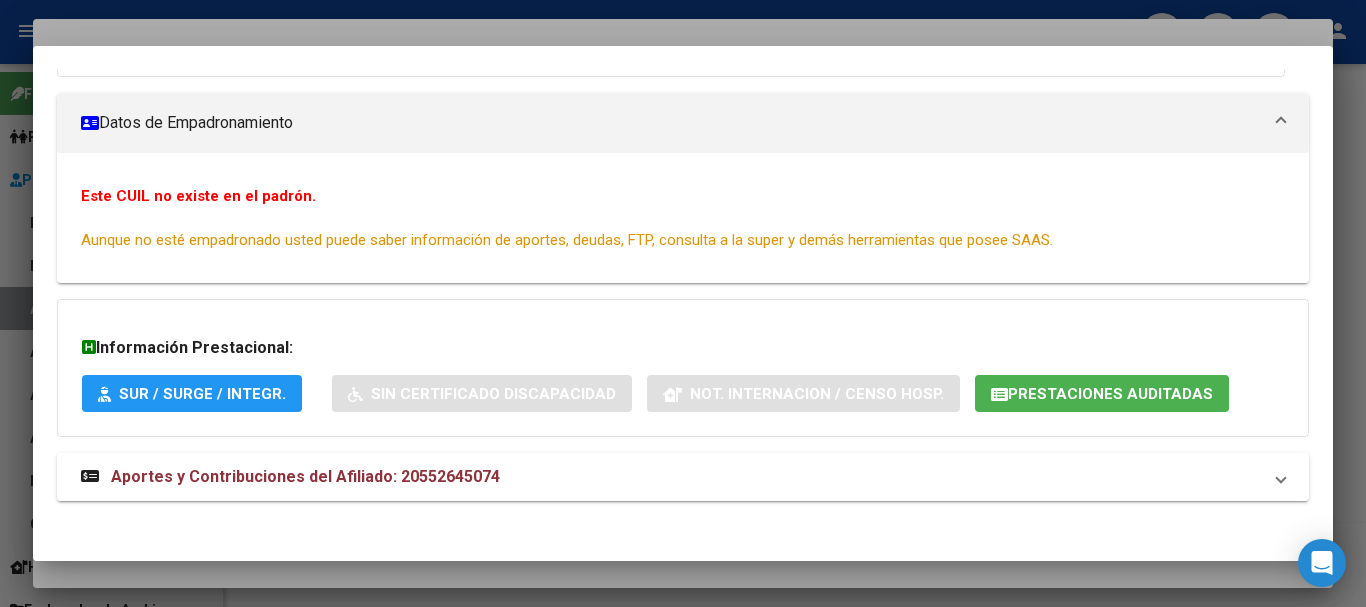 scroll, scrollTop: 253, scrollLeft: 0, axis: vertical 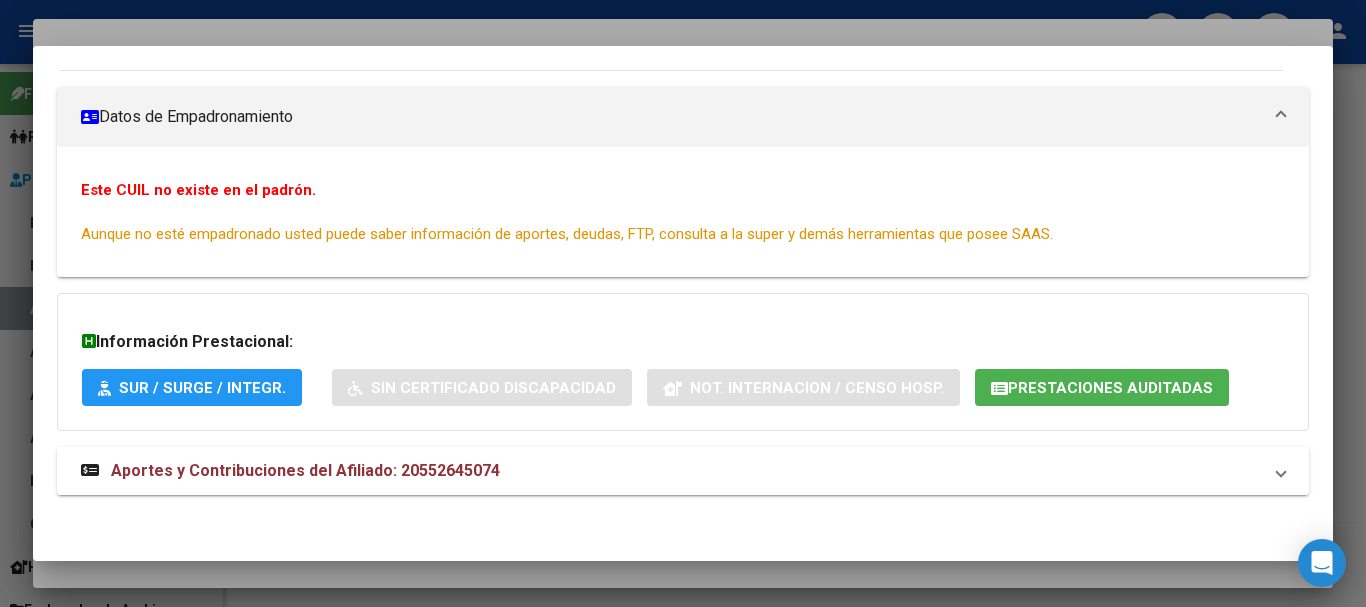 click on "Aportes y Contribuciones del Afiliado: 20552645074" at bounding box center (683, 471) 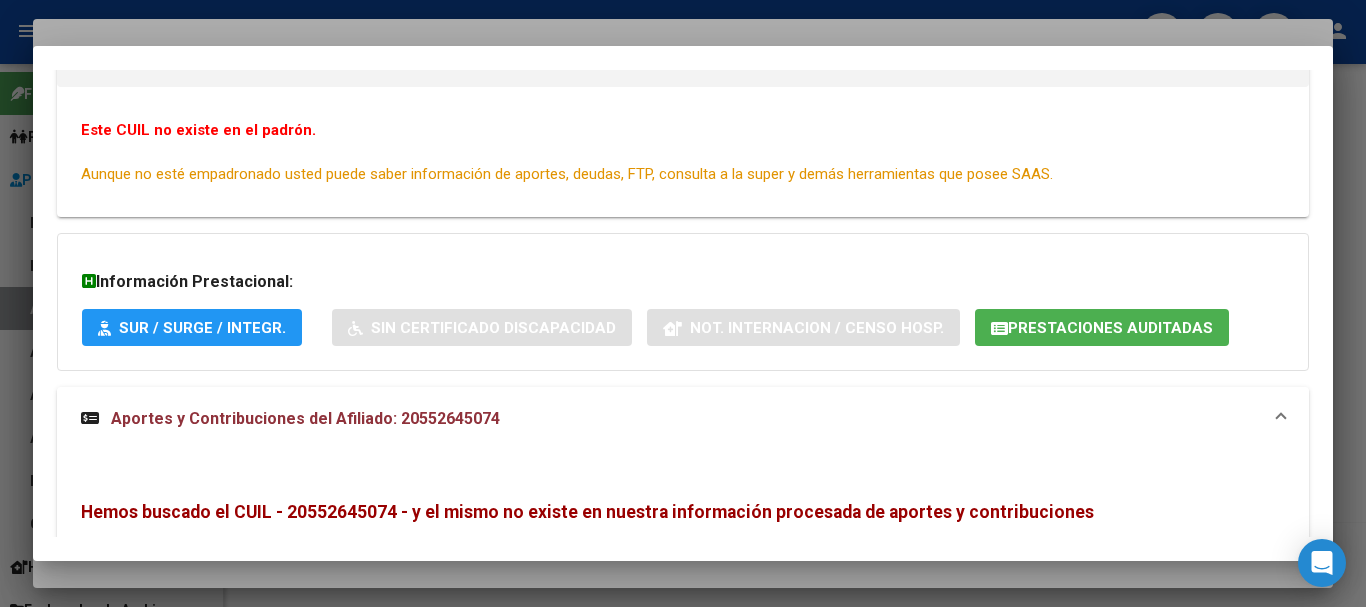 scroll, scrollTop: 0, scrollLeft: 0, axis: both 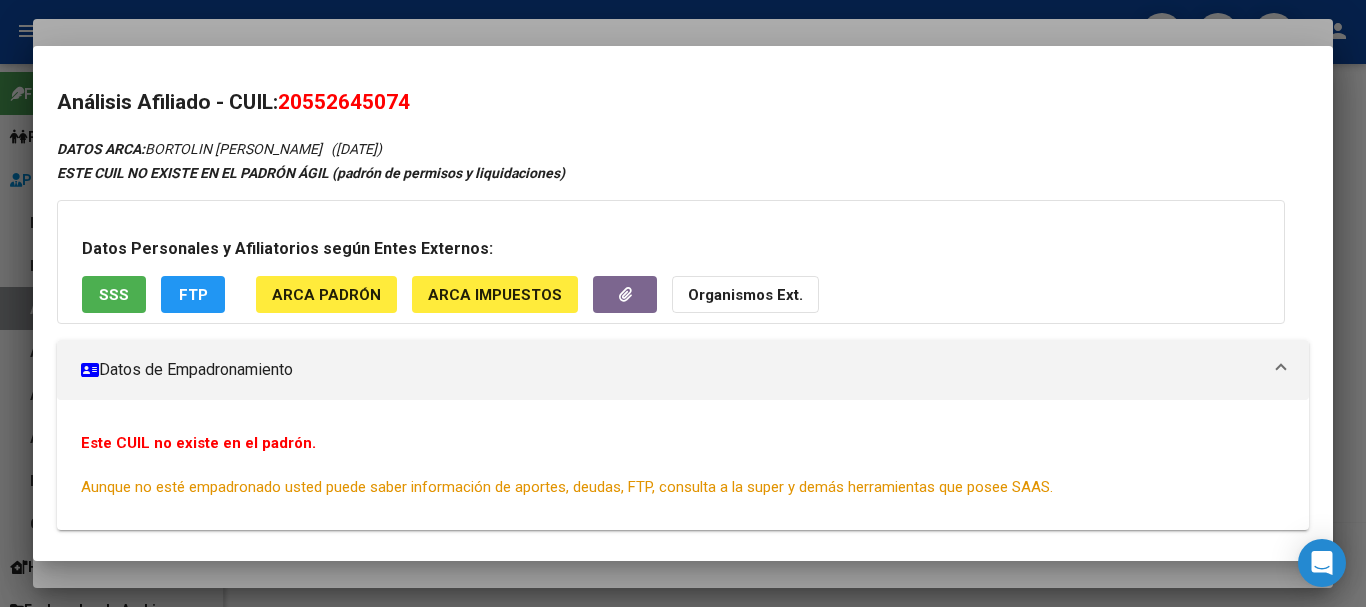 click at bounding box center [683, 303] 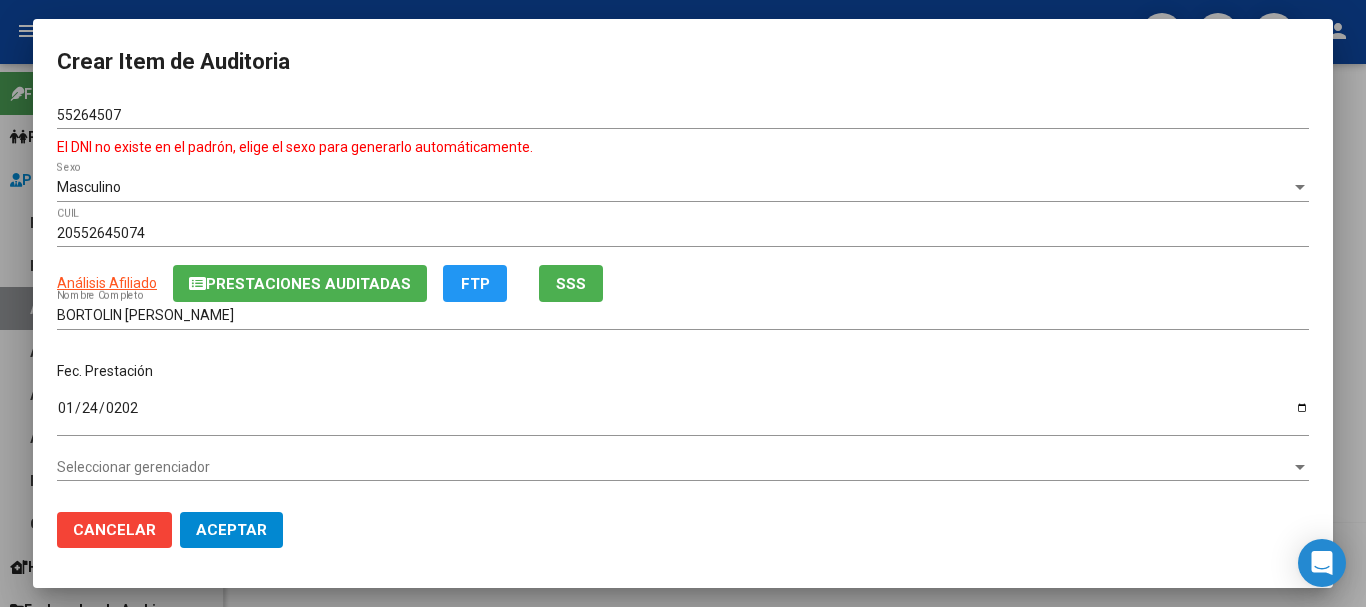 click on "Prestaciones Auditadas" 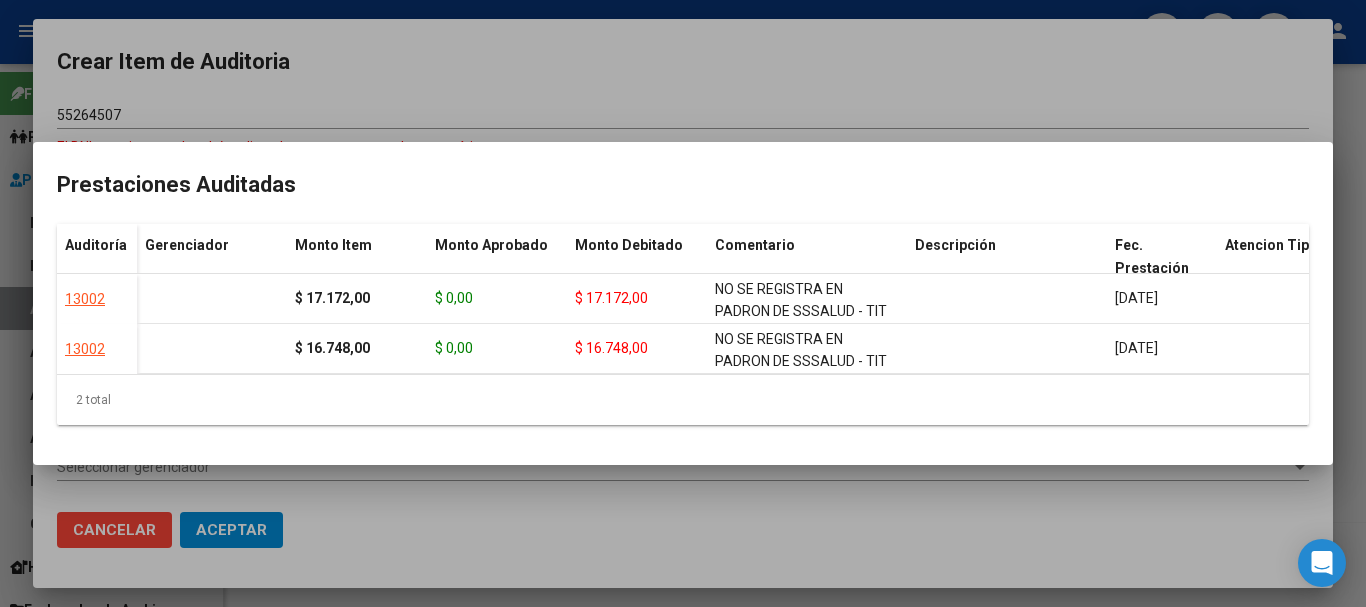 click at bounding box center (683, 303) 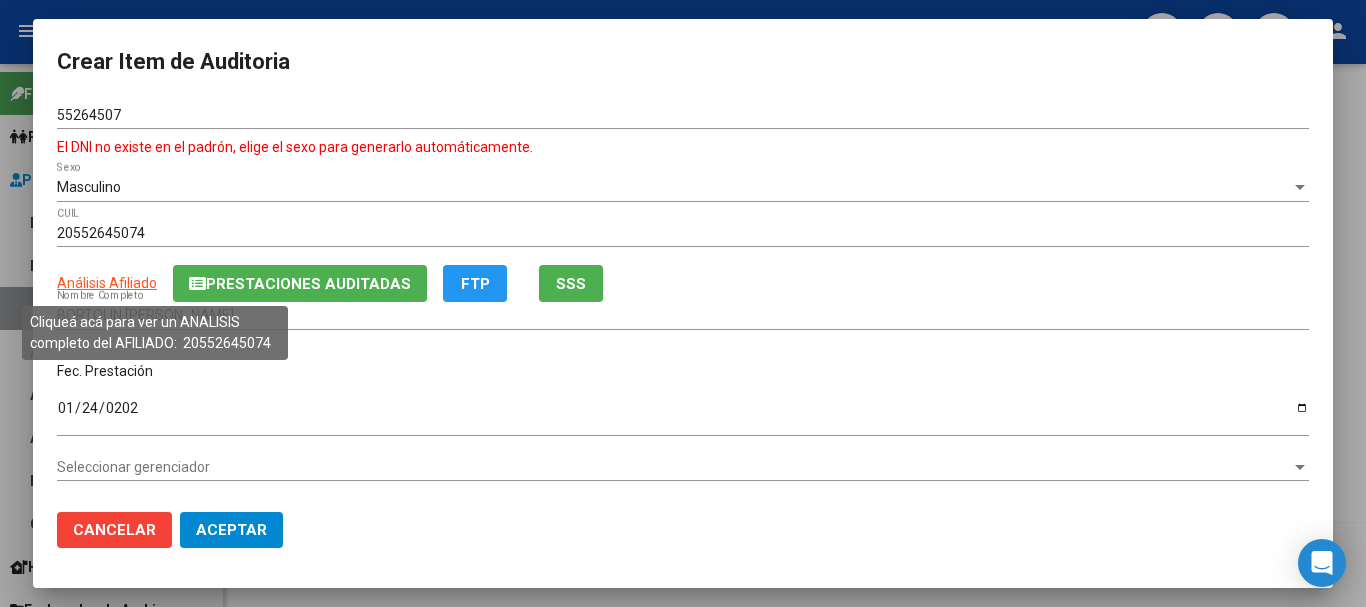 click on "Análisis Afiliado" 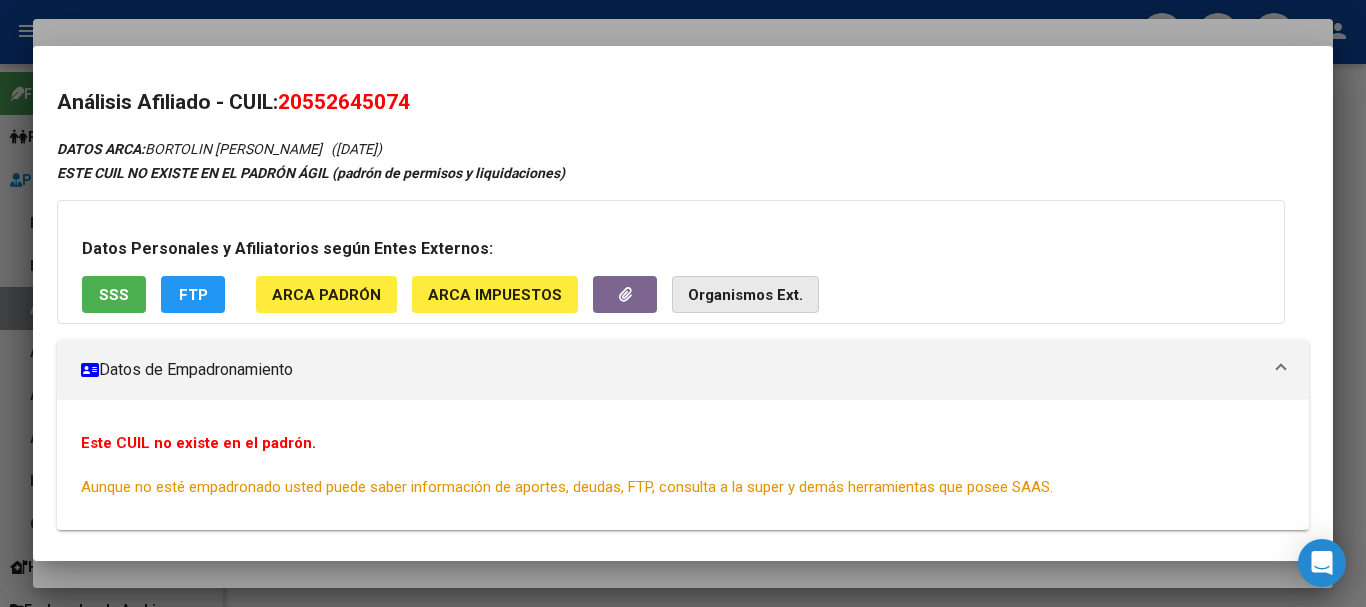 click on "Organismos Ext." 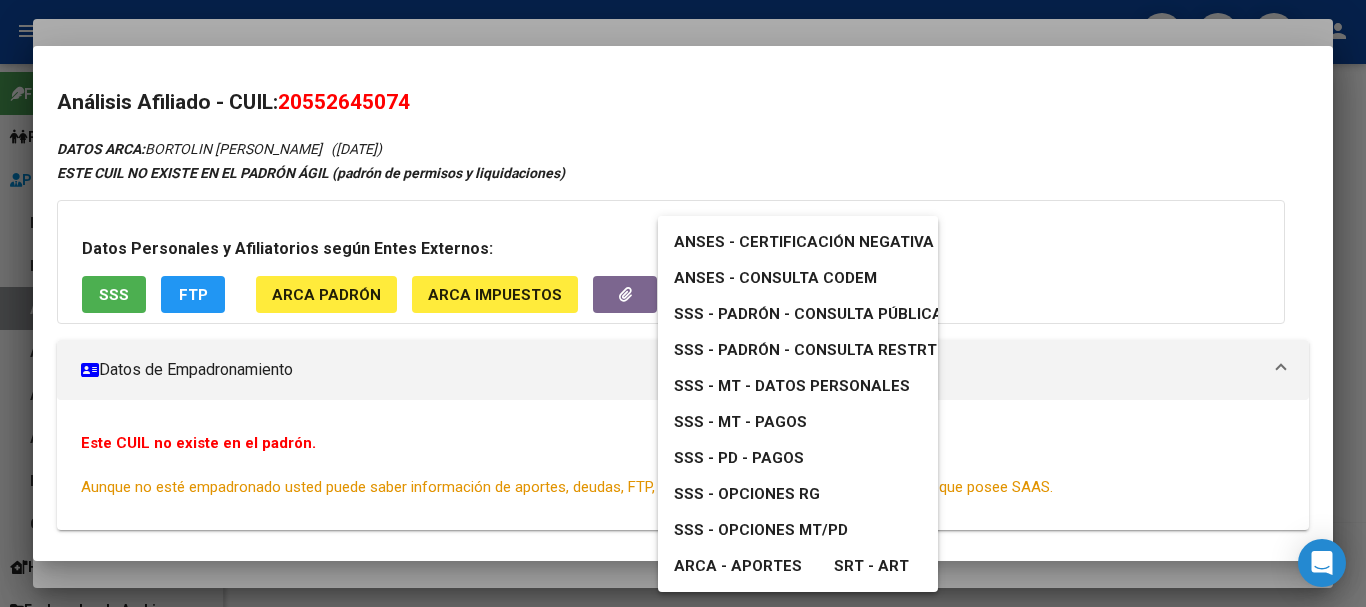 click on "SSS - Padrón - Consulta Pública" at bounding box center [808, 314] 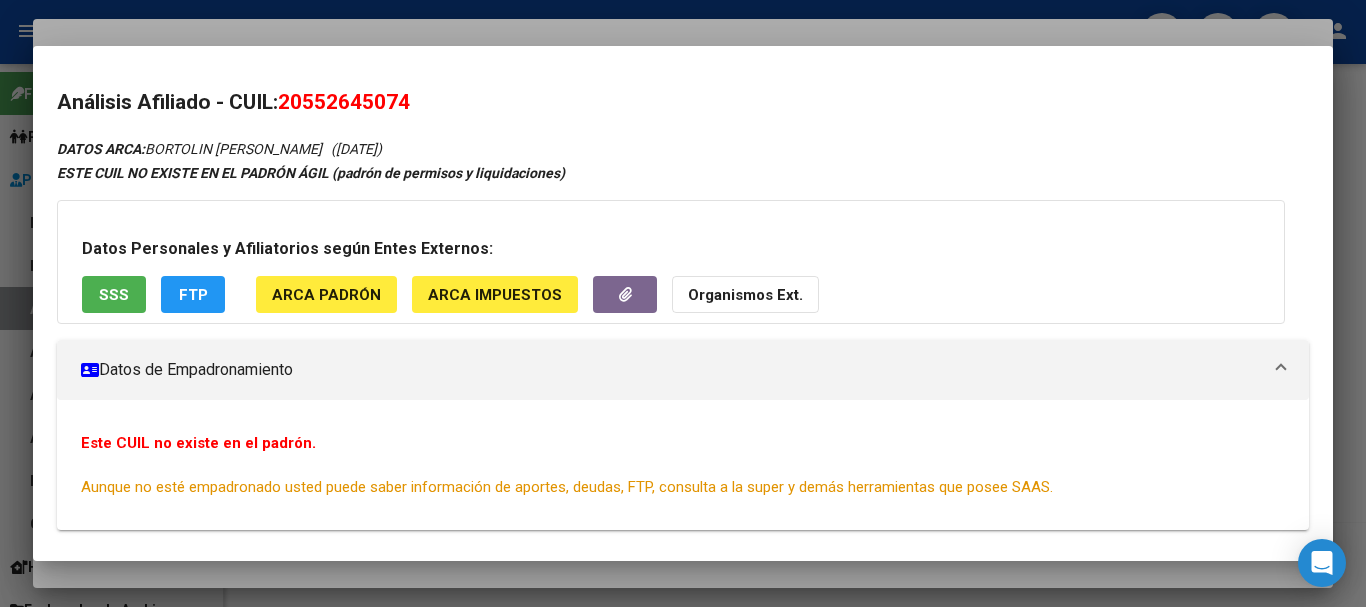 click at bounding box center (683, 303) 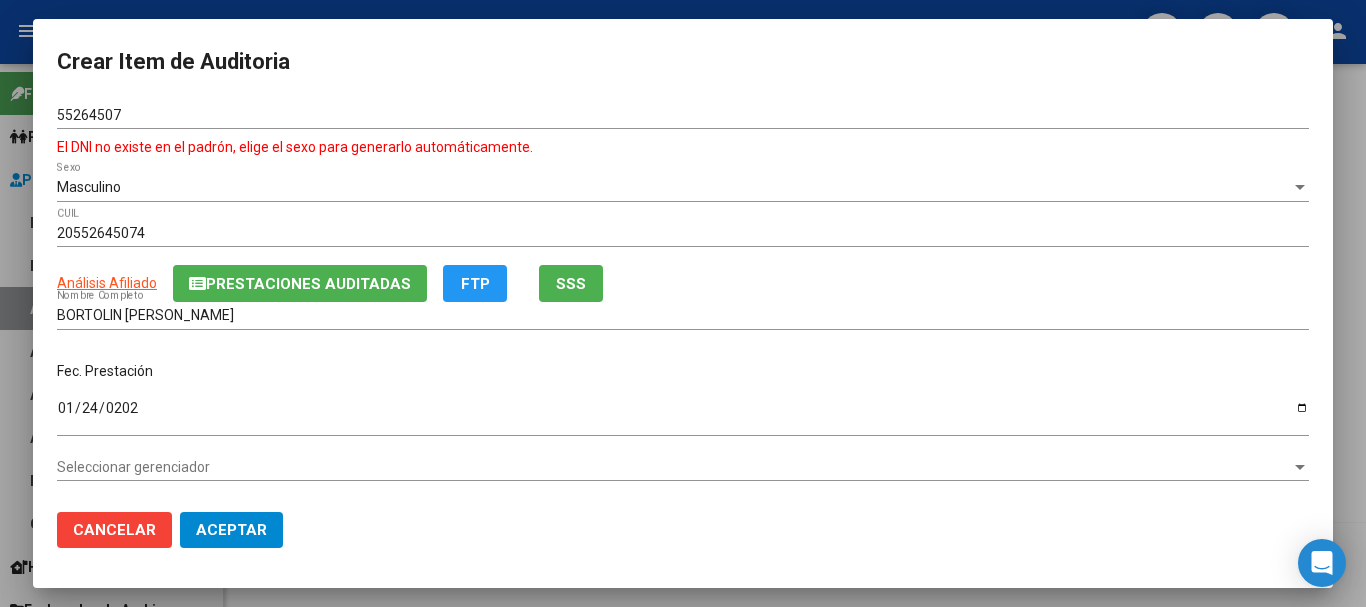 click on "Prestaciones Auditadas" 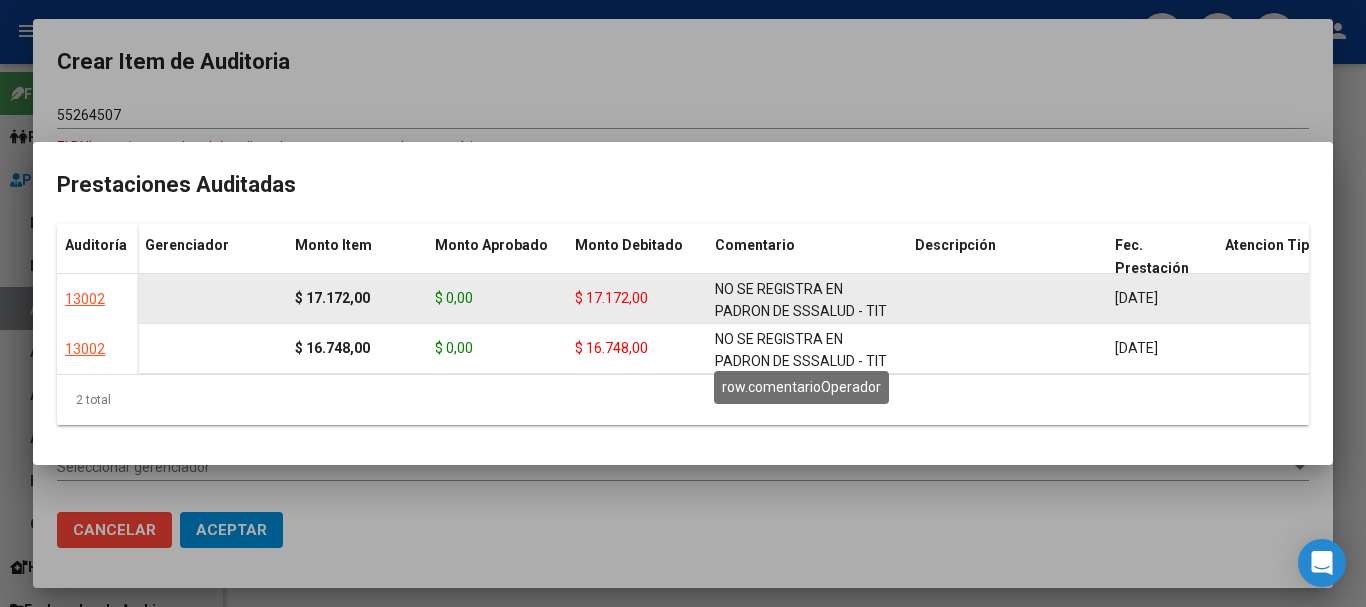click on "NO SE REGISTRA EN PADRON DE SSSALUD - TIT SIN FAMILIARES EN MONOTRIBUTO" 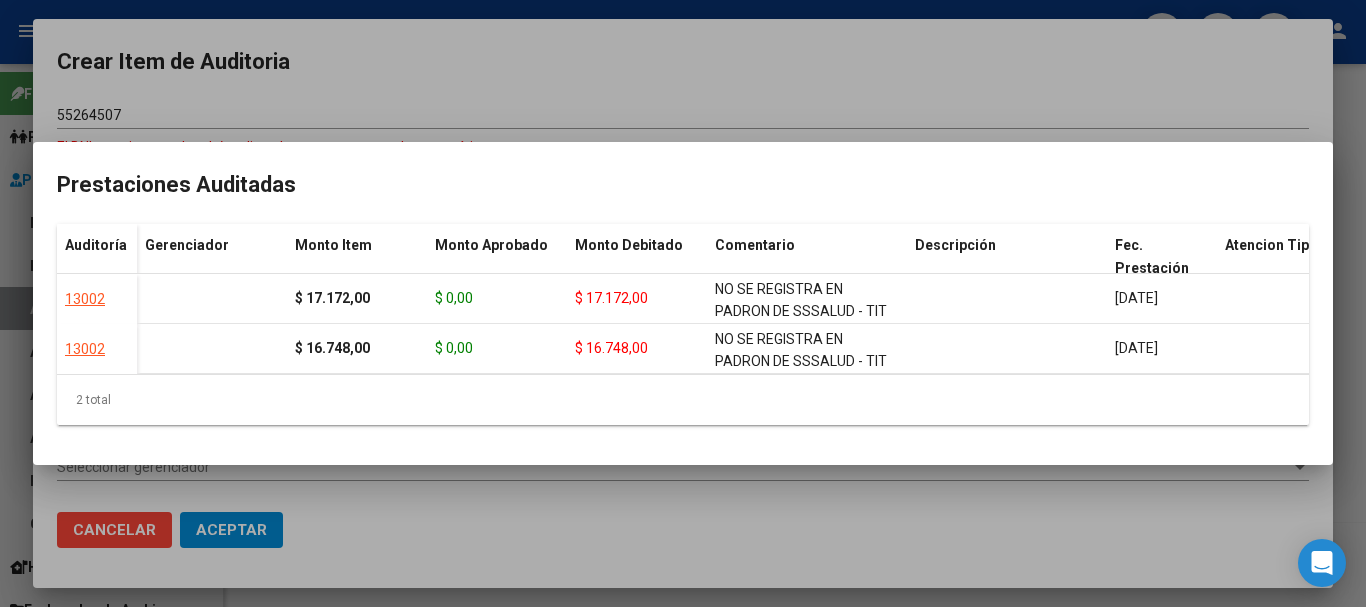 copy on "NO SE REGISTRA EN PADRON DE SSSALUD - TIT SIN FAMILIARES EN MONOTRIBUTO" 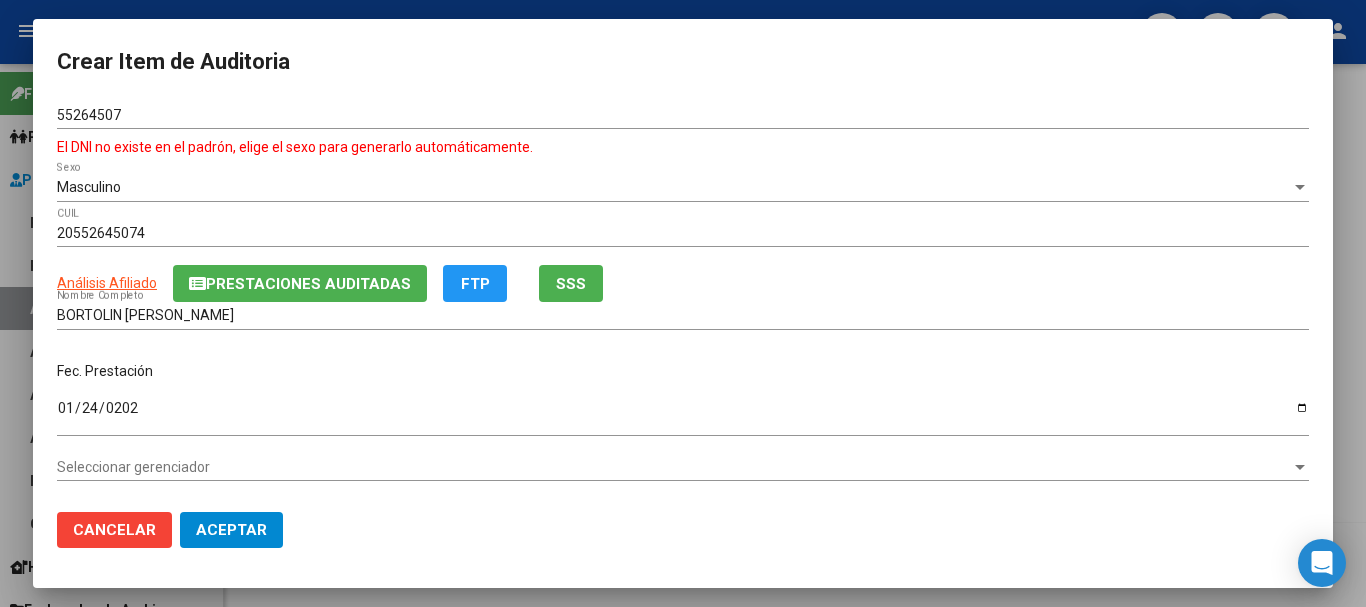 type 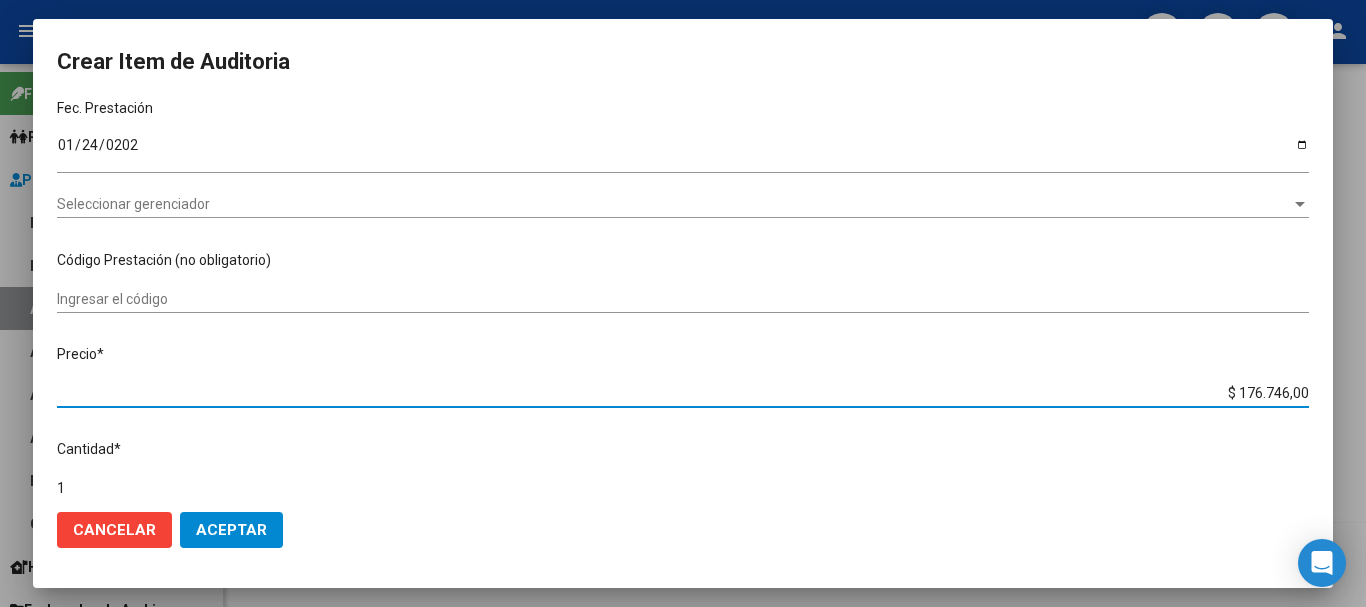 type on "$ 0,03" 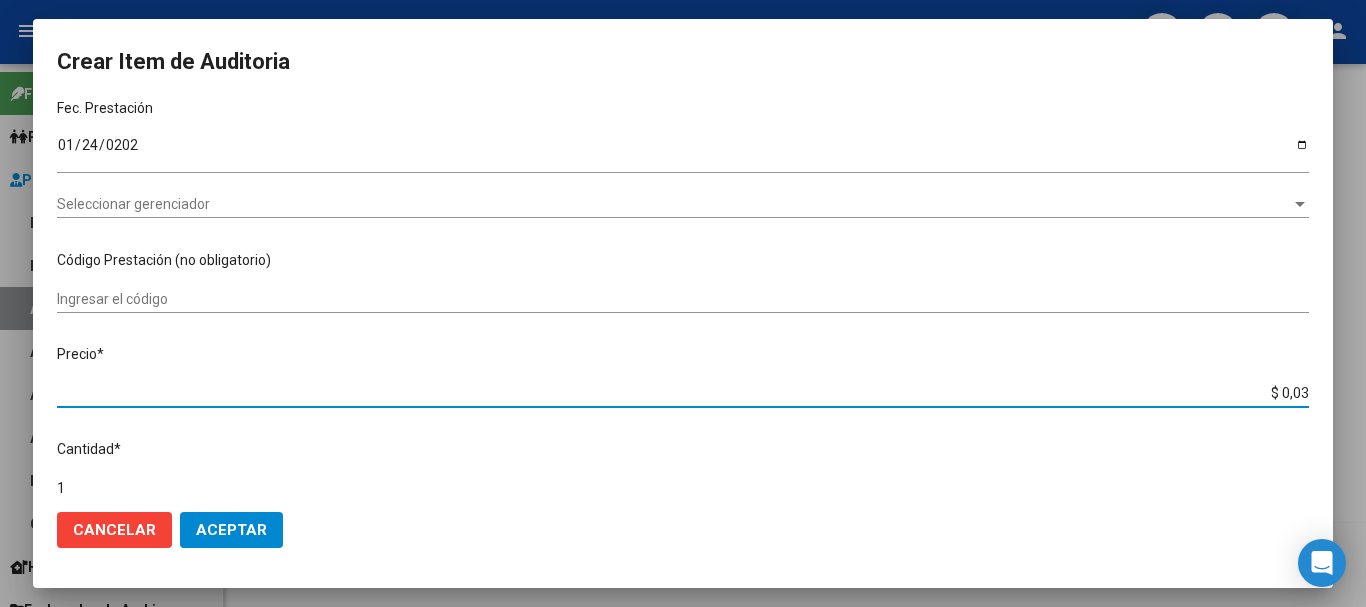 type on "$ 0,36" 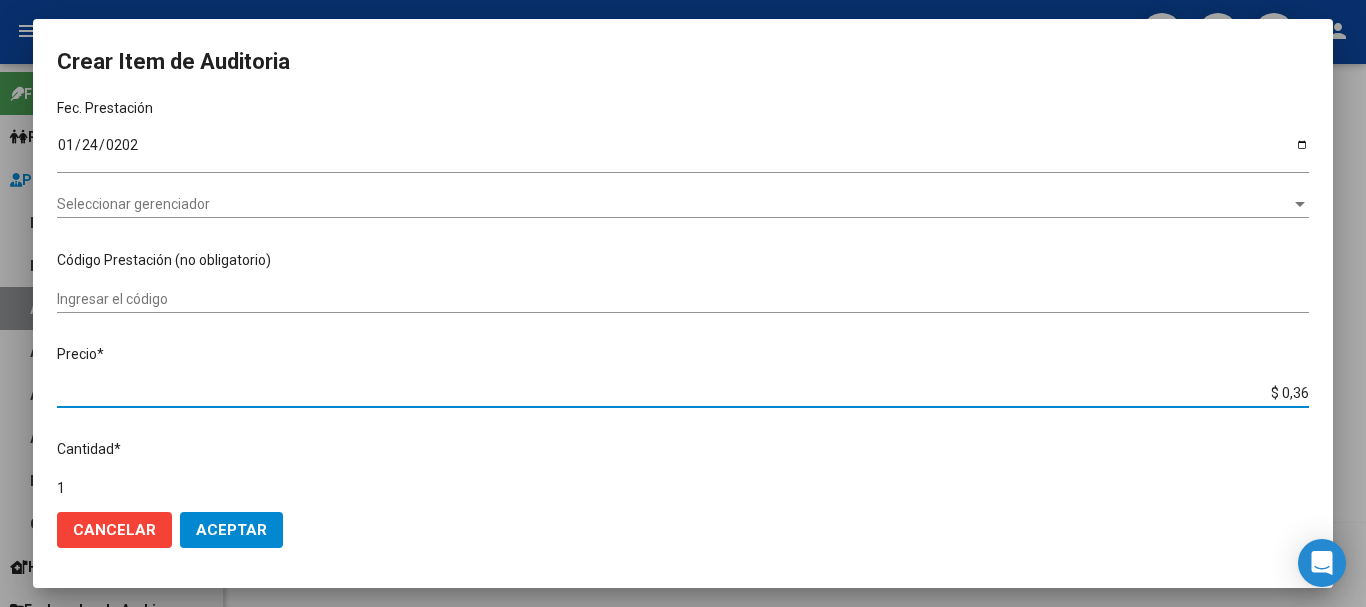 type on "$ 3,64" 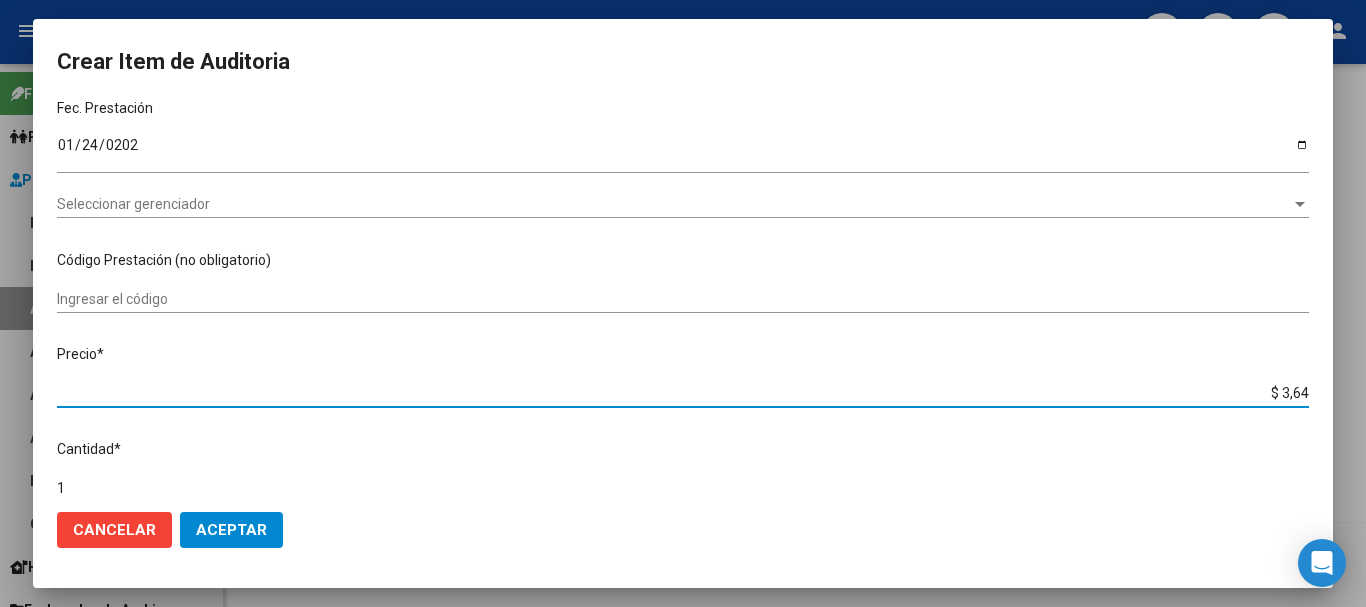 type on "$ 3,64" 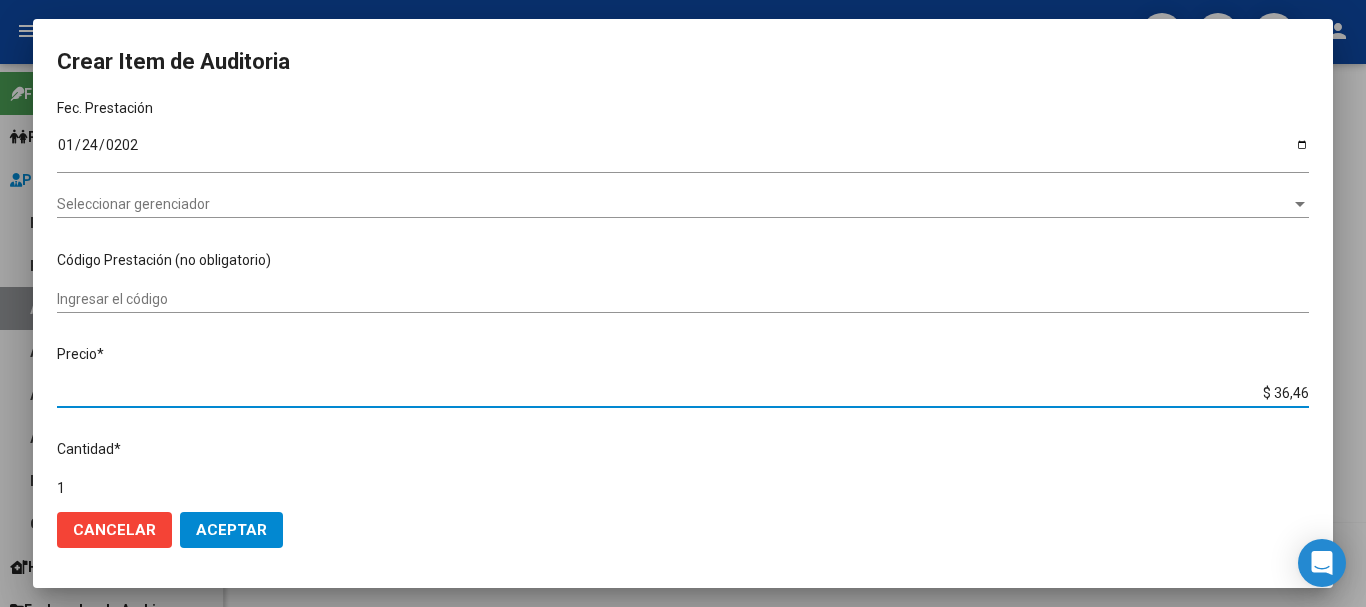 type on "$ 364,64" 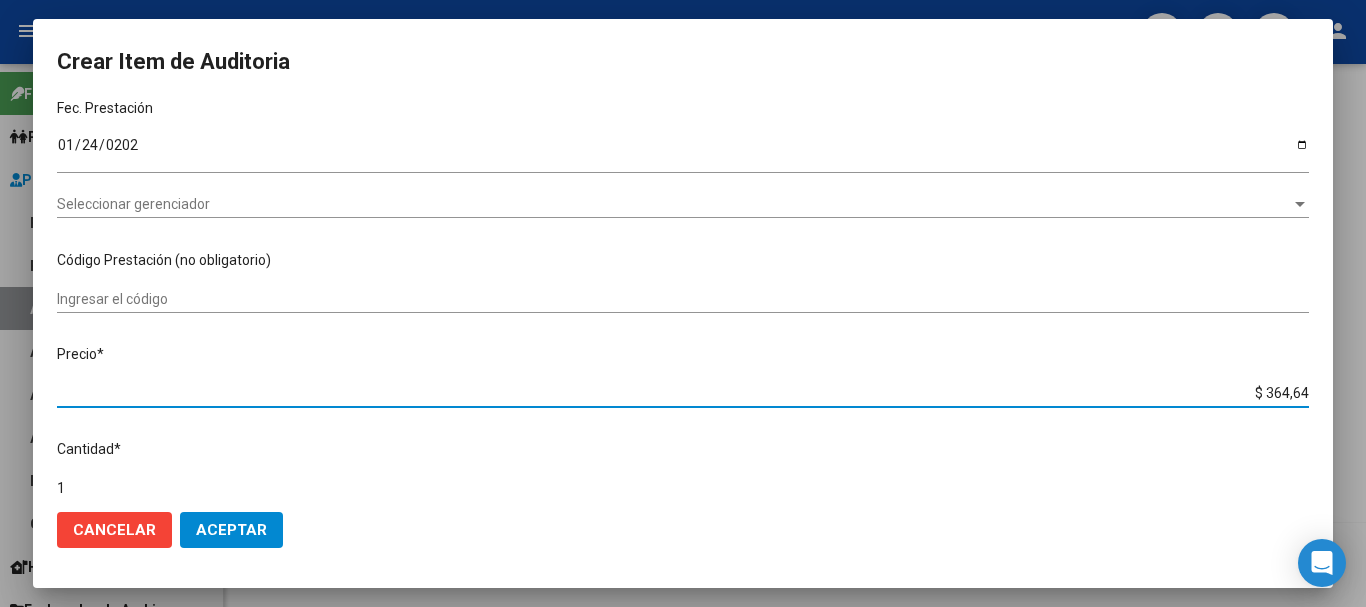 type on "$ 3.646,40" 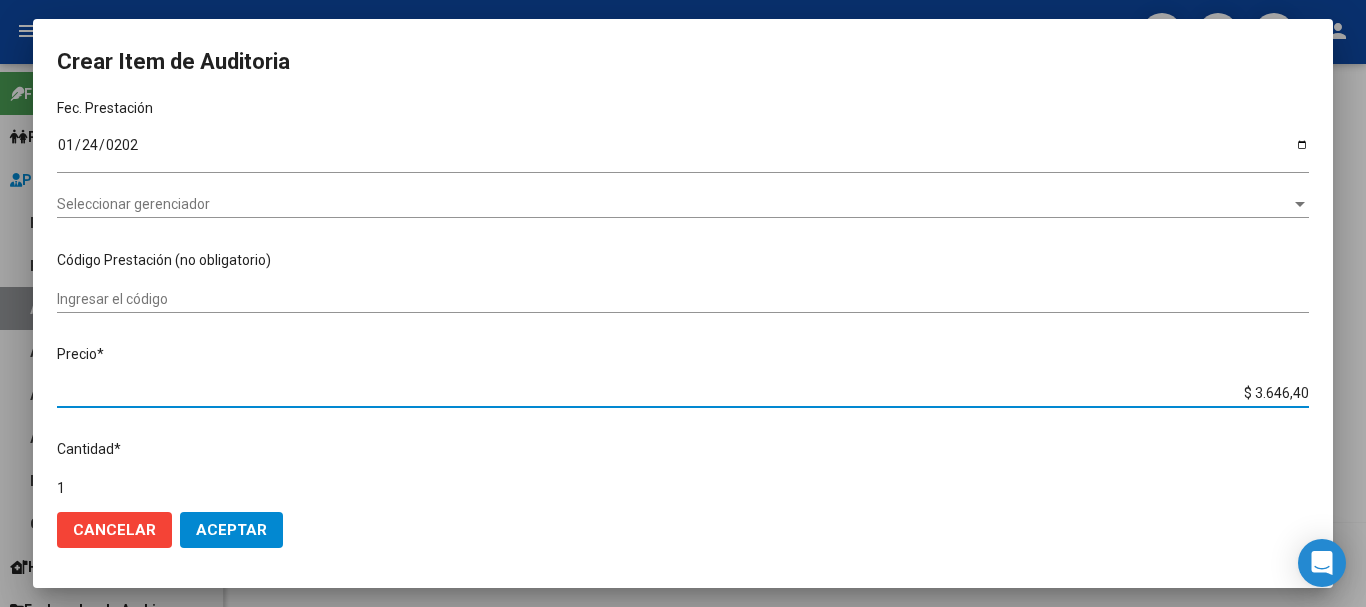 type on "$ 36.464,00" 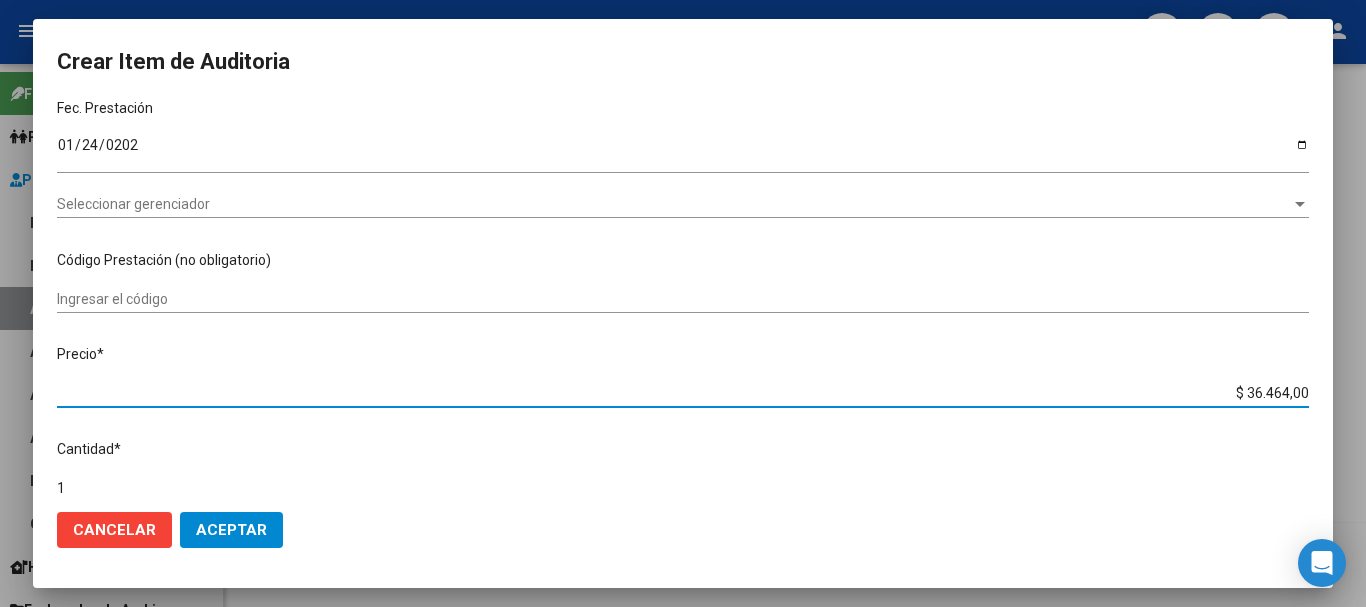 scroll, scrollTop: 641, scrollLeft: 0, axis: vertical 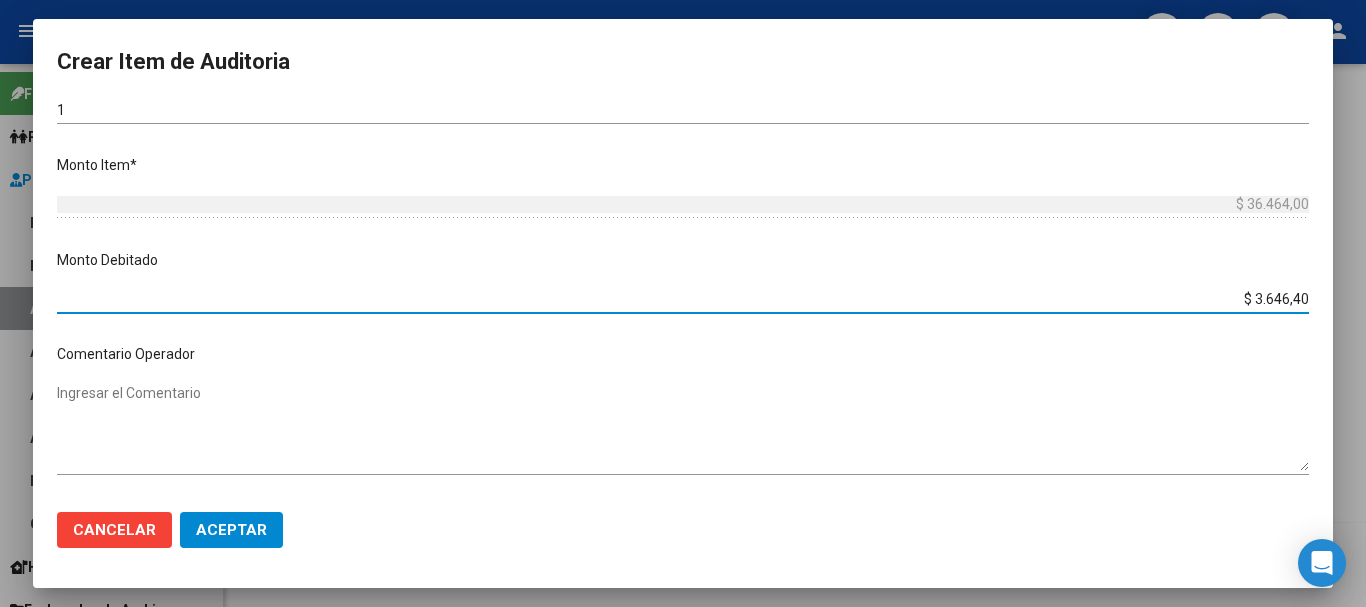 type on "$ 36.464,00" 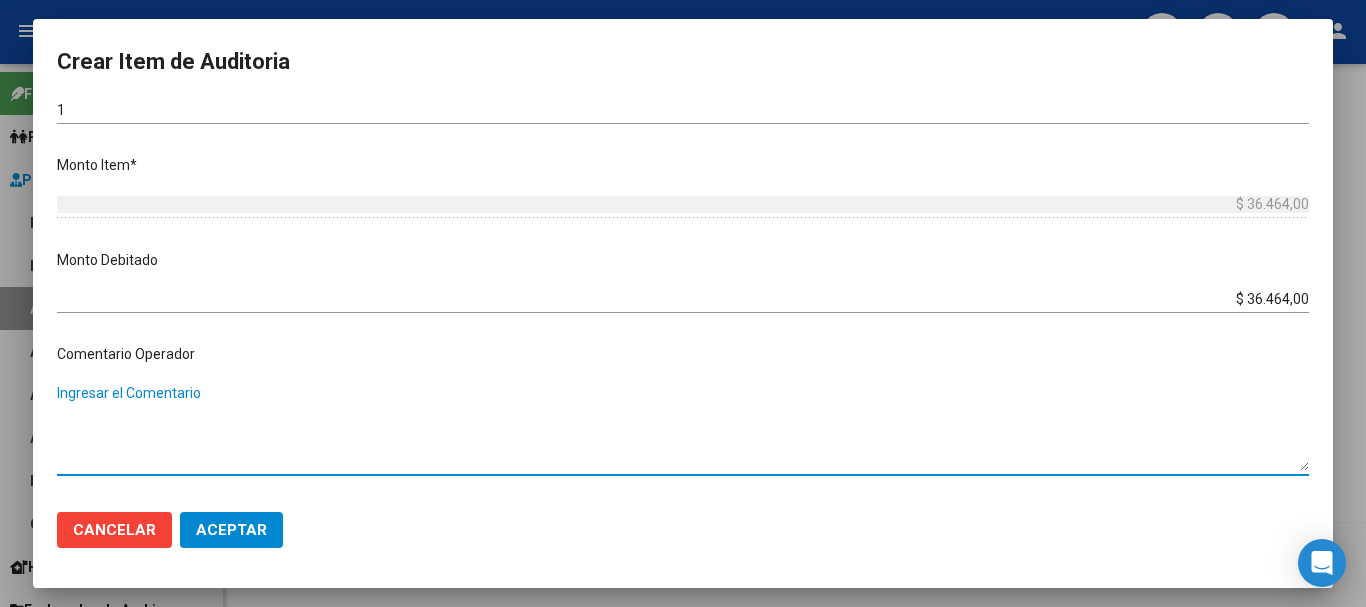 paste on "NO SE REGISTRA EN PADRON DE SSSALUD - TIT SIN FAMILIARES EN MONOTRIBUTO" 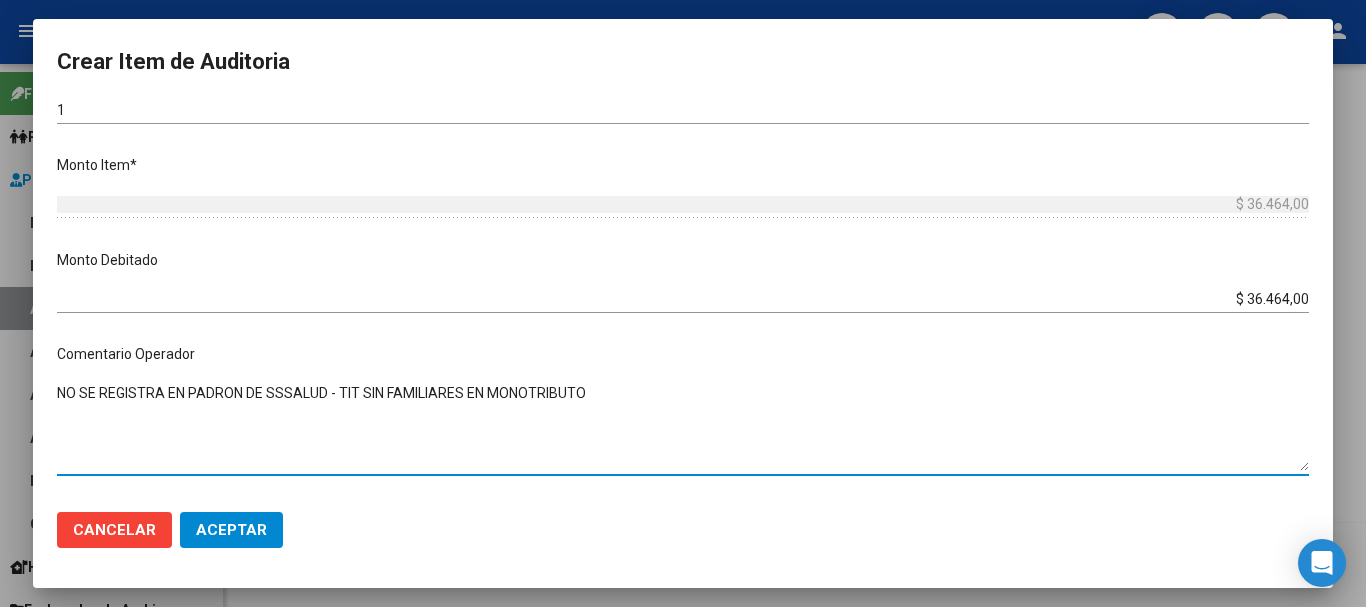 type on "NO SE REGISTRA EN PADRON DE SSSALUD - TIT SIN FAMILIARES EN MONOTRIBUTO" 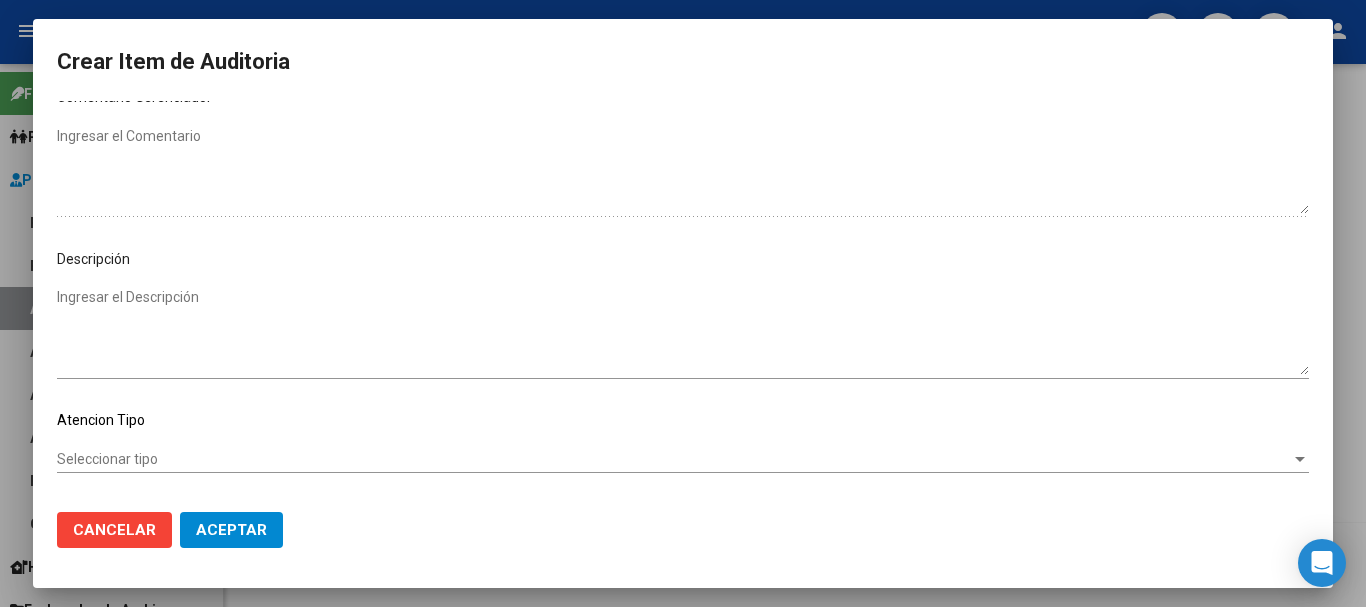 scroll, scrollTop: 1149, scrollLeft: 0, axis: vertical 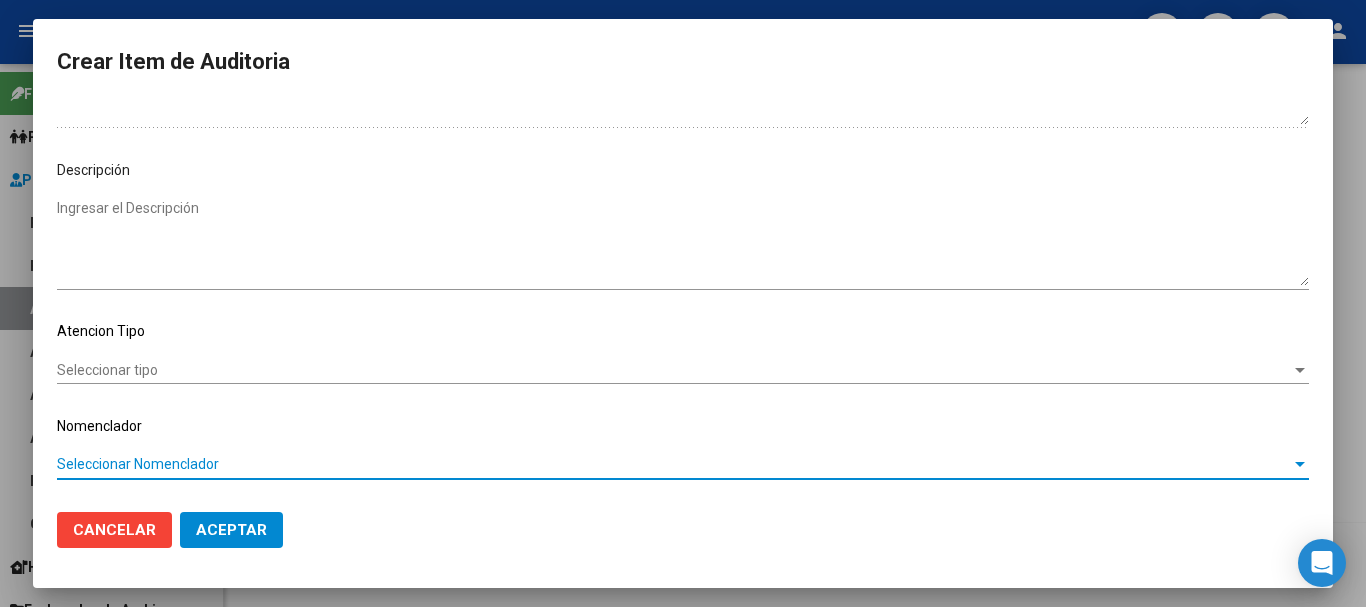 type 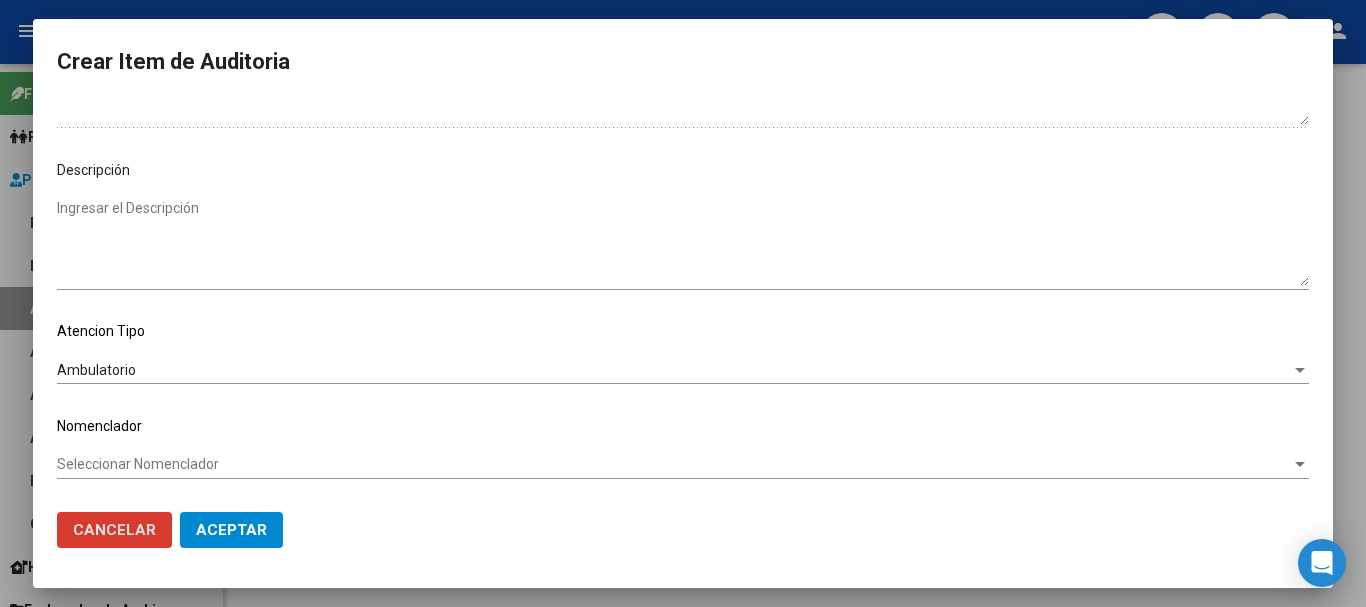 type 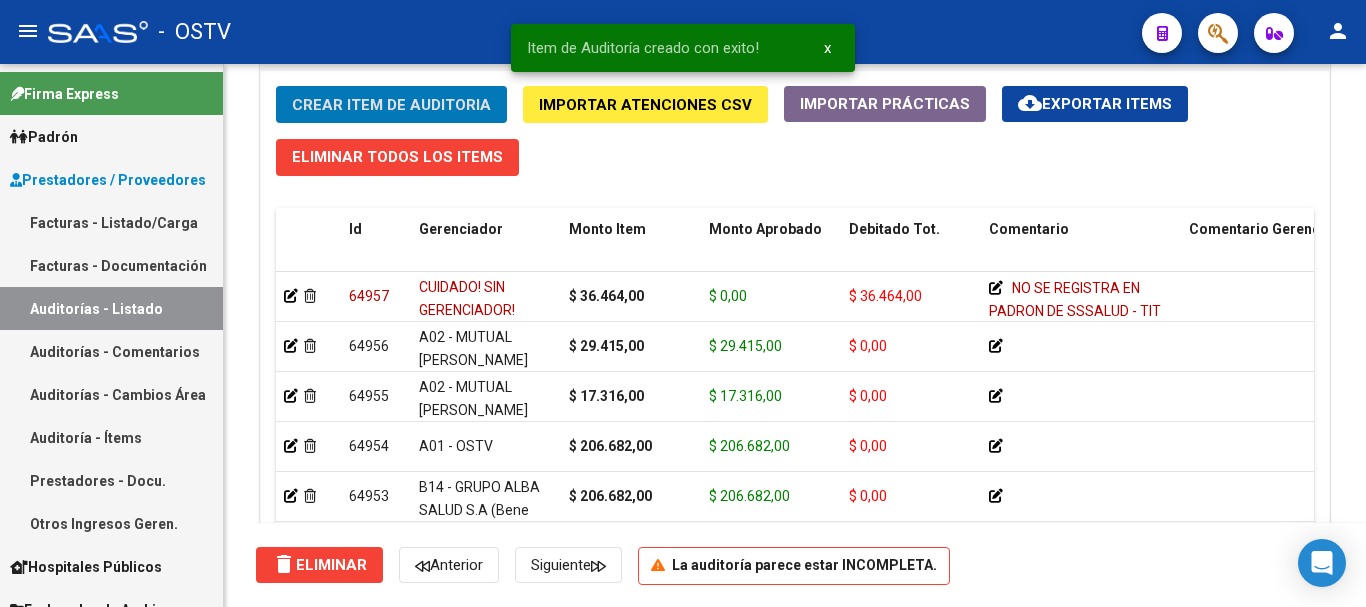 click on "Crear Item de Auditoria" 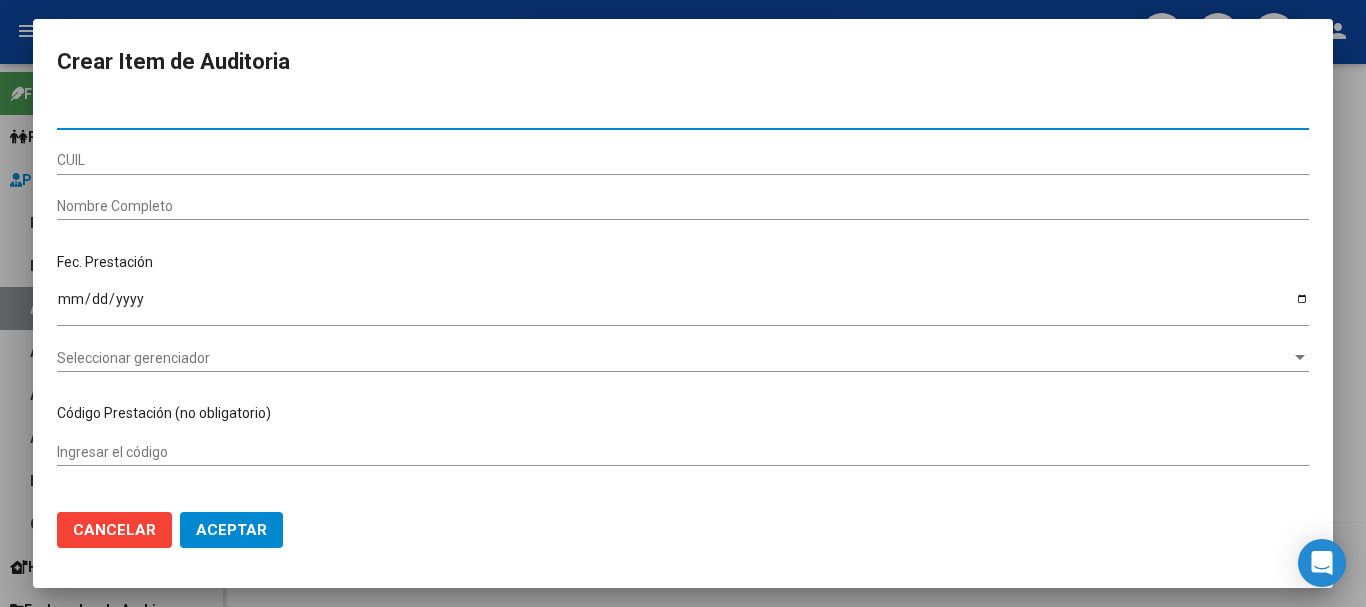 paste on "55264507" 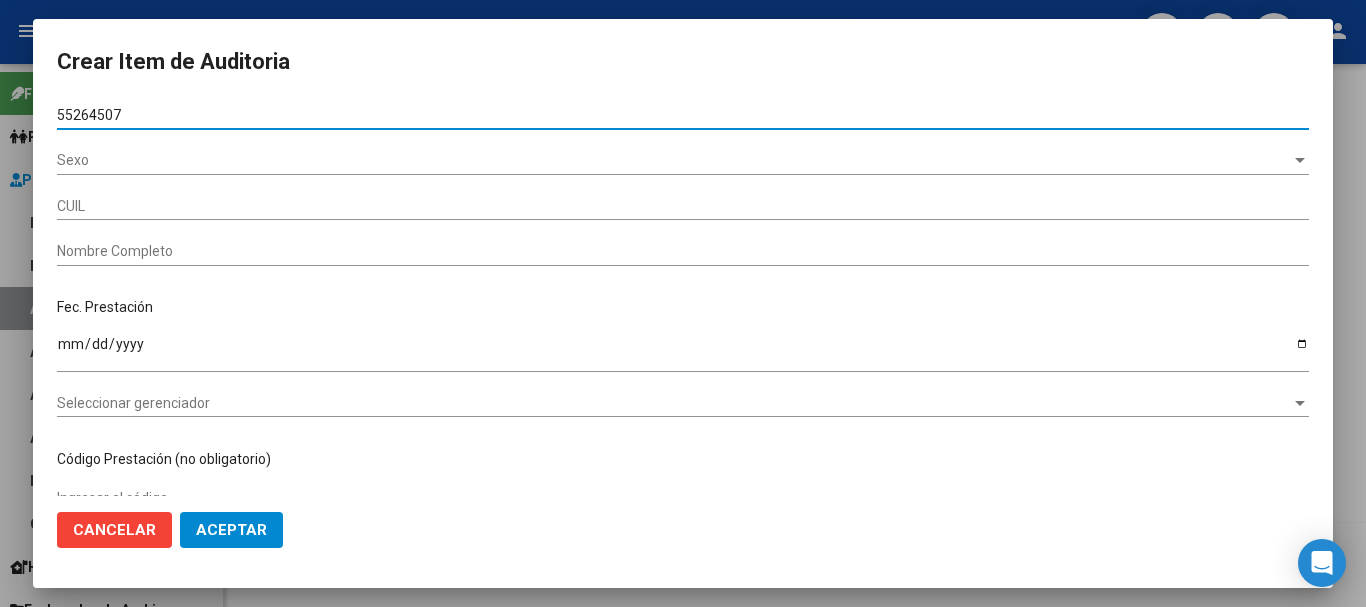 type on "55264507" 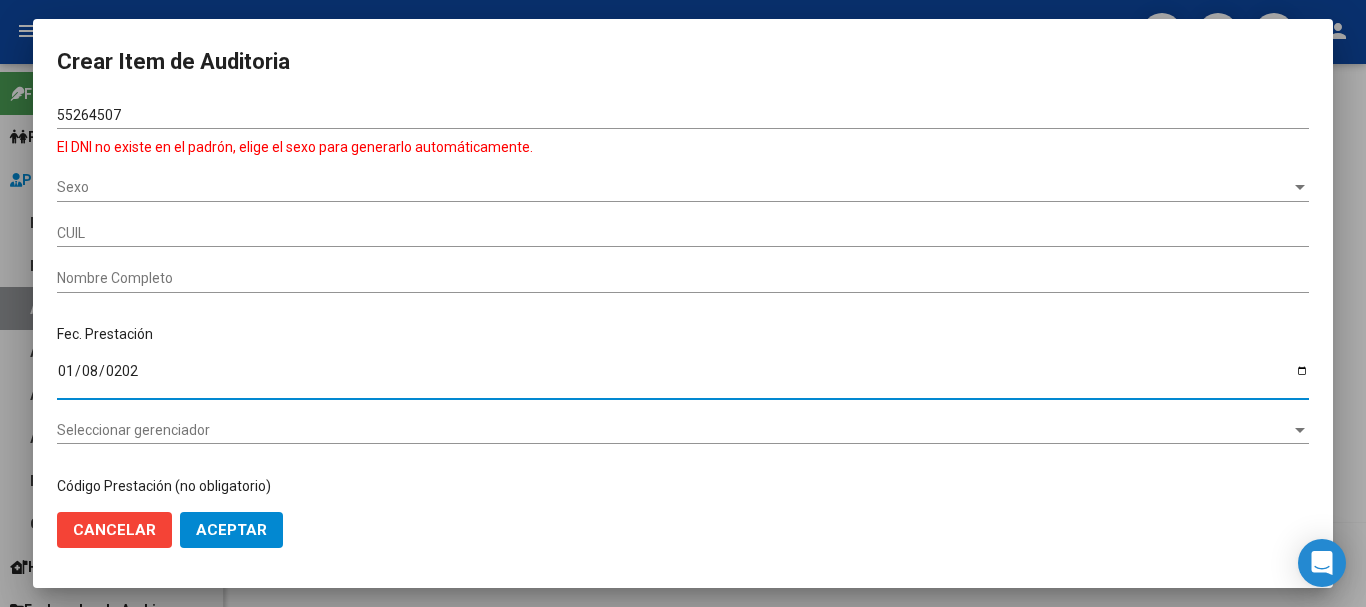 type on "[DATE]" 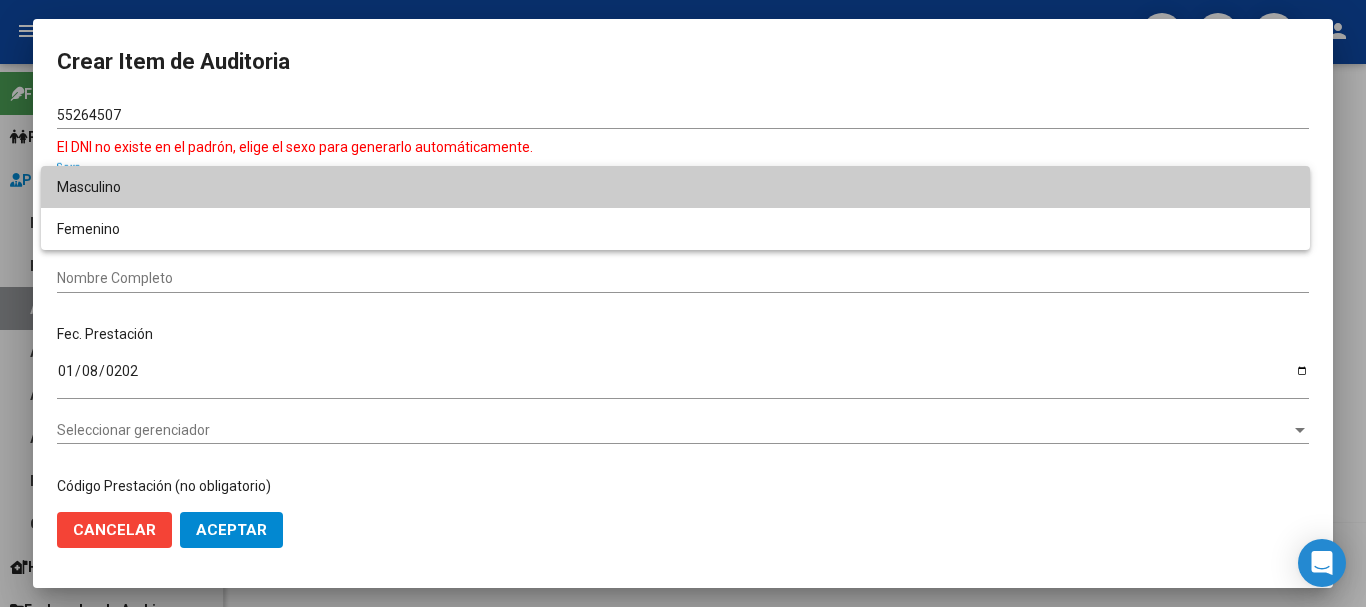 click on "Masculino" at bounding box center (675, 187) 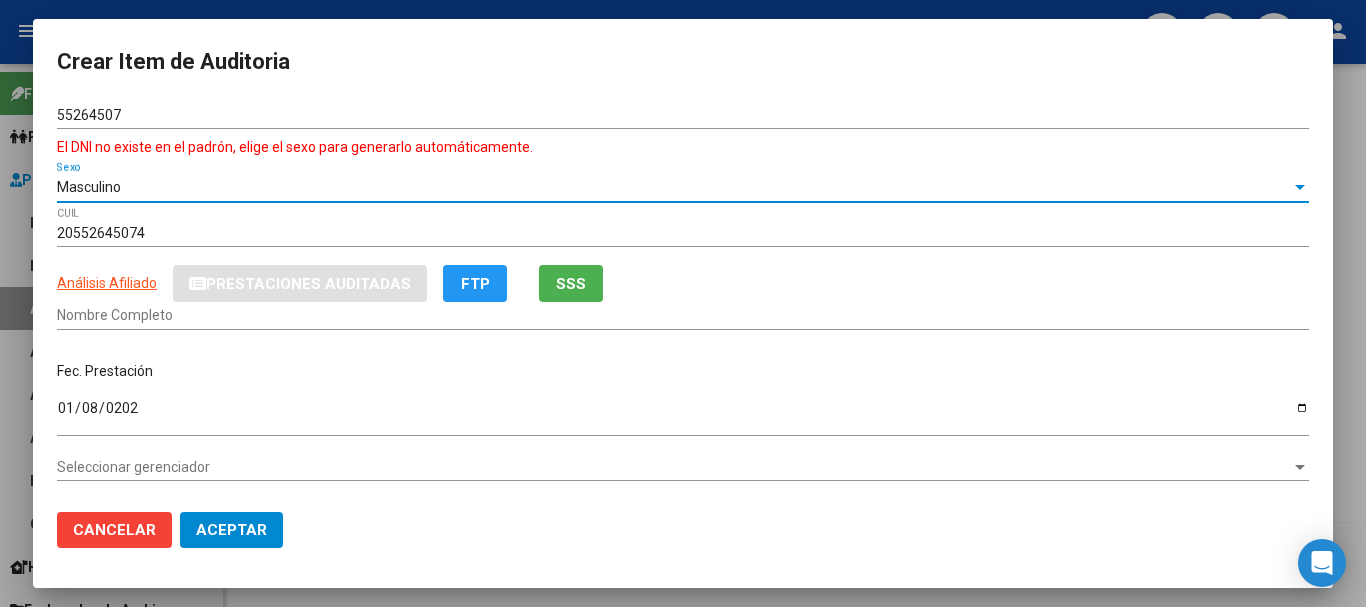 type on "BORTOLIN [PERSON_NAME]" 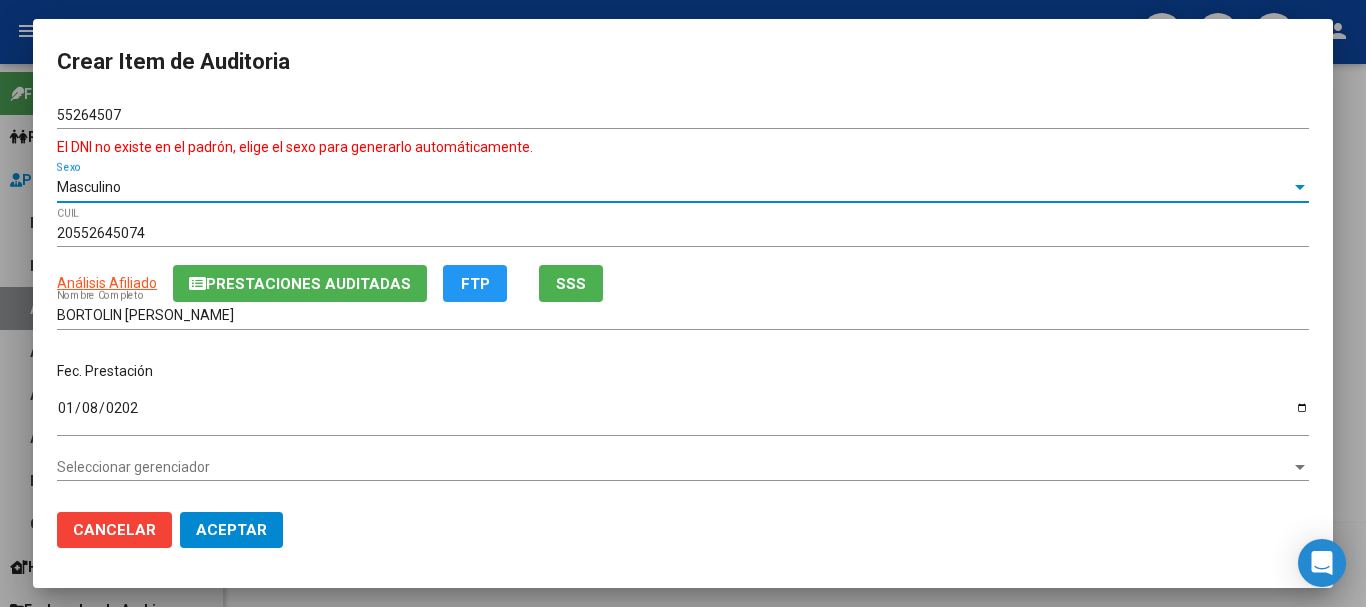 click on "Prestaciones Auditadas" 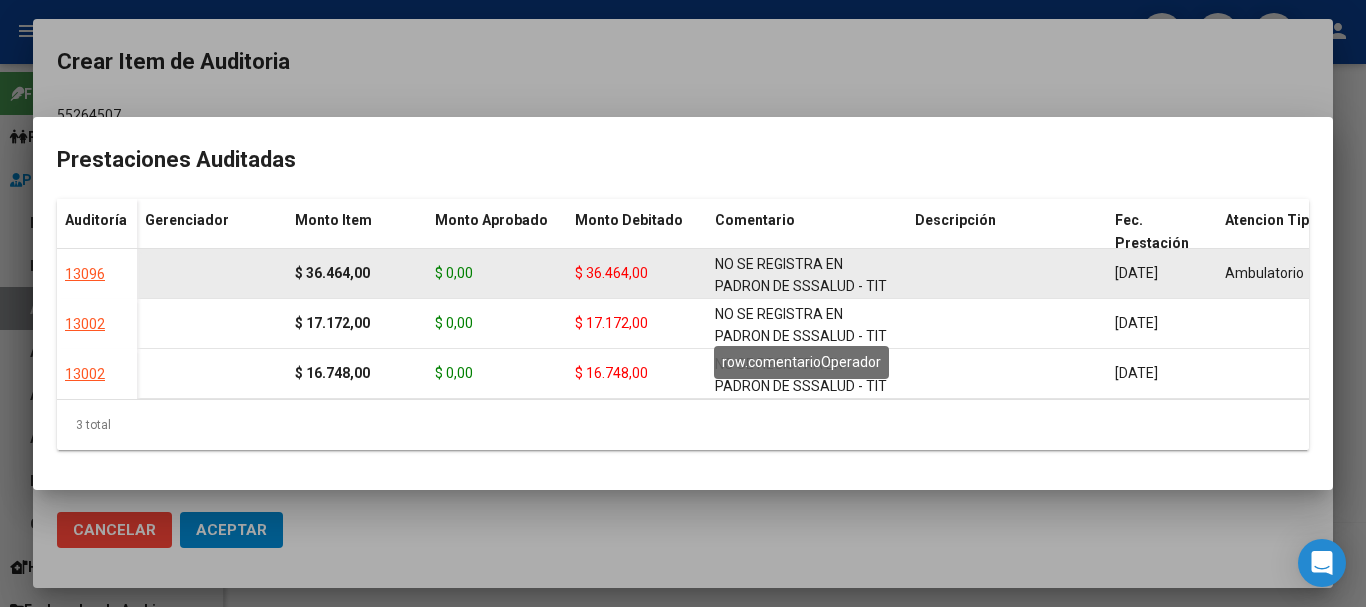 click on "NO SE REGISTRA EN PADRON DE SSSALUD - TIT SIN FAMILIARES EN MONOTRIBUTO" 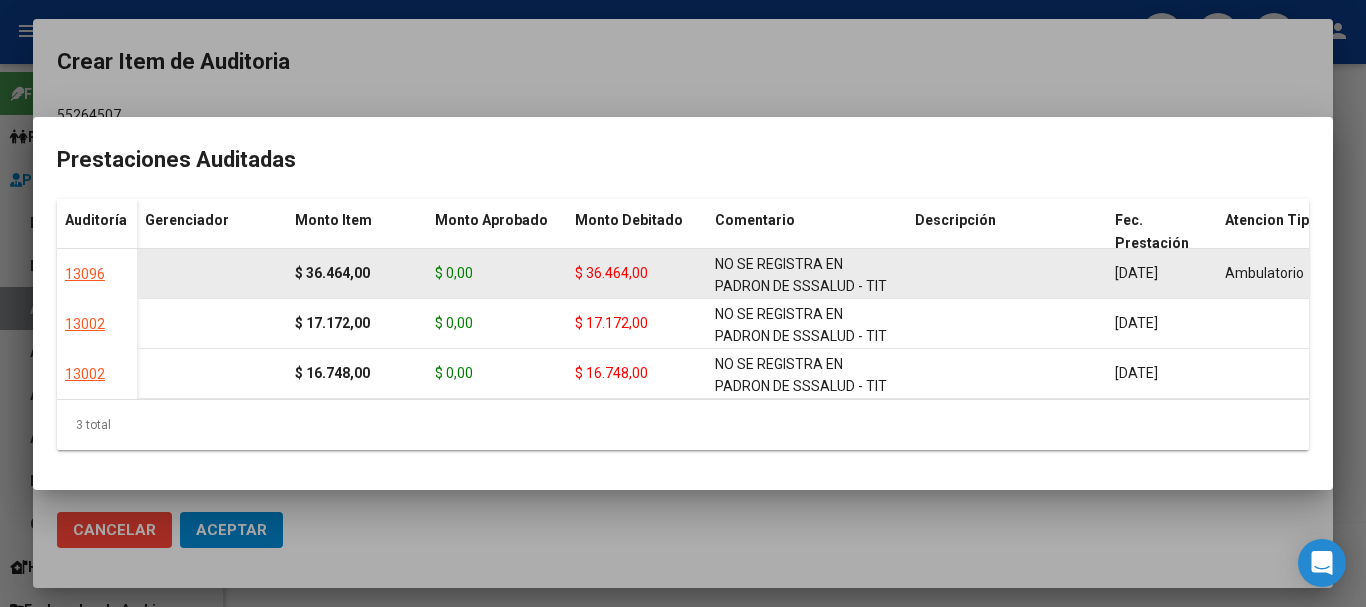 click on "NO SE REGISTRA EN PADRON DE SSSALUD - TIT SIN FAMILIARES EN MONOTRIBUTO" 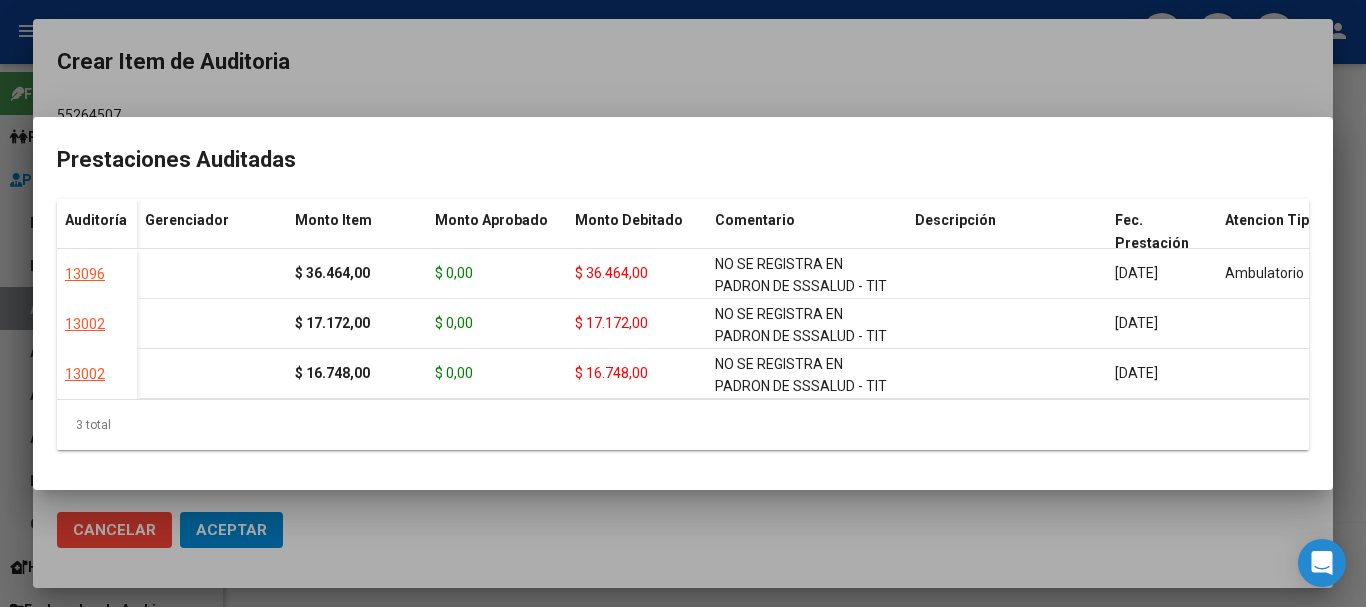 copy on "NO SE REGISTRA EN PADRON DE SSSALUD - TIT SIN FAMILIARES EN MONOTRIBUTO" 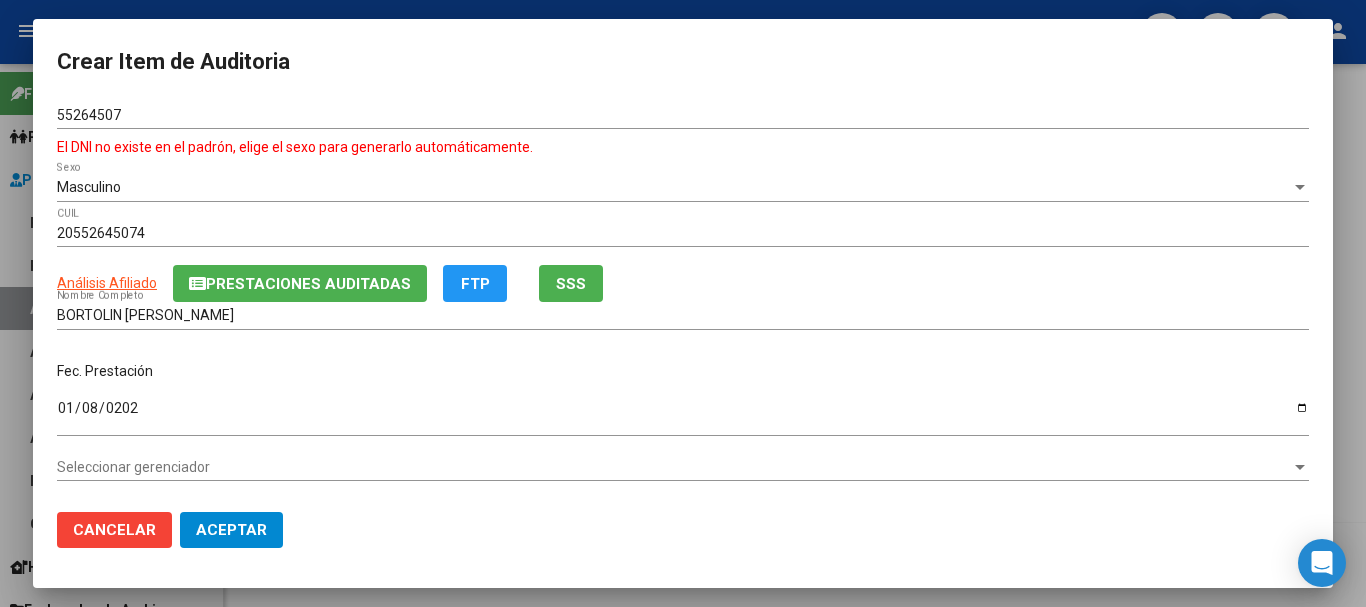 type 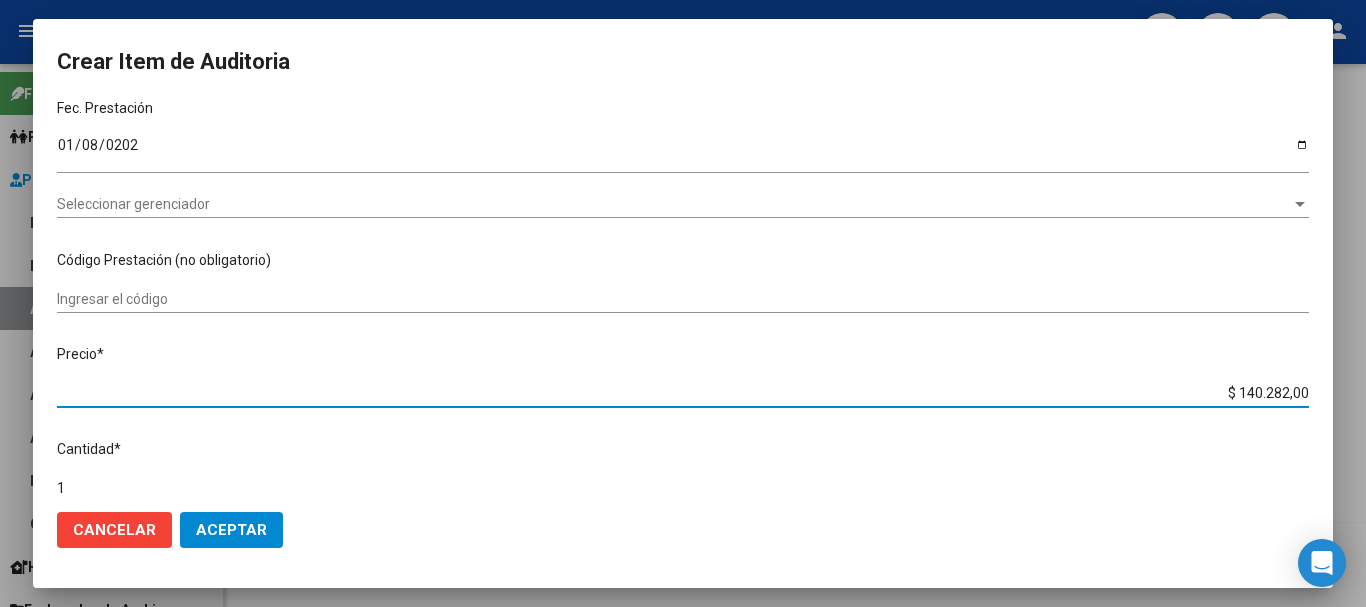 type on "$ 0,01" 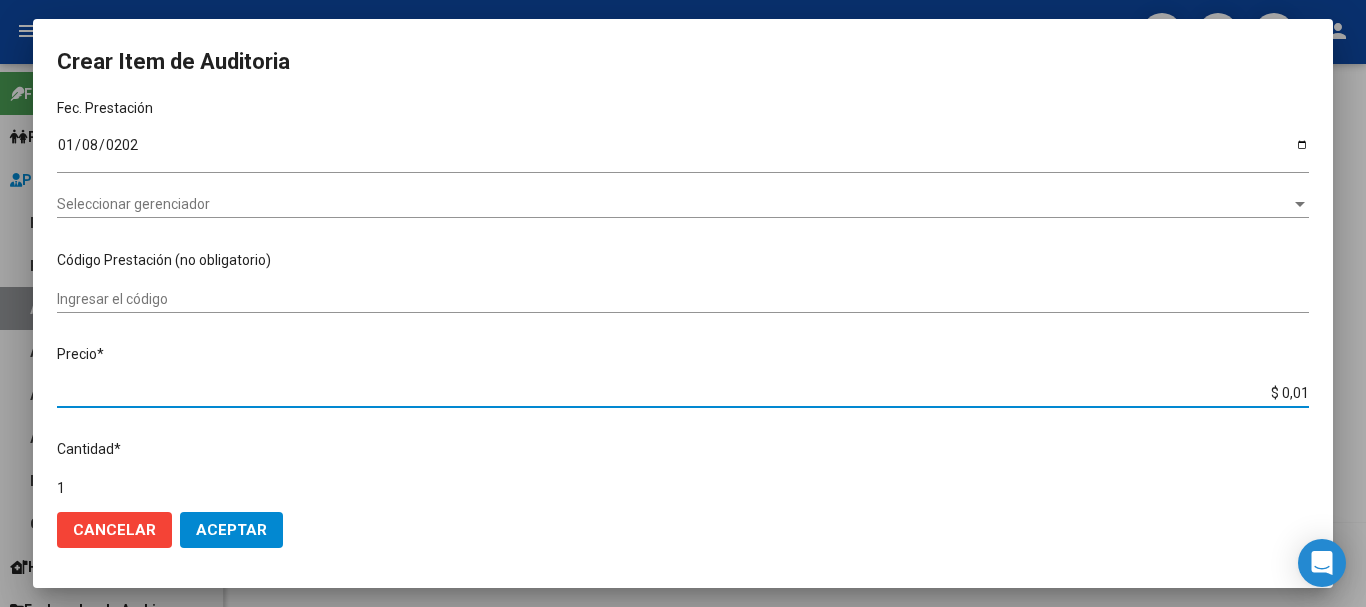 type on "$ 0,16" 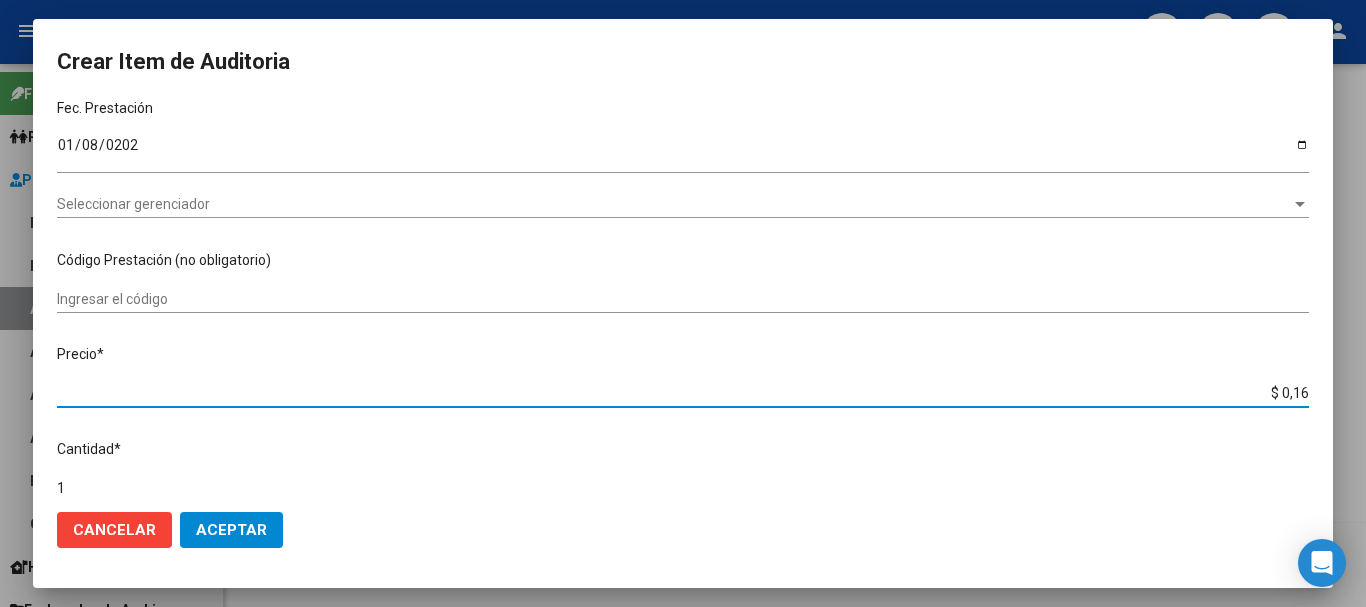 type on "$ 1,67" 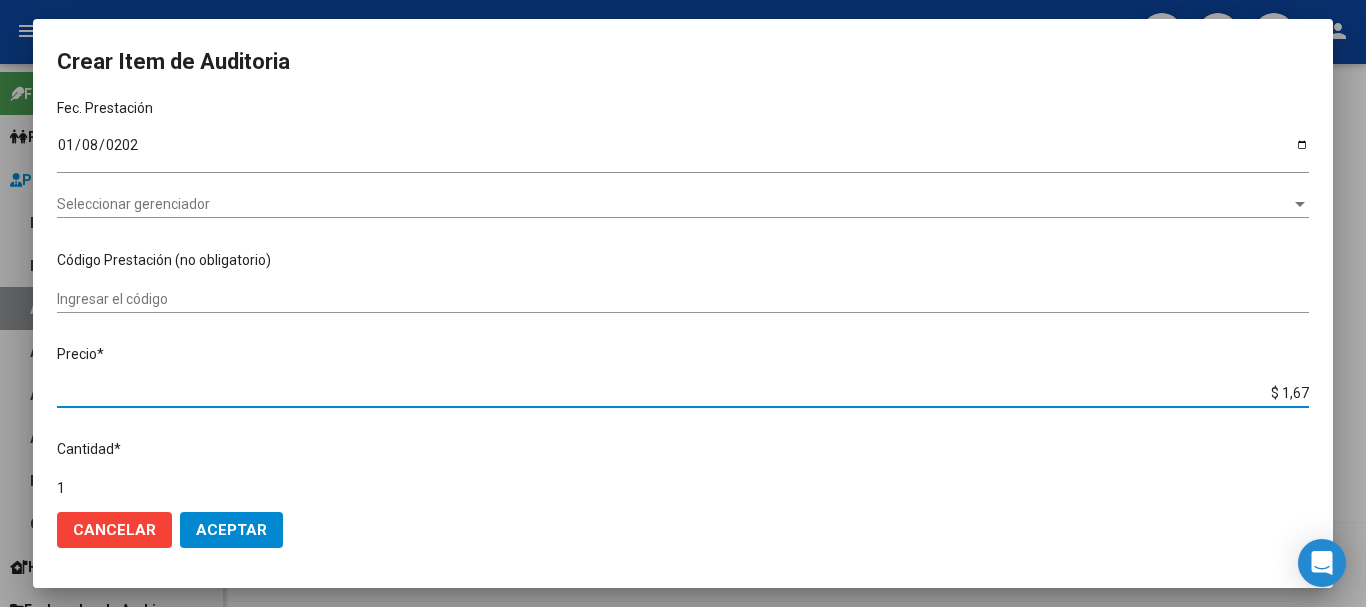 type on "$ 16,74" 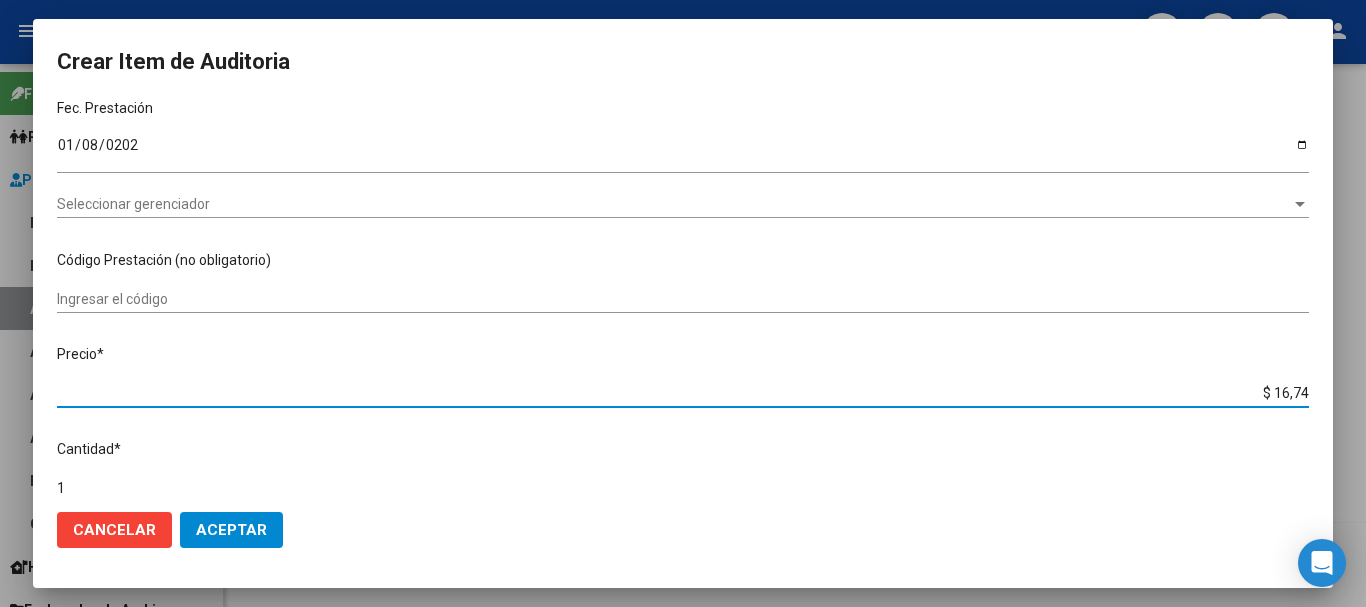 type on "$ 167,48" 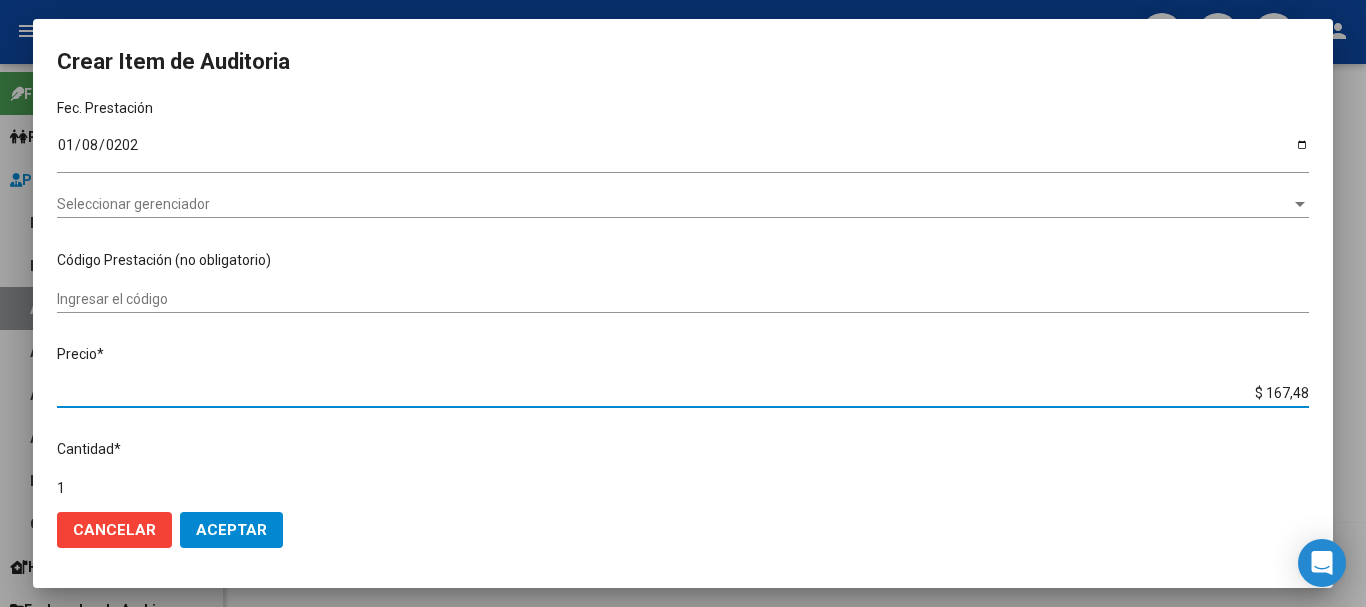 type on "$ 1.674,80" 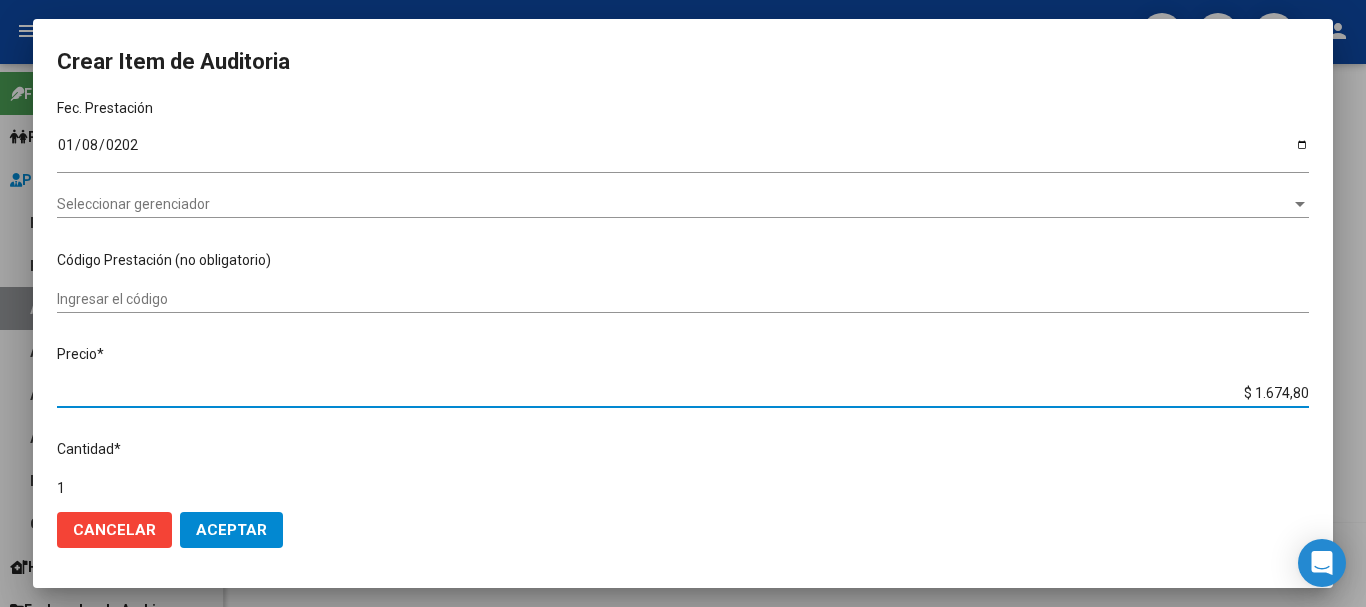 type on "$ 16.748,00" 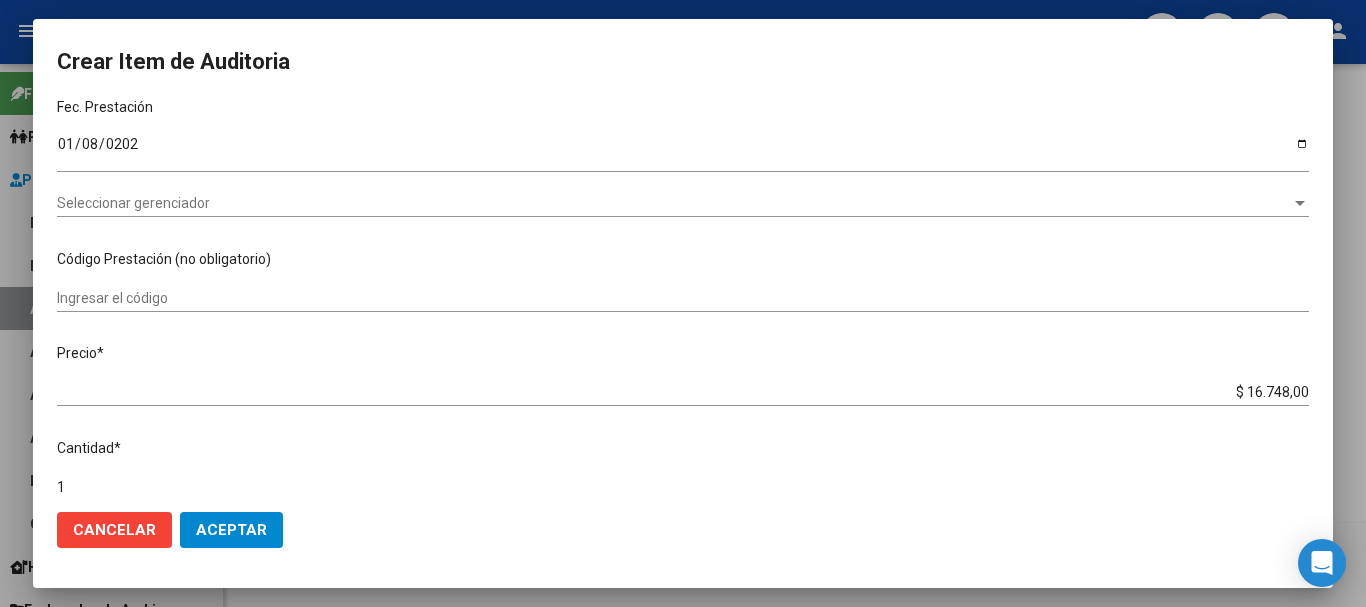 scroll, scrollTop: 641, scrollLeft: 0, axis: vertical 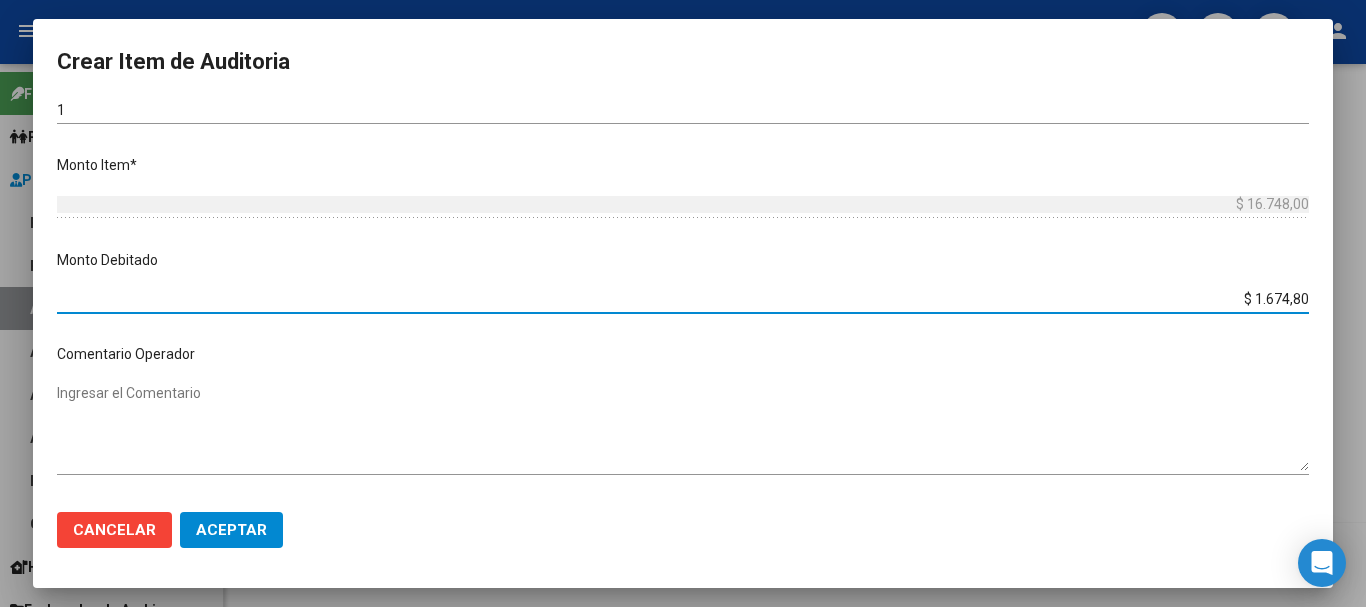 type on "$ 16.748,00" 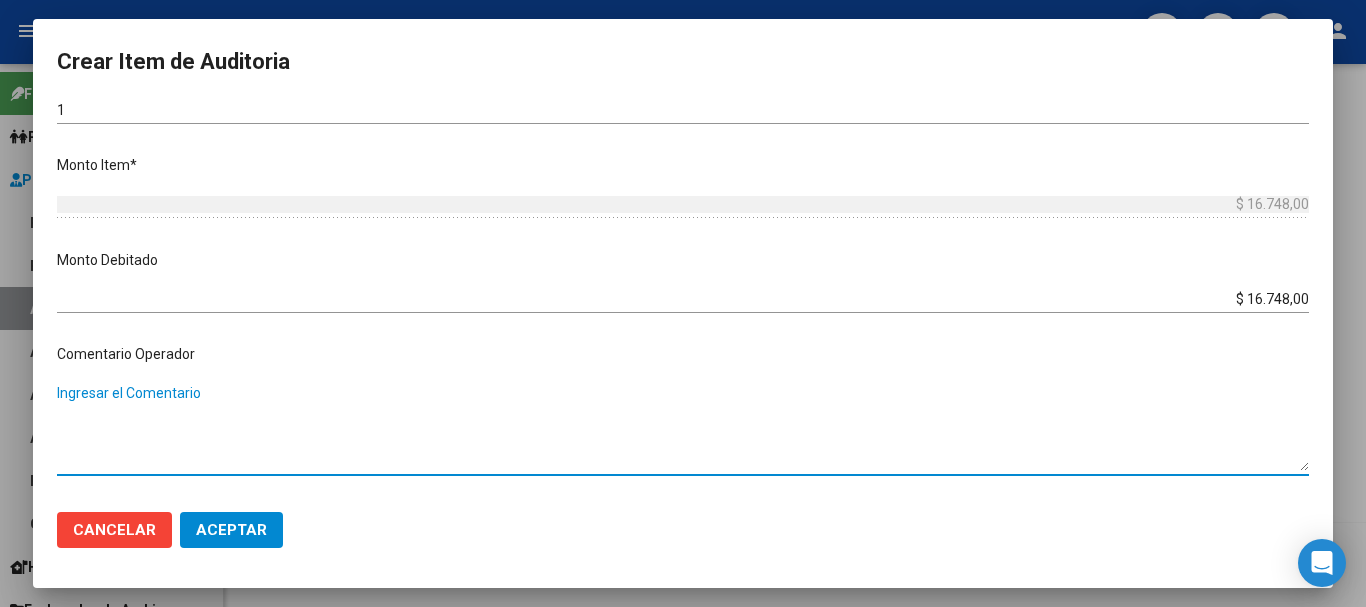 paste on "NO SE REGISTRA EN PADRON DE SSSALUD - TIT SIN FAMILIARES EN MONOTRIBUTO" 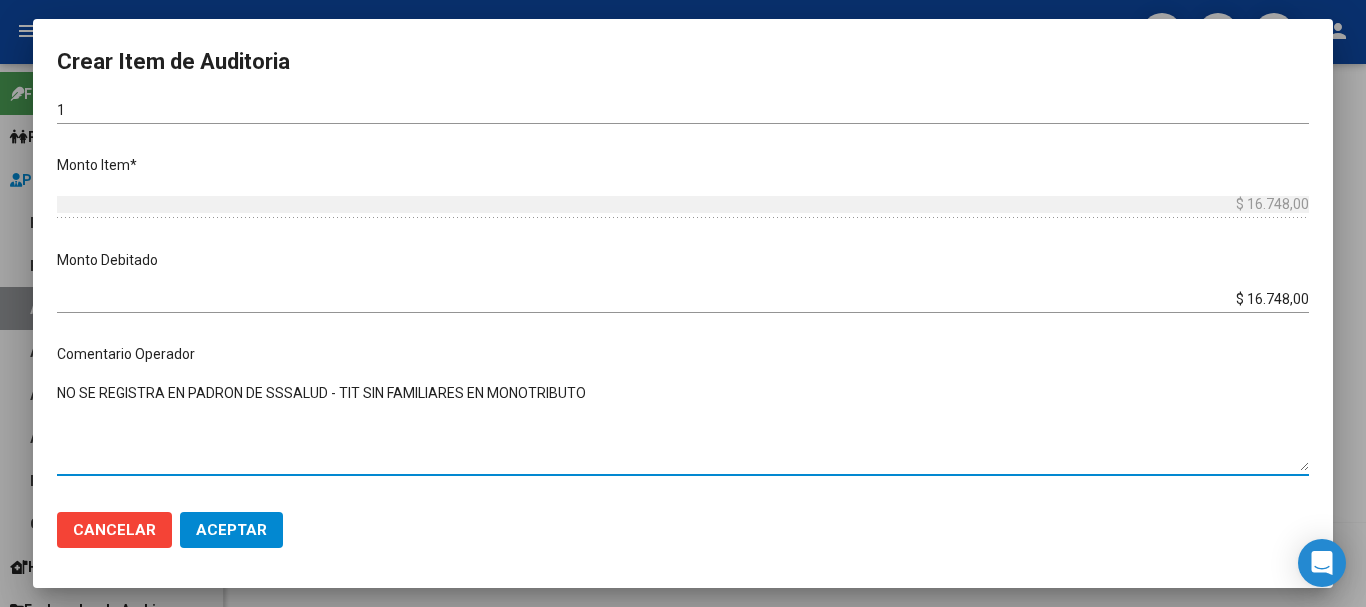 type on "NO SE REGISTRA EN PADRON DE SSSALUD - TIT SIN FAMILIARES EN MONOTRIBUTO" 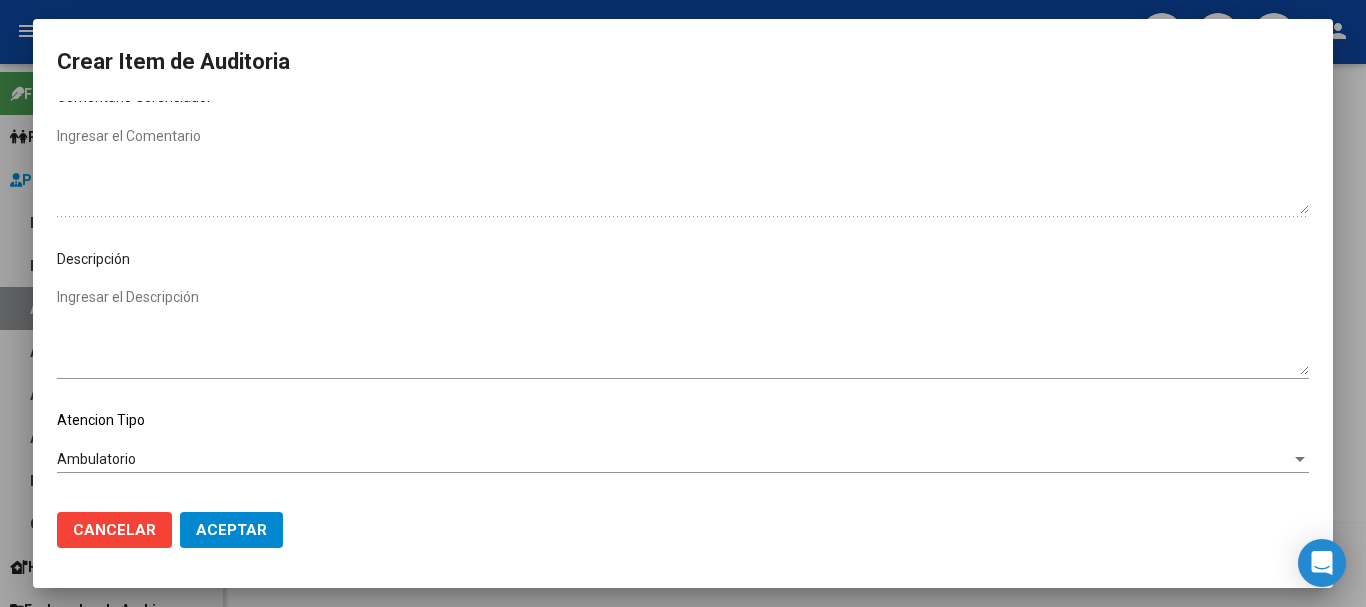 scroll, scrollTop: 1149, scrollLeft: 0, axis: vertical 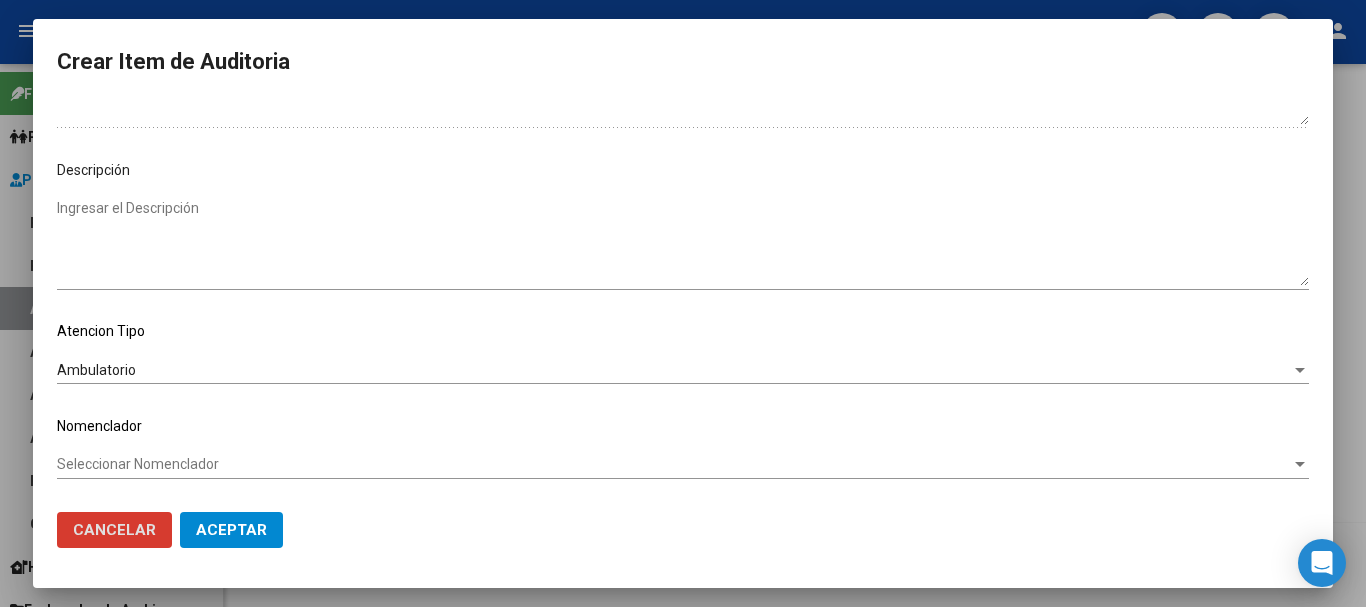 type 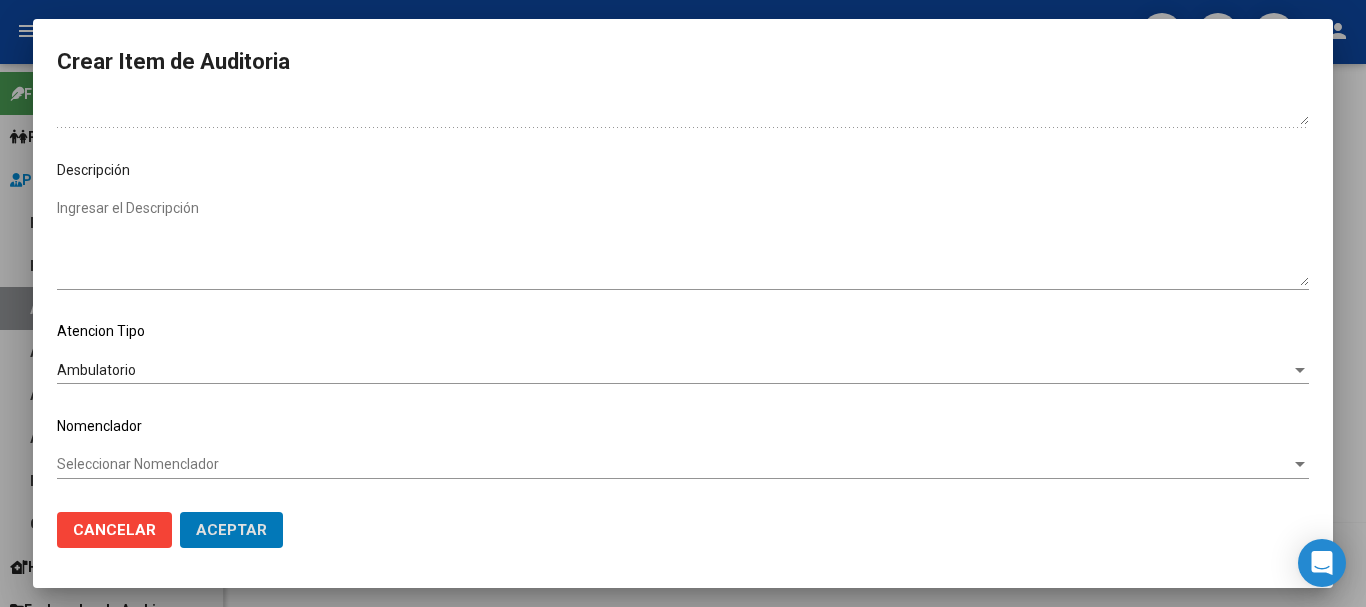 click on "Aceptar" 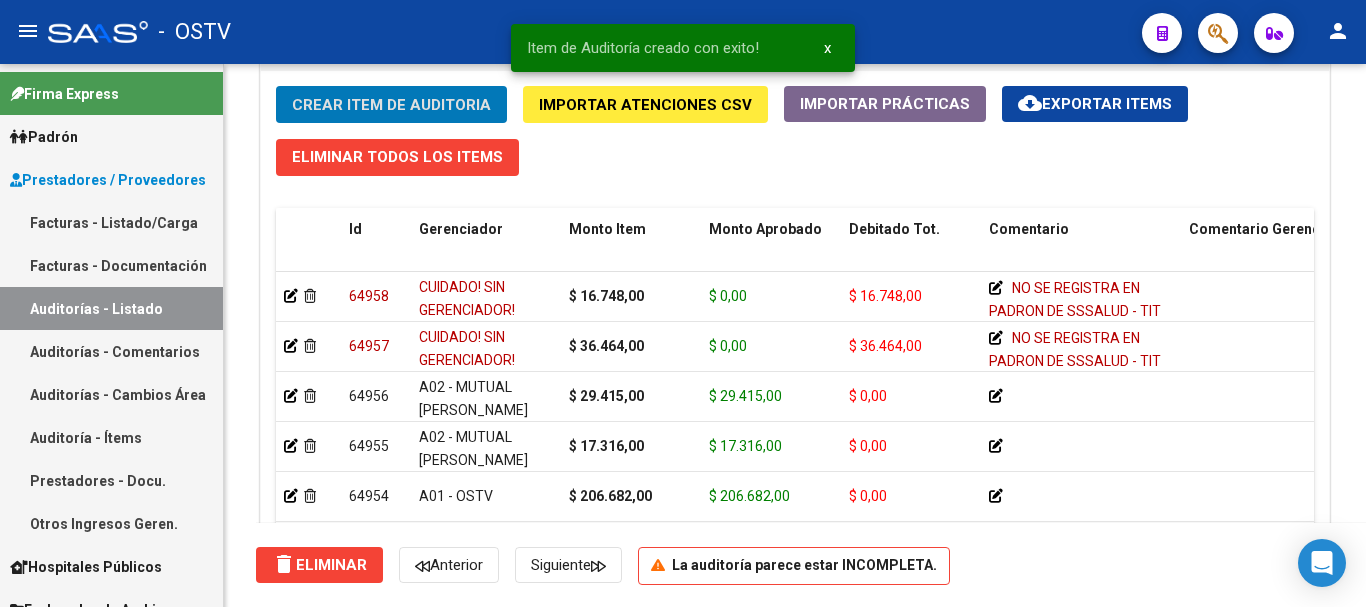 click on "Crear Item de Auditoria" 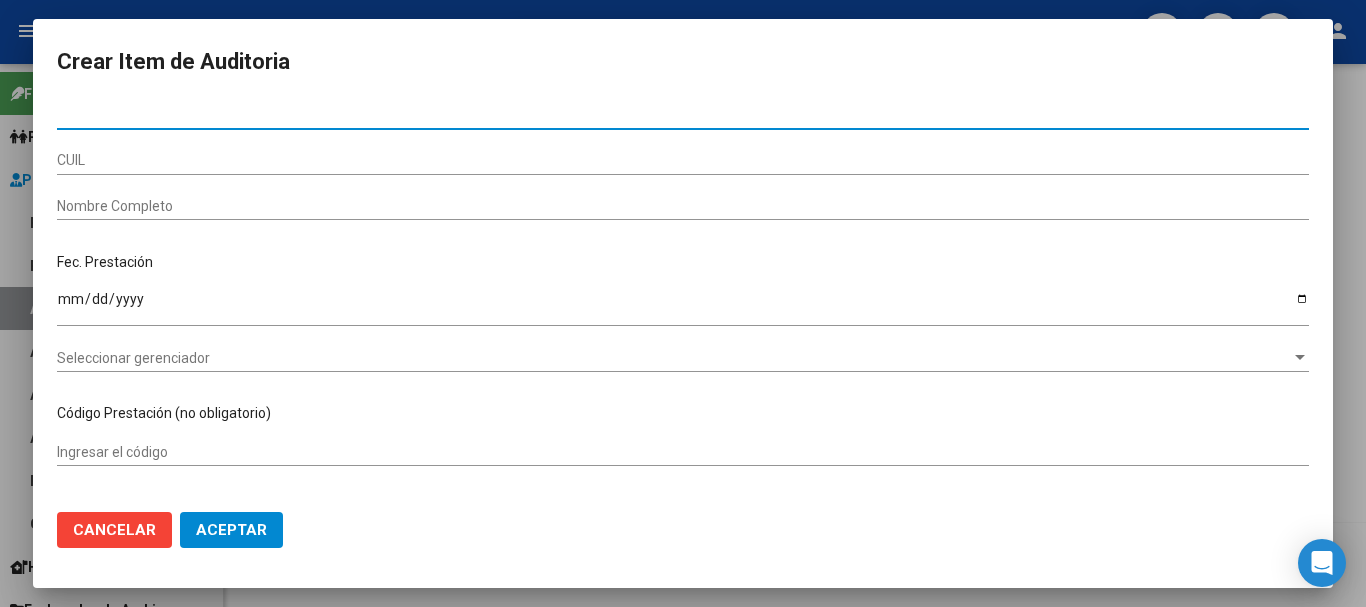 paste on "3291092" 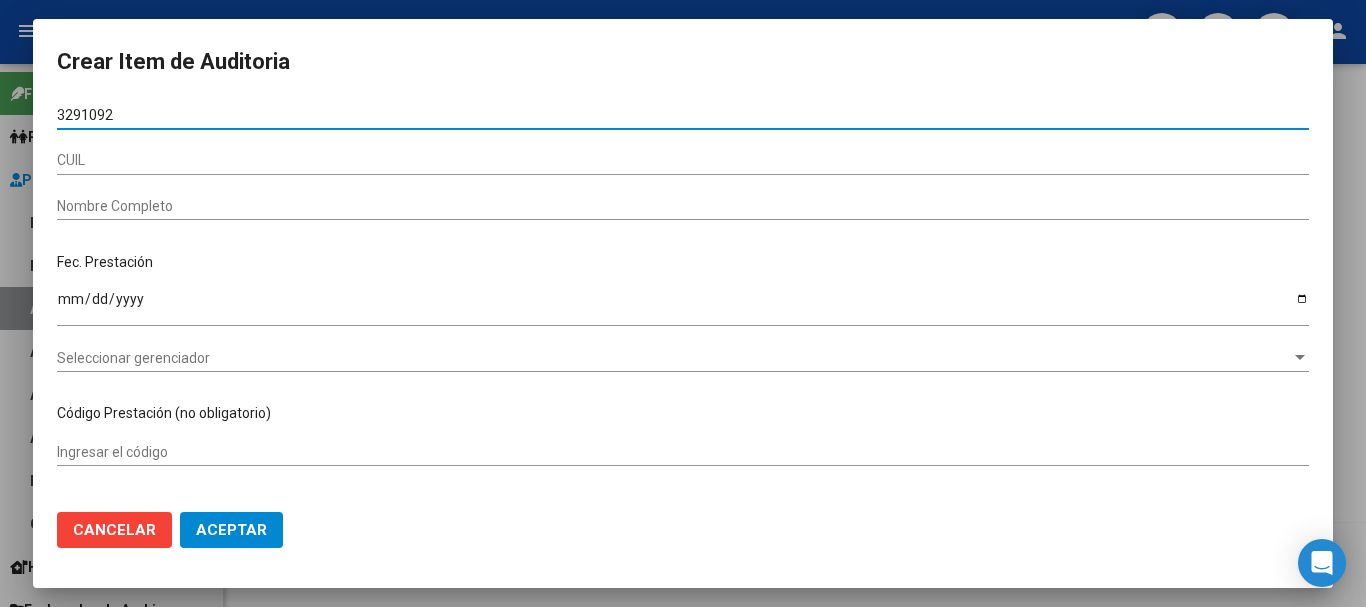 type on "3291092" 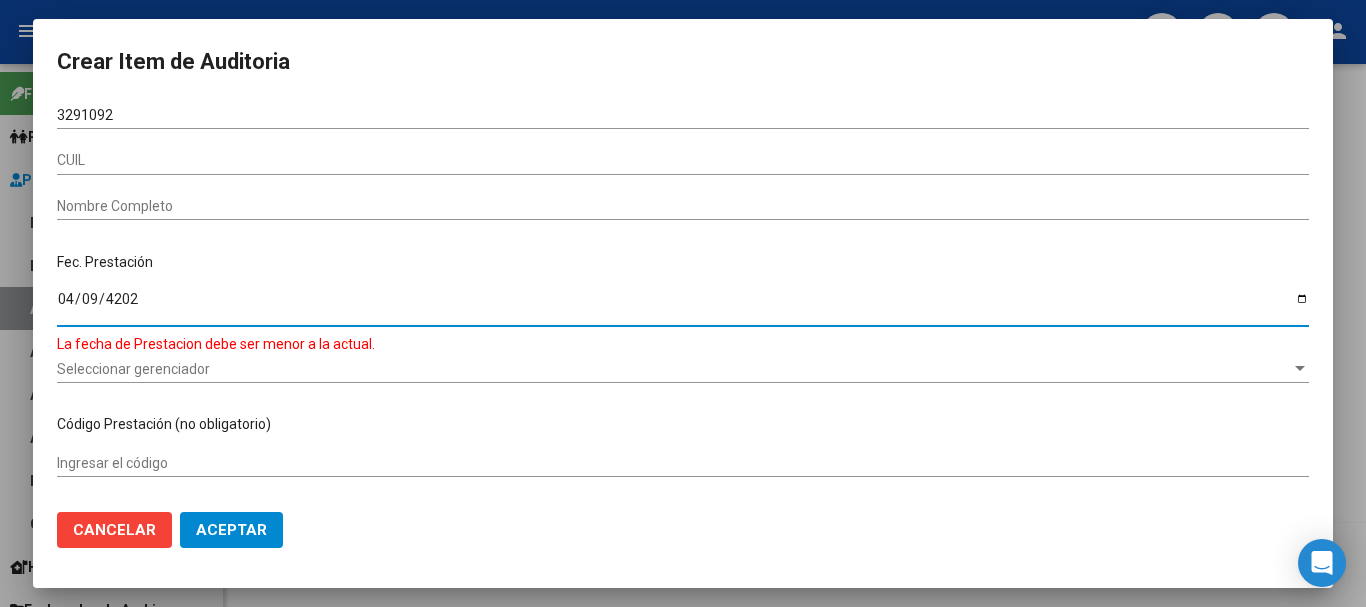 type on "[DATE]" 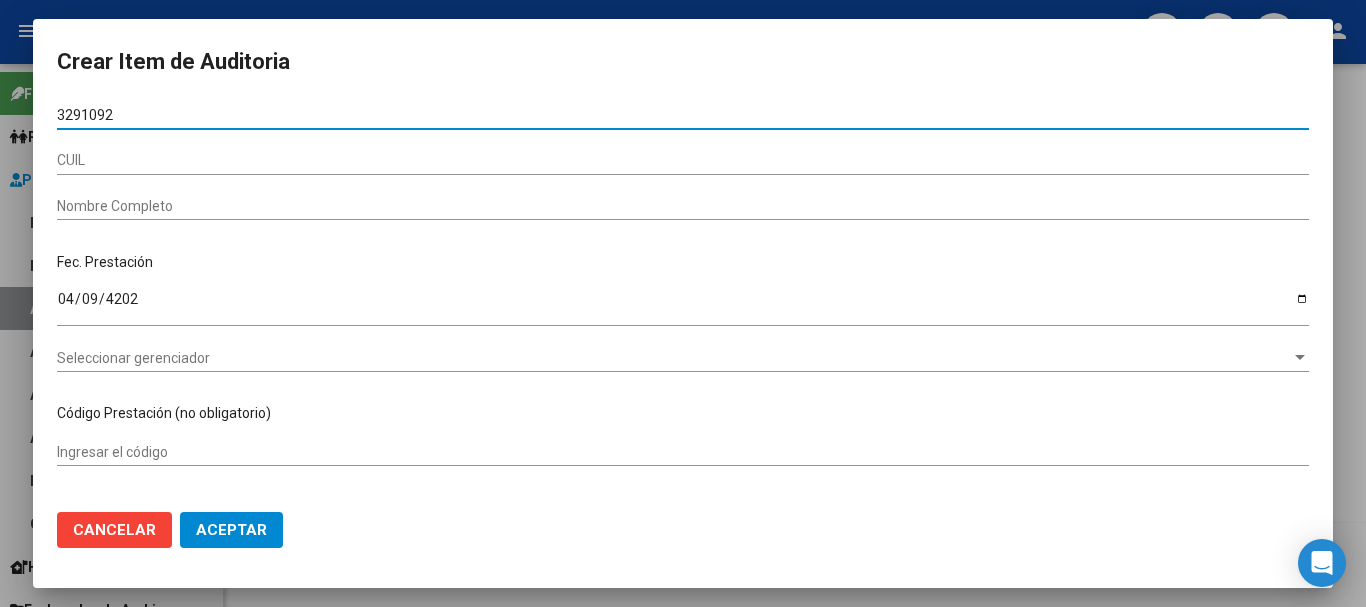 type on "03291092" 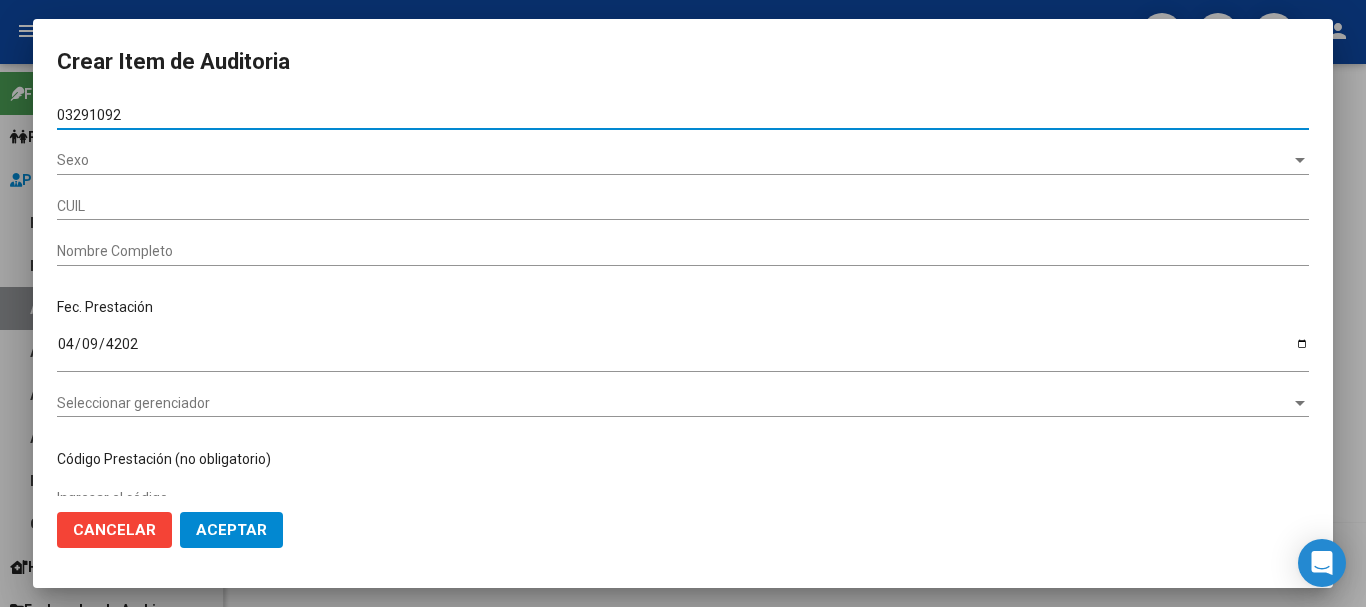type on "27032910926" 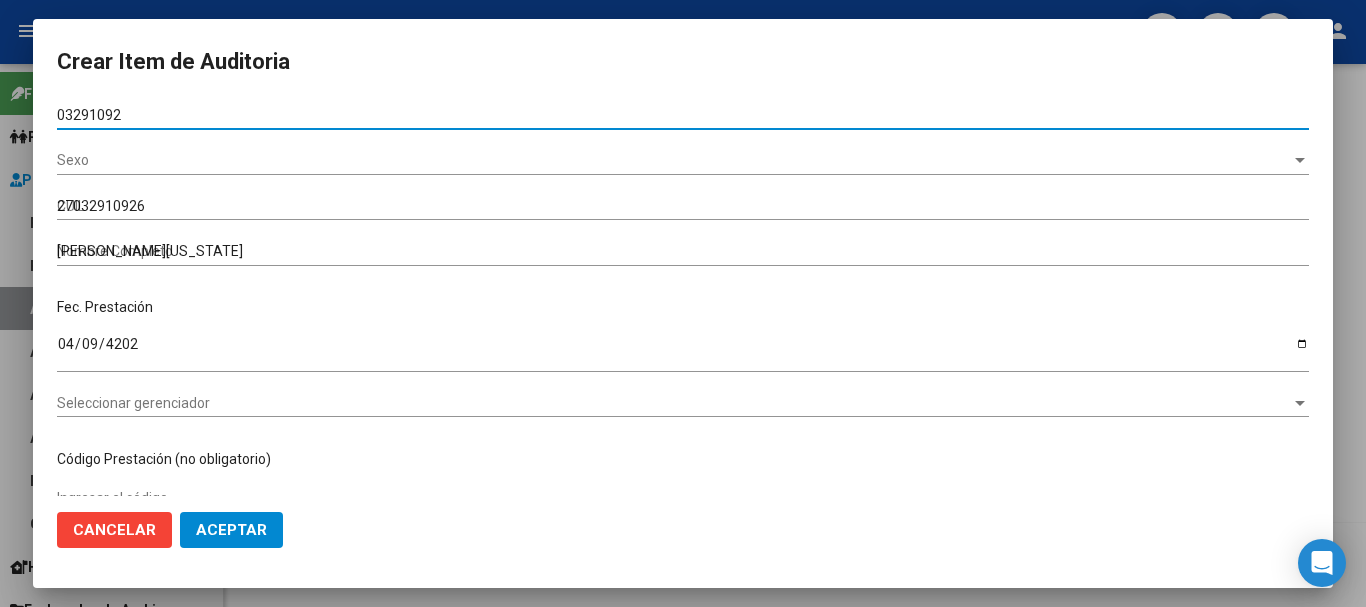 type on "03291092" 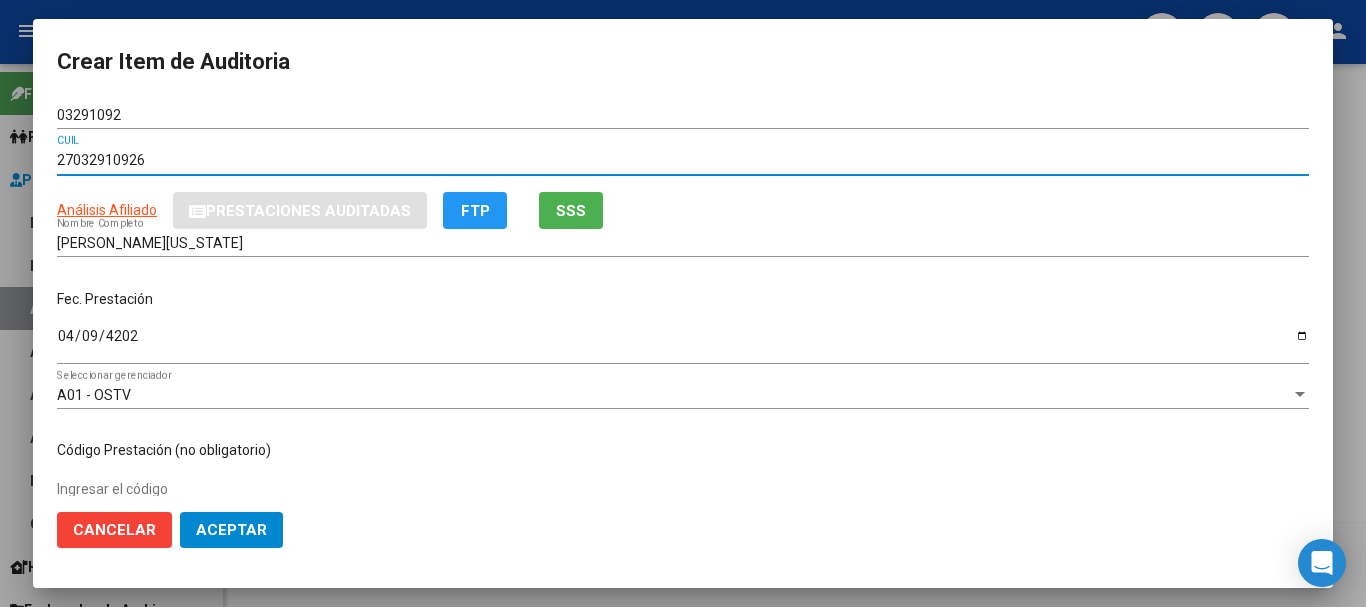 type 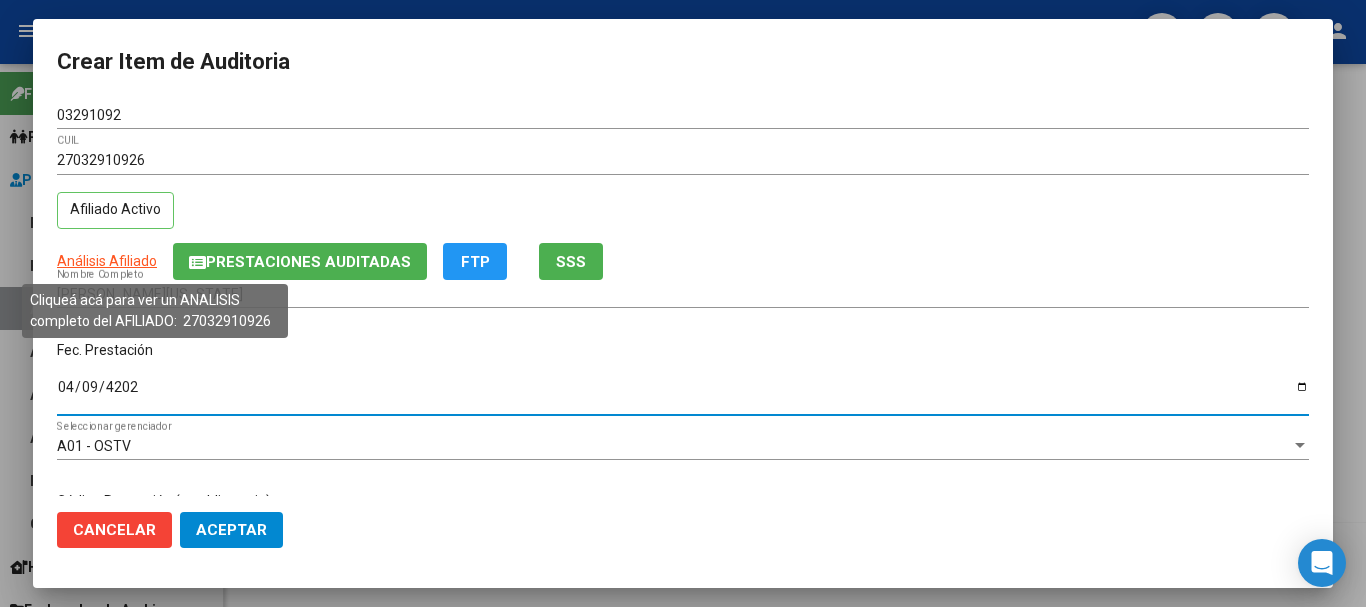 click on "Análisis Afiliado" at bounding box center [107, 261] 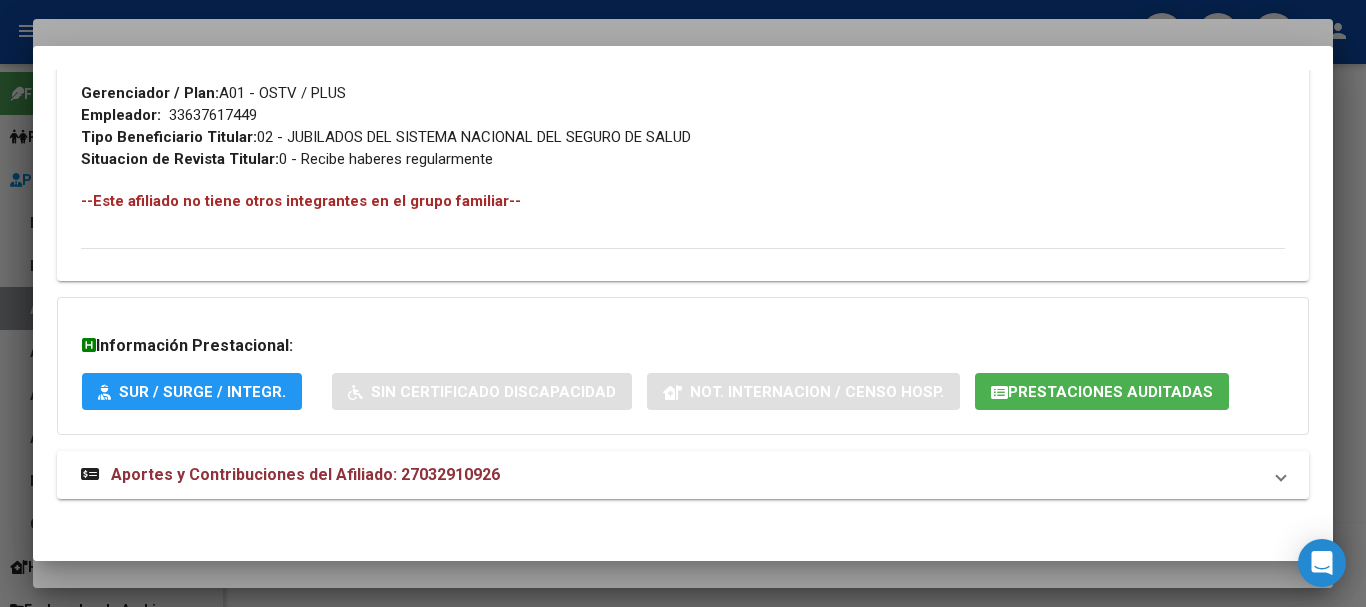 scroll, scrollTop: 999, scrollLeft: 0, axis: vertical 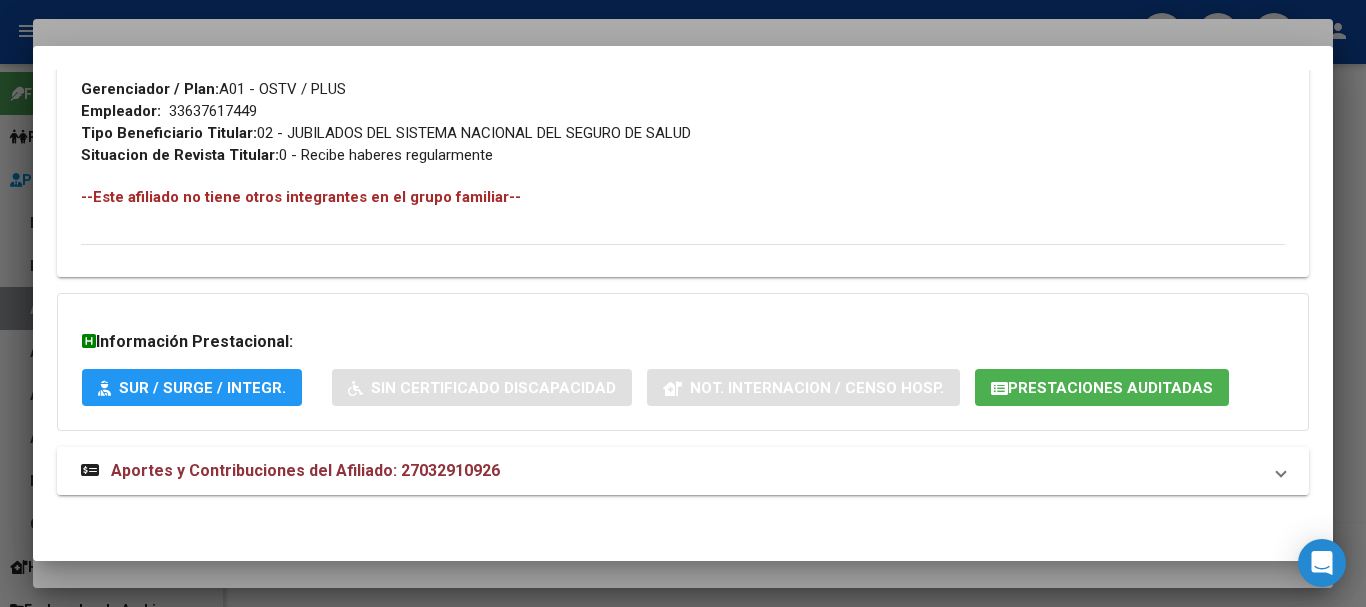 click on "Aportes y Contribuciones del Afiliado: 27032910926" at bounding box center [683, 471] 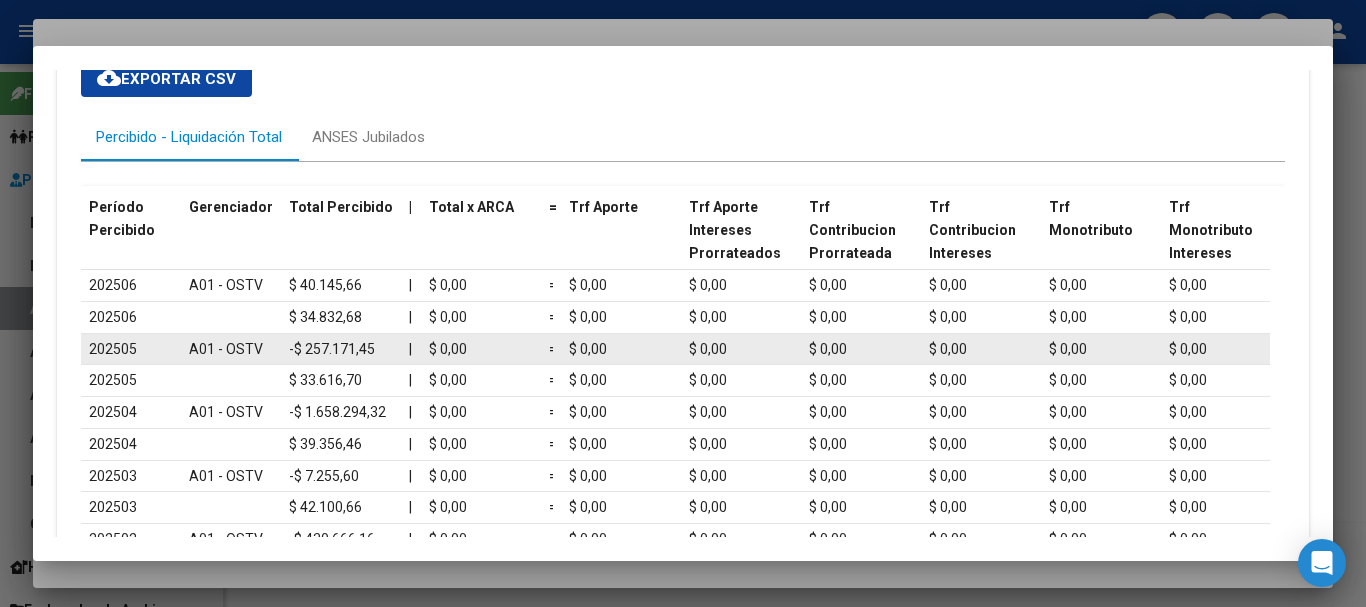 scroll, scrollTop: 1544, scrollLeft: 0, axis: vertical 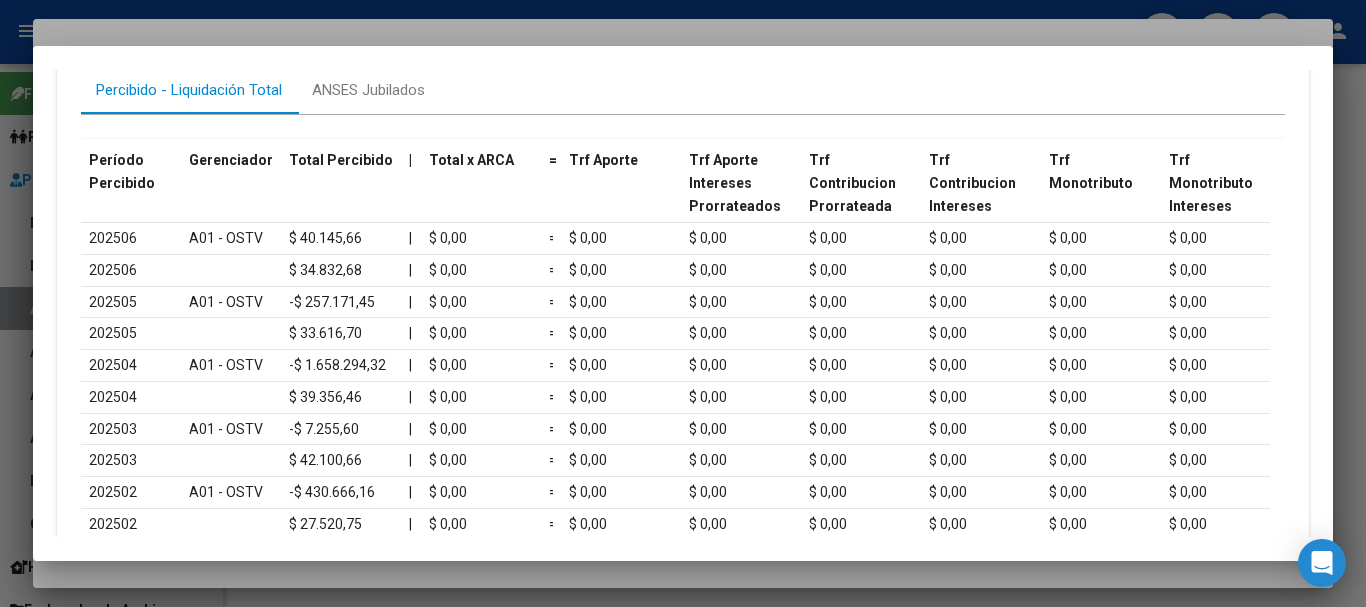 click at bounding box center [683, 303] 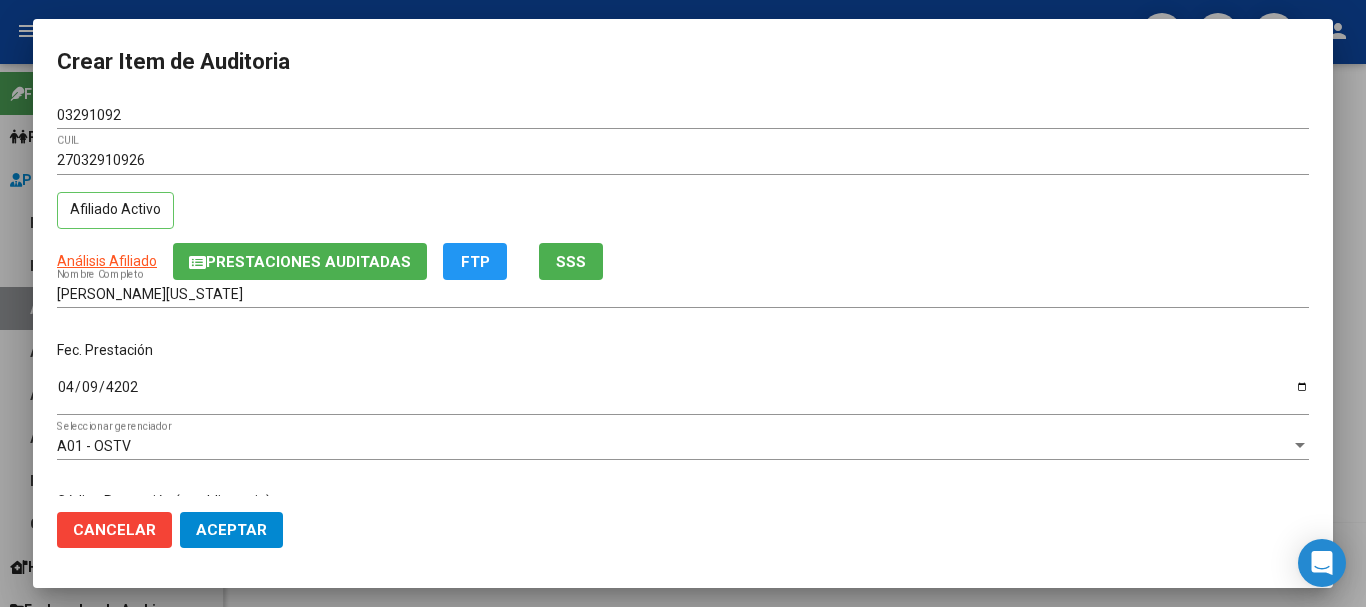 drag, startPoint x: 676, startPoint y: 107, endPoint x: 692, endPoint y: 120, distance: 20.615528 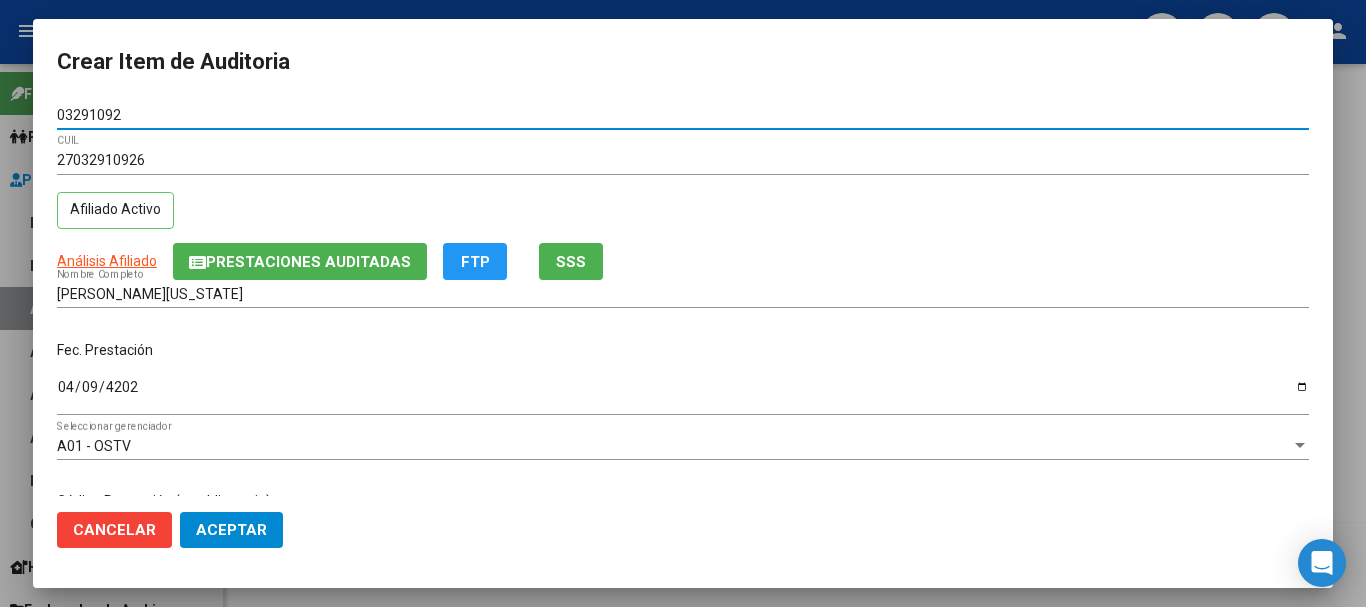 type 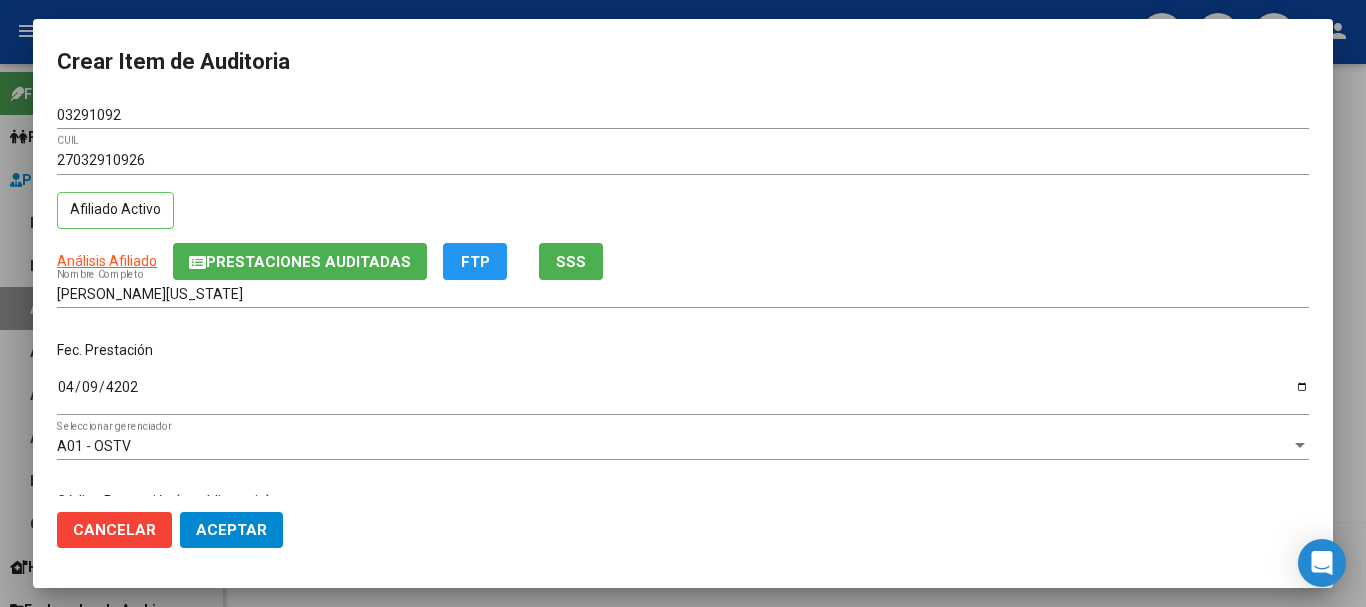 scroll, scrollTop: 242, scrollLeft: 0, axis: vertical 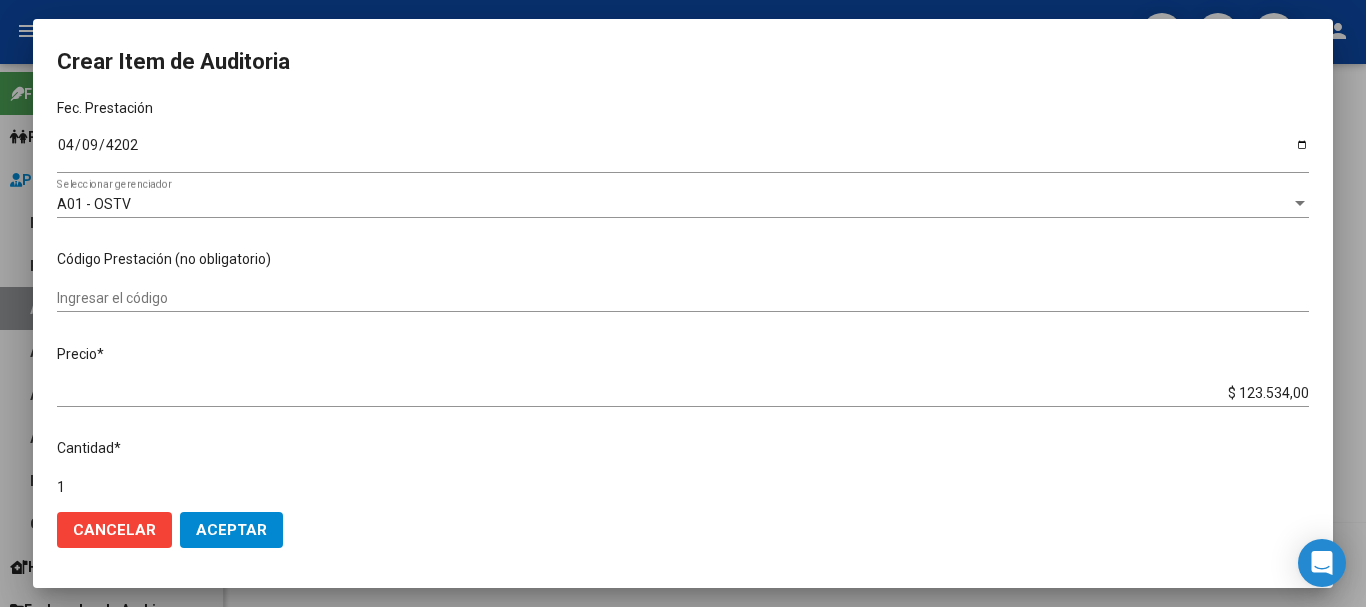 type on "$ 0,01" 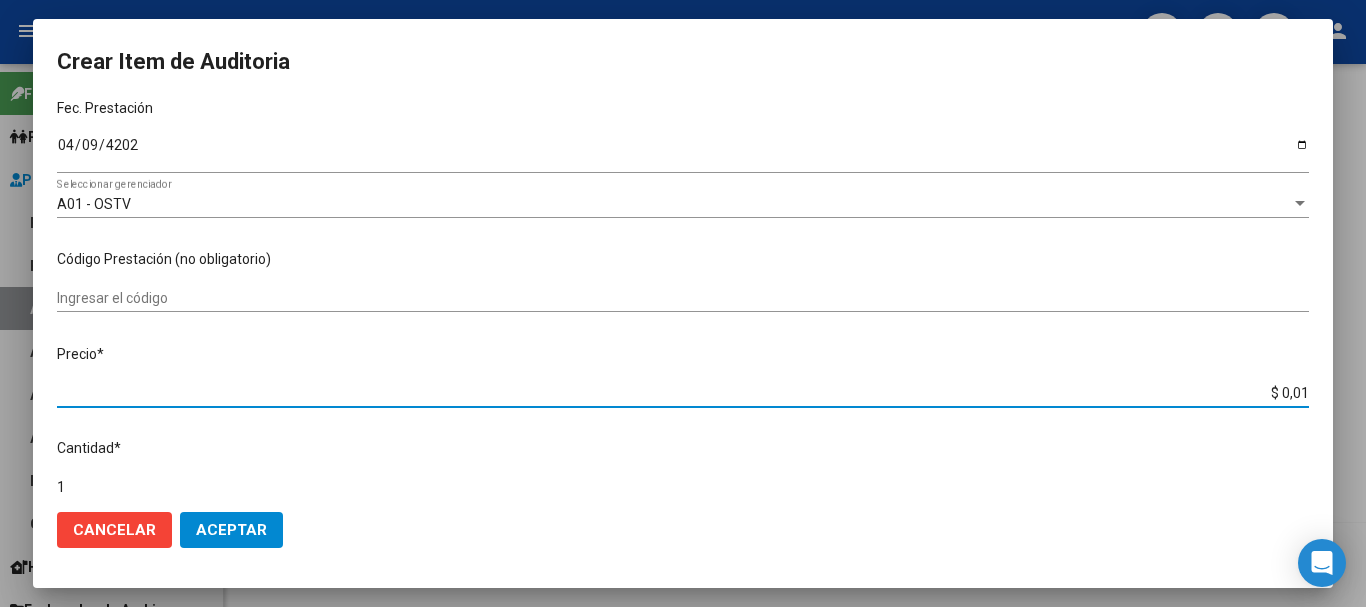 type on "$ 0,10" 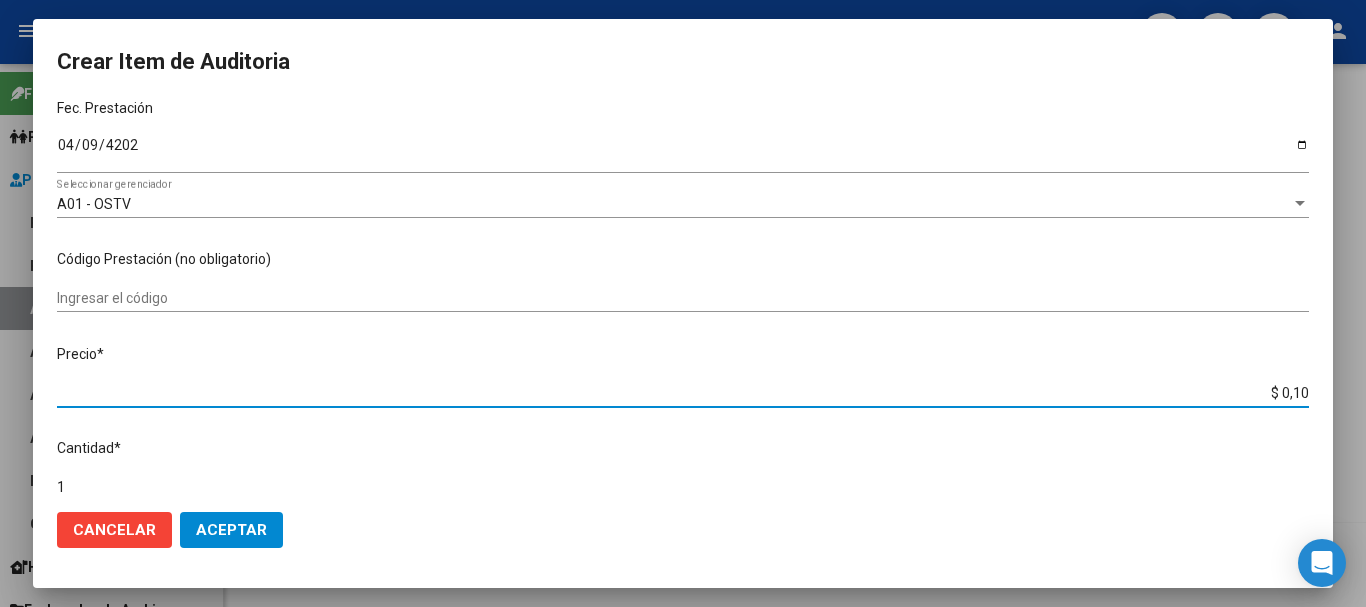type on "$ 1,05" 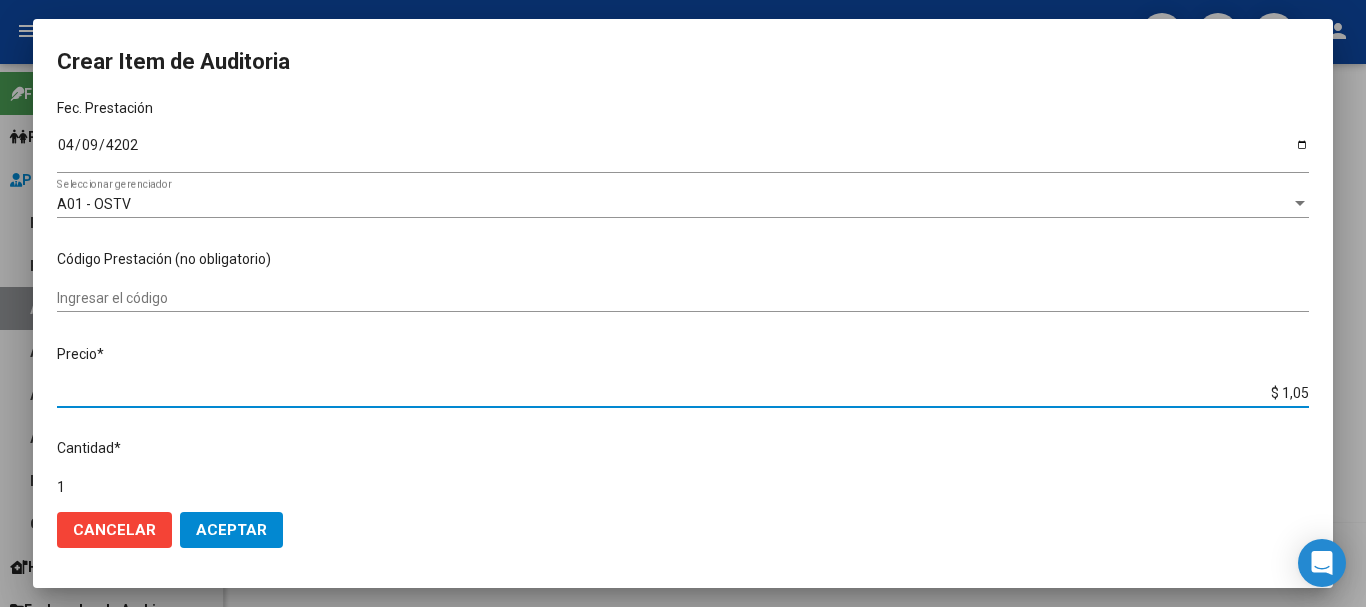 type on "$ 10,54" 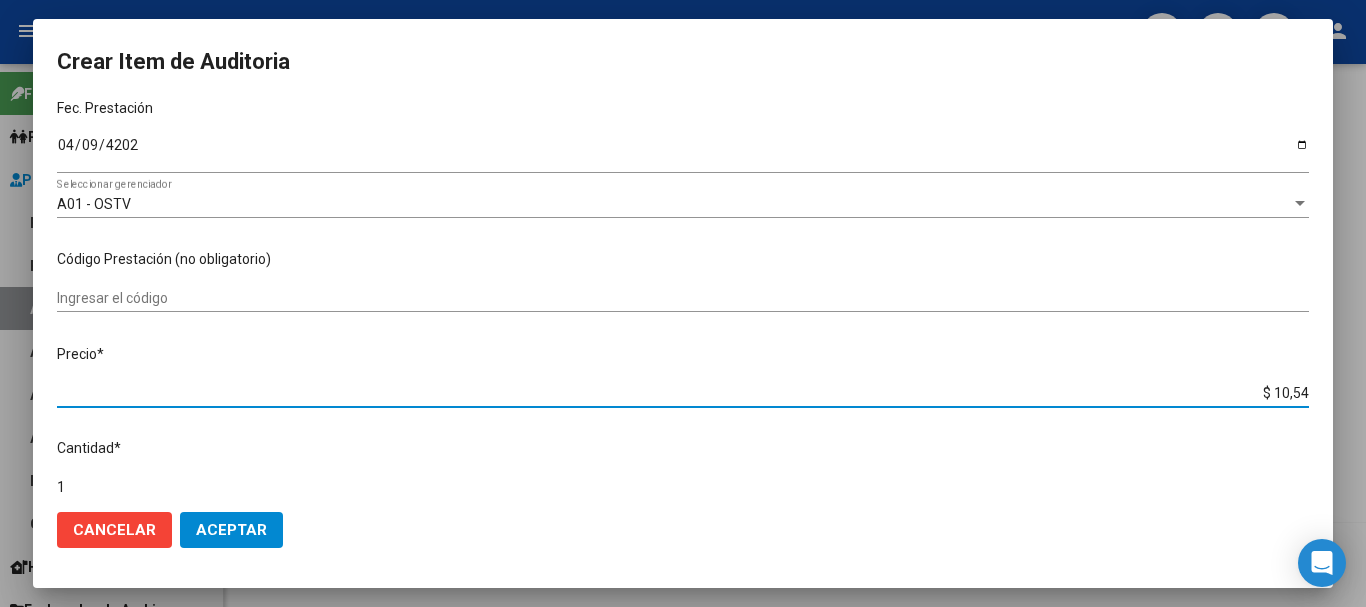 type on "$ 105,45" 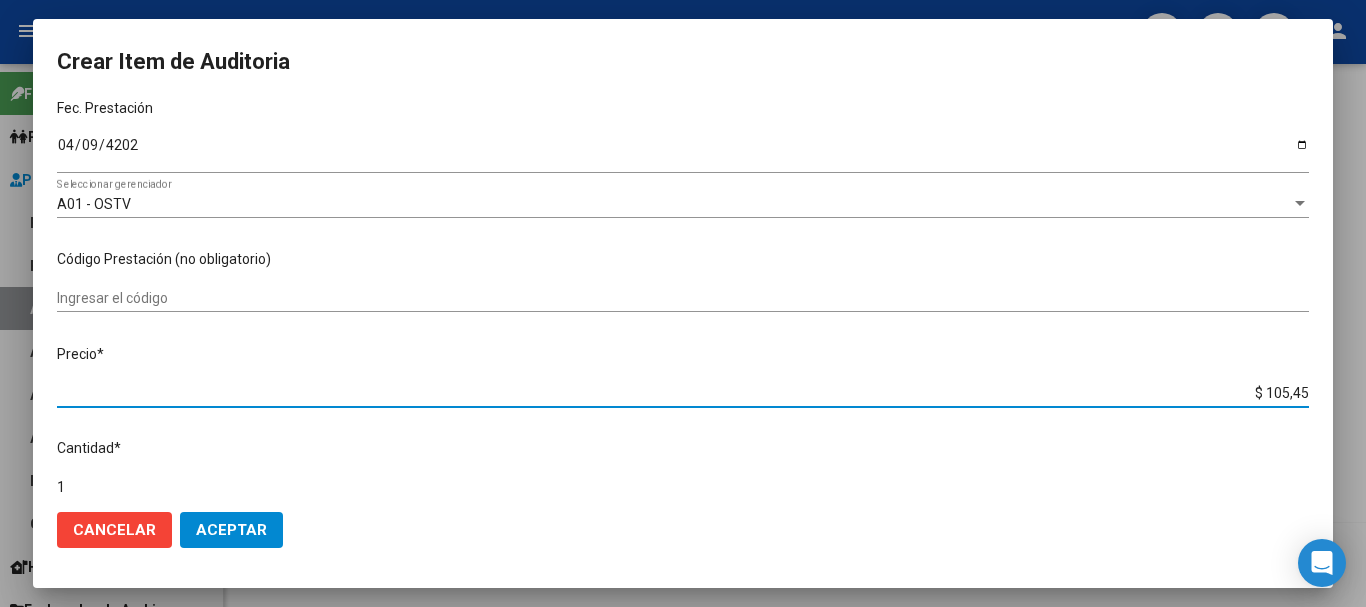 type on "$ 1.054,50" 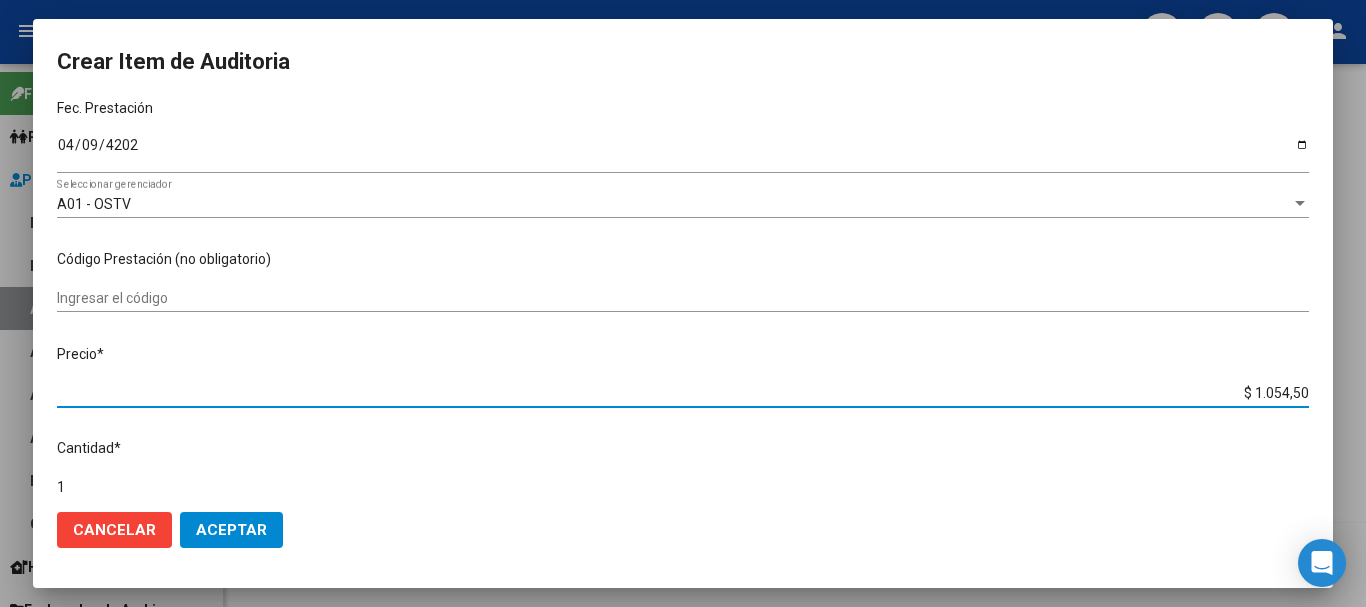 type on "$ 10.545,00" 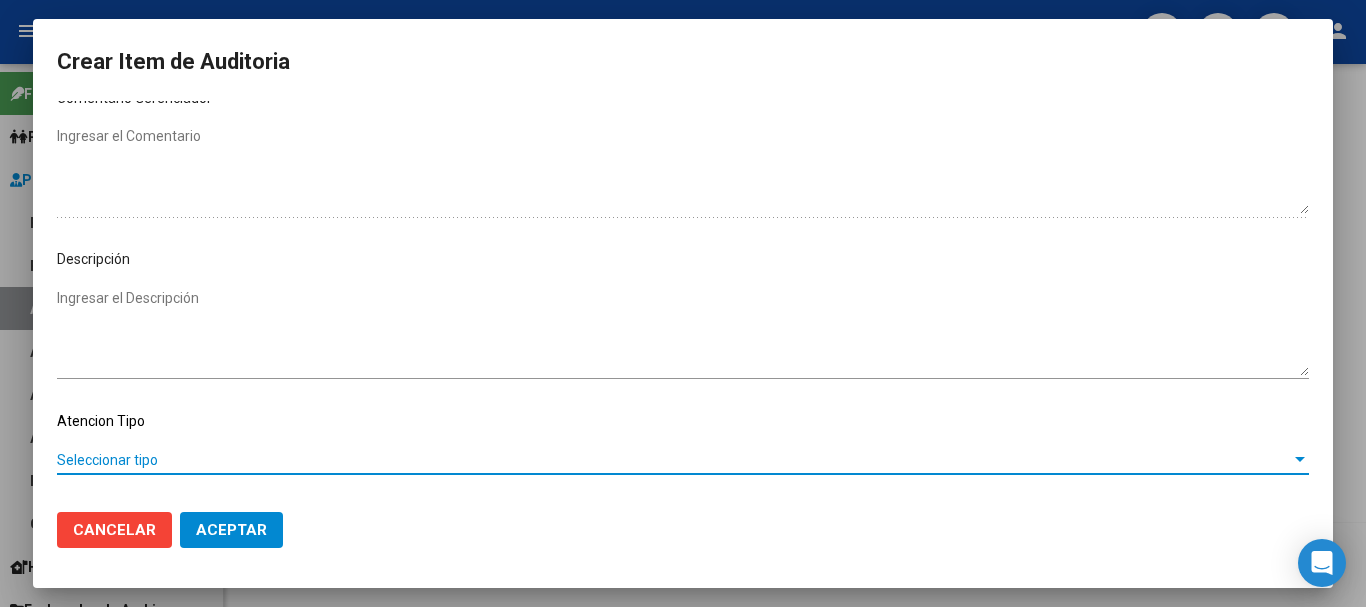 scroll, scrollTop: 1128, scrollLeft: 0, axis: vertical 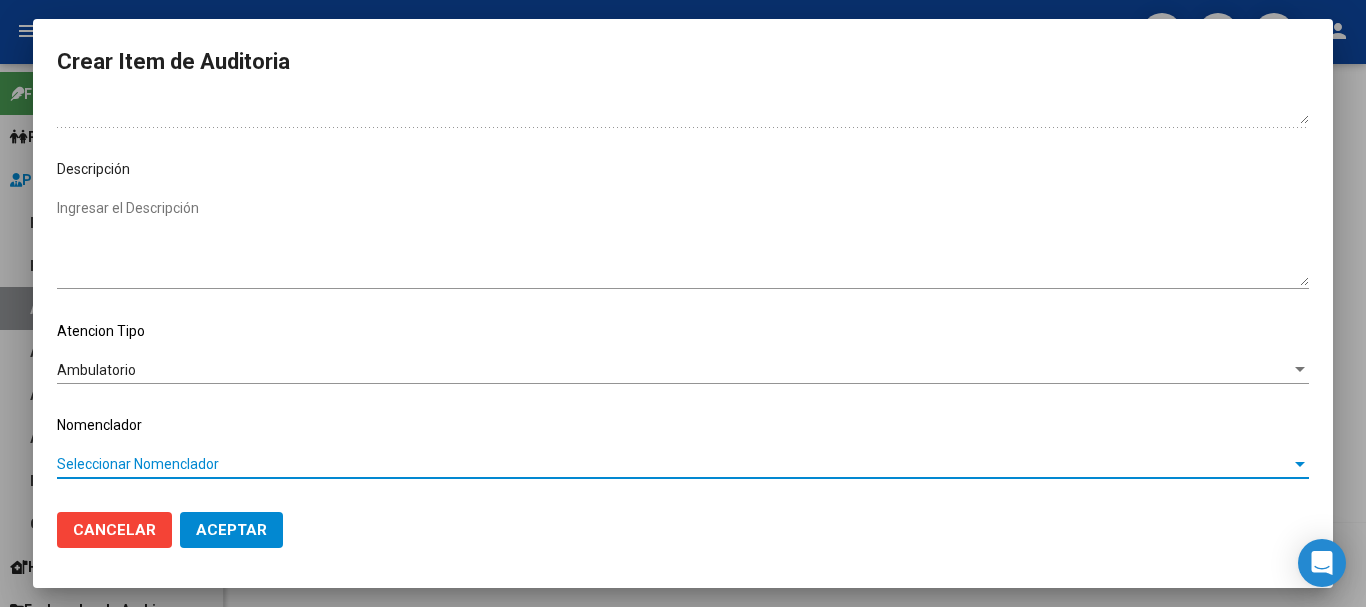 type 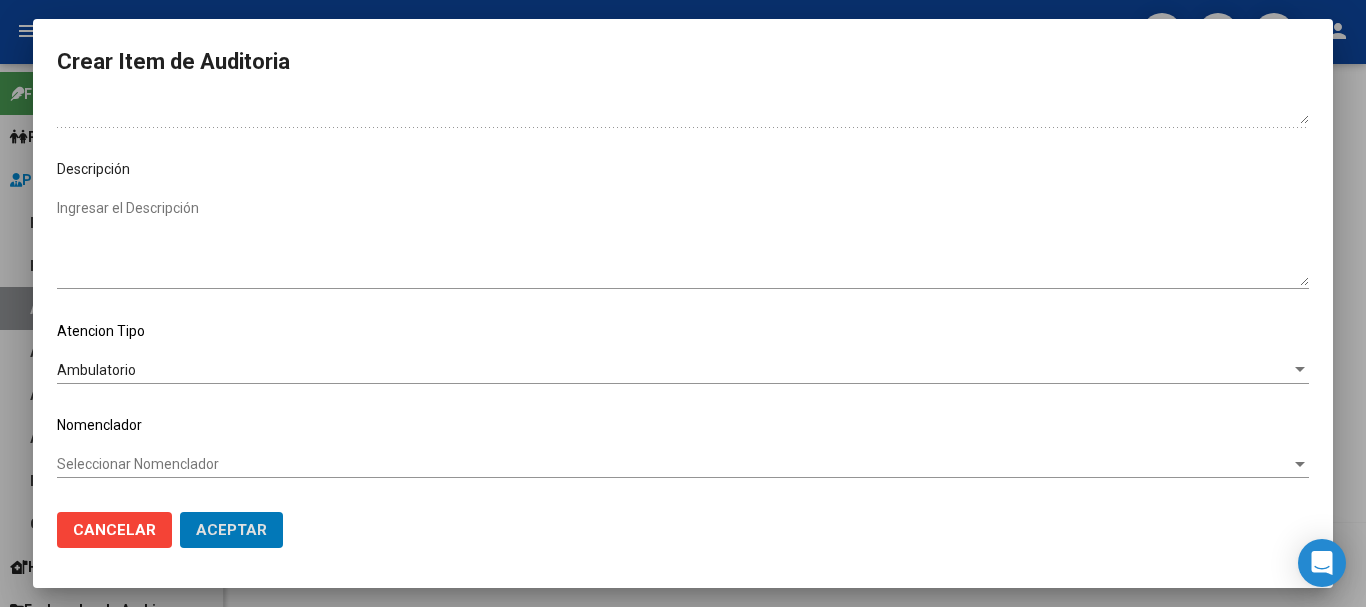 click on "Aceptar" 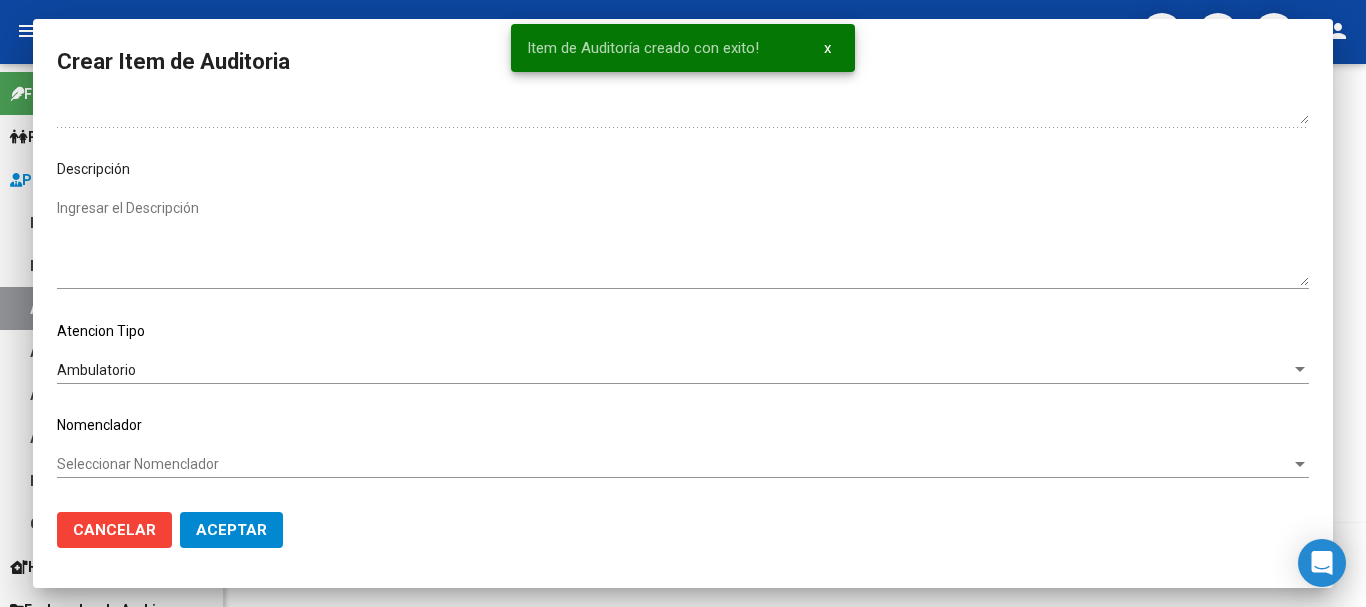 click on "Crear Item de Auditoria" 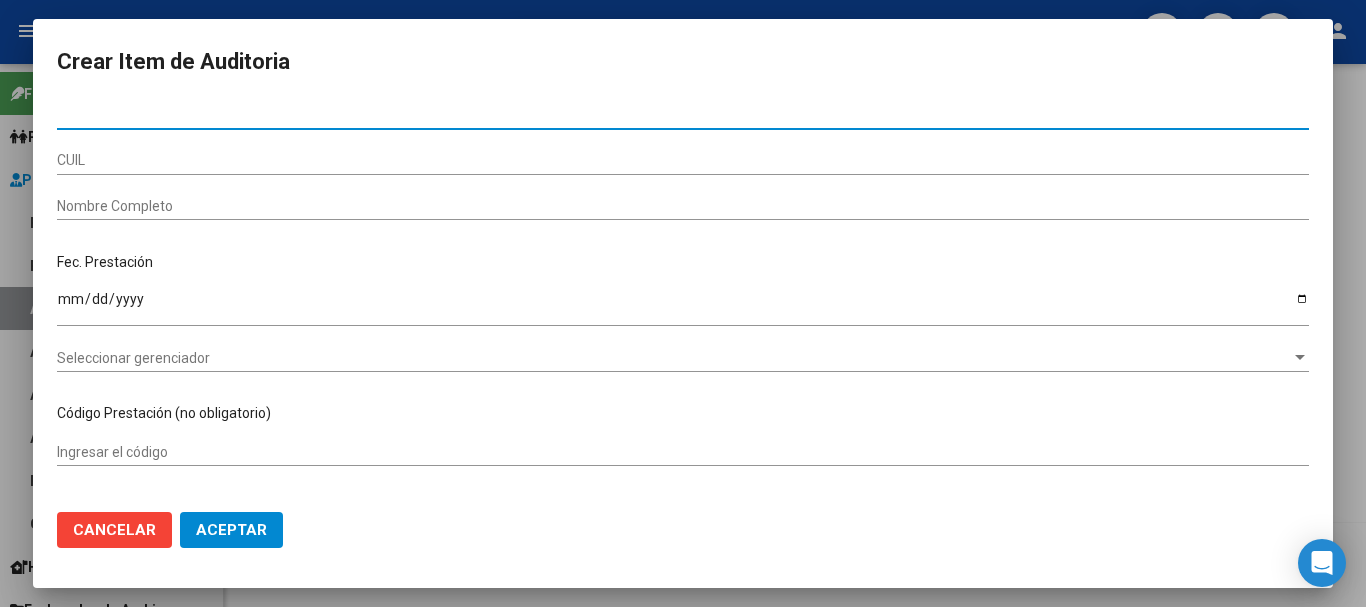 paste on "41765290" 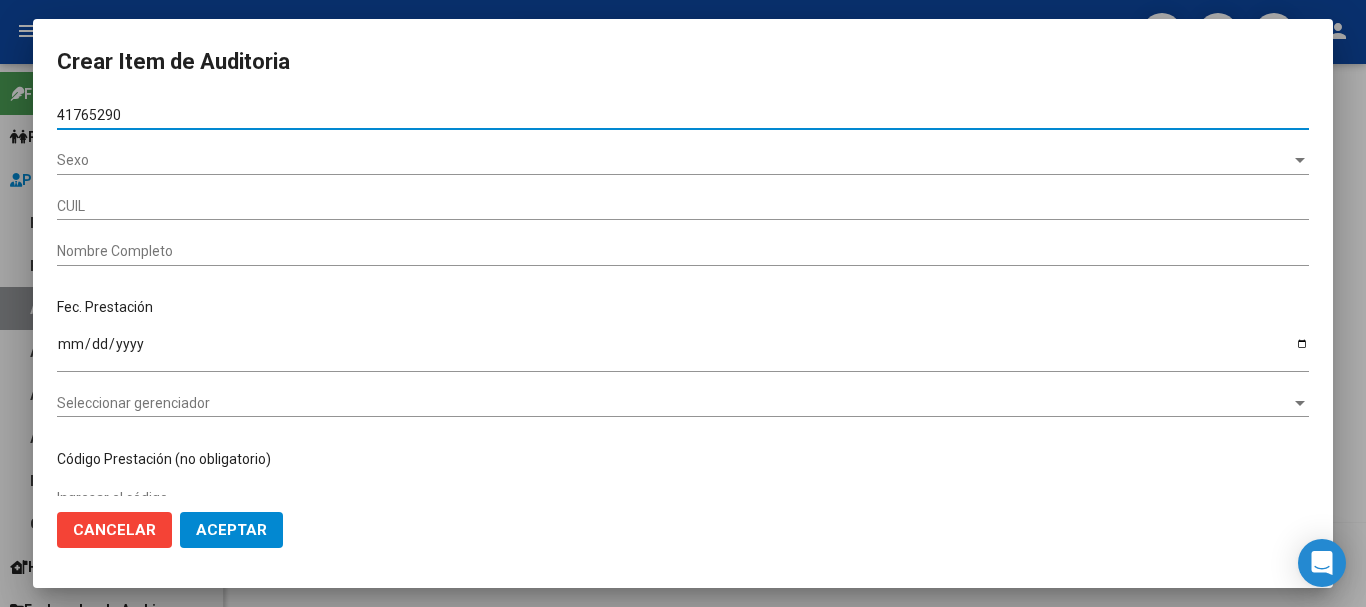 type on "41765290" 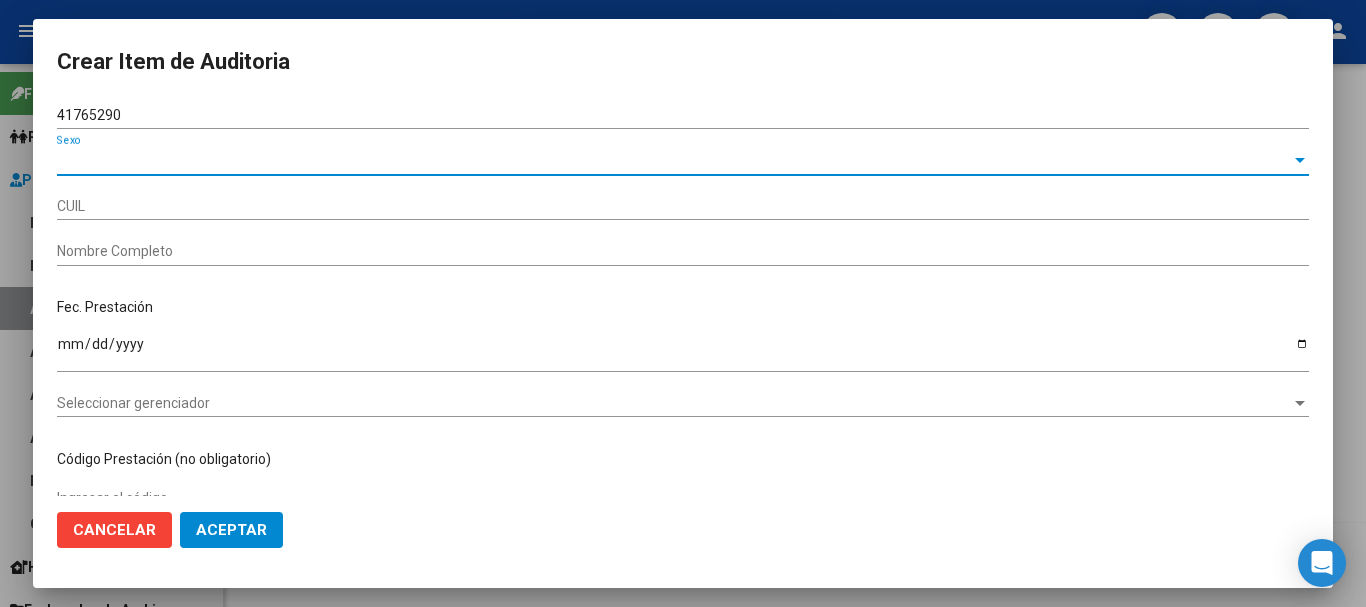 type on "27417652901" 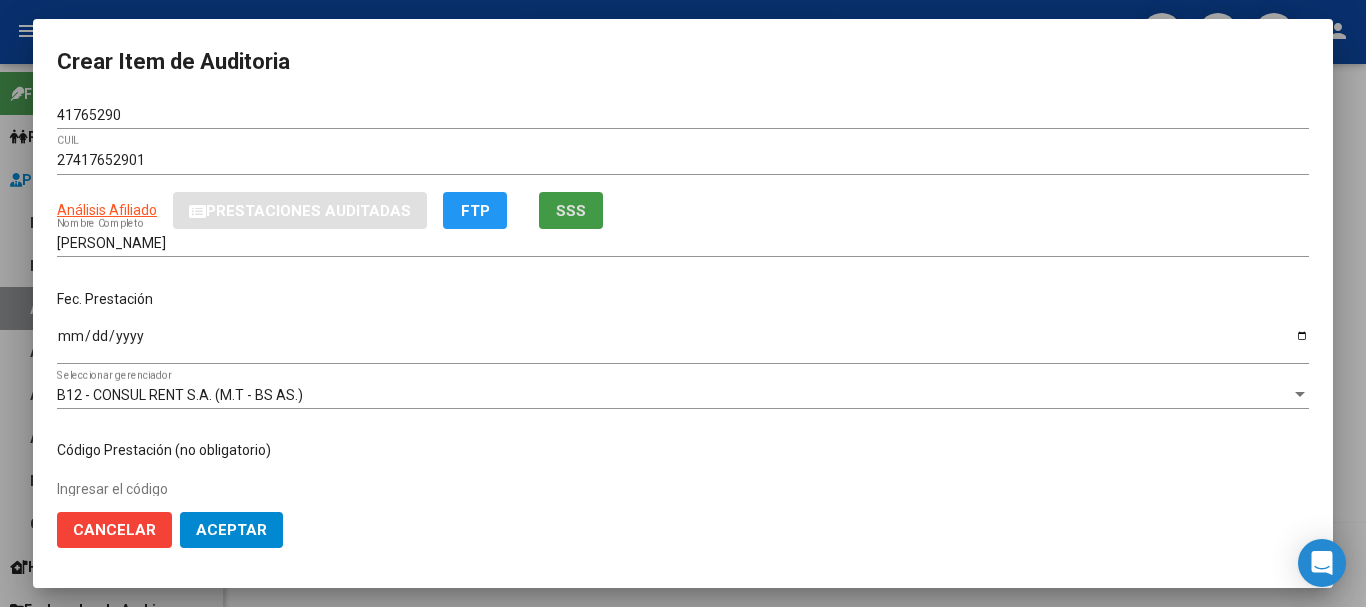 type 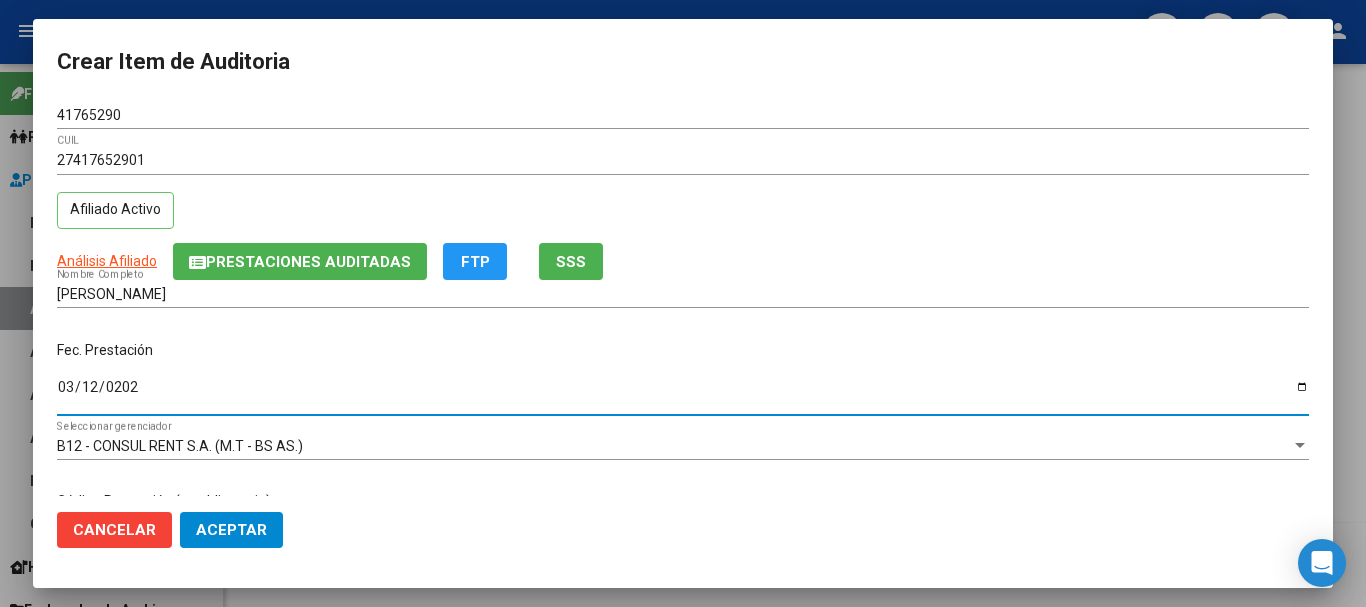 type on "[DATE]" 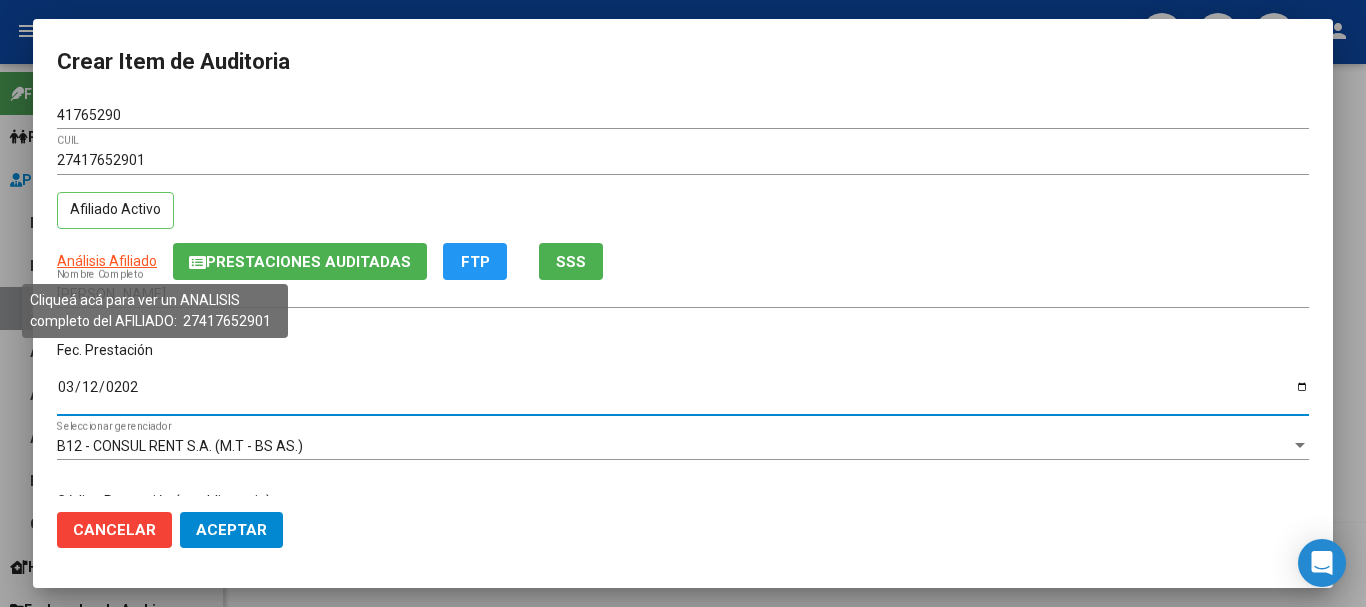 click on "Análisis Afiliado" at bounding box center [107, 261] 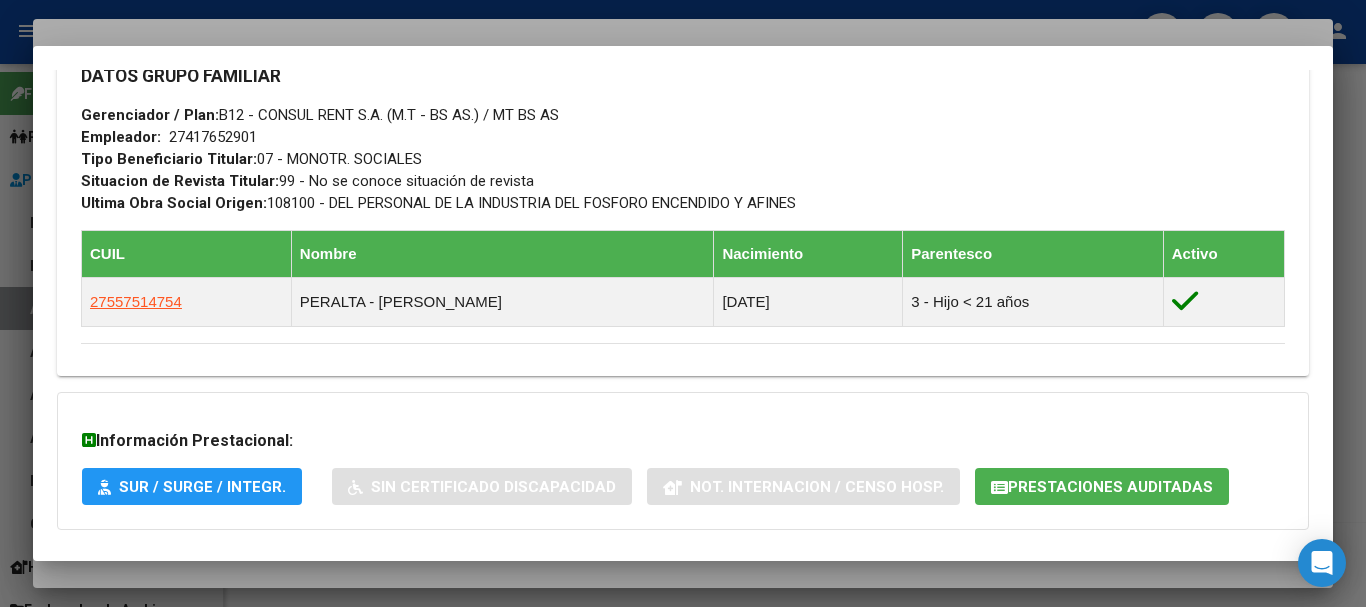 scroll, scrollTop: 1072, scrollLeft: 0, axis: vertical 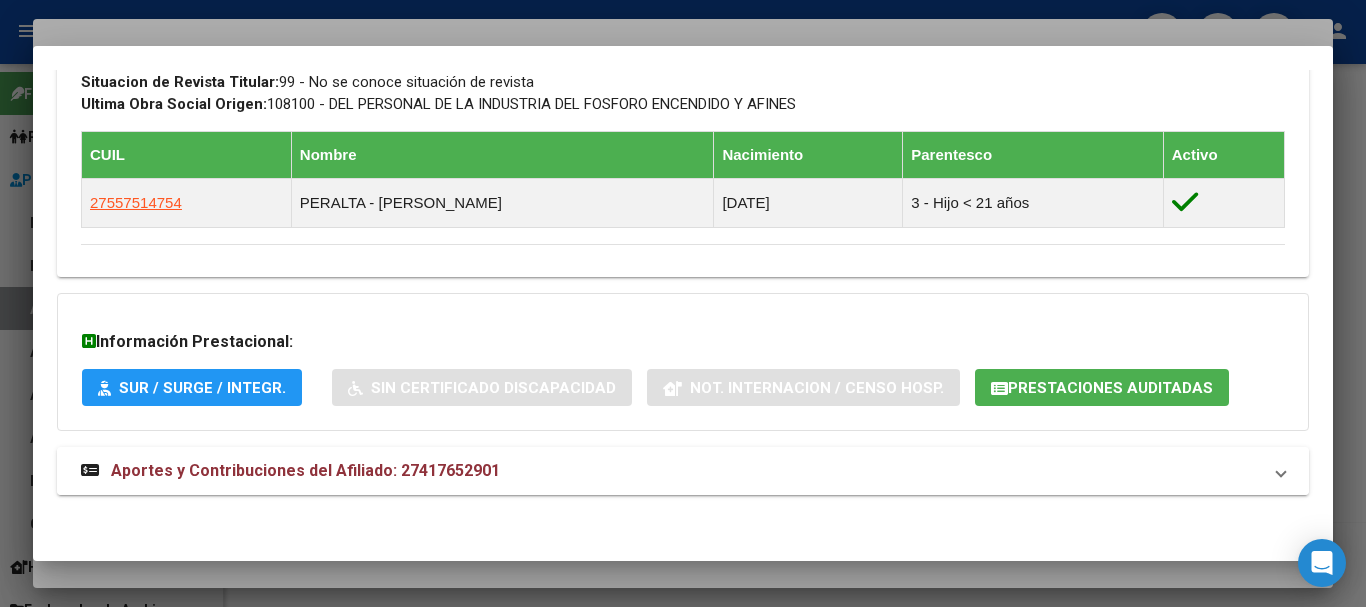 click on "Aportes y Contribuciones del Afiliado: 27417652901" at bounding box center [671, 471] 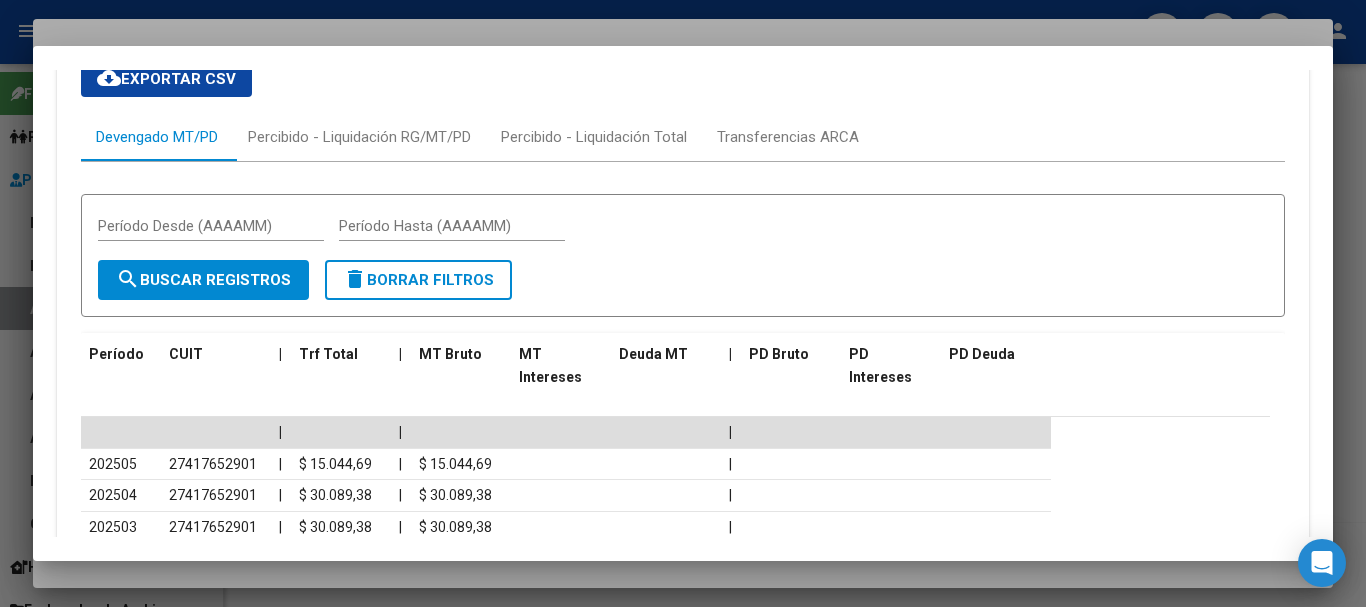 scroll, scrollTop: 1728, scrollLeft: 0, axis: vertical 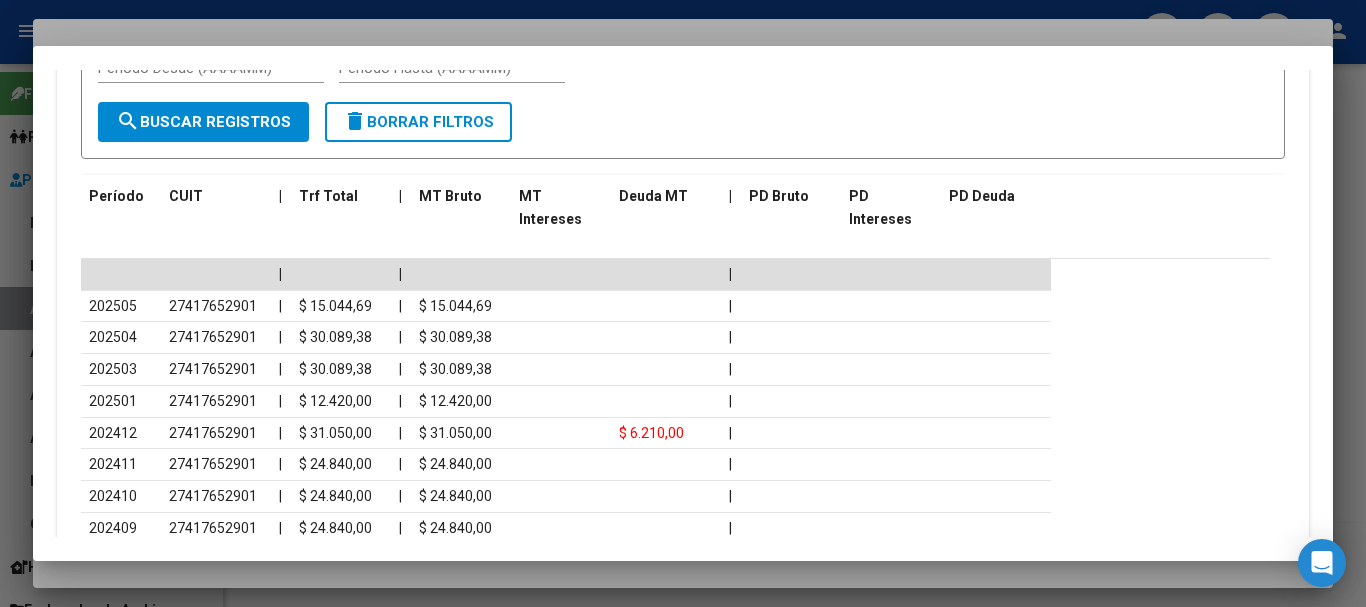 click at bounding box center (683, 303) 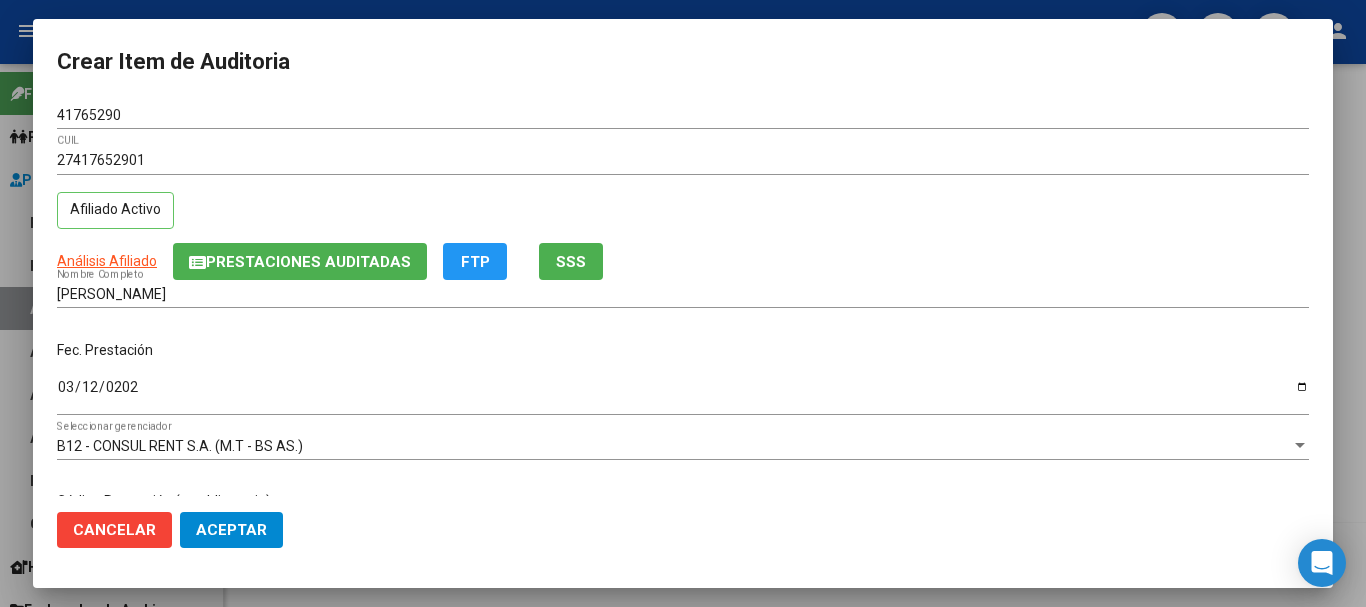 click on "41765290 Nro Documento" at bounding box center [683, 115] 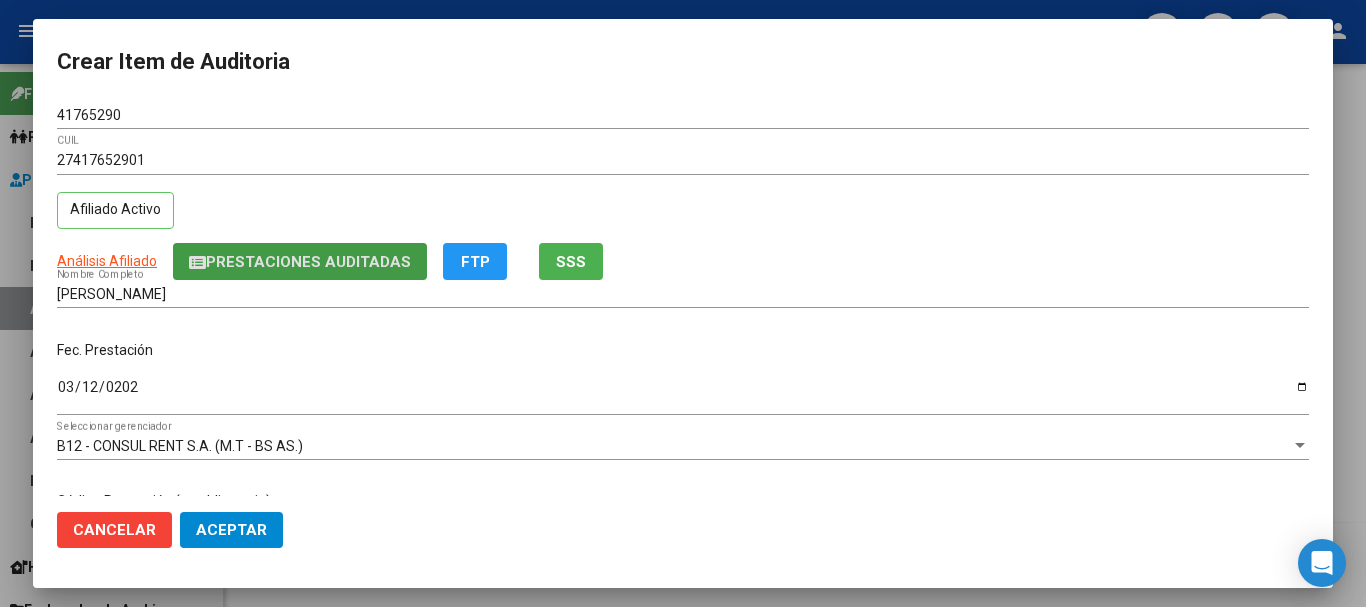 type 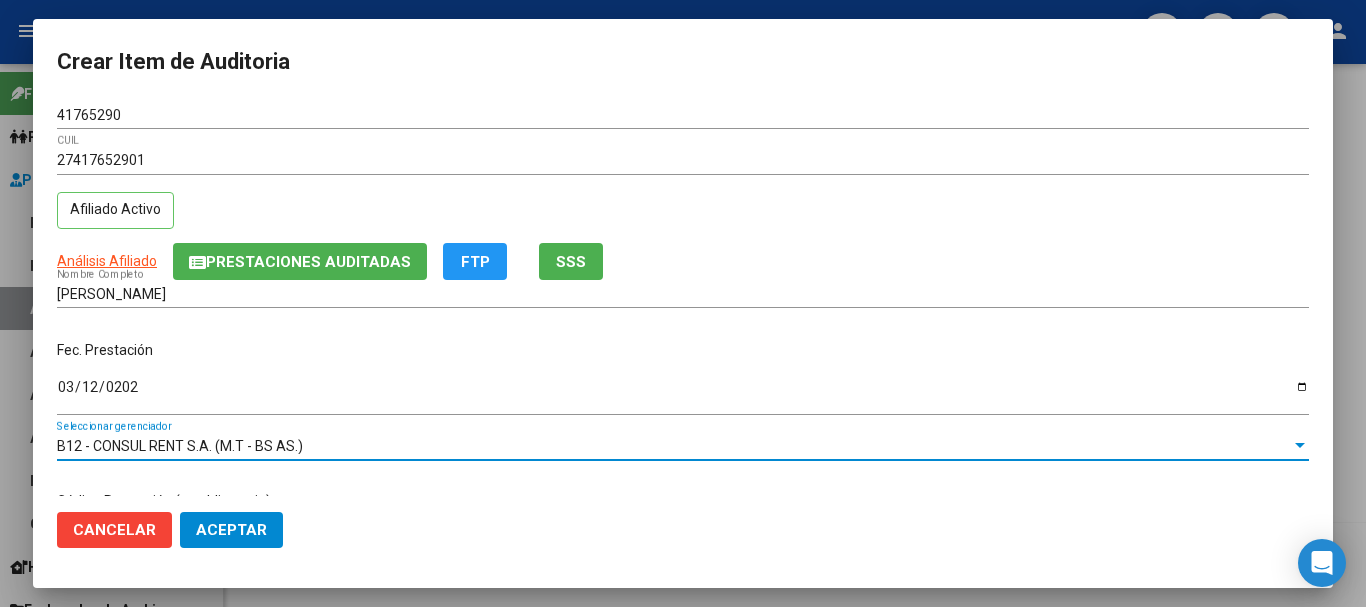 scroll, scrollTop: 242, scrollLeft: 0, axis: vertical 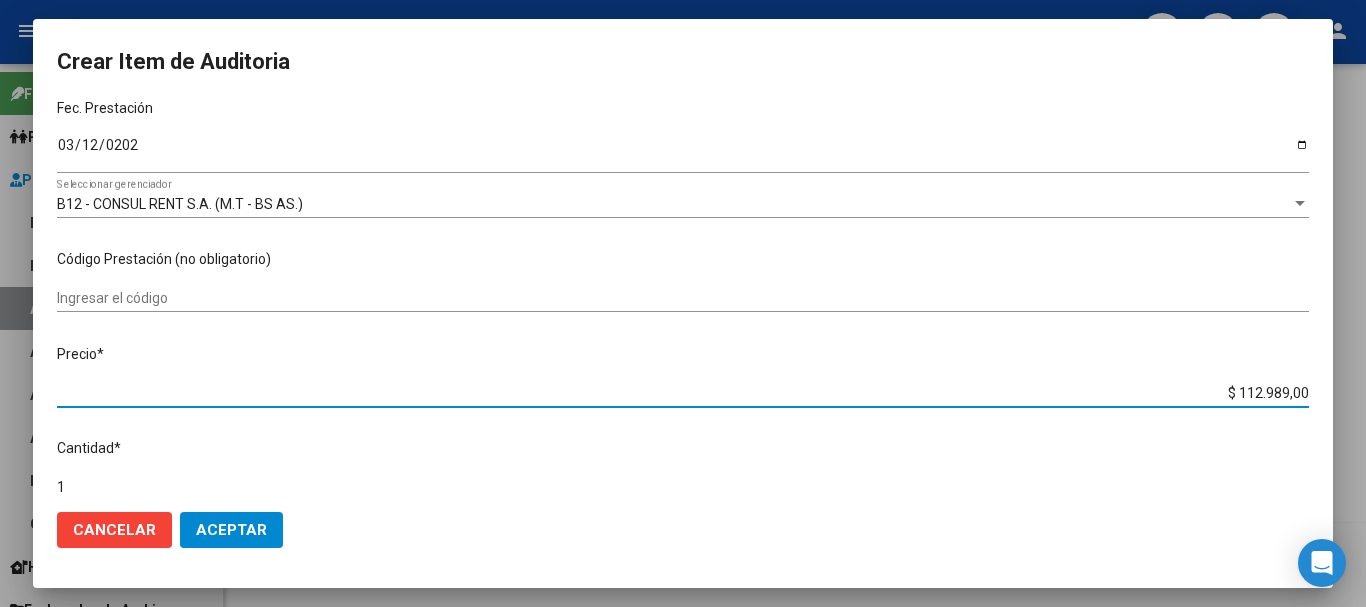 type on "$ 0,01" 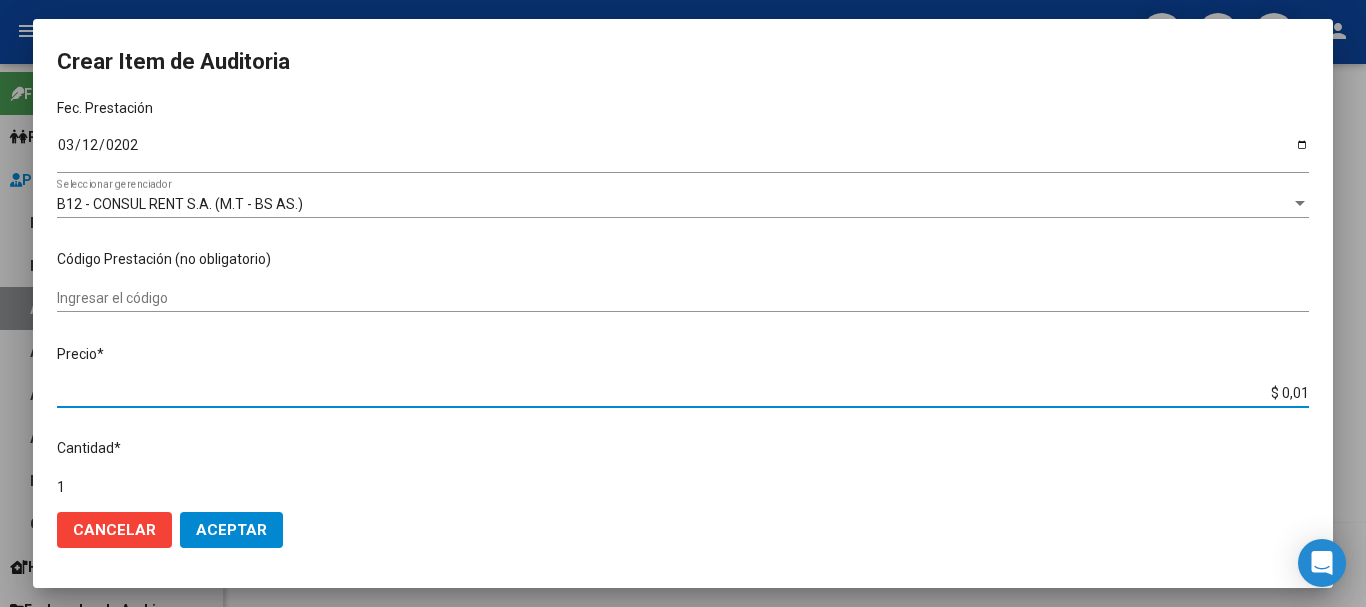 type on "$ 0,10" 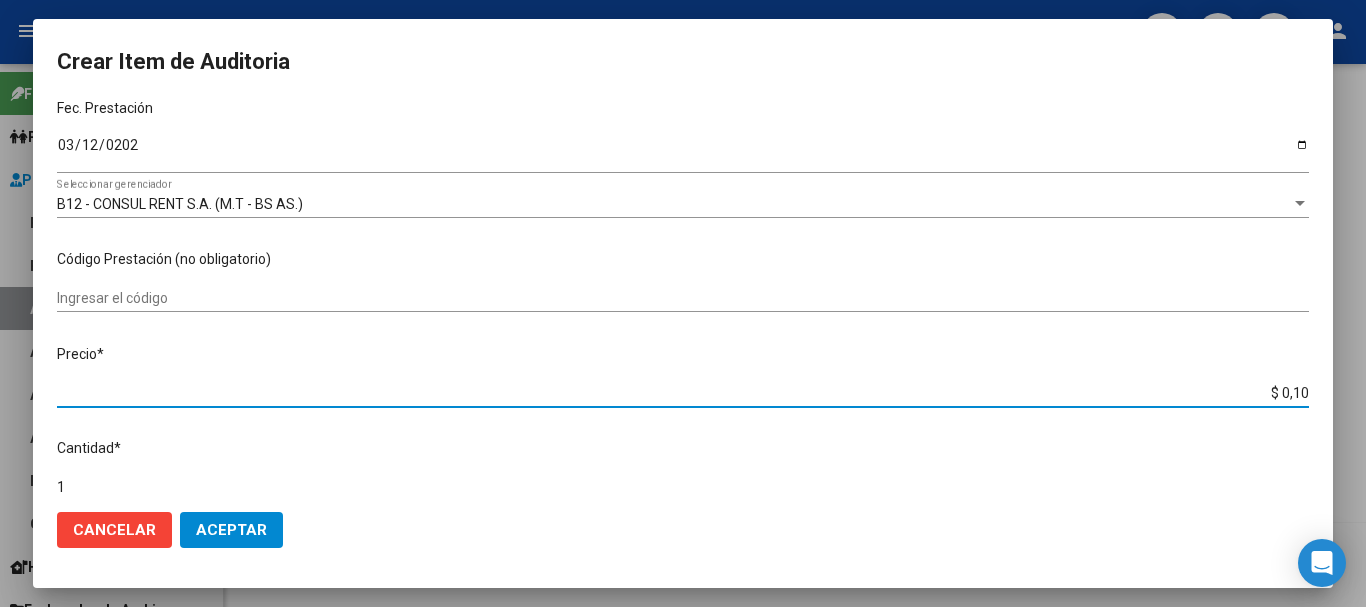 type on "$ 1,05" 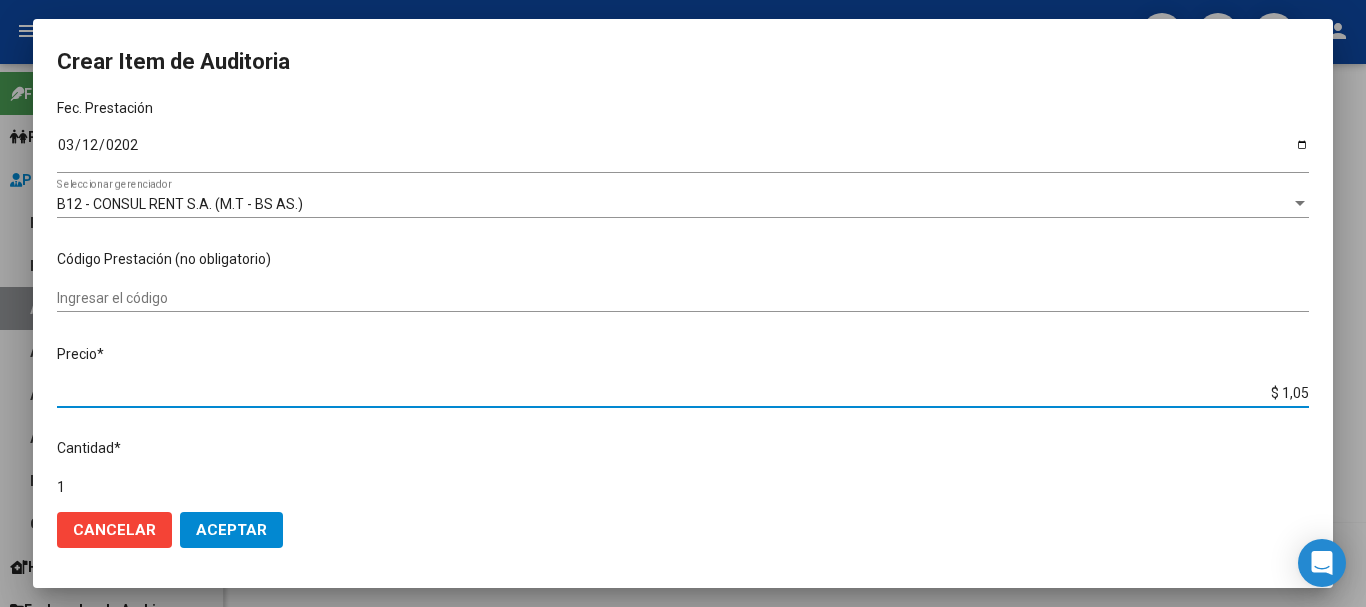 type on "$ 10,54" 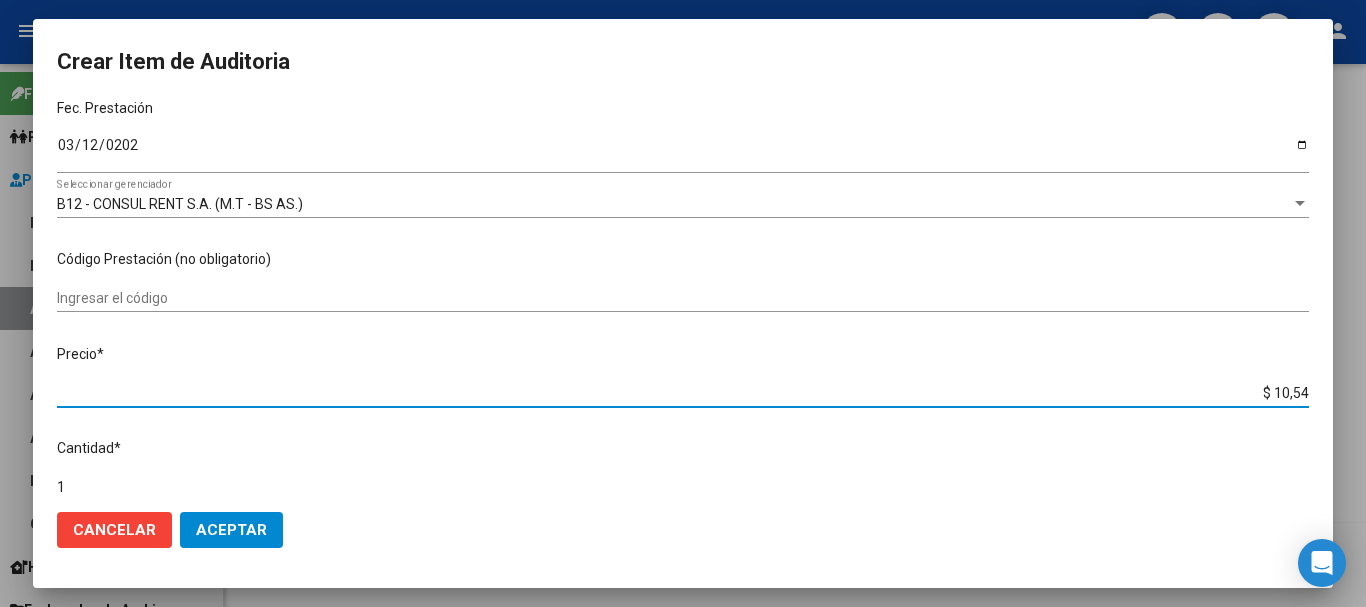 type on "$ 105,45" 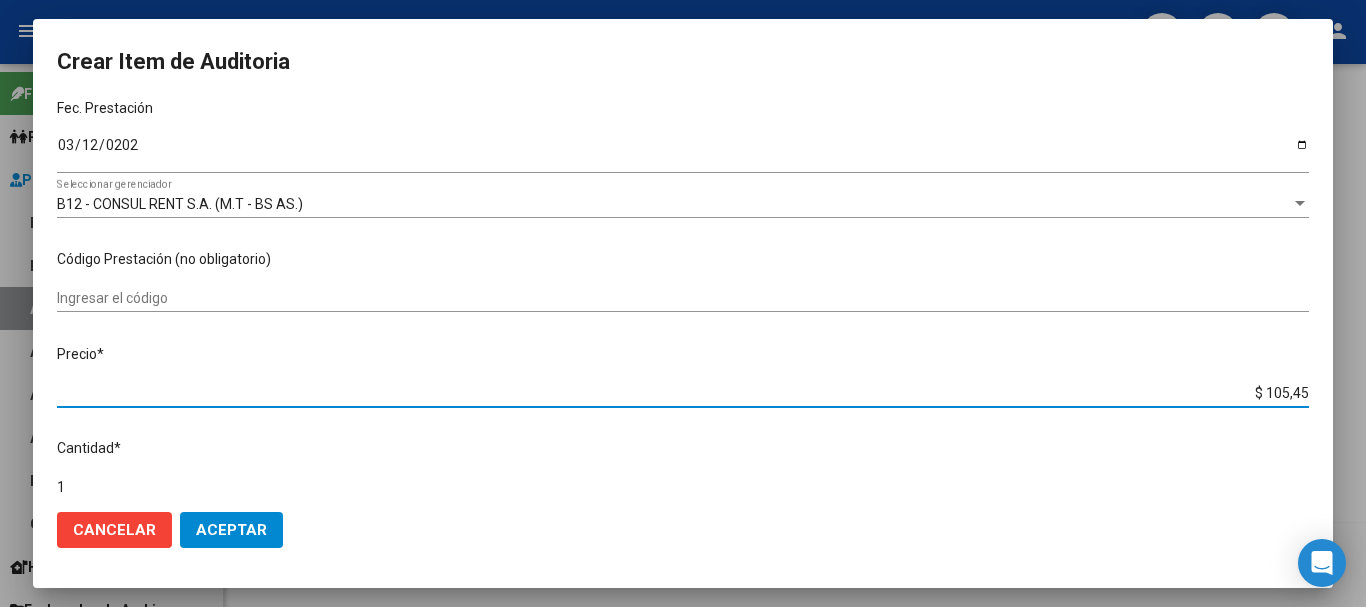 type on "$ 1.054,50" 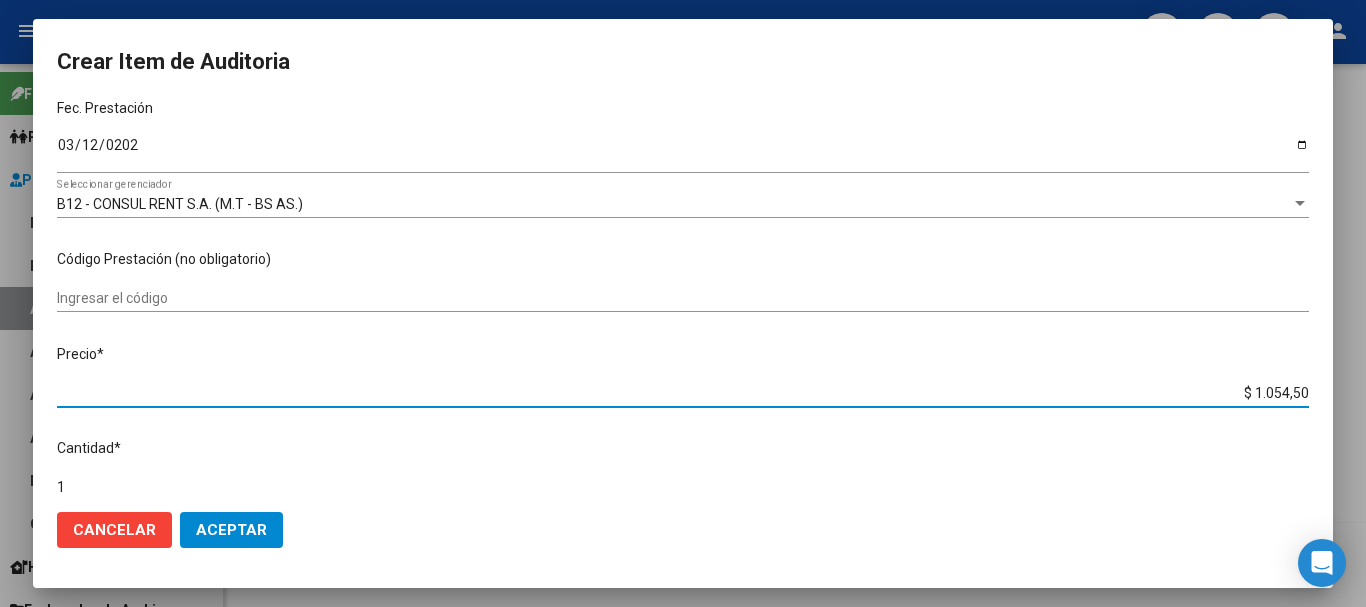 type on "$ 10.545,00" 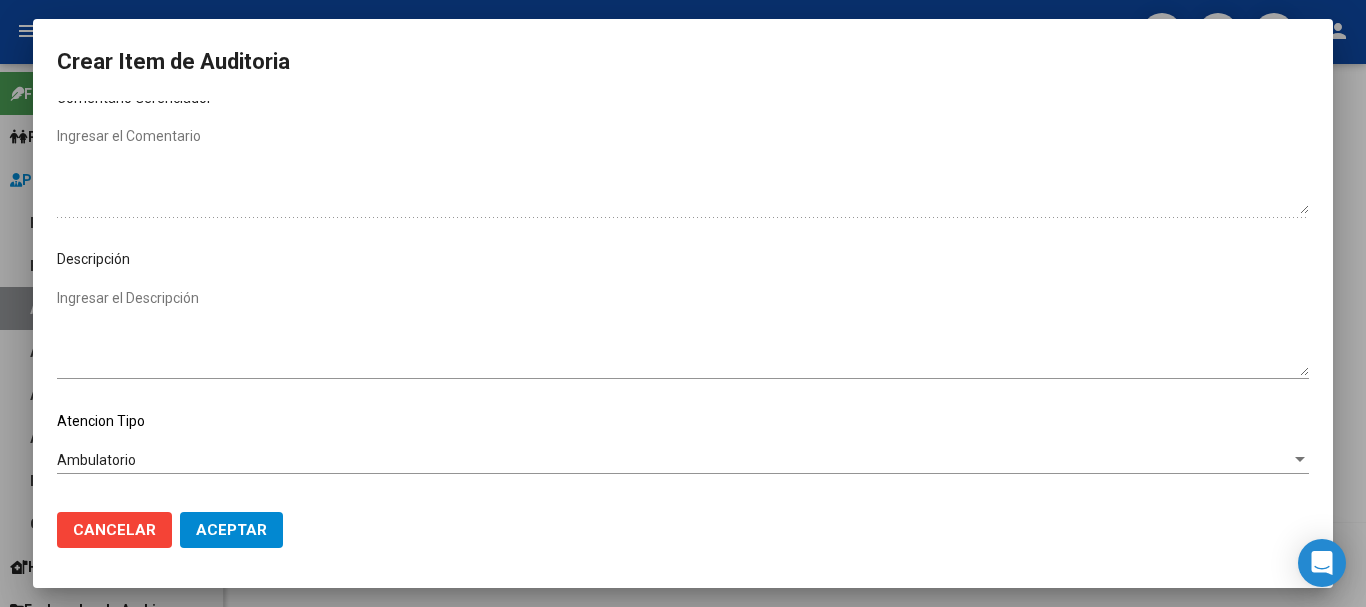 scroll, scrollTop: 1128, scrollLeft: 0, axis: vertical 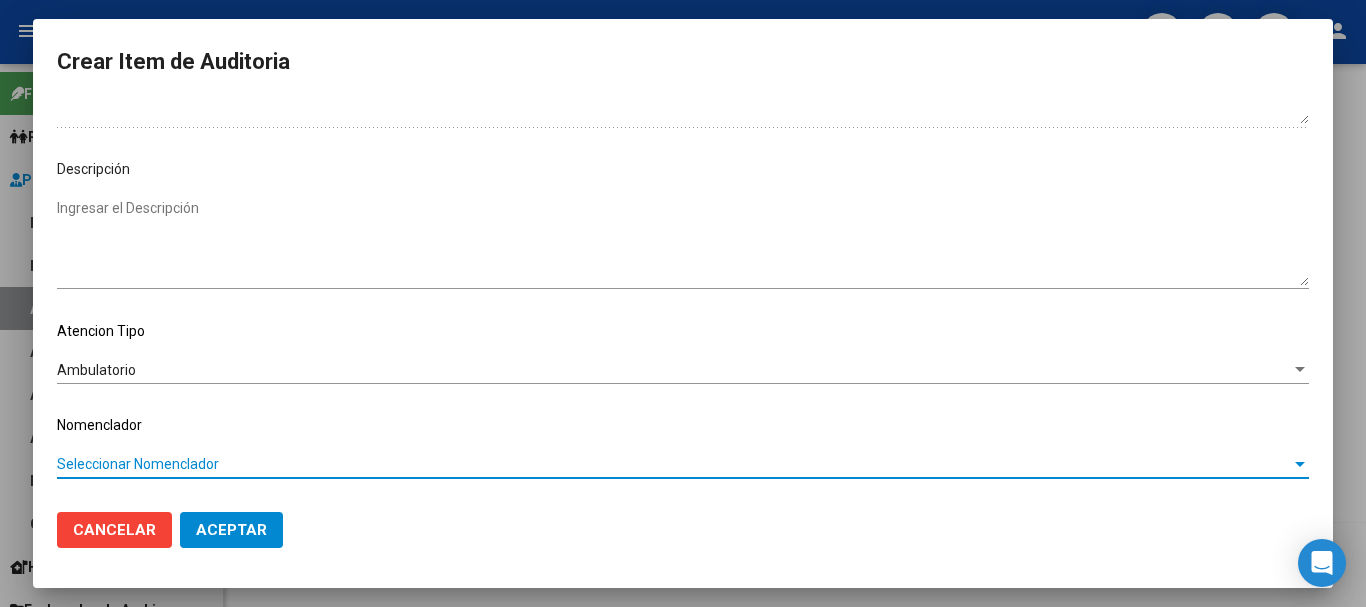 type 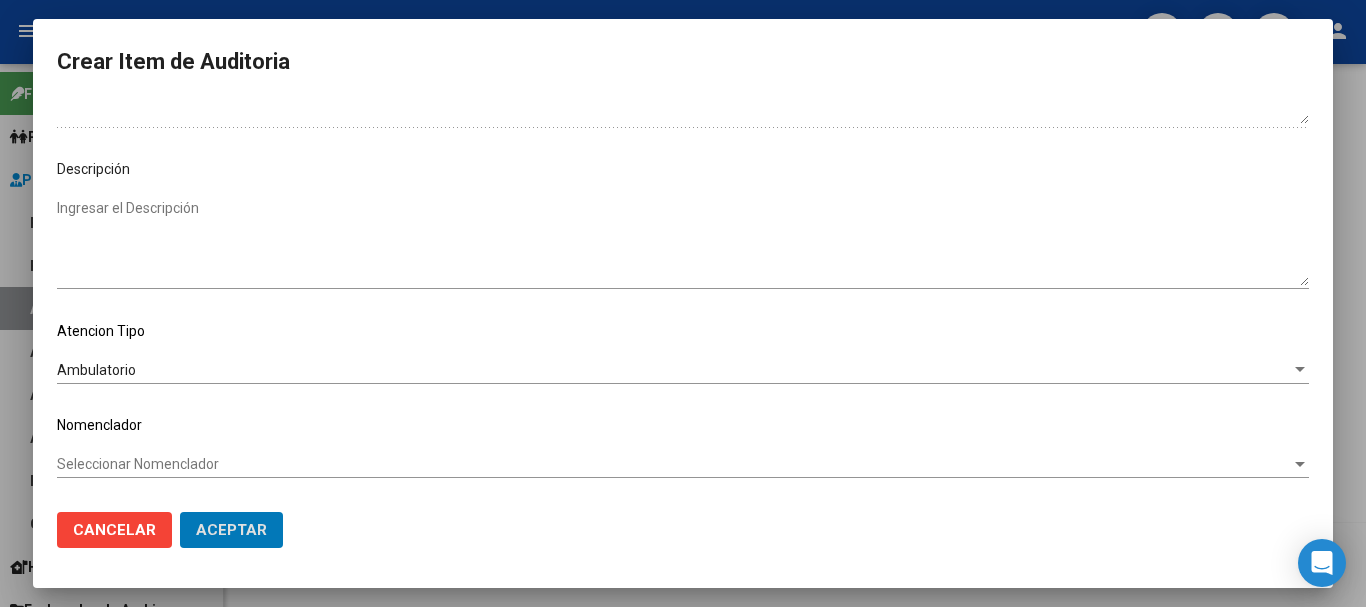 type 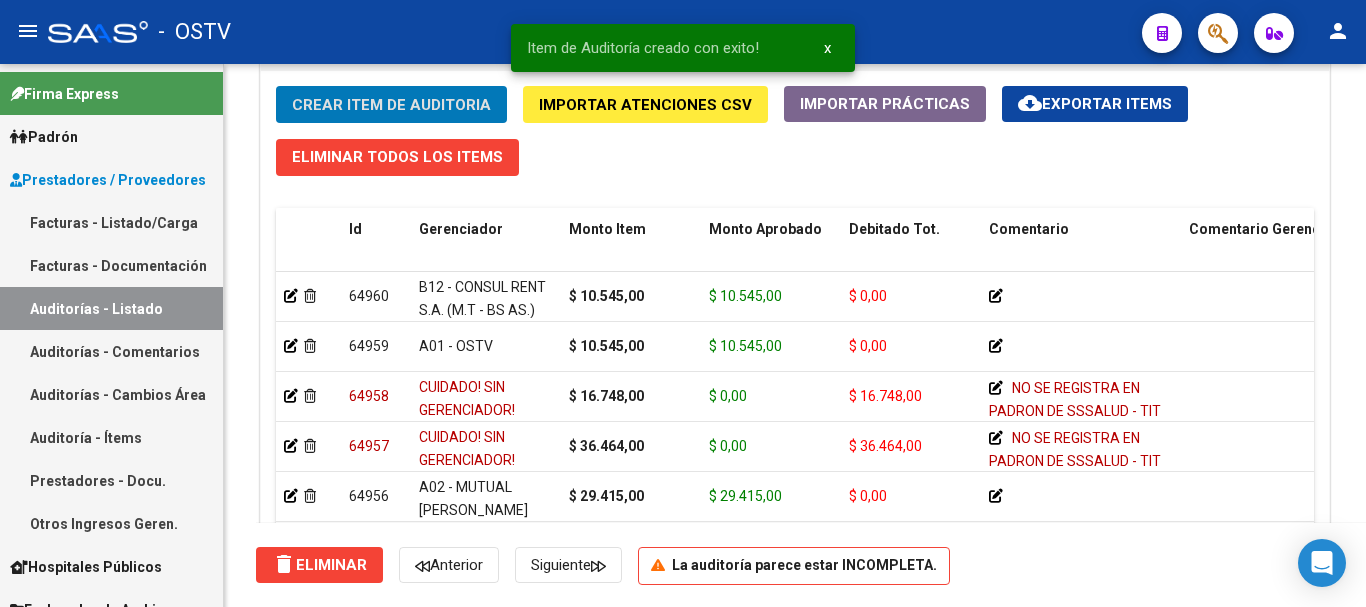 click on "Crear Item de Auditoria" 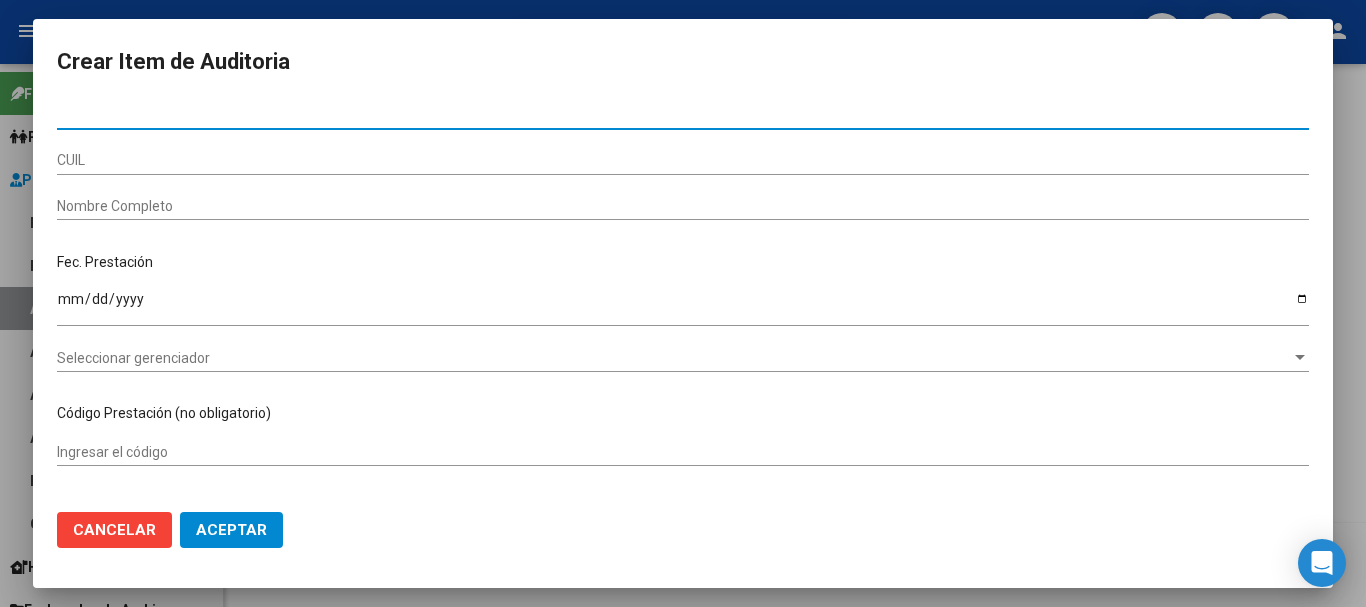 paste on "41765290" 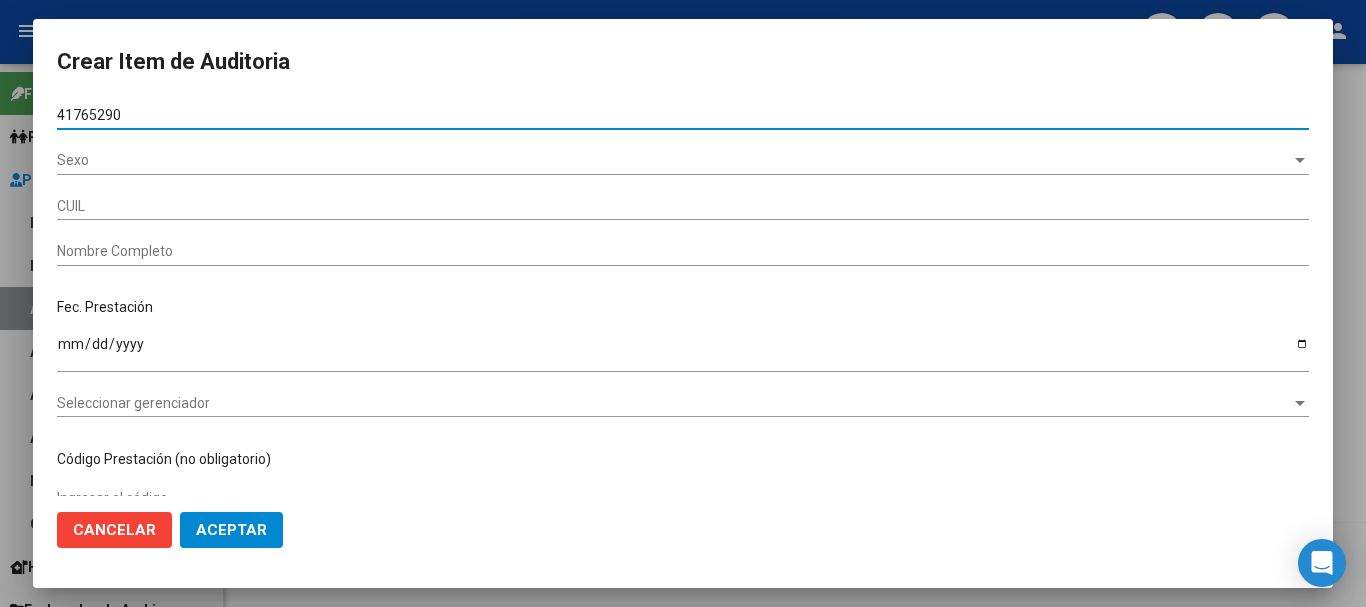 type on "41765290" 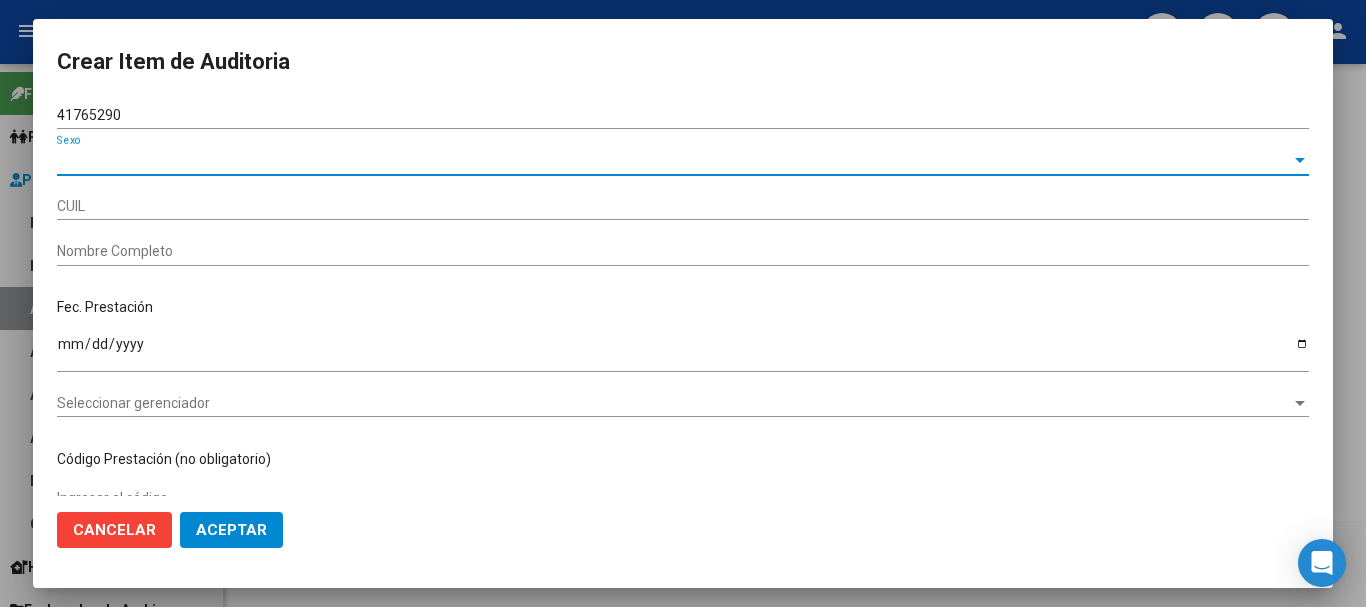 type on "27417652901" 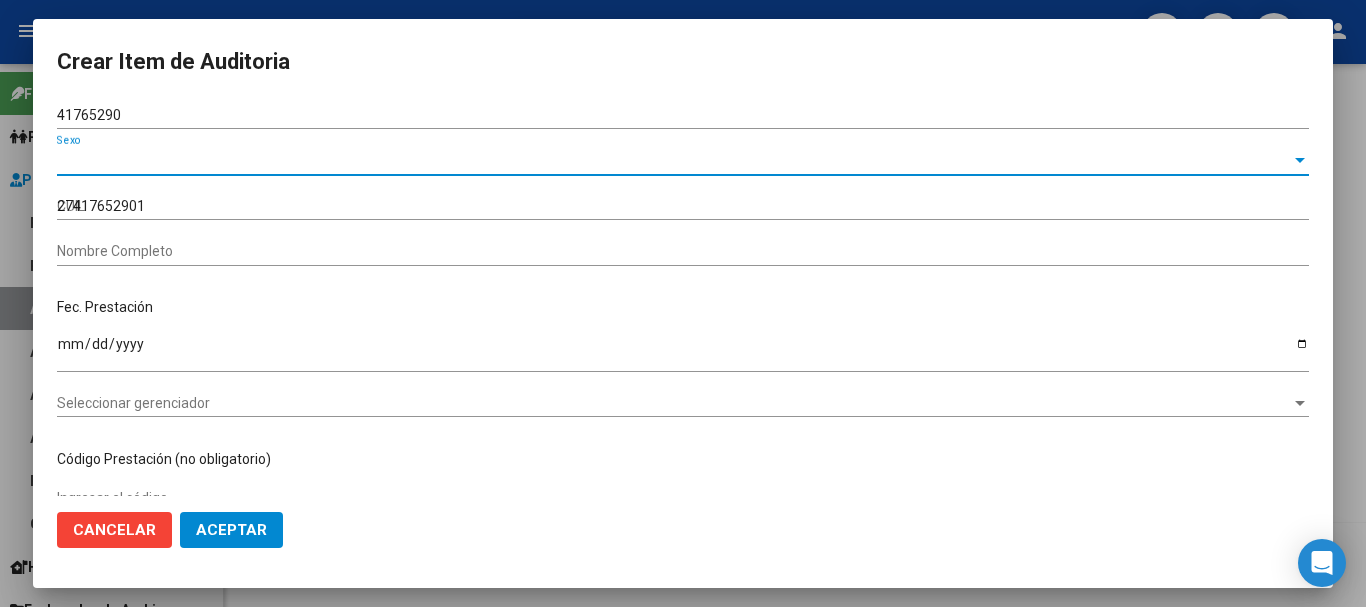 type on "[PERSON_NAME]" 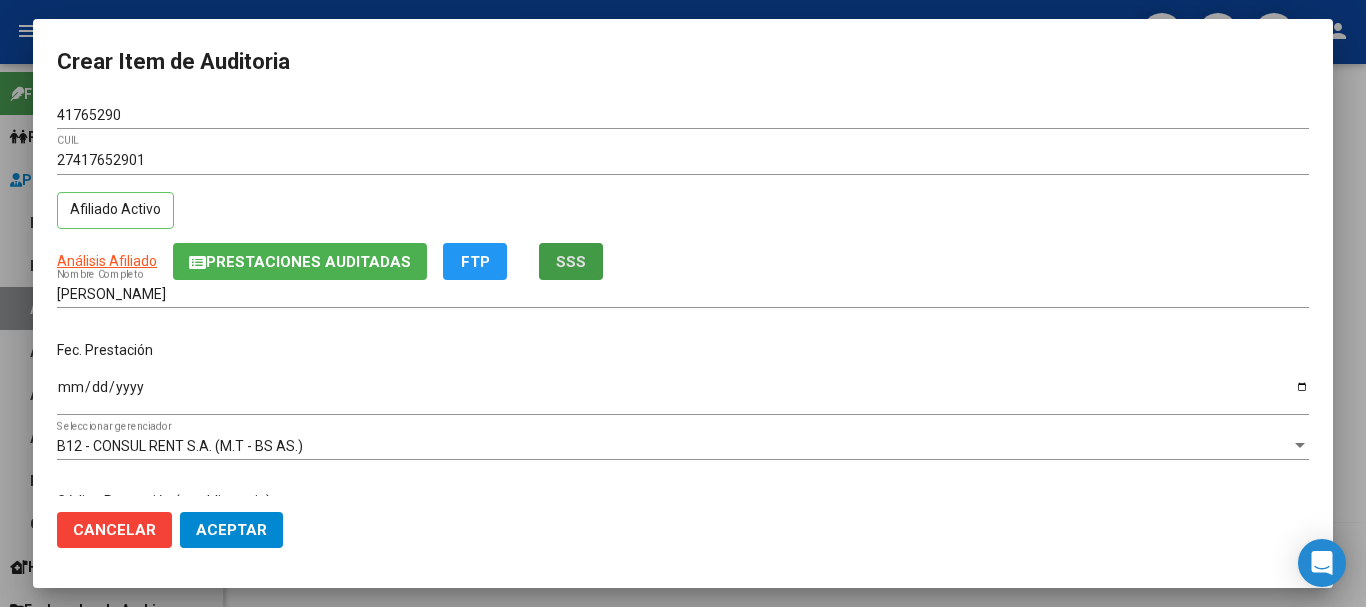 type 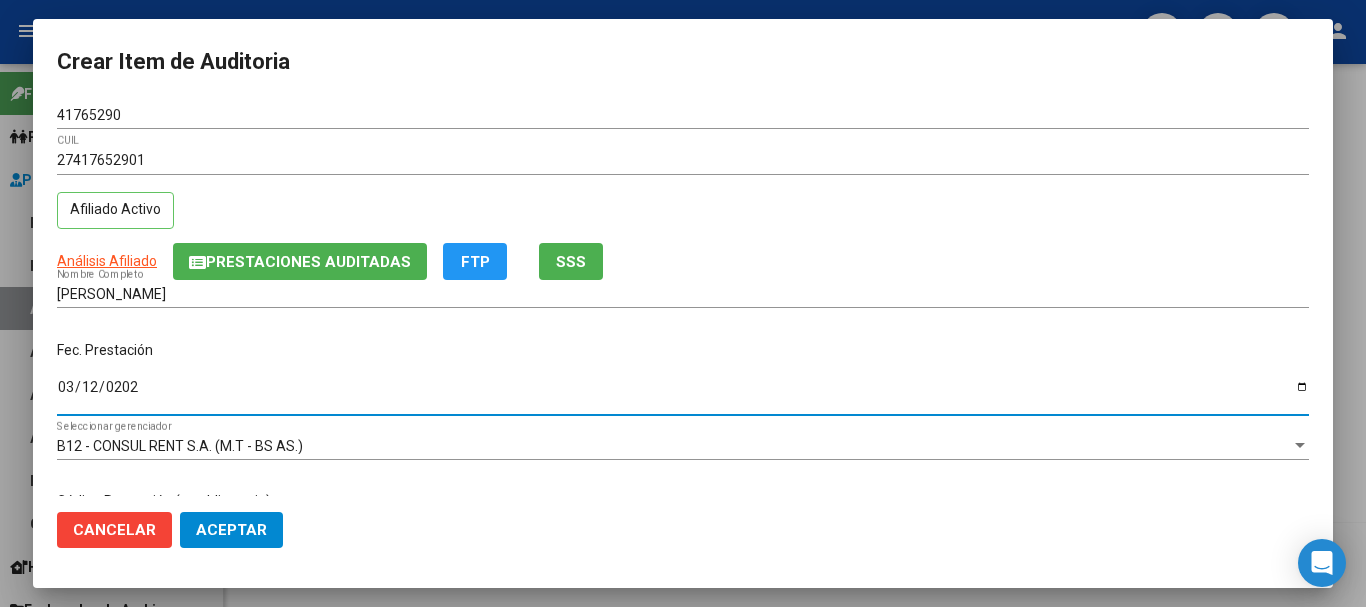 type on "[DATE]" 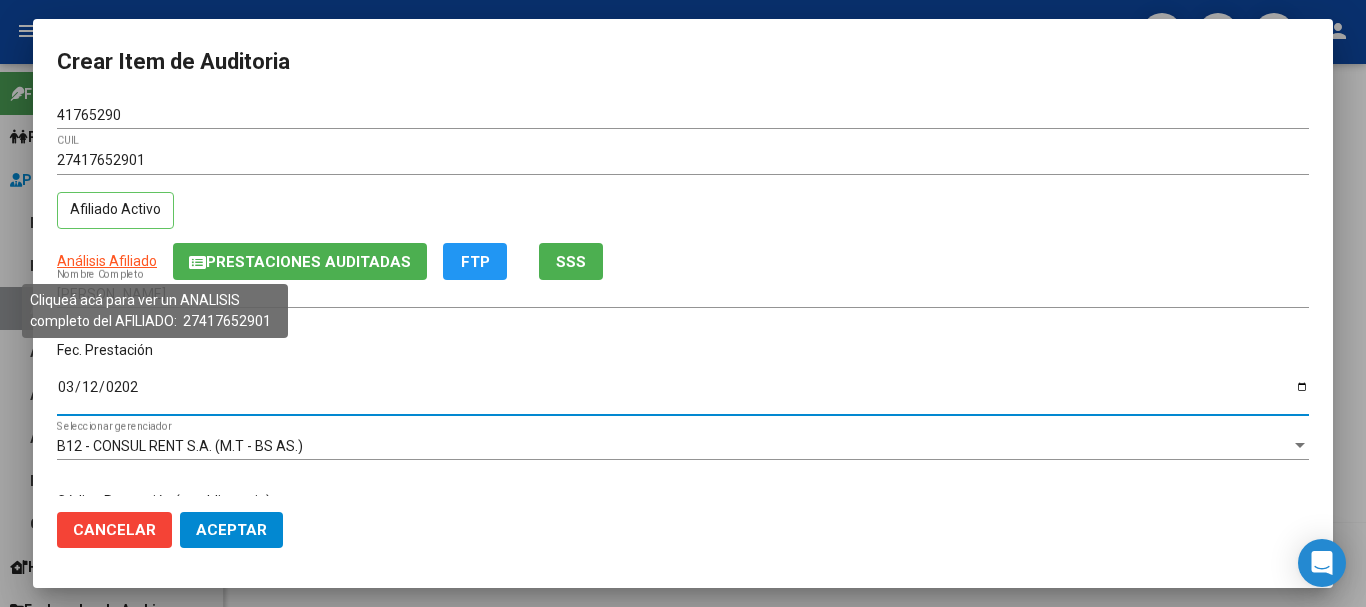 click on "Análisis Afiliado" at bounding box center [107, 261] 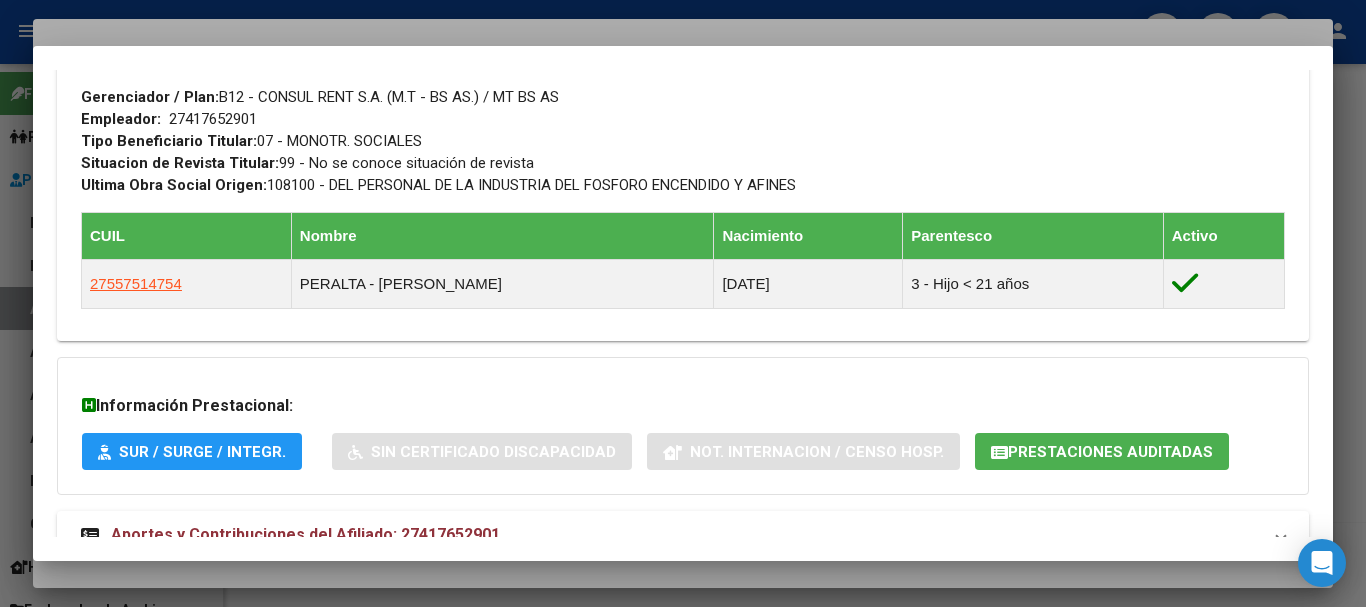 scroll, scrollTop: 1055, scrollLeft: 0, axis: vertical 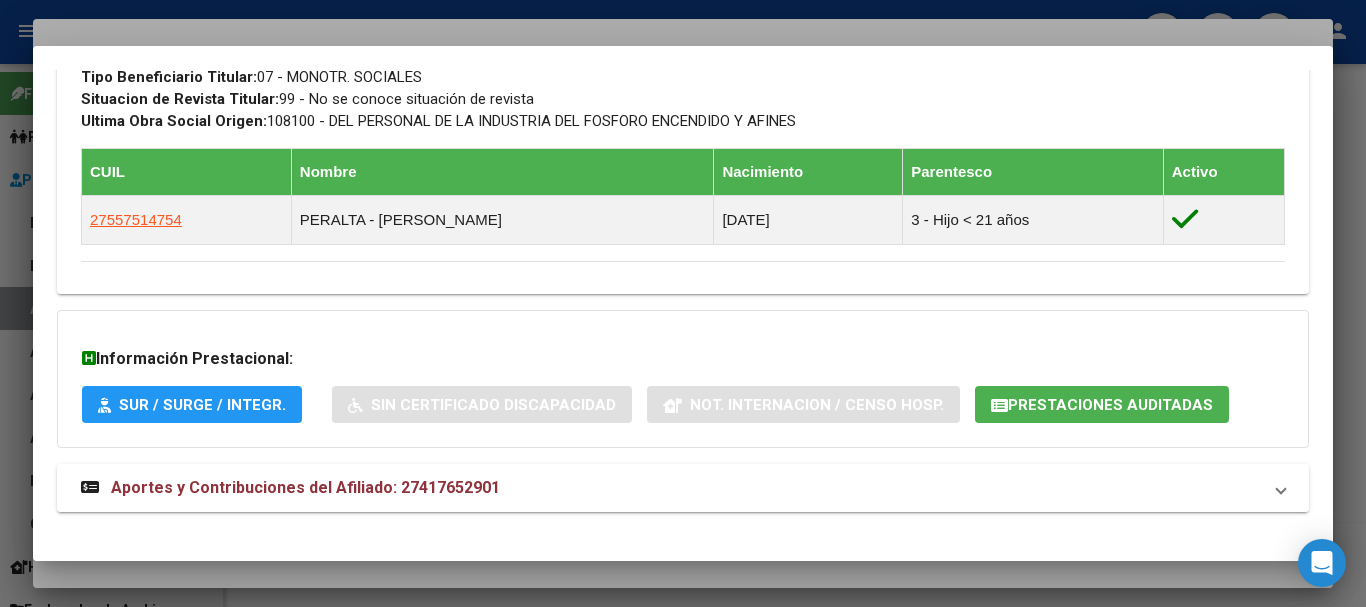 click on "Aportes y Contribuciones del Afiliado: 27417652901" at bounding box center (683, 488) 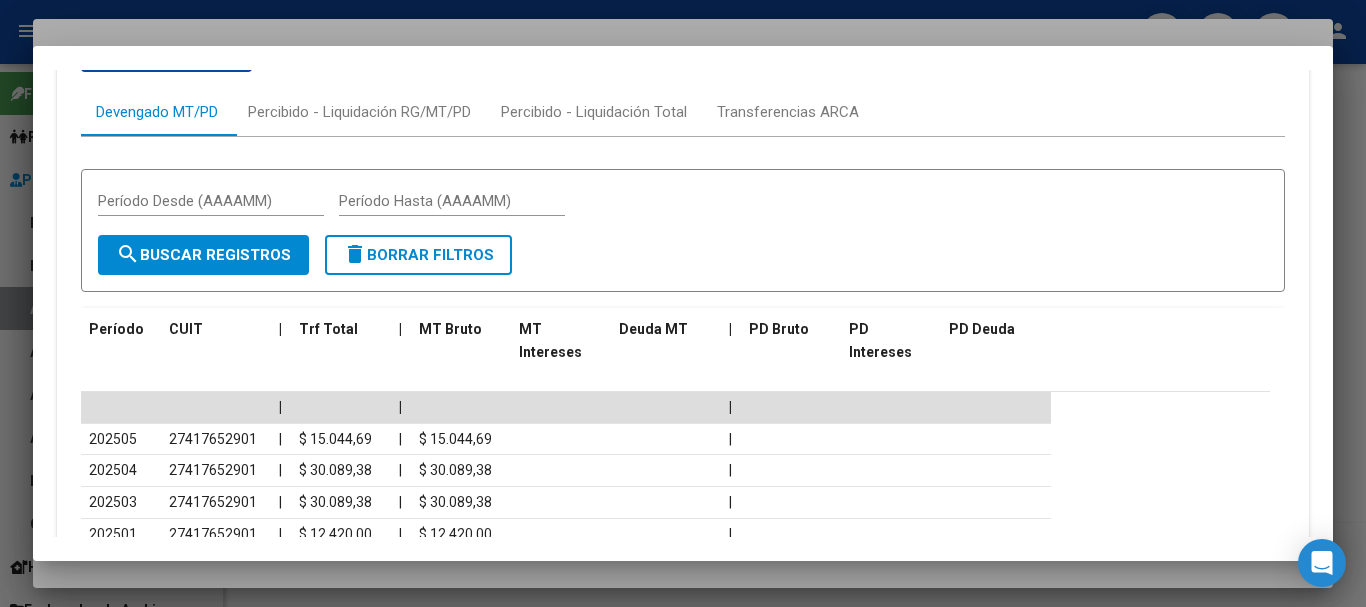 scroll, scrollTop: 1664, scrollLeft: 0, axis: vertical 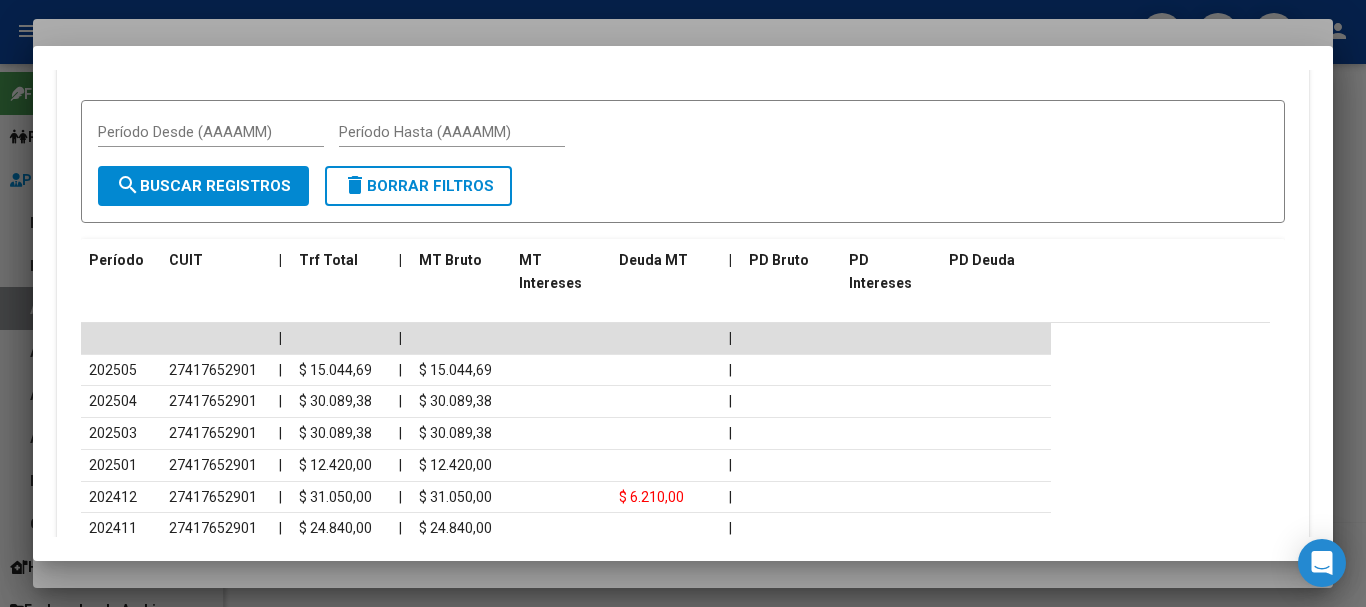 click at bounding box center [683, 303] 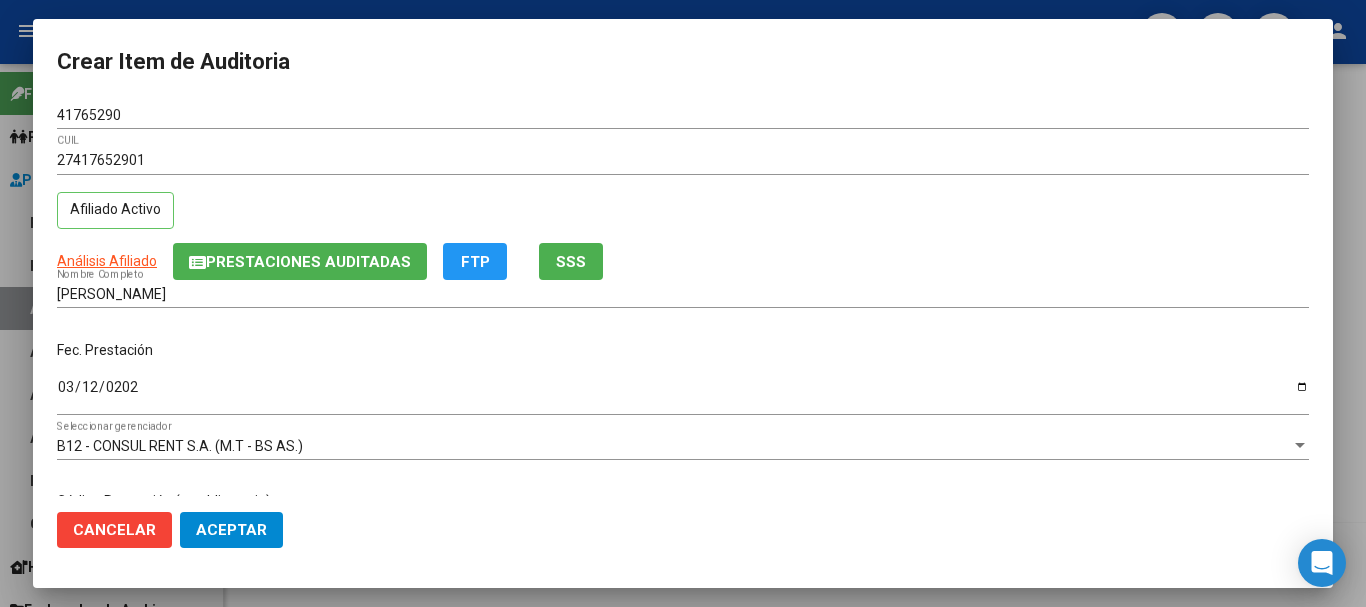 click on "41765290 Nro Documento    27417652901 CUIL   Afiliado Activo  Análisis Afiliado  Prestaciones Auditadas FTP SSS   [PERSON_NAME] Nombre Completo  Fec. Prestación    [DATE] Ingresar la fecha  B12 - CONSUL RENT S.A. (M.T - BS  AS.)  Seleccionar gerenciador Código Prestación (no obligatorio)    Ingresar el código  Precio  *   $ 102.444,00 Ingresar el precio  Cantidad  *   1 Ingresar la cantidad  Monto Item  *   $ 102.444,00 Ingresar el monto  Monto Debitado    $ 0,00 Ingresar el monto  Comentario Operador    Ingresar el Comentario  Comentario Gerenciador    Ingresar el Comentario  Descripción    Ingresar el Descripción   Atencion Tipo  Seleccionar tipo Seleccionar tipo  Nomenclador  Seleccionar Nomenclador Seleccionar Nomenclador" at bounding box center [683, 298] 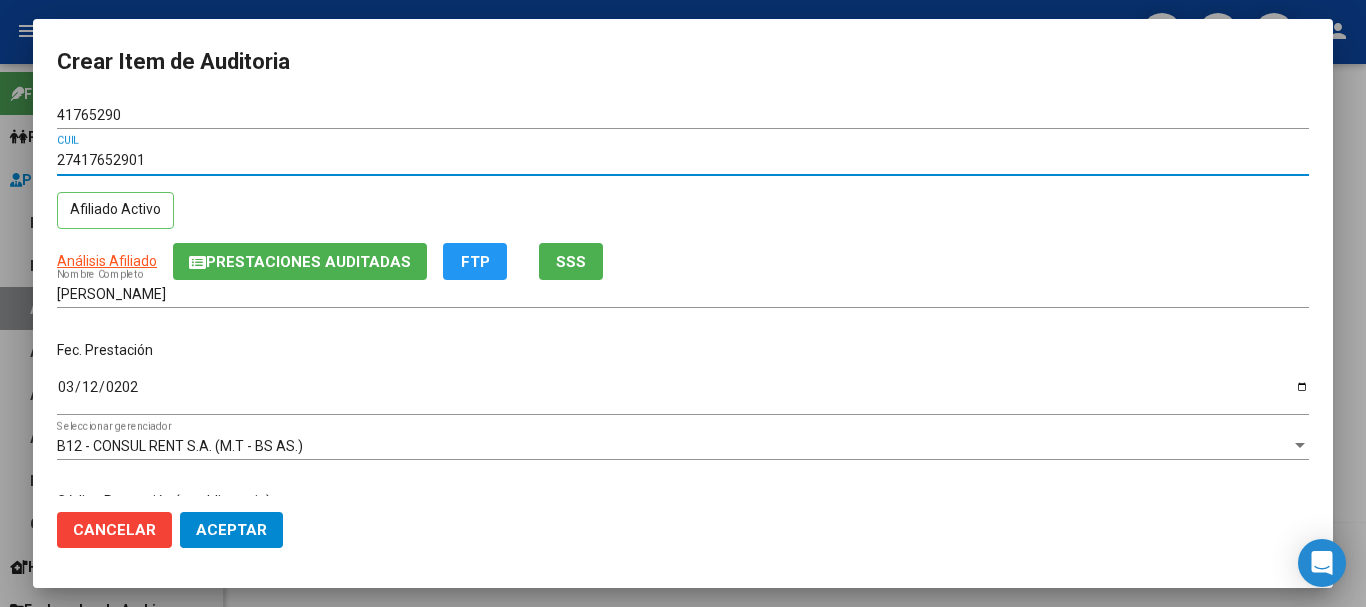 type 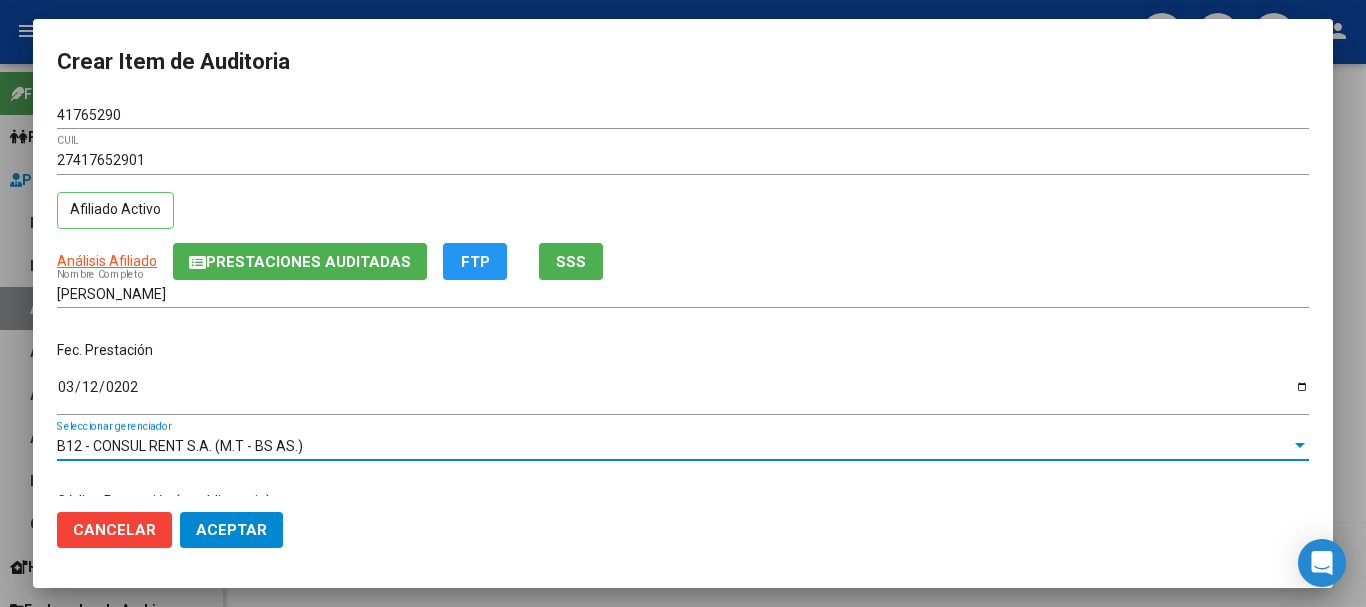 scroll, scrollTop: 242, scrollLeft: 0, axis: vertical 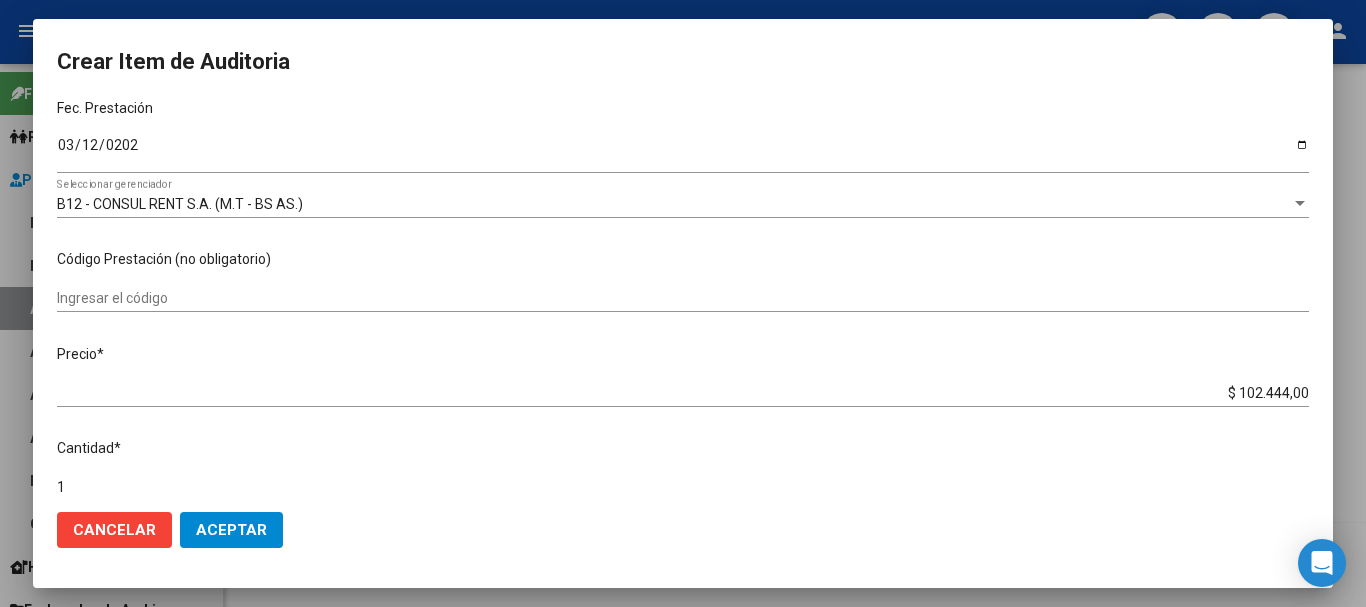 type on "$ 0,01" 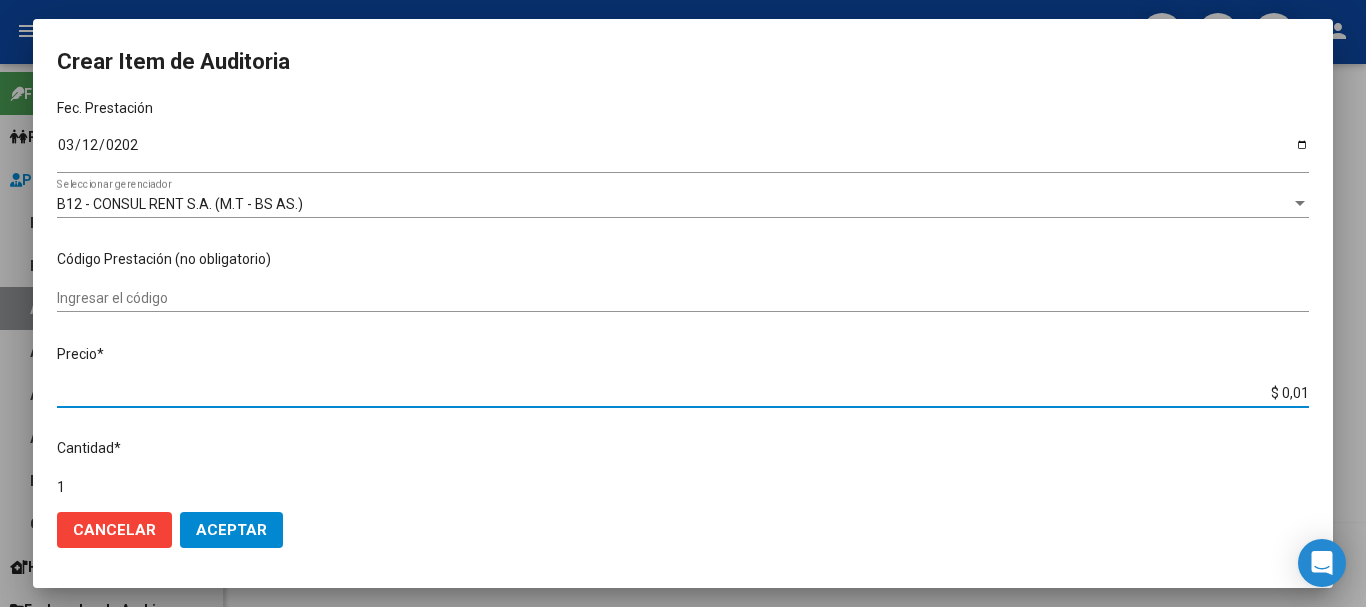 type on "$ 0,17" 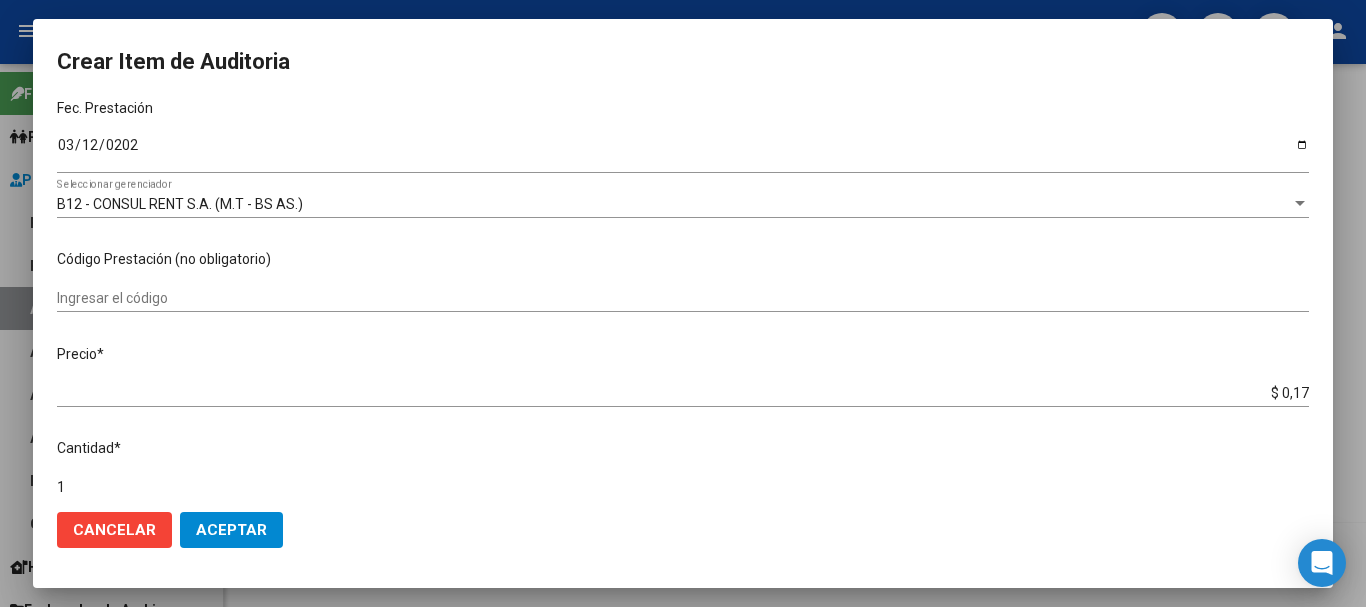 type on "$ 1,75" 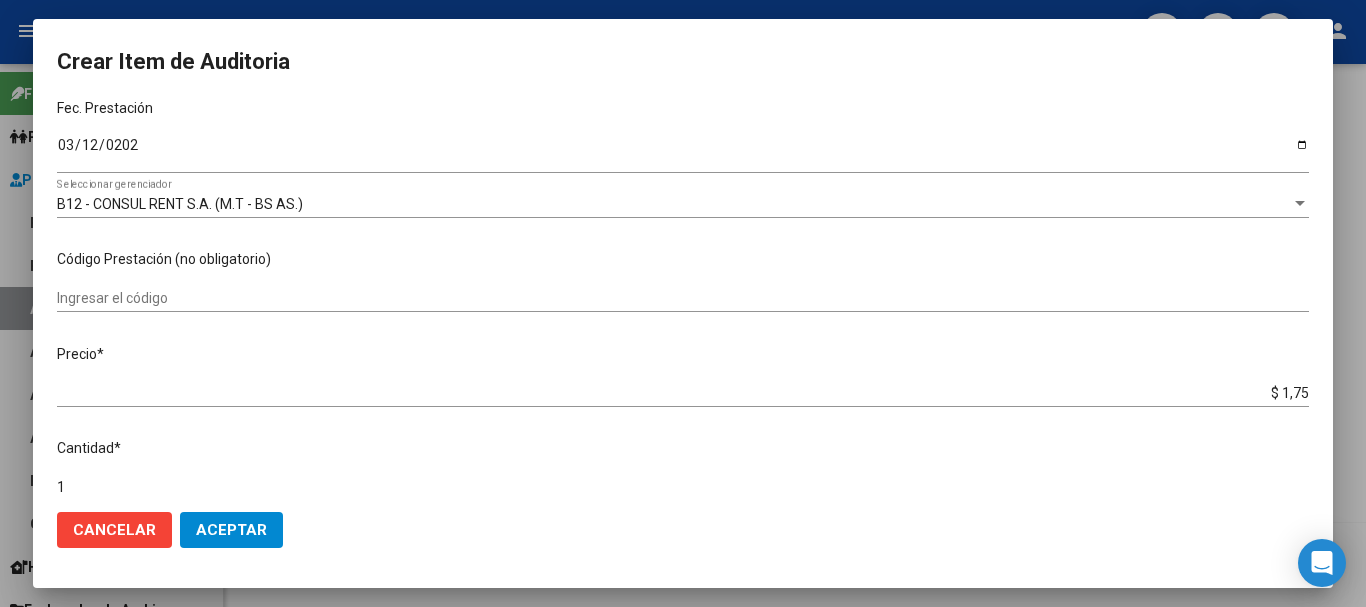 type on "$ 1,75" 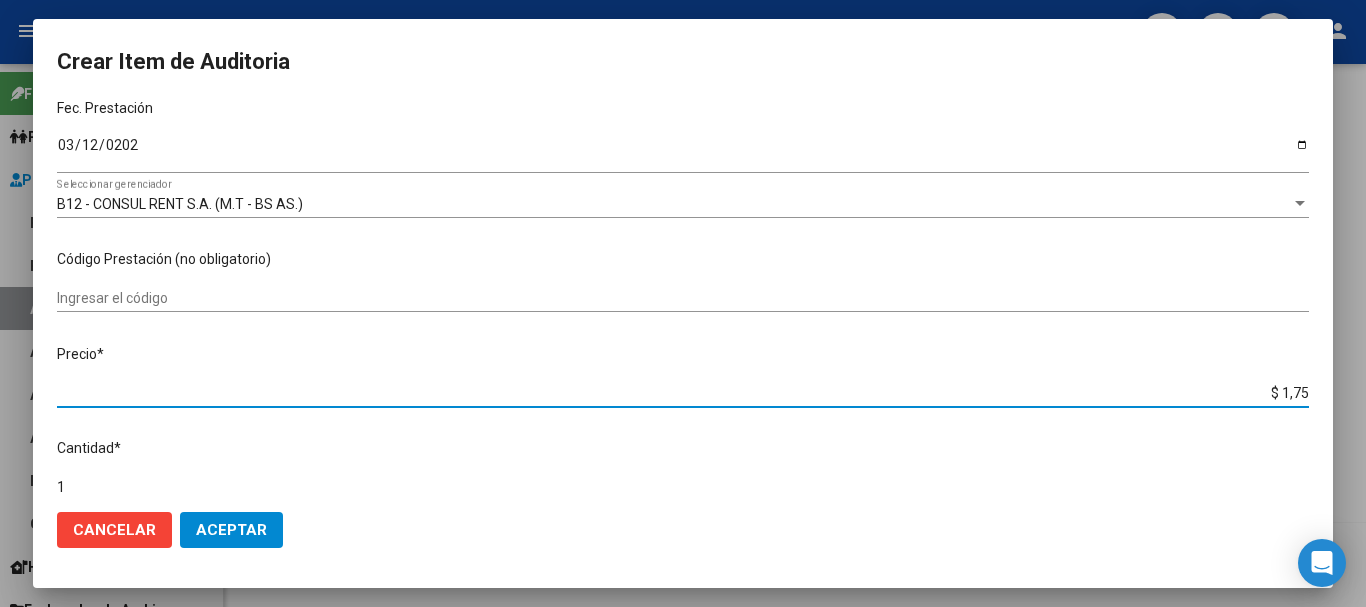 type on "$ 17,53" 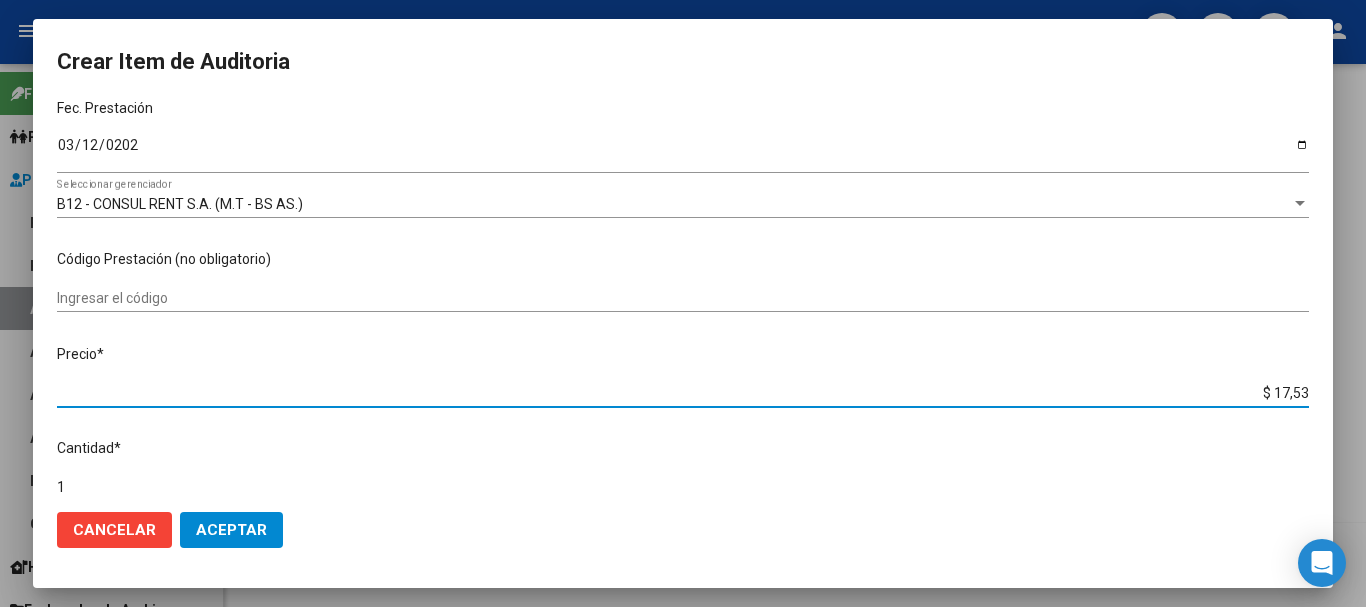type on "$ 175,38" 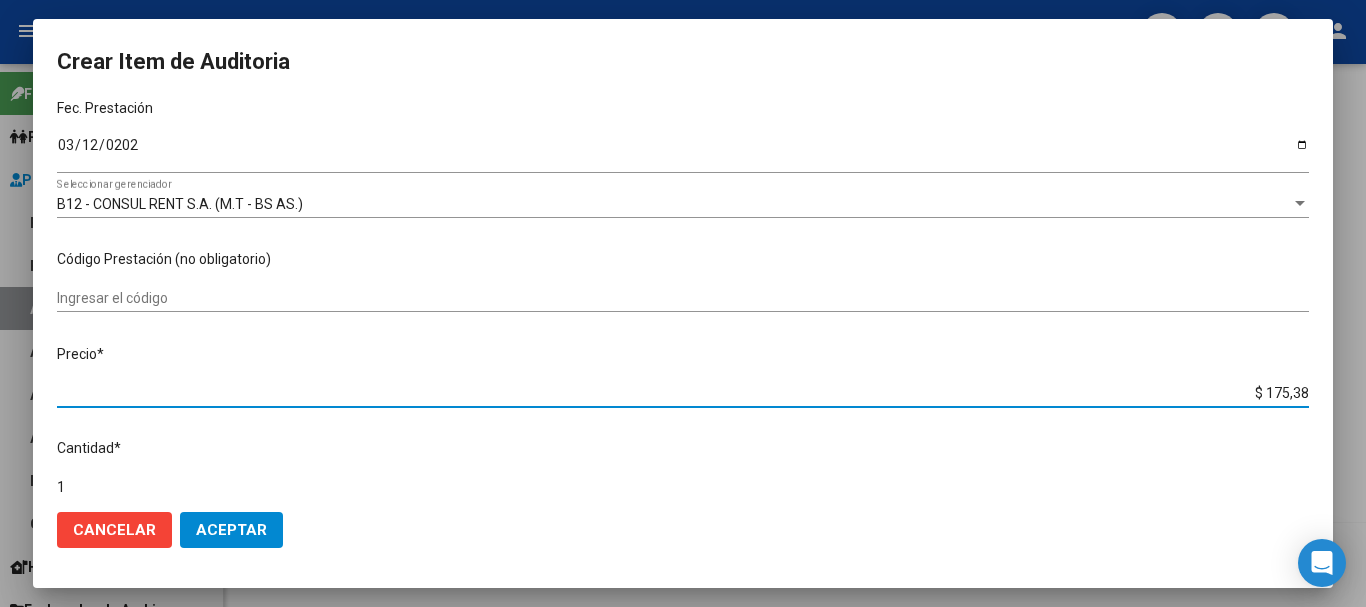 type on "$ 1.753,80" 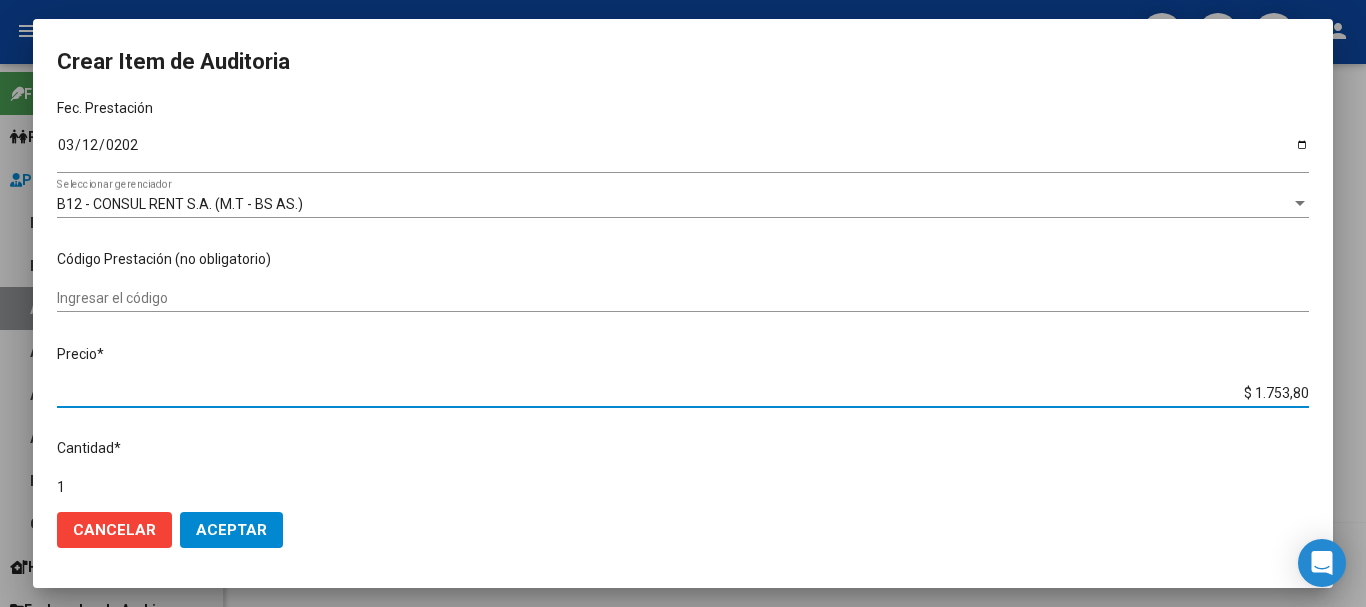 type on "$ 17.538,00" 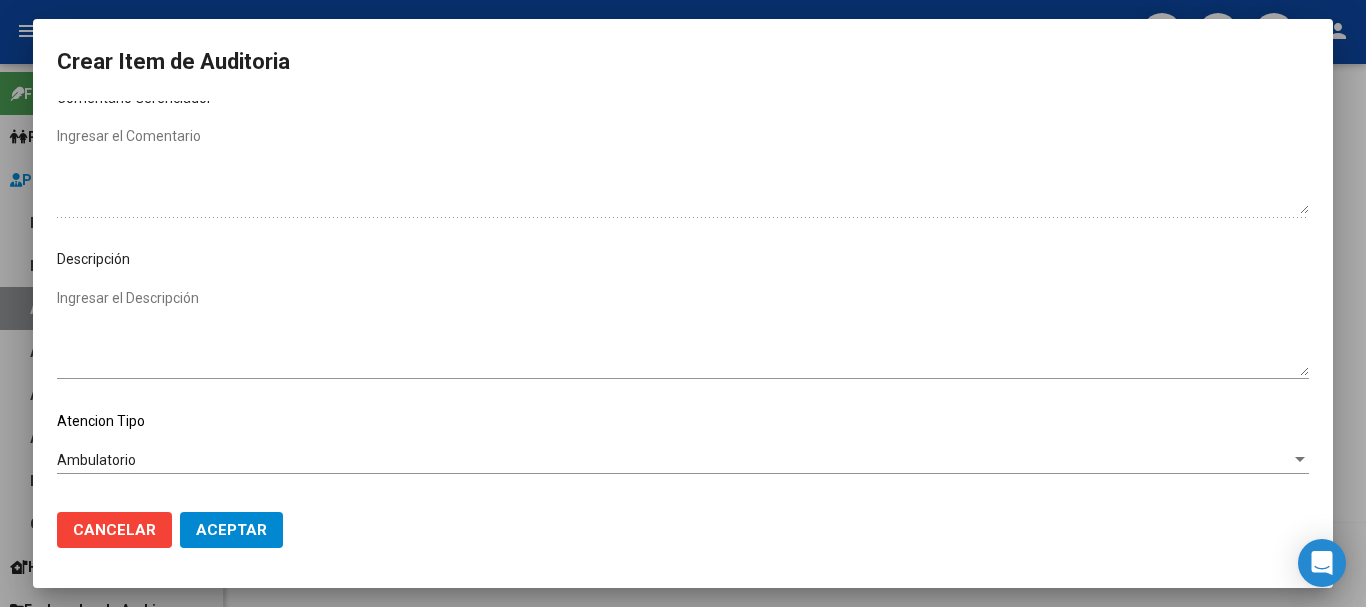 scroll, scrollTop: 1128, scrollLeft: 0, axis: vertical 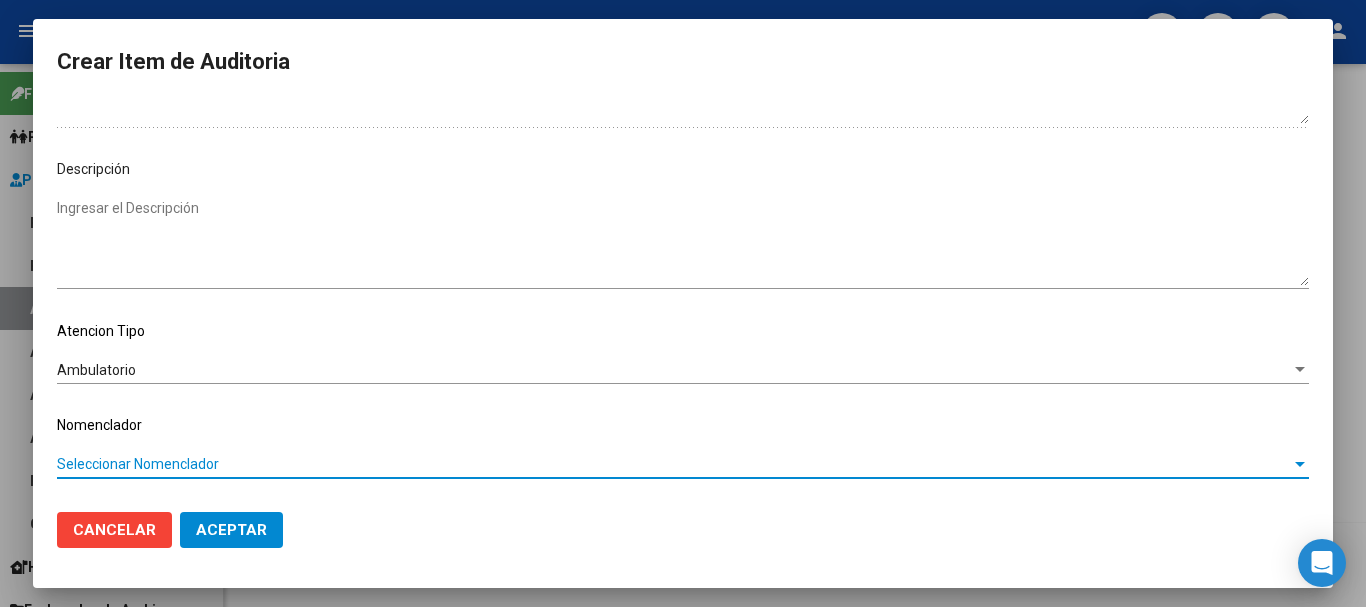 type 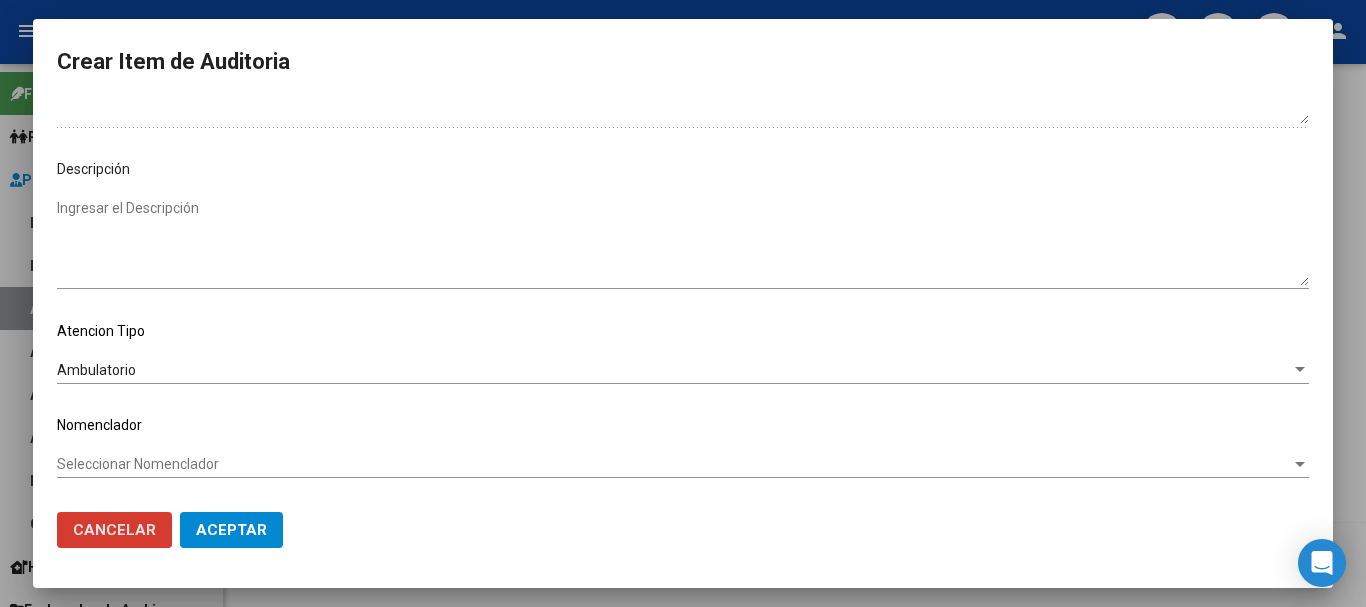 type 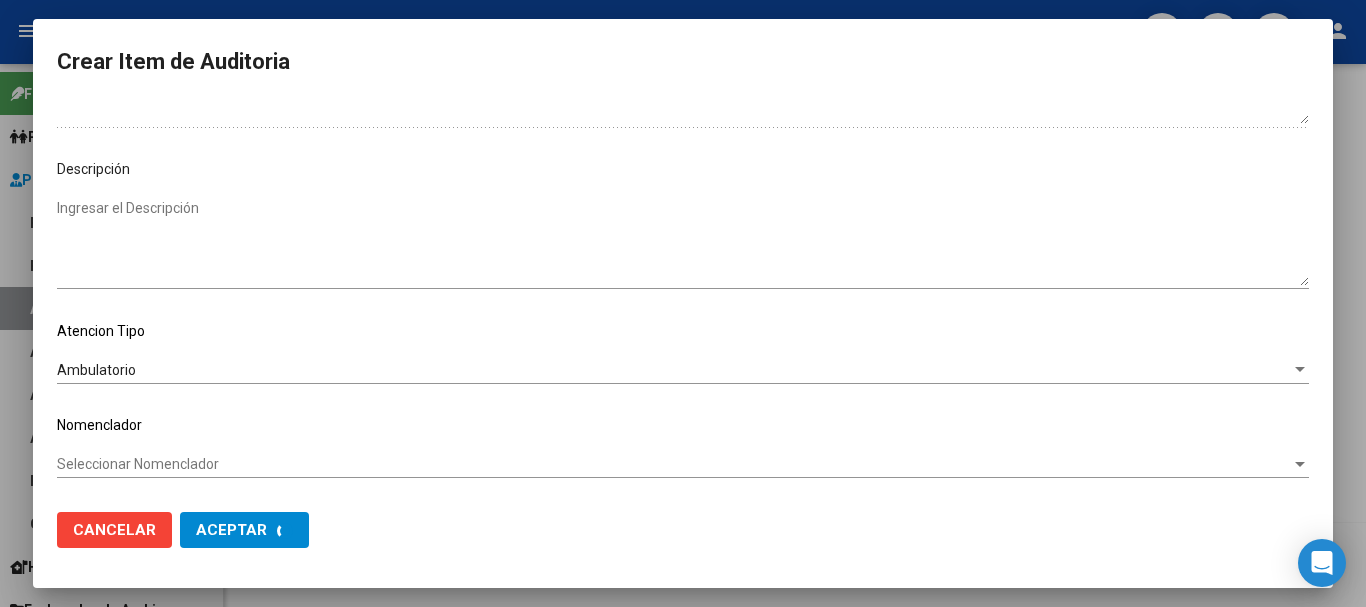 click on "Crear Item de Auditoria" 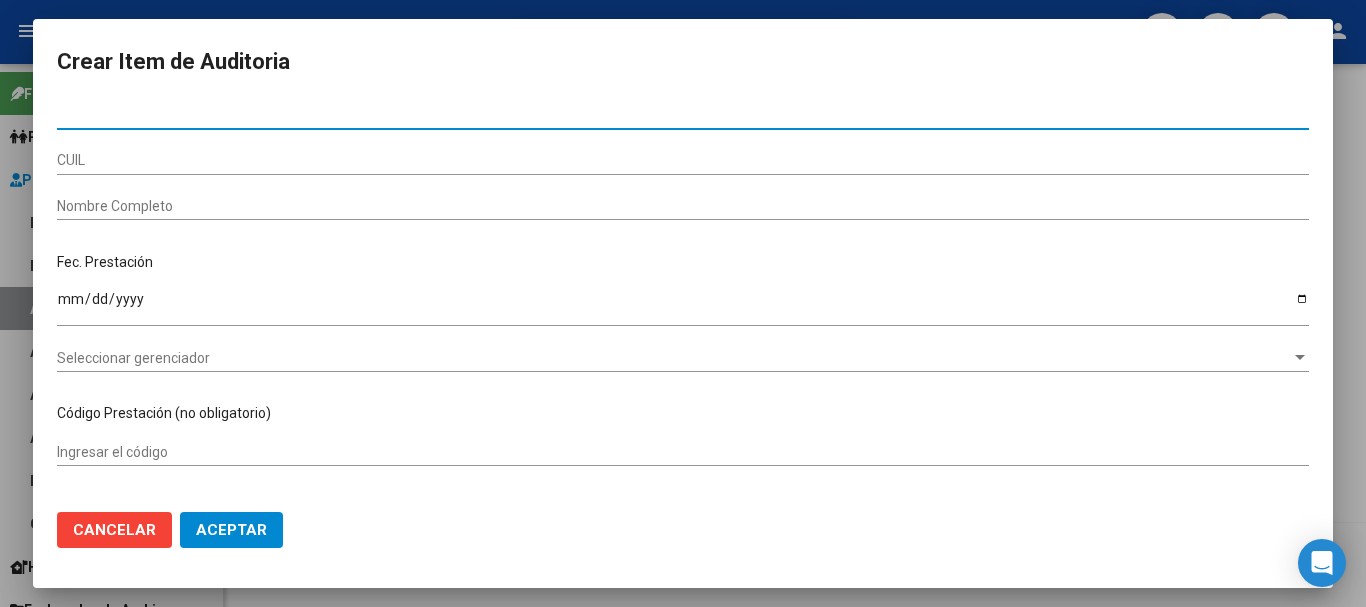 paste on "35757497" 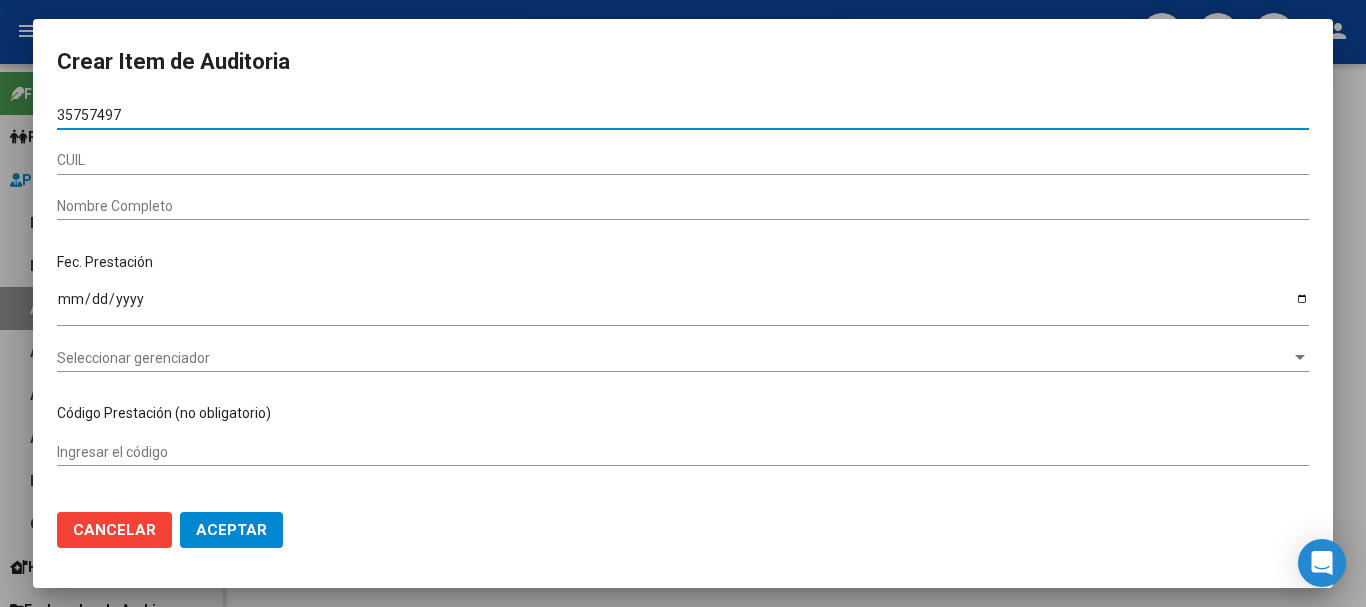 type on "35757497" 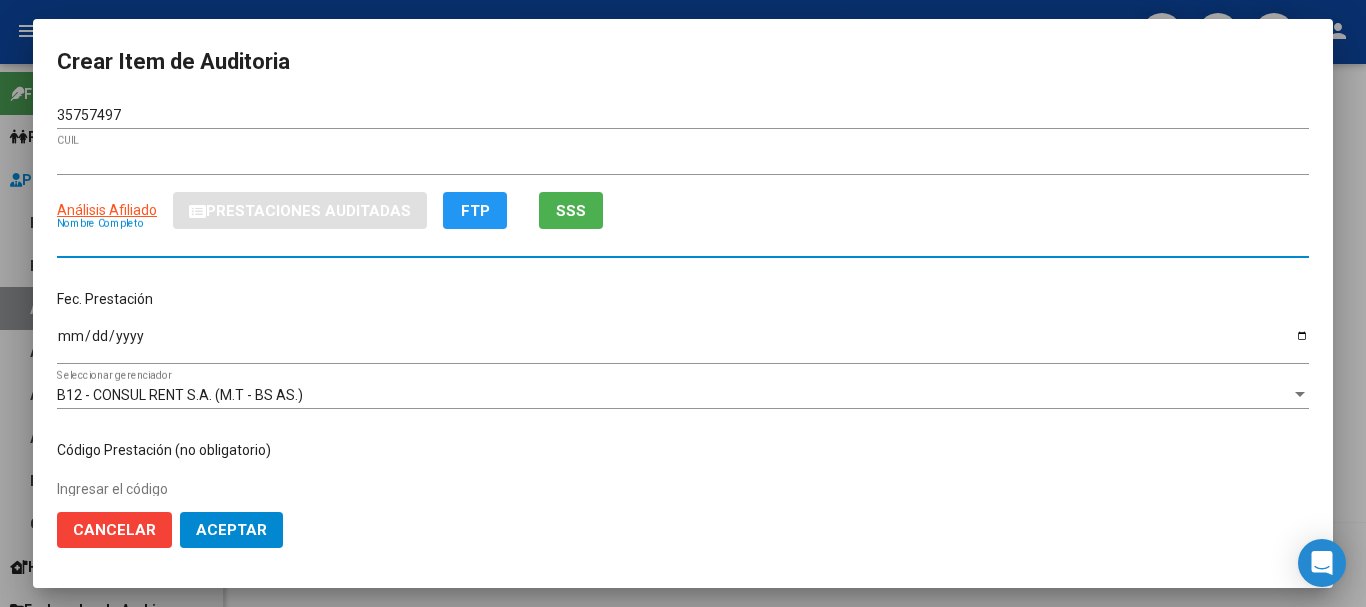 type on "27357574973" 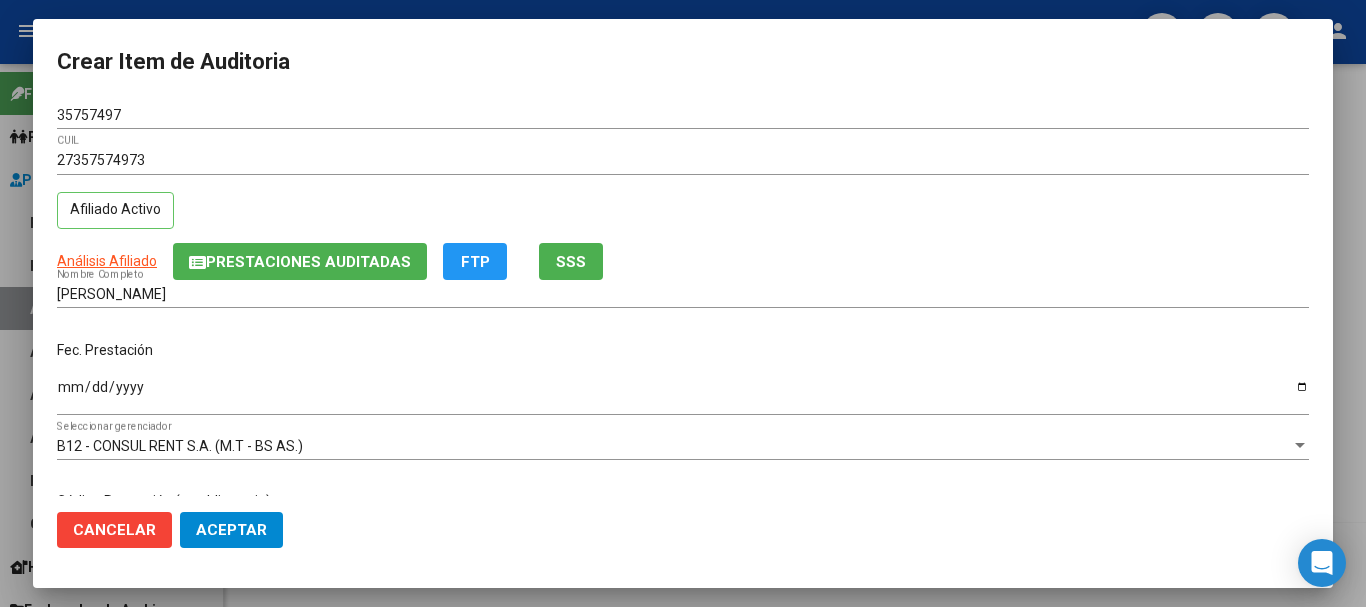 click on "Ingresar la fecha" at bounding box center (683, 394) 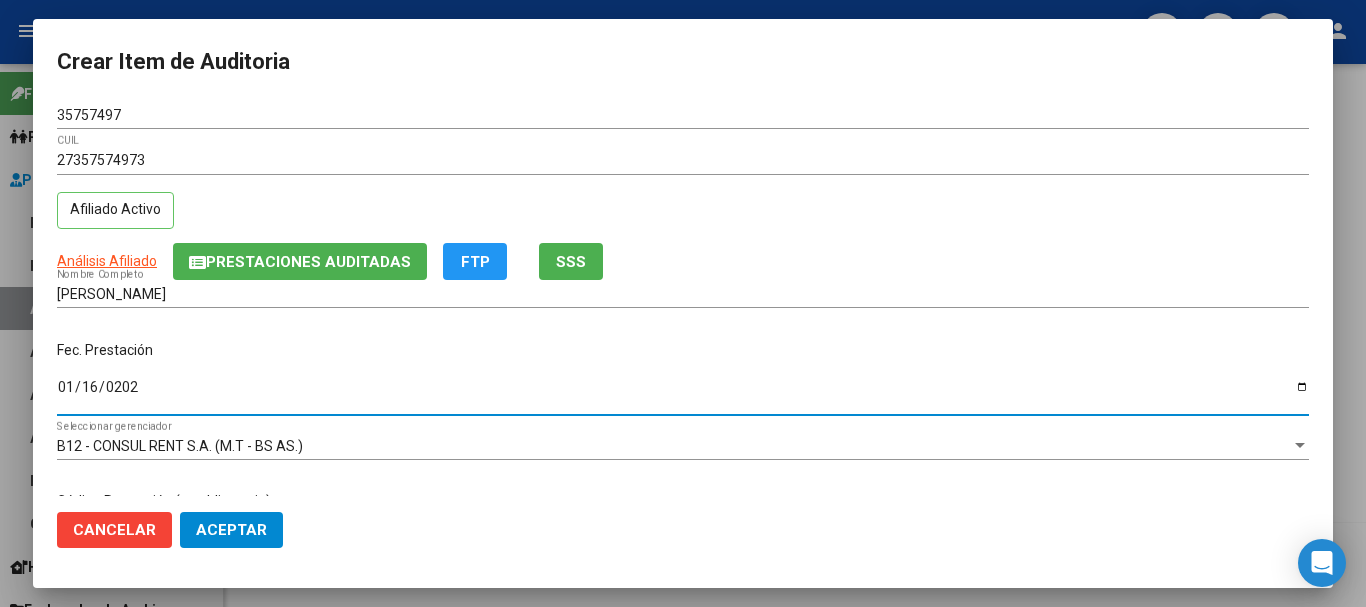 type on "[DATE]" 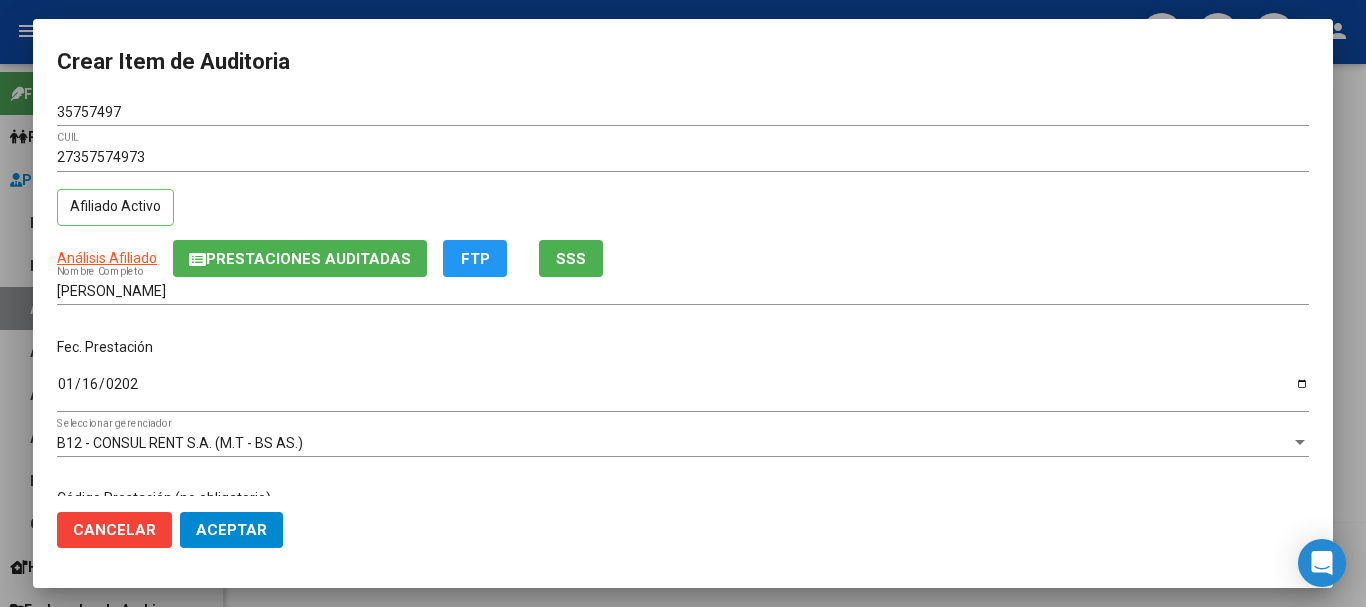 scroll, scrollTop: 0, scrollLeft: 0, axis: both 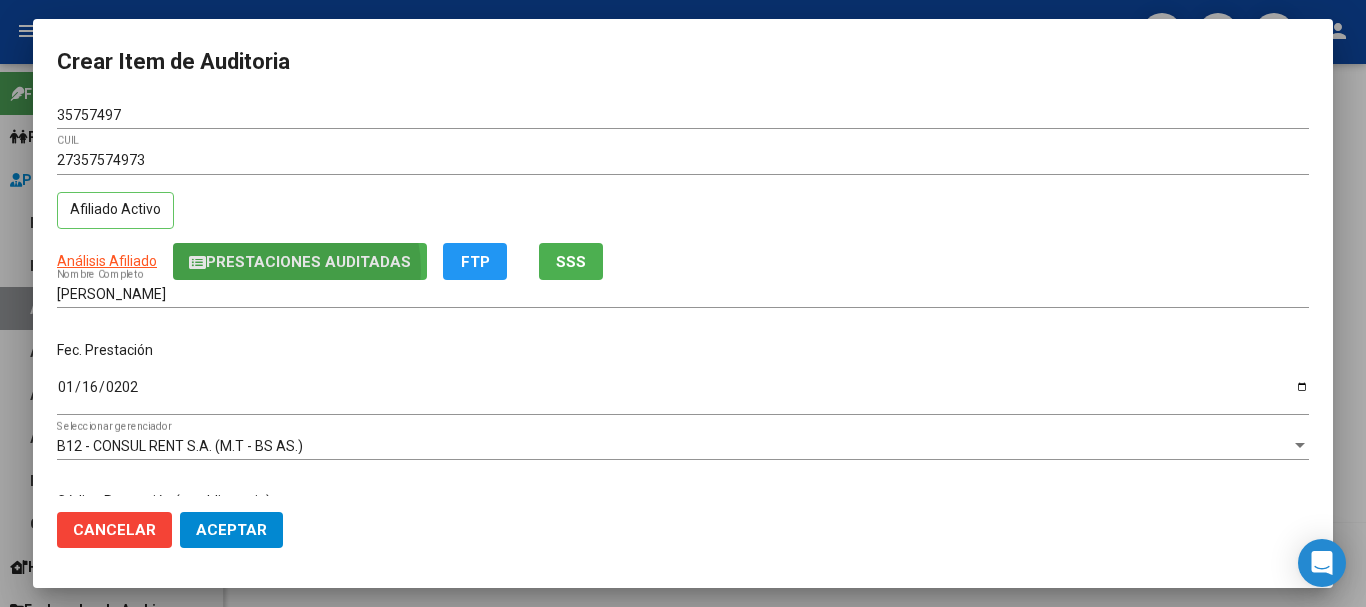click on "Prestaciones Auditadas" 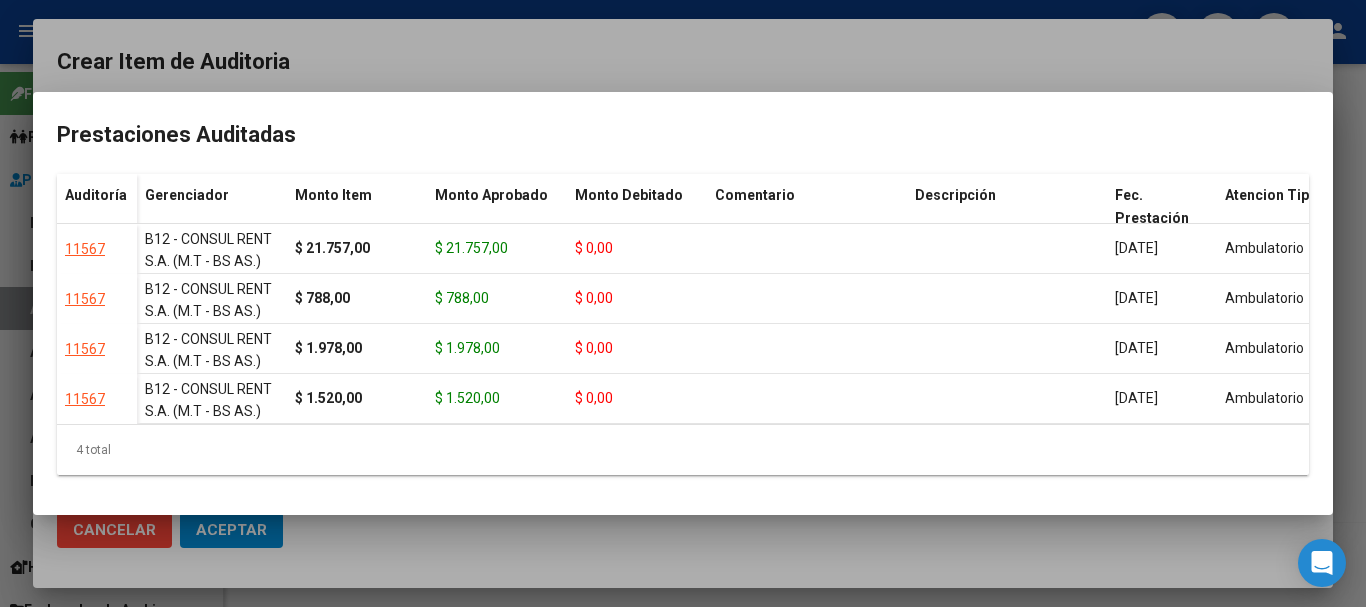 click at bounding box center [683, 303] 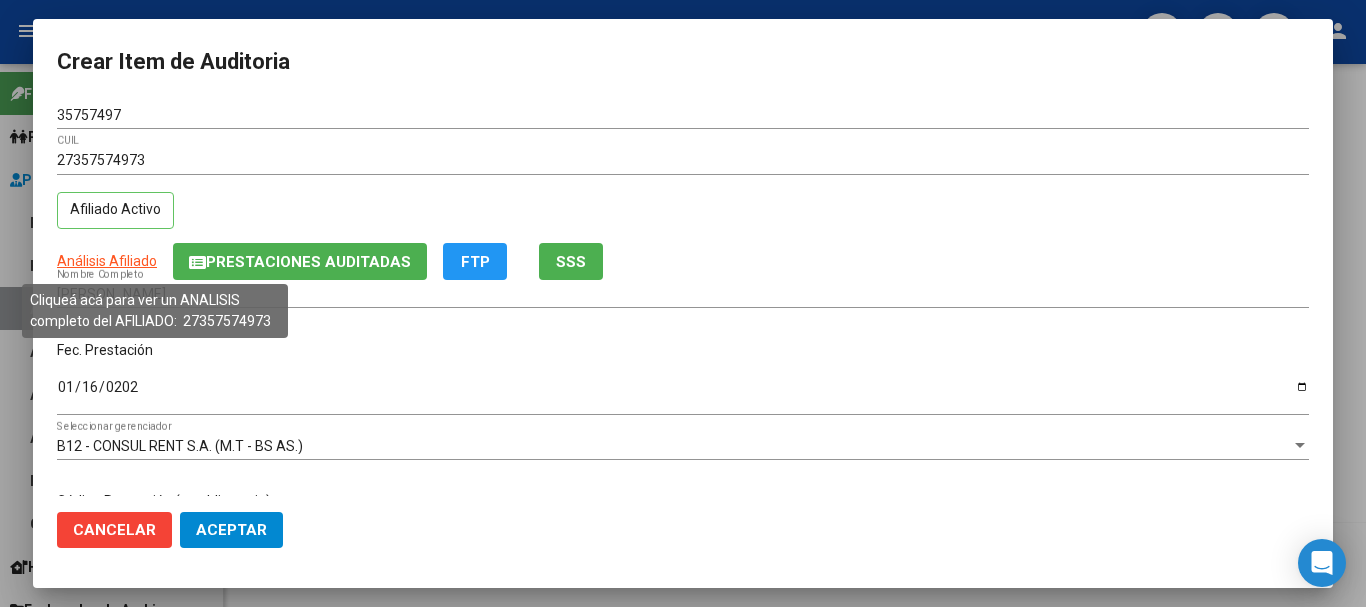 click on "Análisis Afiliado" at bounding box center (107, 261) 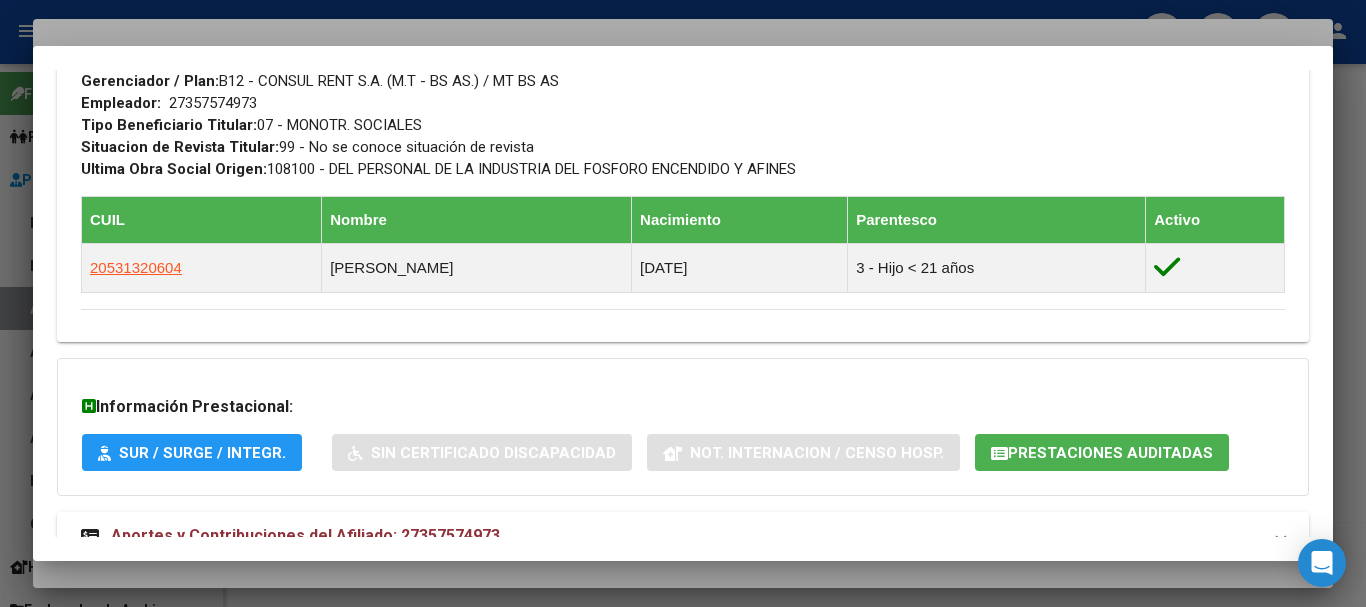 scroll, scrollTop: 1072, scrollLeft: 0, axis: vertical 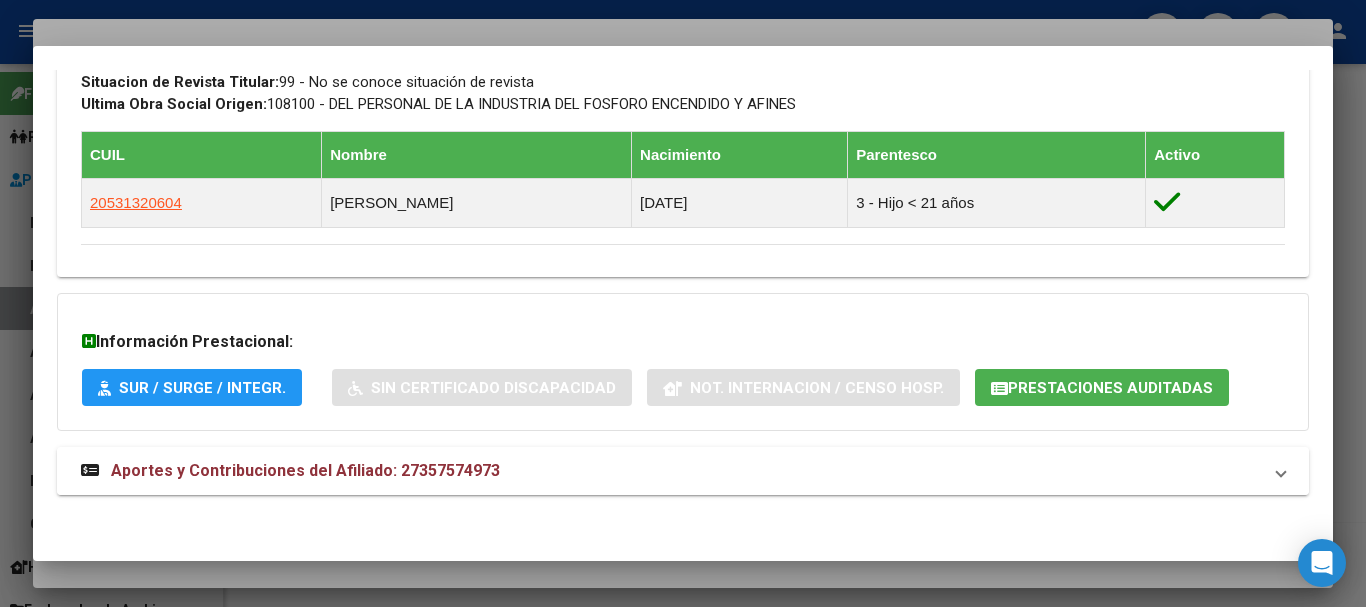 click on "Aportes y Contribuciones del Afiliado: 27357574973" at bounding box center [671, 471] 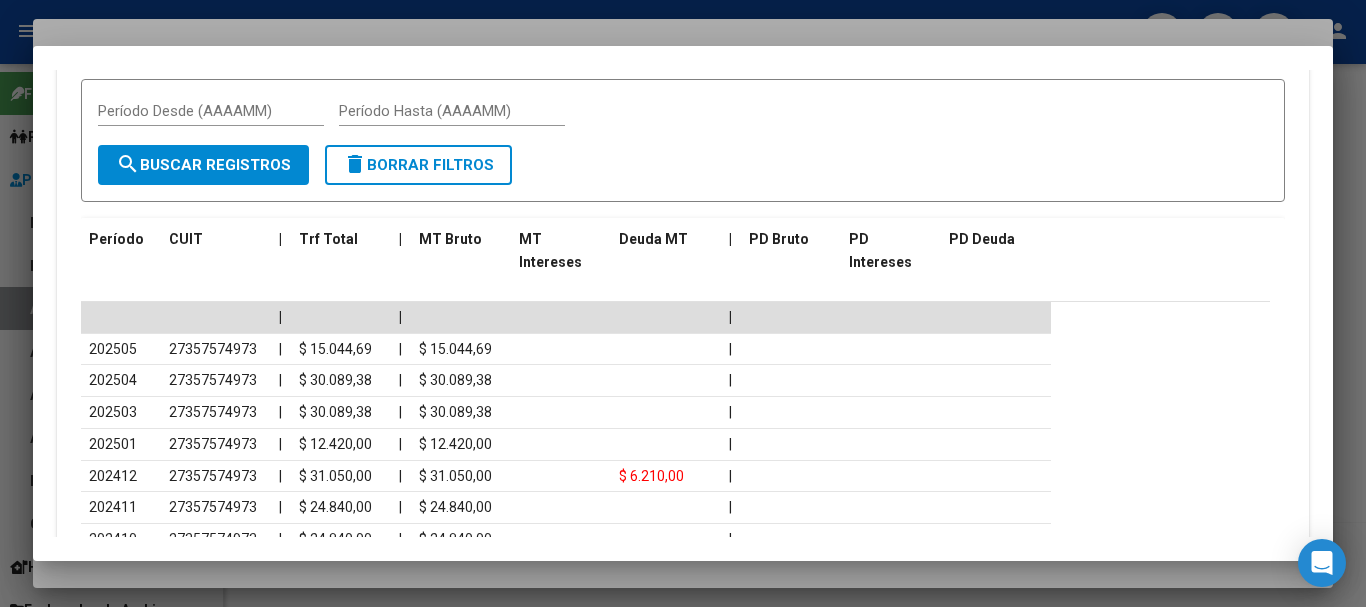 scroll, scrollTop: 1689, scrollLeft: 0, axis: vertical 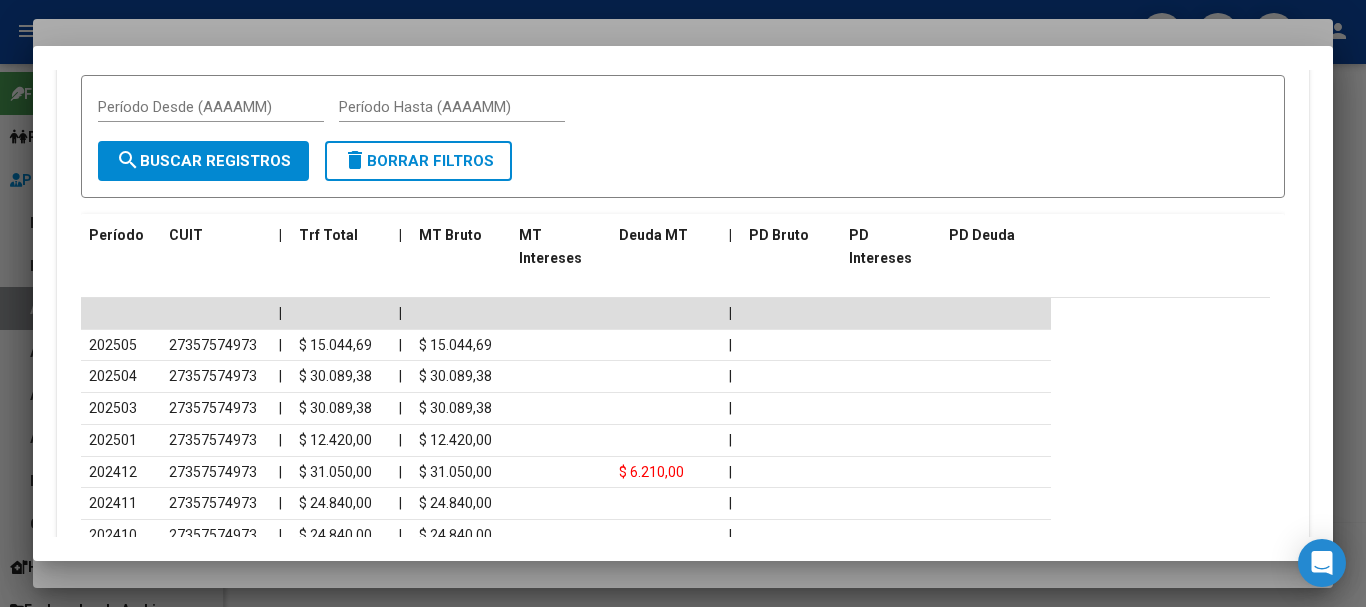 click at bounding box center (683, 303) 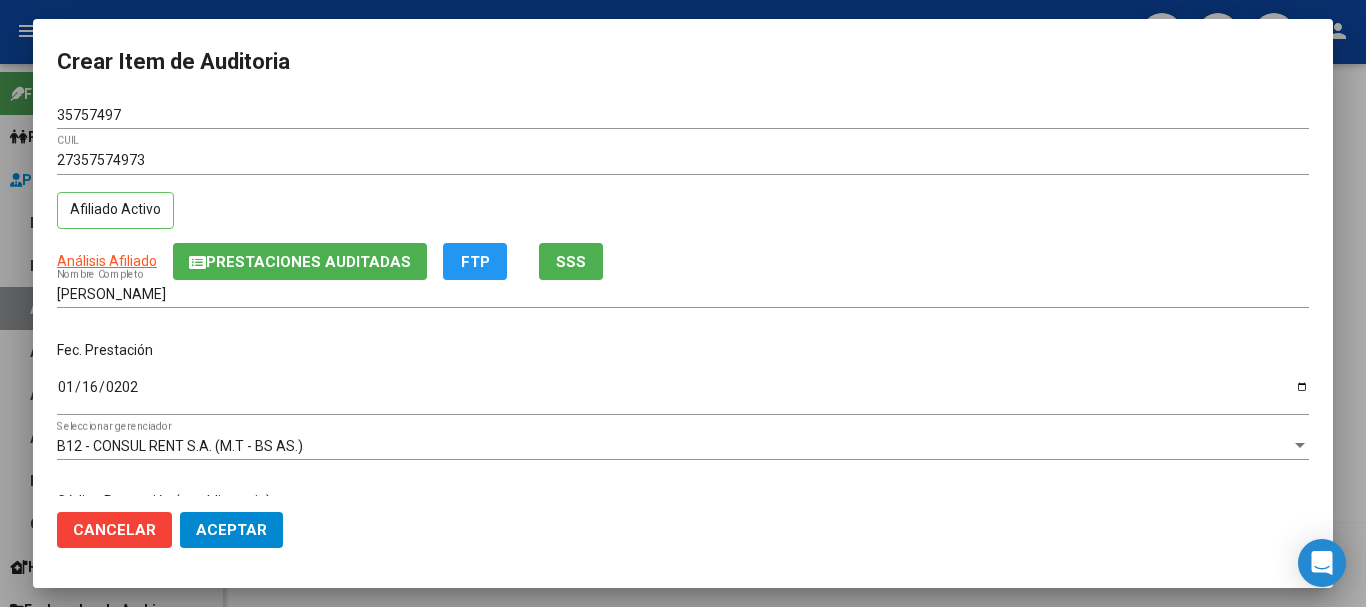 click on "27357574973 CUIL   Afiliado Activo" at bounding box center [683, 195] 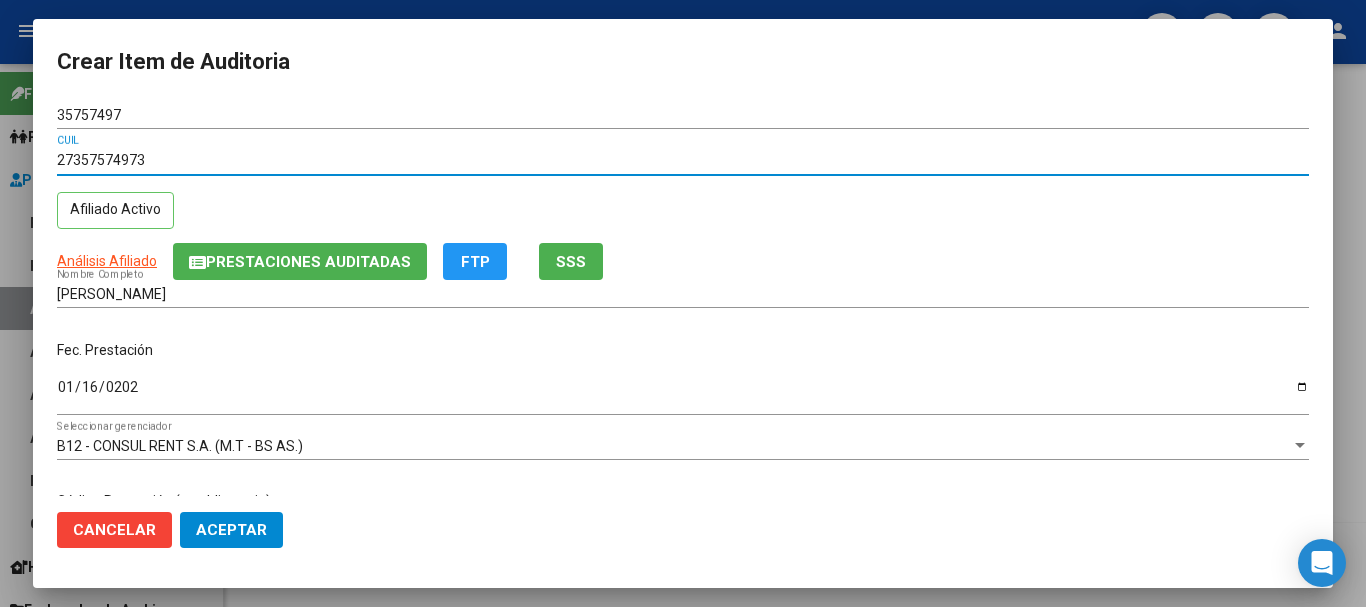 type 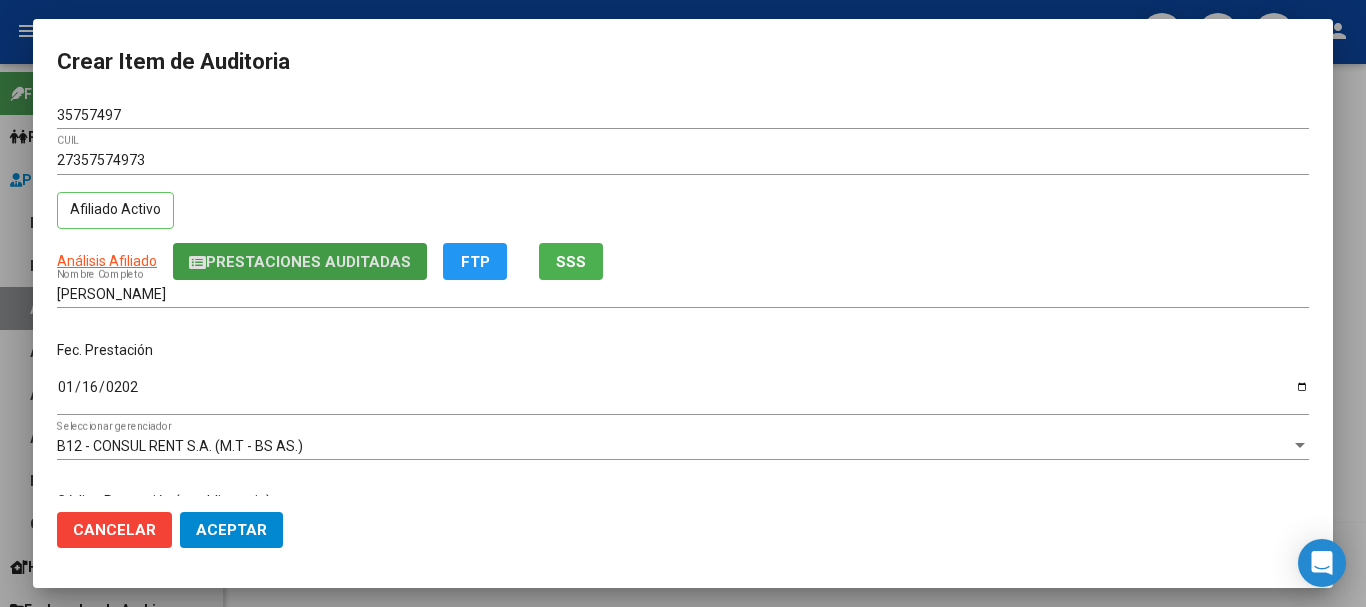 type 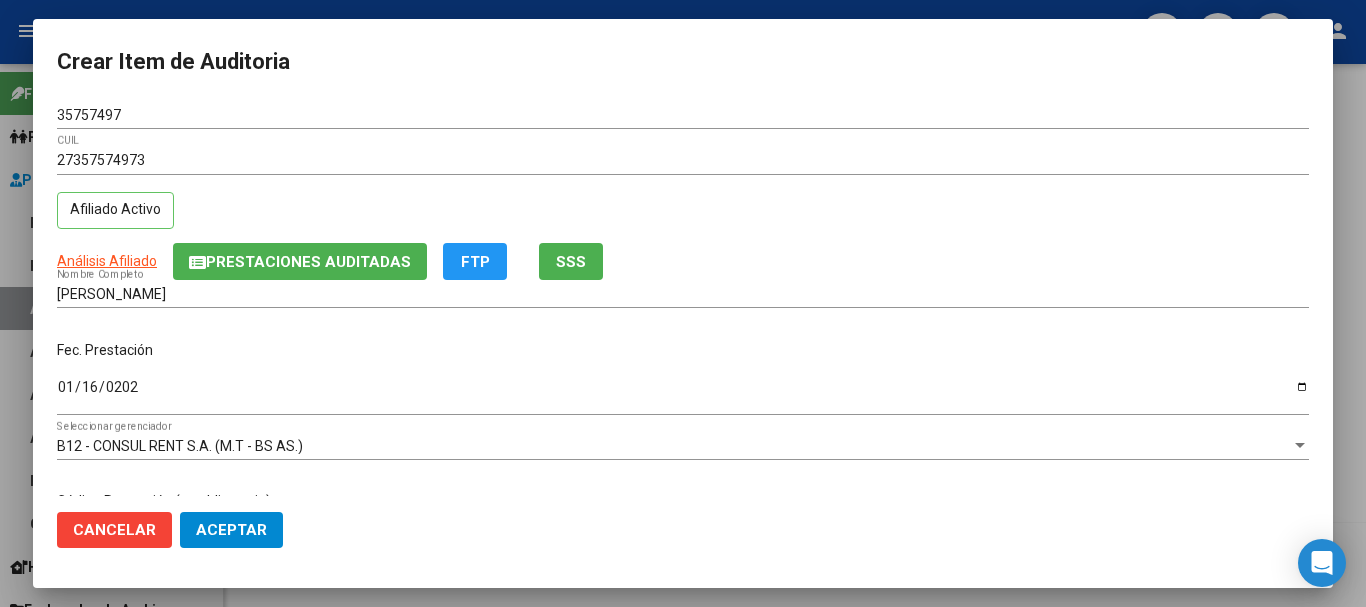 scroll, scrollTop: 242, scrollLeft: 0, axis: vertical 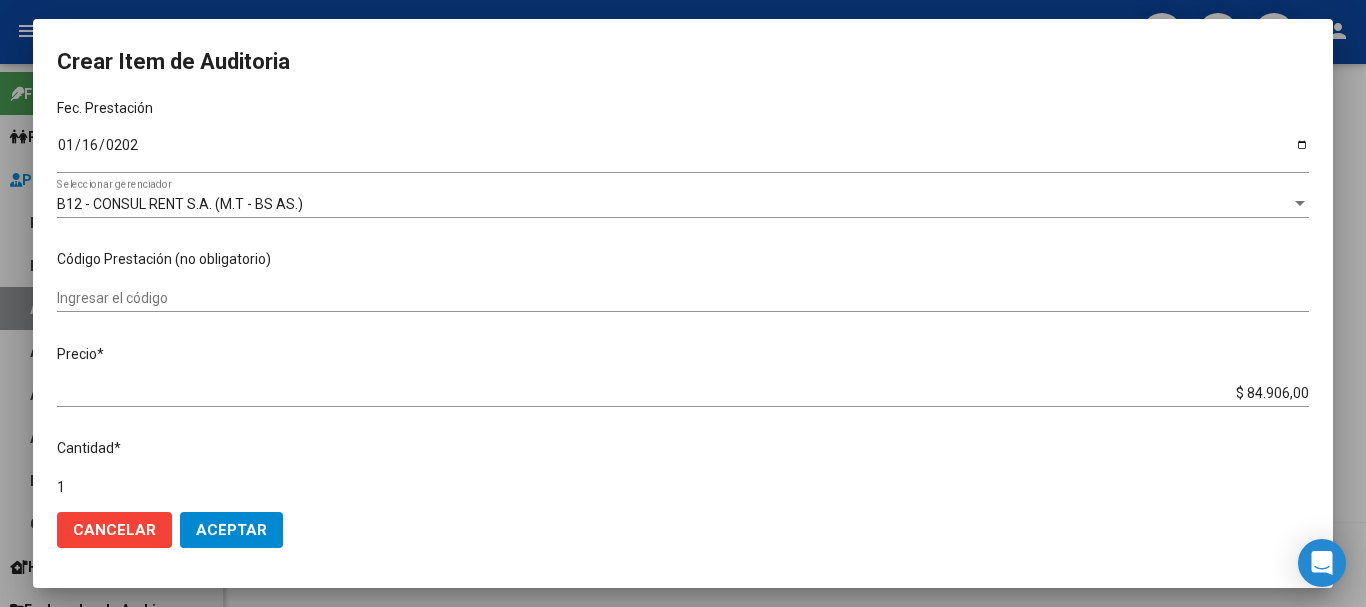 type on "$ 0,01" 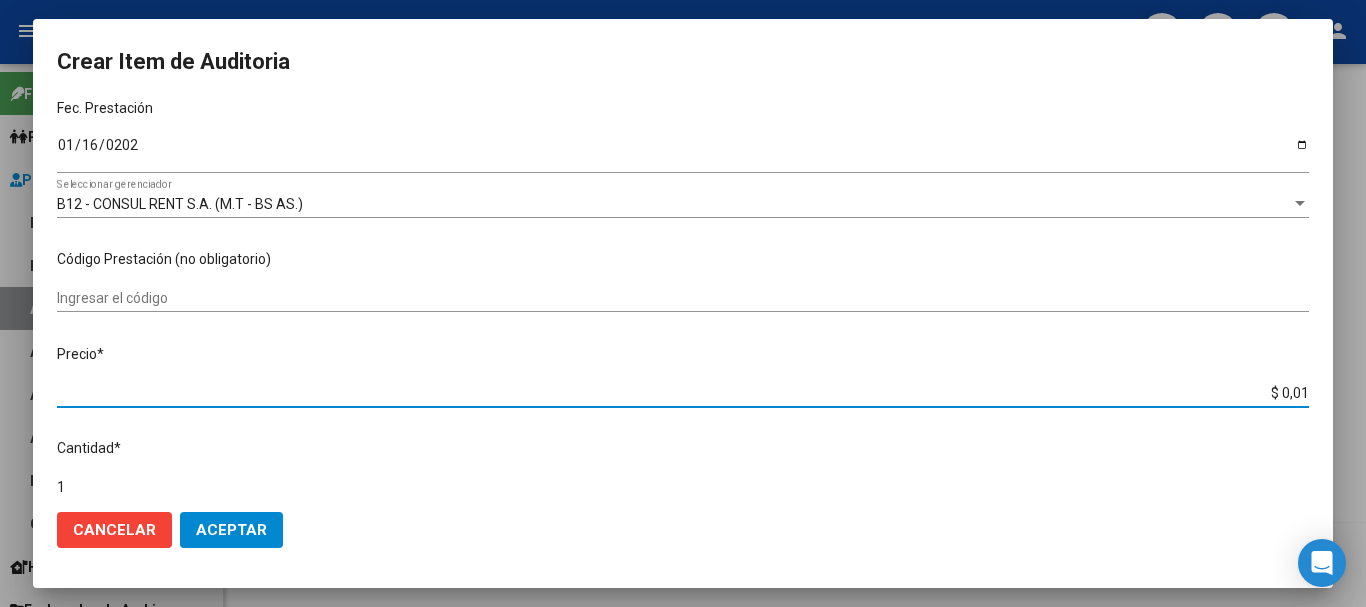 type on "$ 0,16" 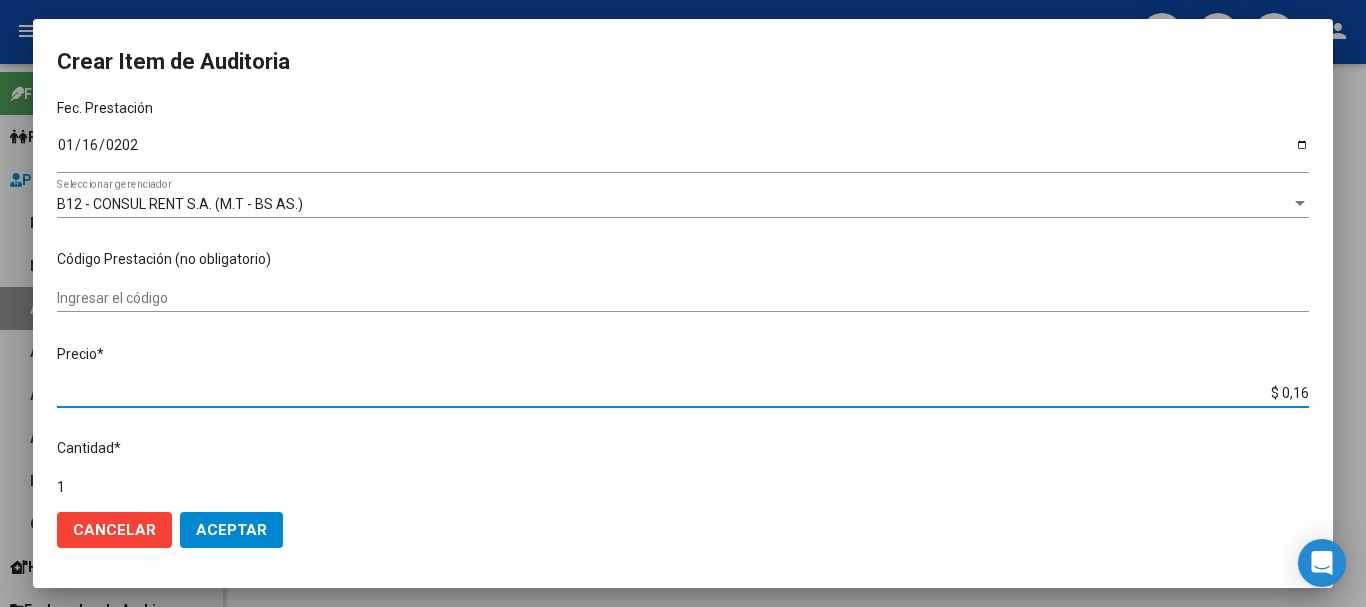 type on "$ 0,16" 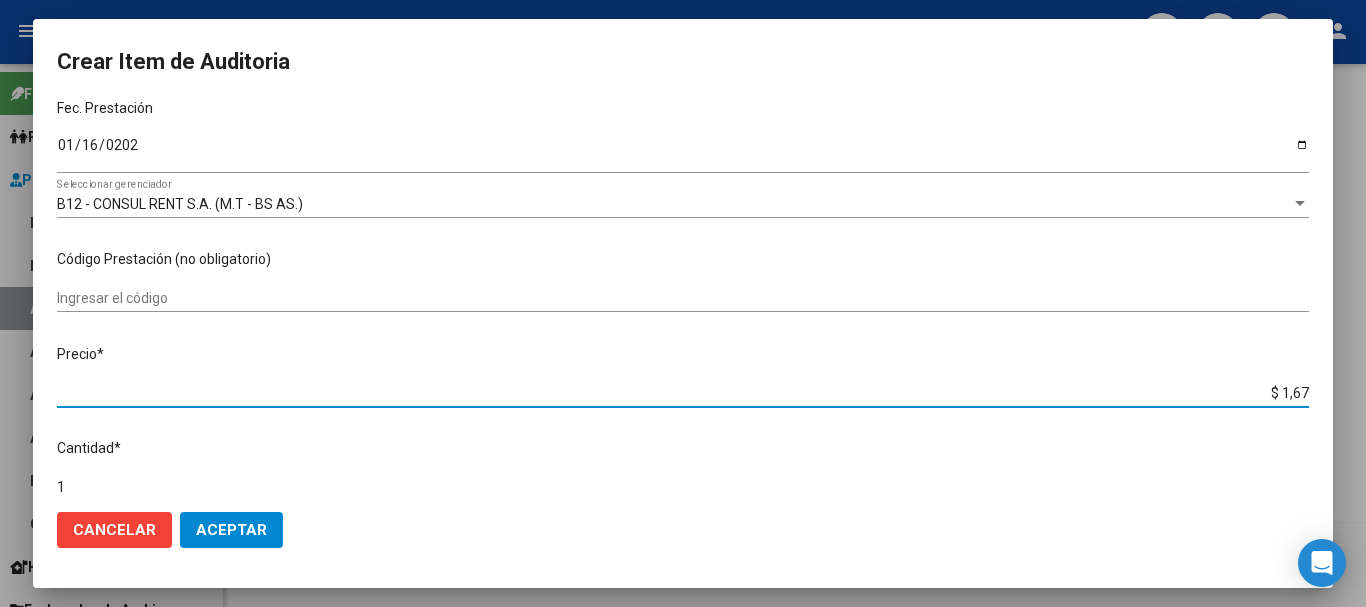 type on "$ 16,74" 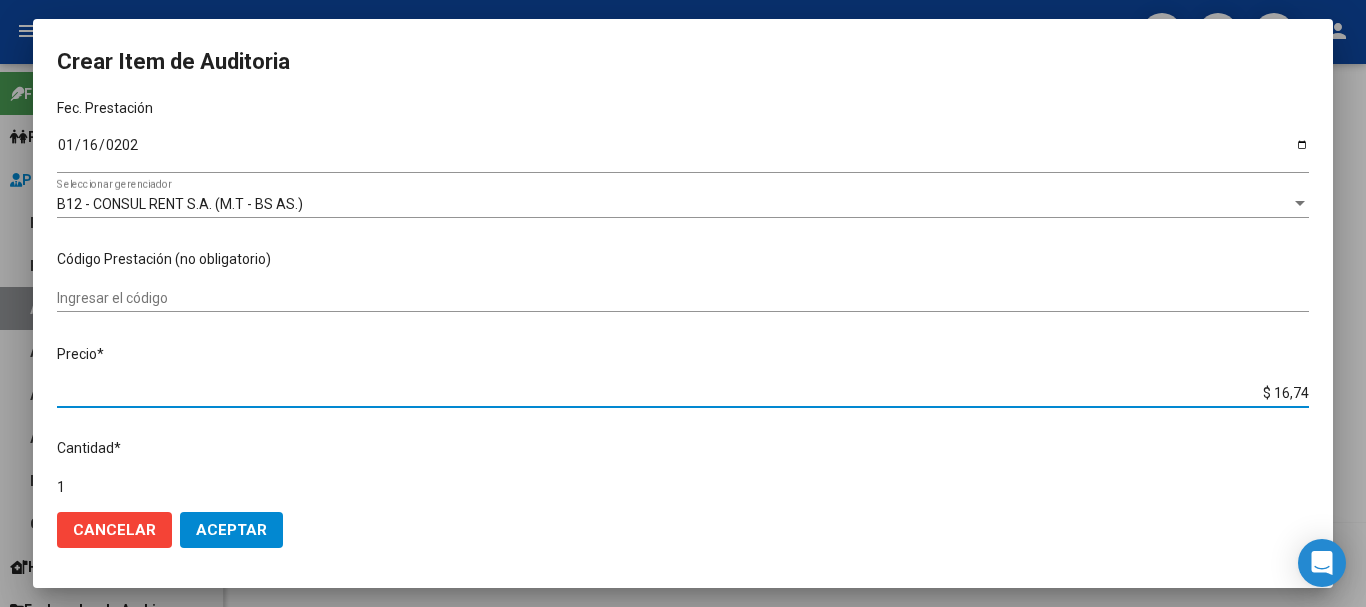 type on "$ 167,48" 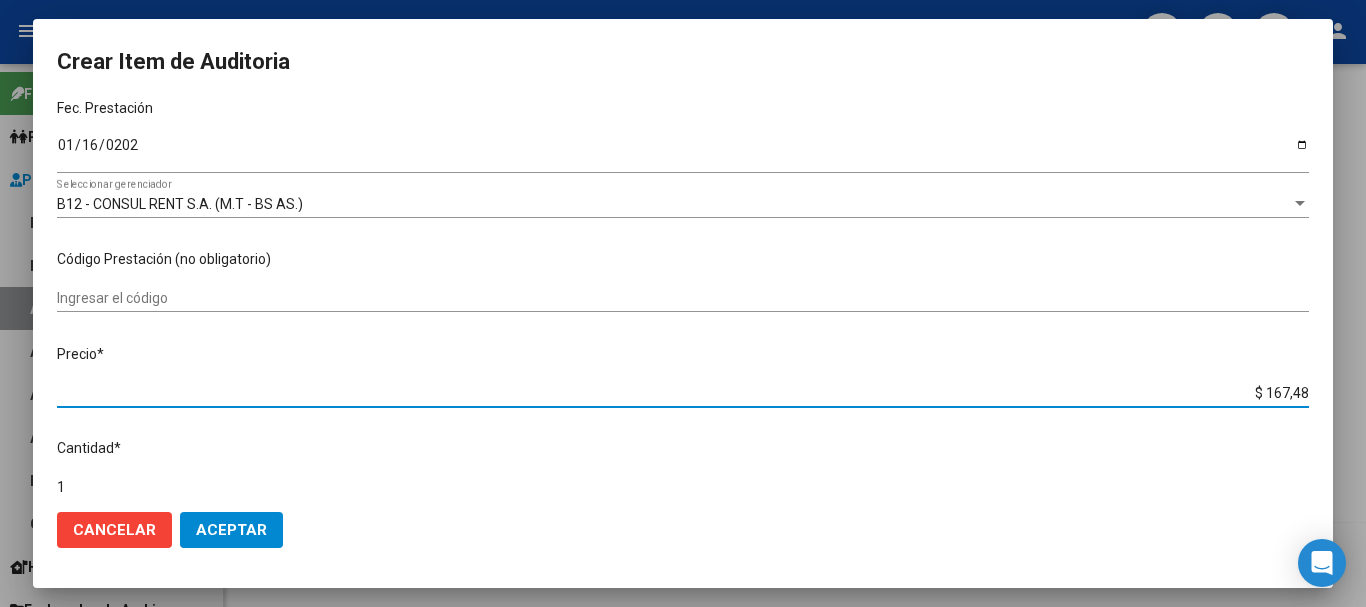 type on "$ 1.674,80" 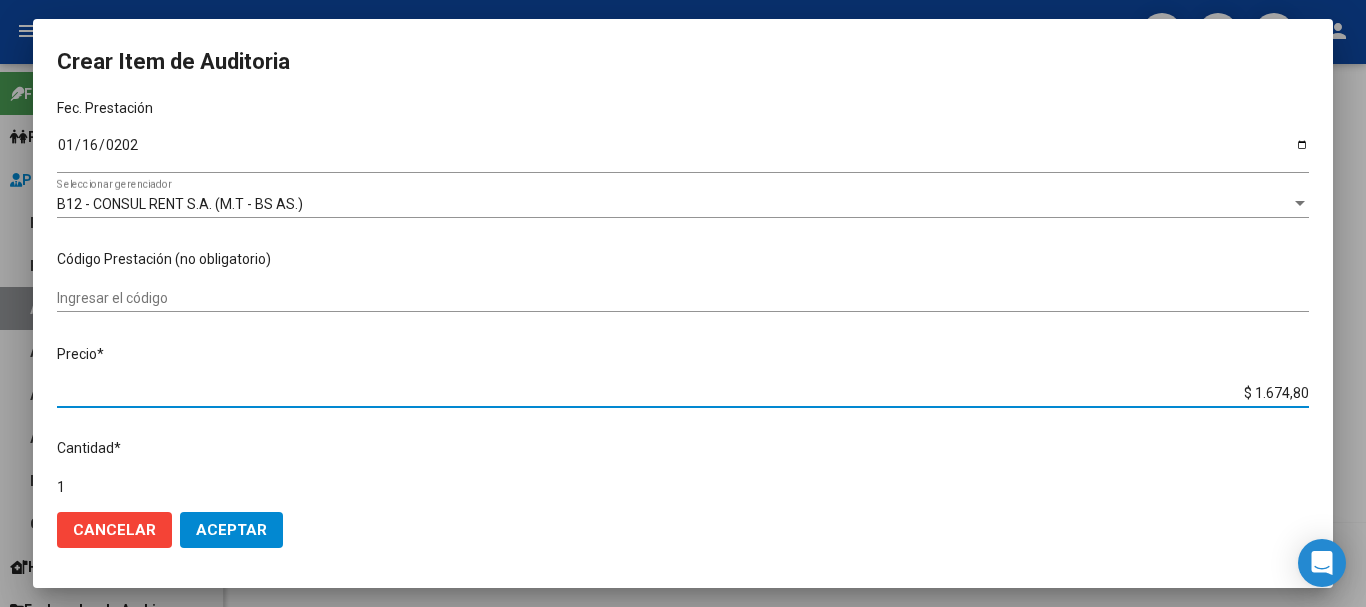 type on "$ 16.748,00" 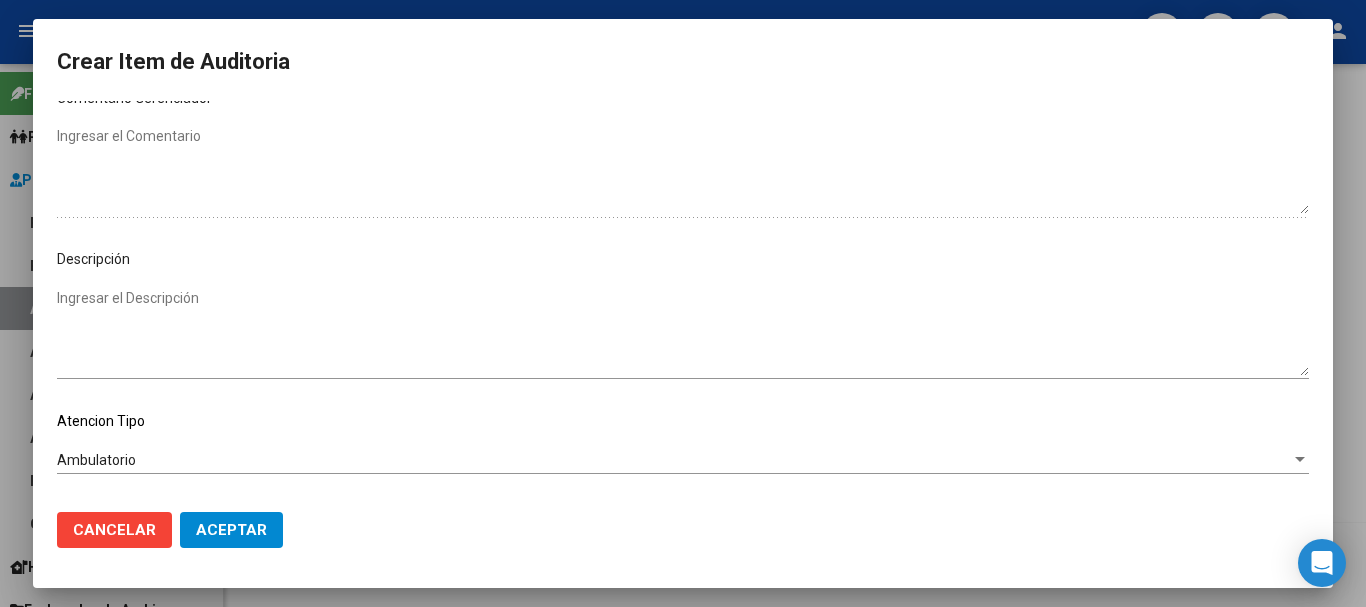 scroll, scrollTop: 1128, scrollLeft: 0, axis: vertical 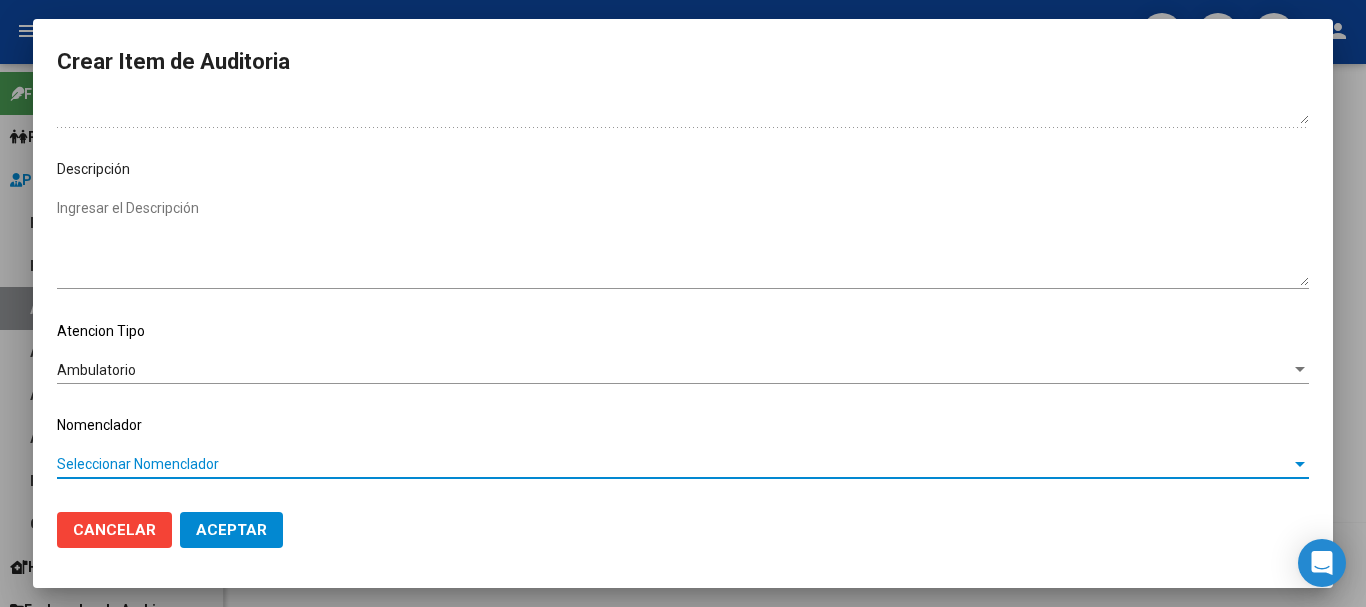type 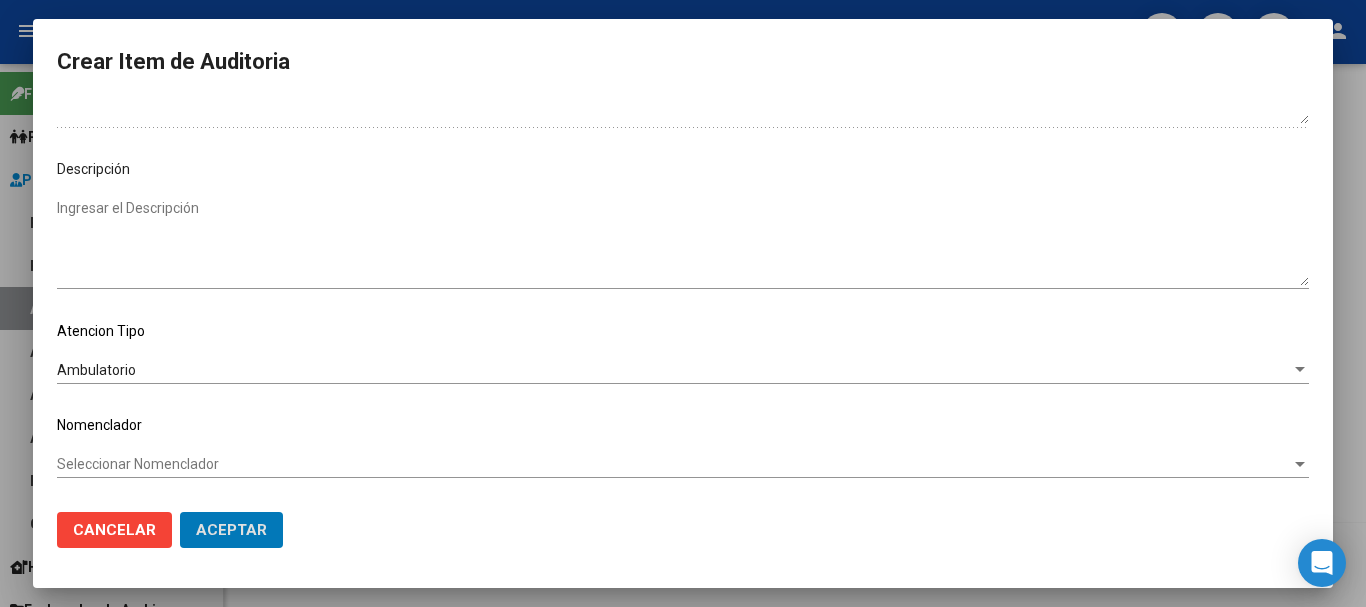 type 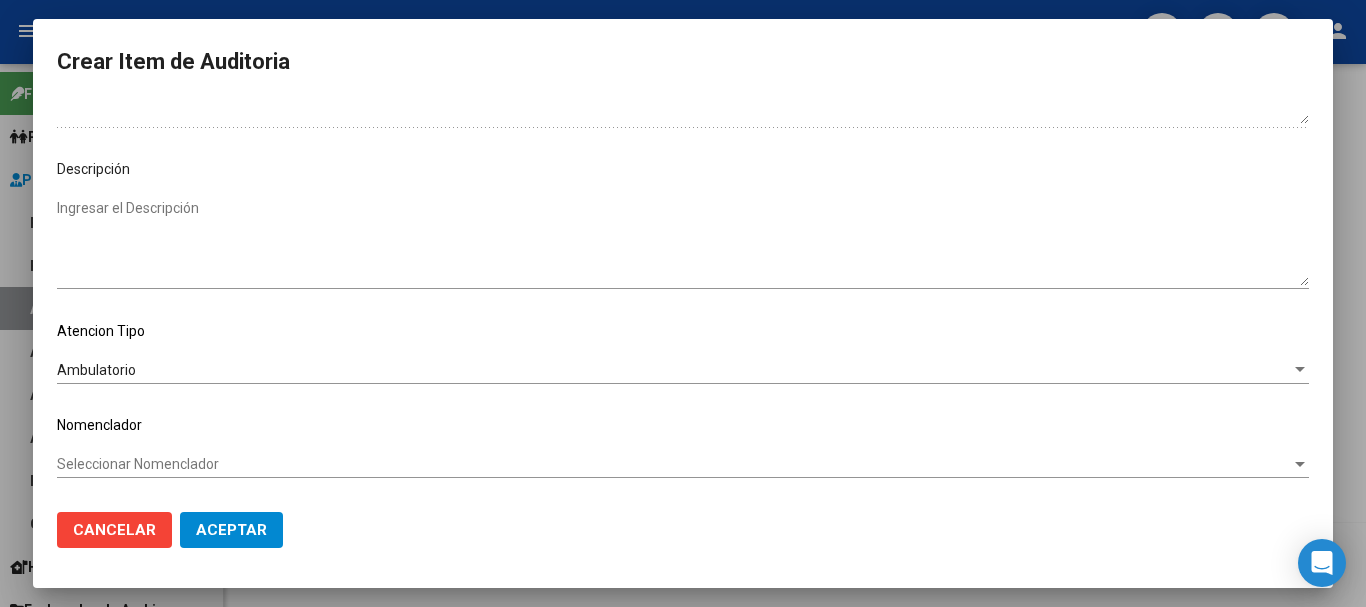 click on "Aceptar" 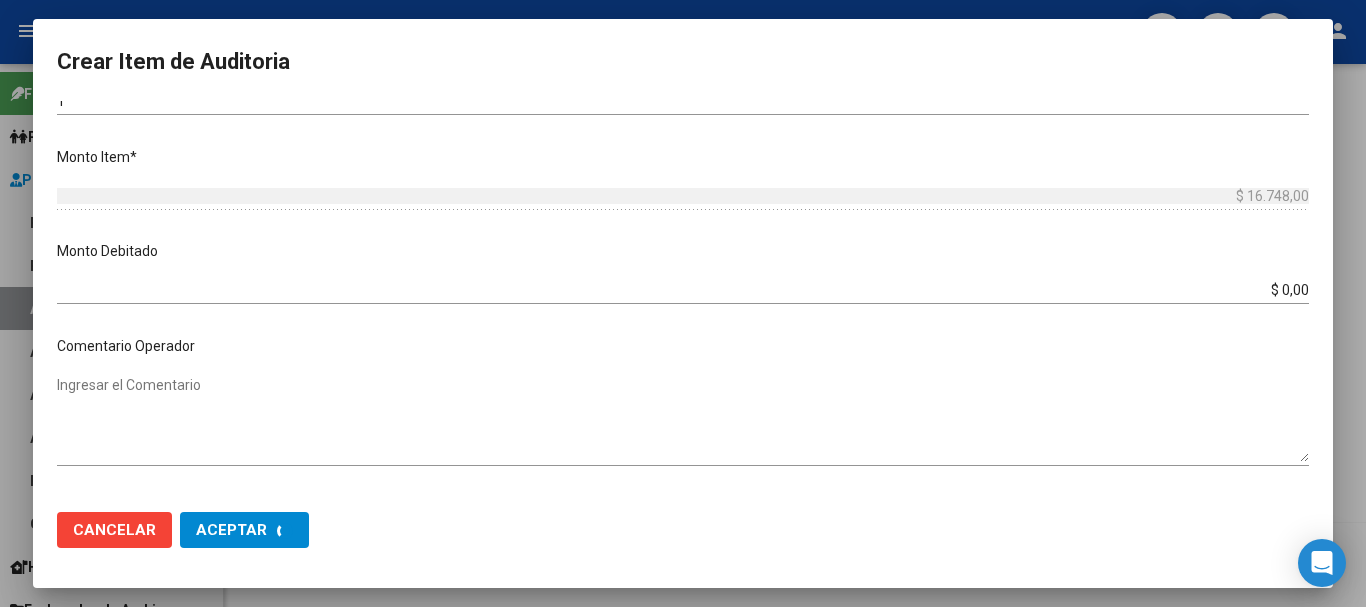 scroll, scrollTop: 0, scrollLeft: 0, axis: both 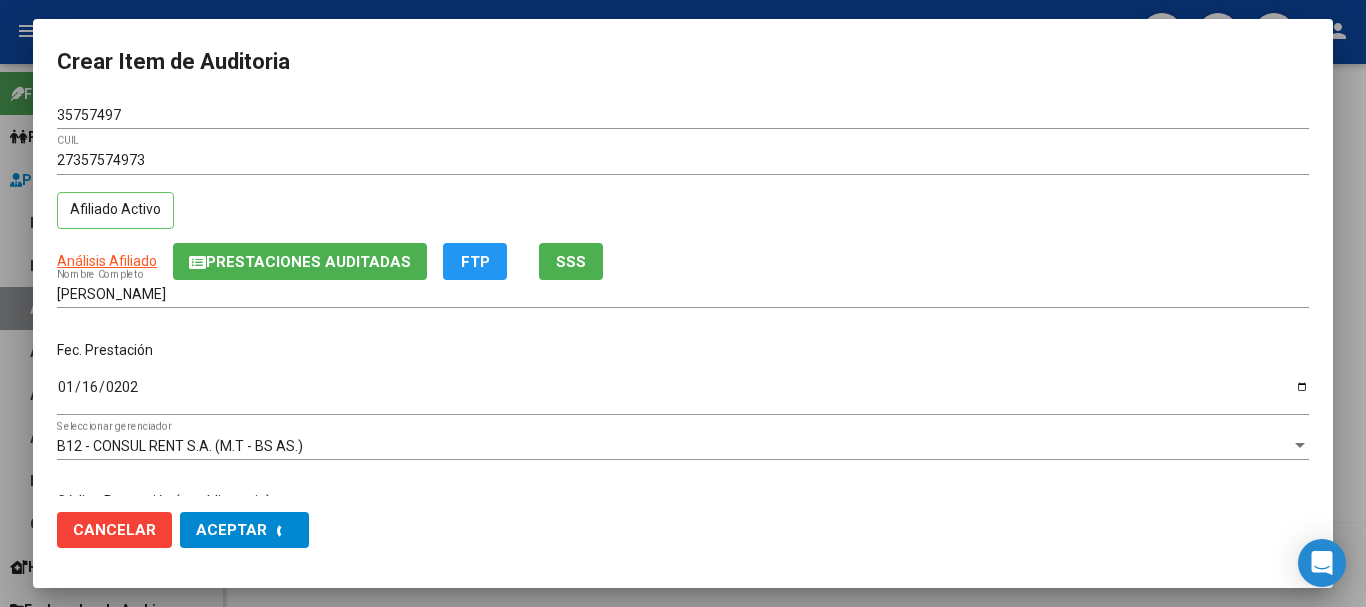 click at bounding box center [683, 303] 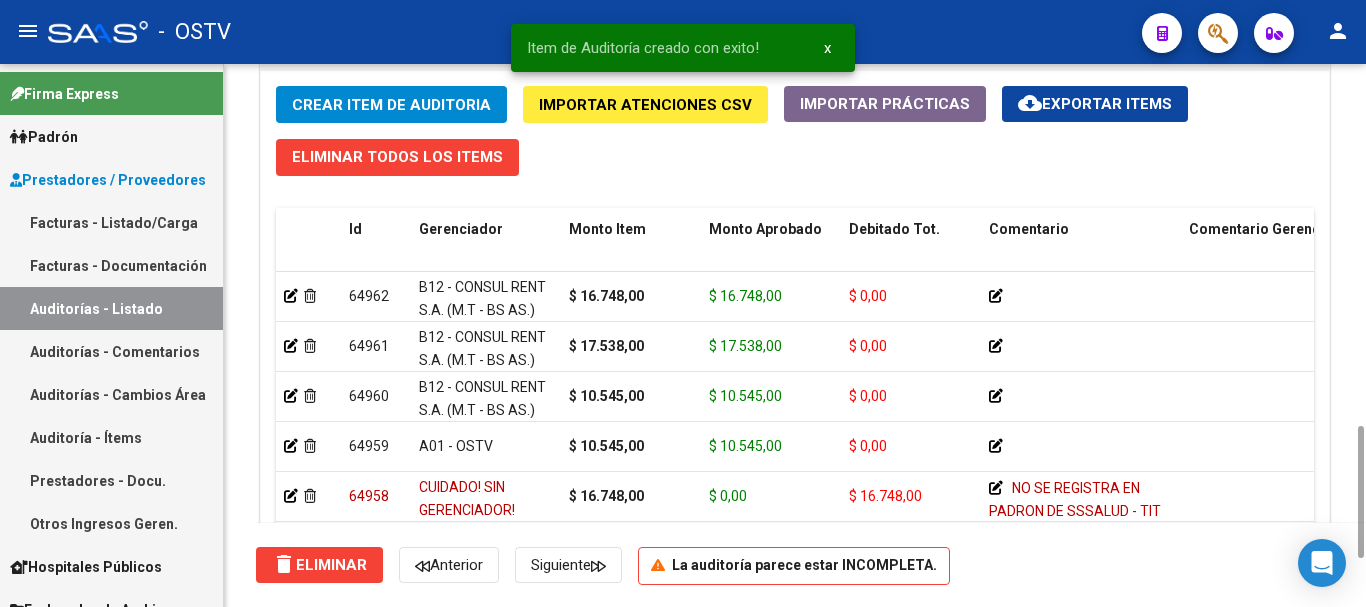click on "Crear Item de Auditoria" 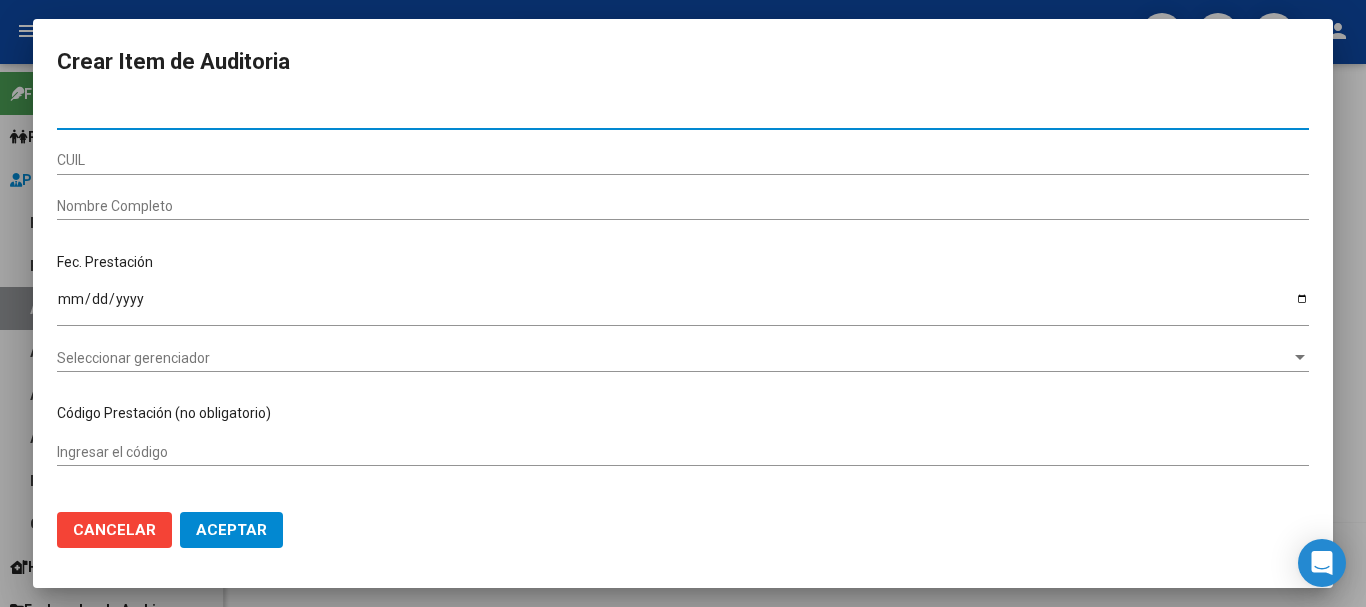 paste on "35757497" 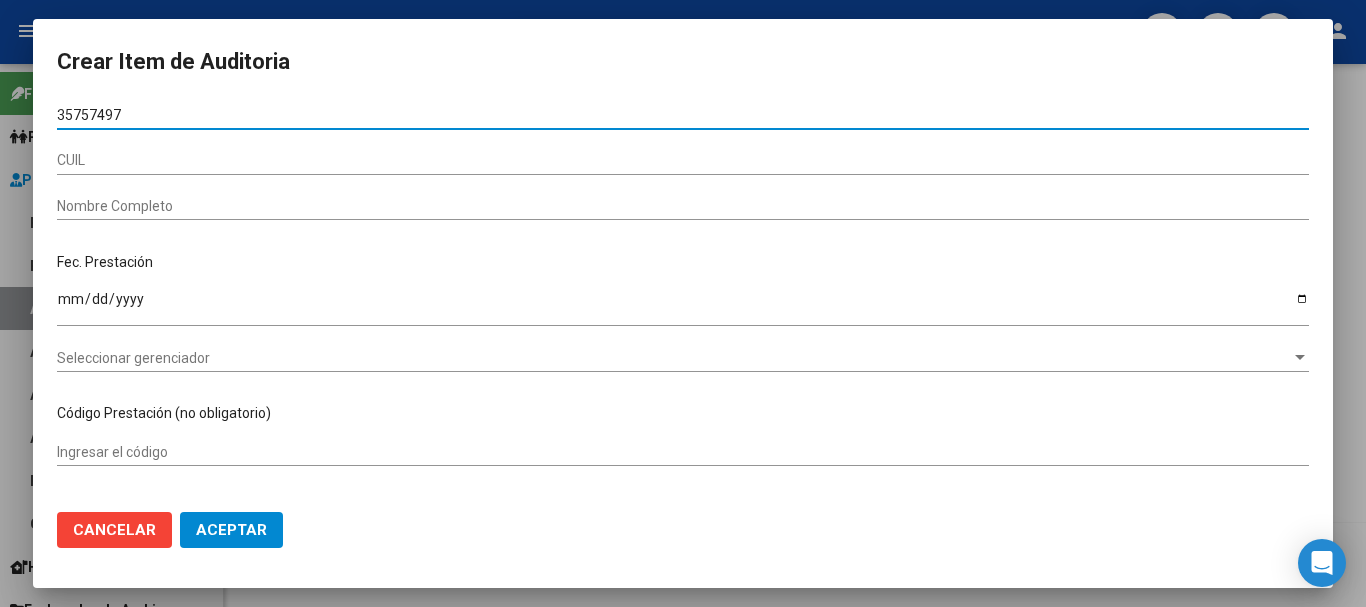 type on "35757497" 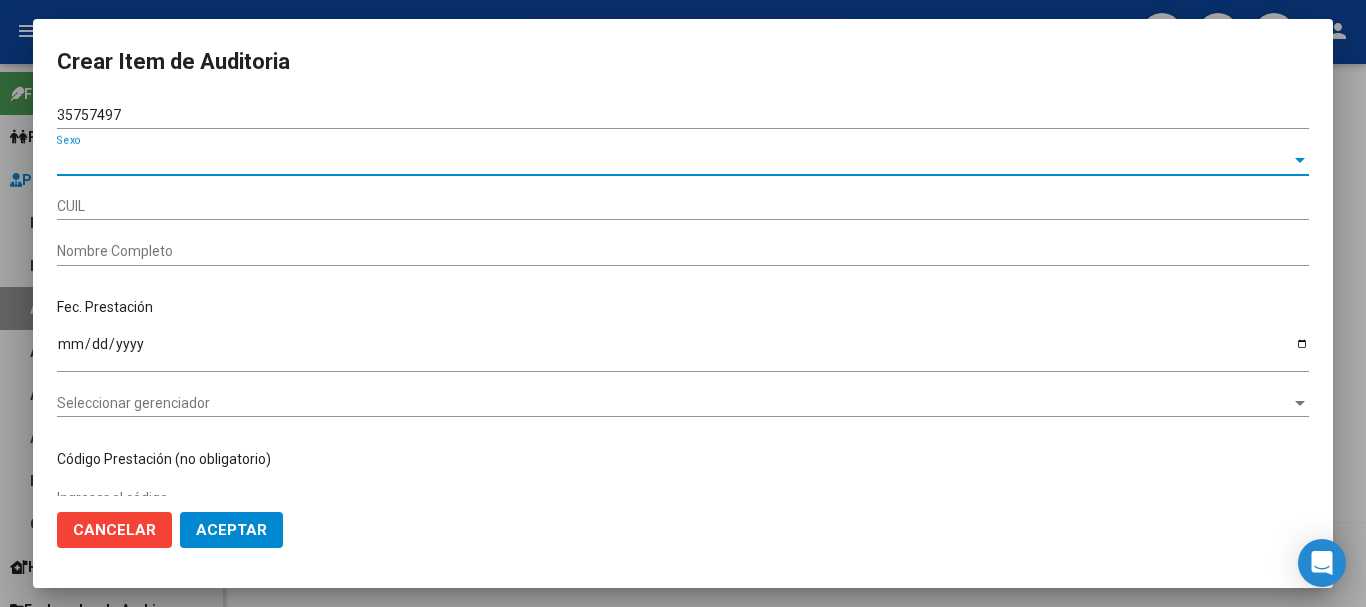 type on "27357574973" 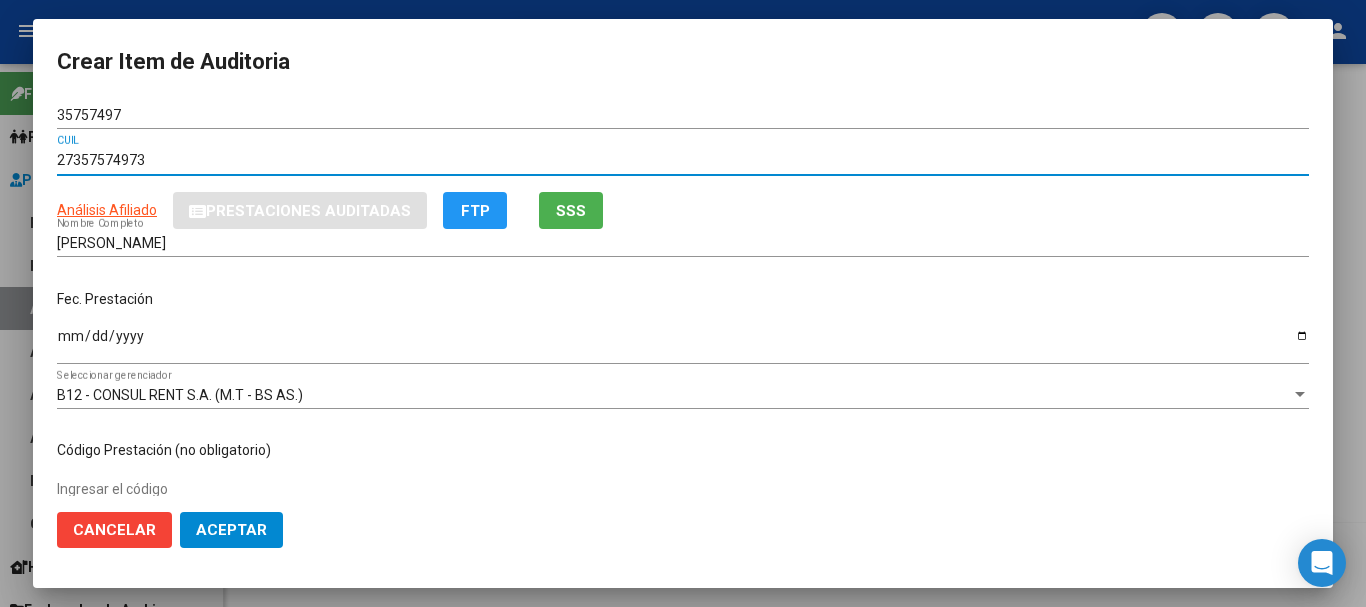 type 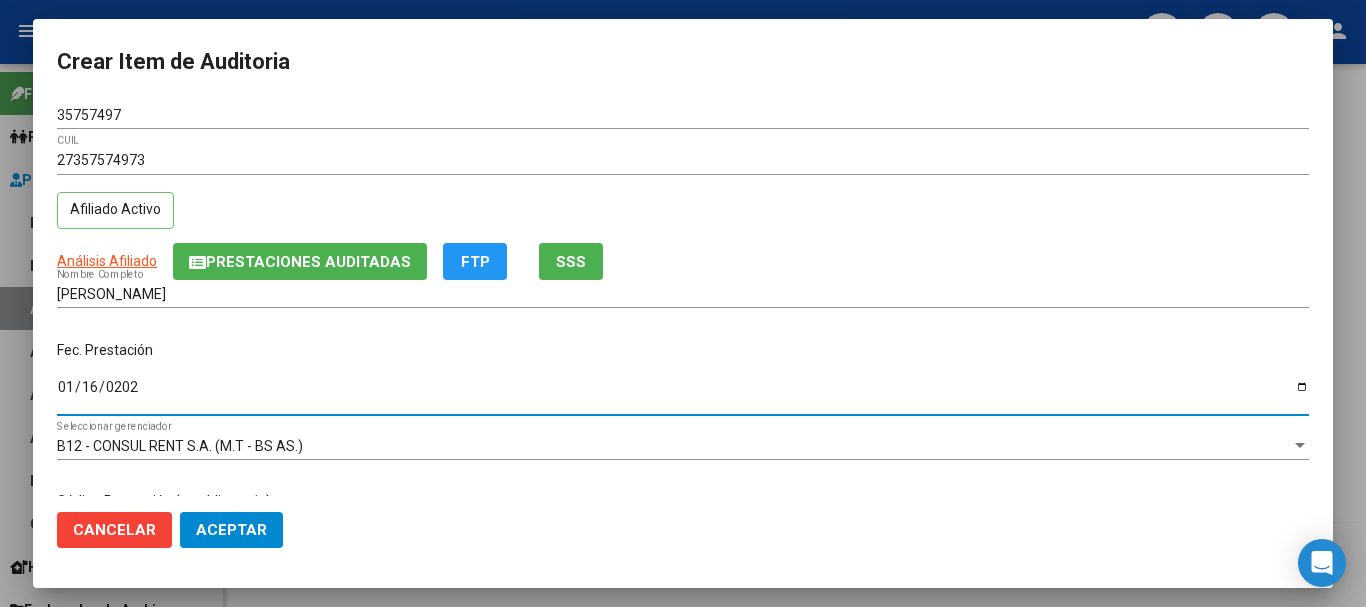 type on "[DATE]" 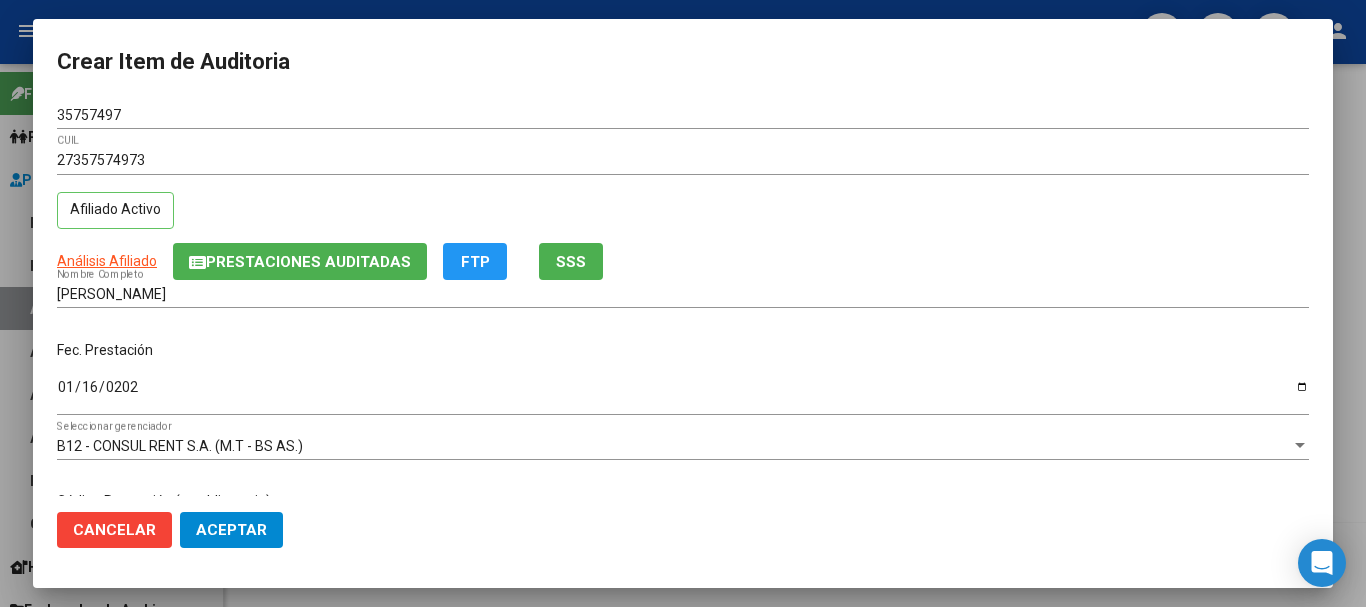 scroll, scrollTop: 242, scrollLeft: 0, axis: vertical 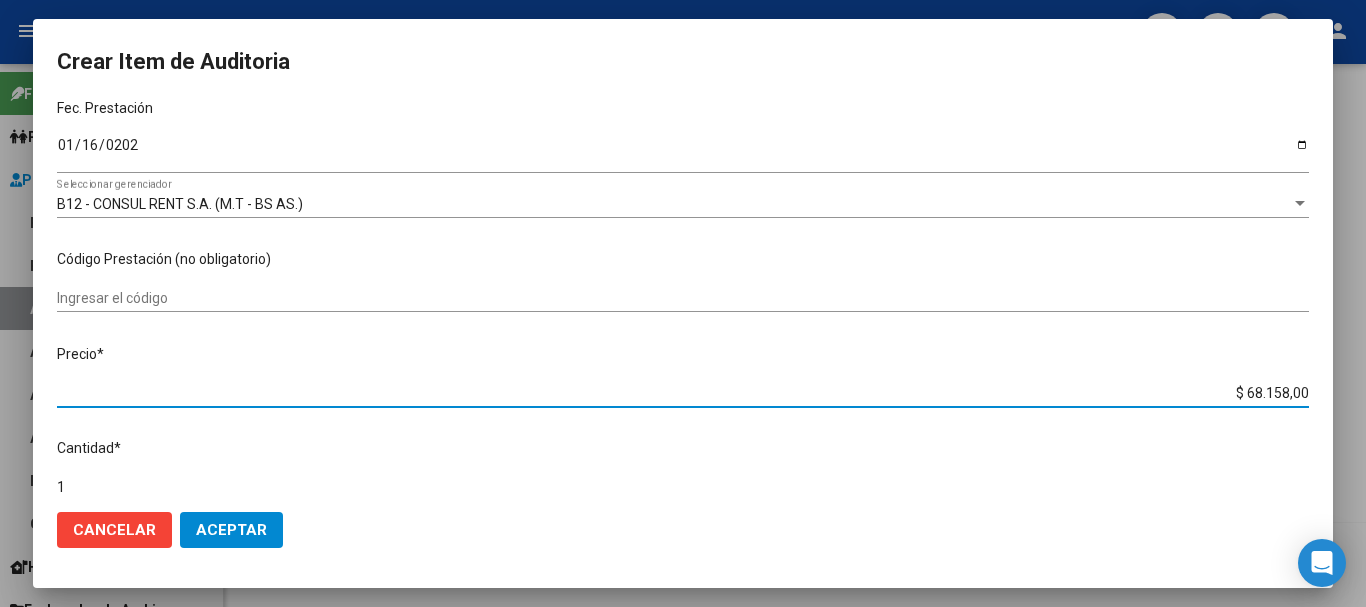 type on "$ 0,01" 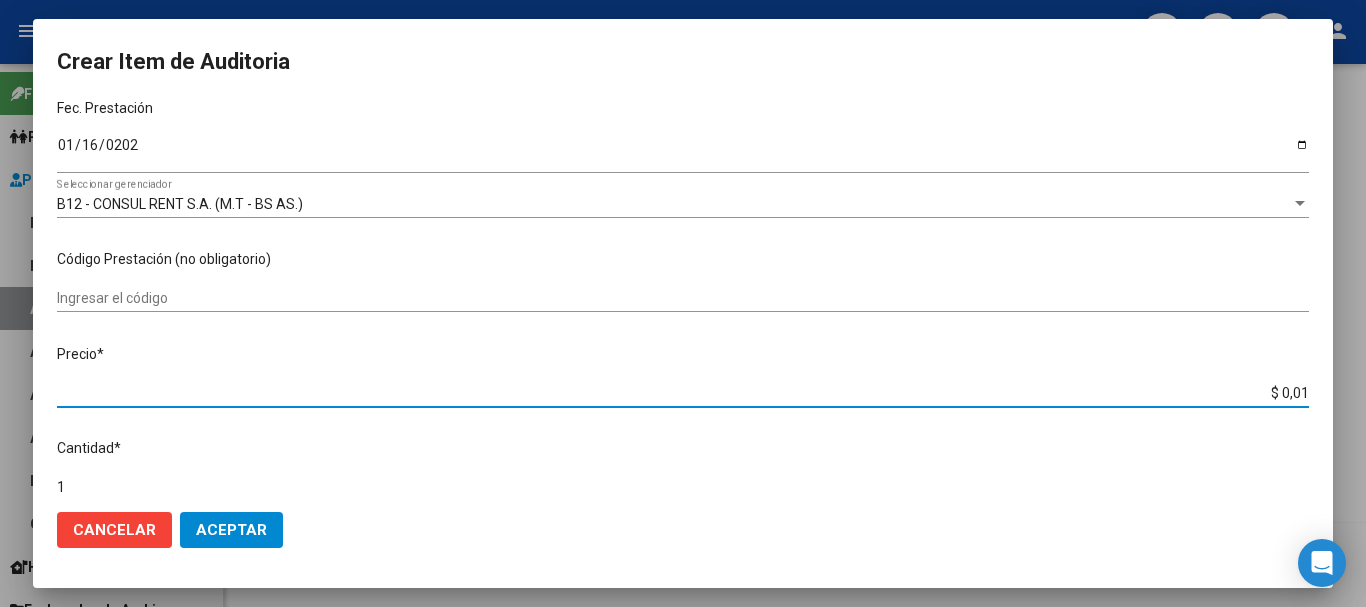 type on "$ 0,16" 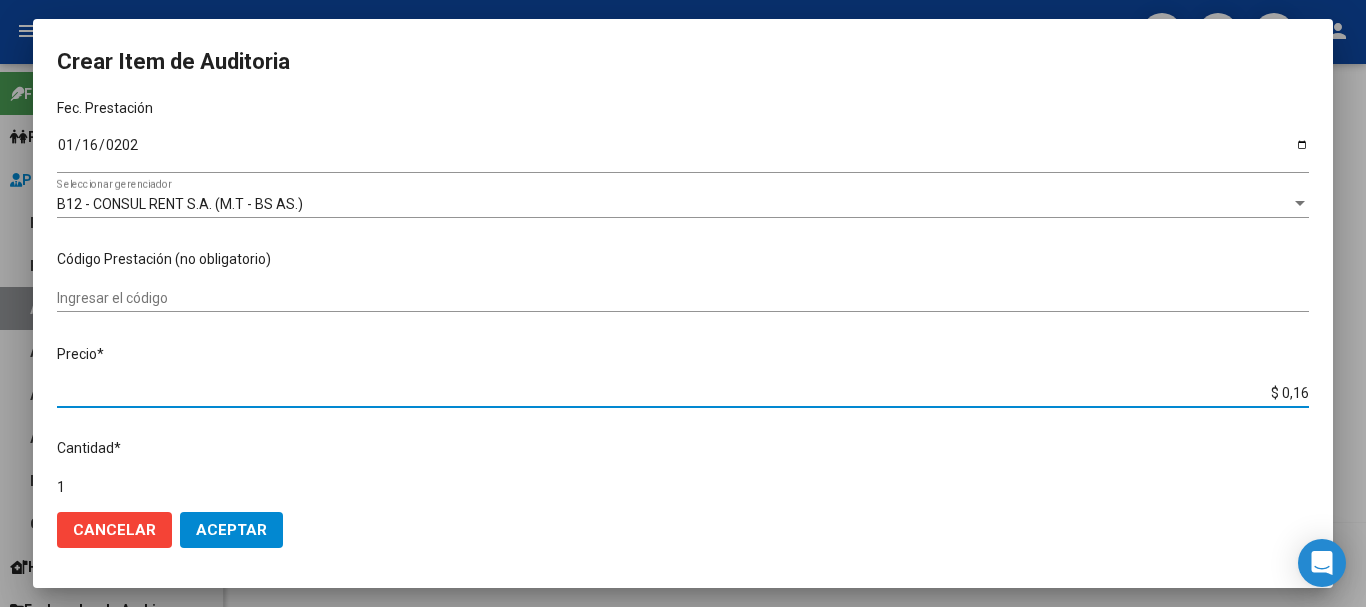 type on "$ 0,16" 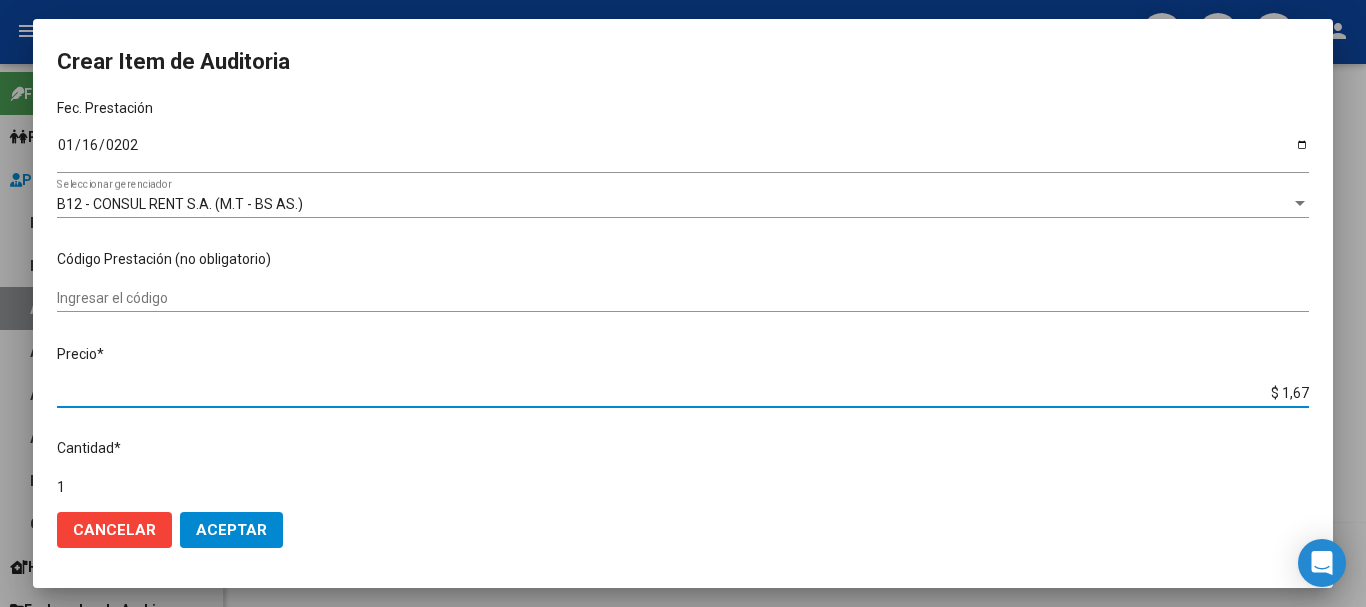 type on "$ 16,74" 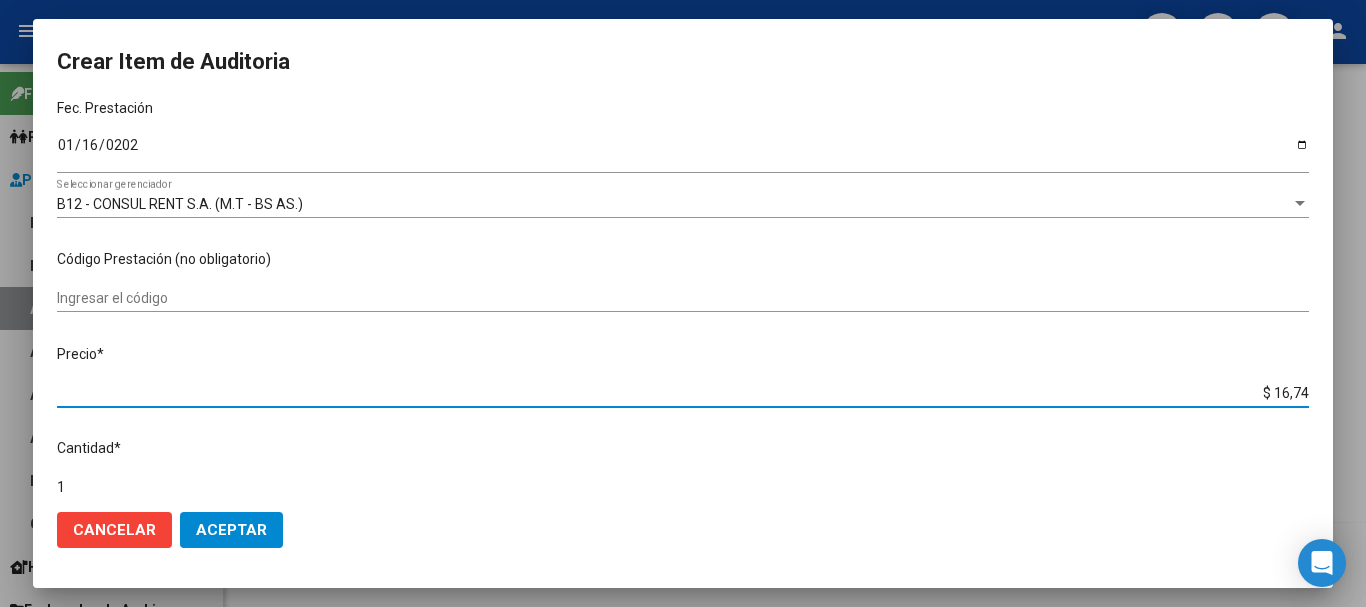 type on "$ 167,48" 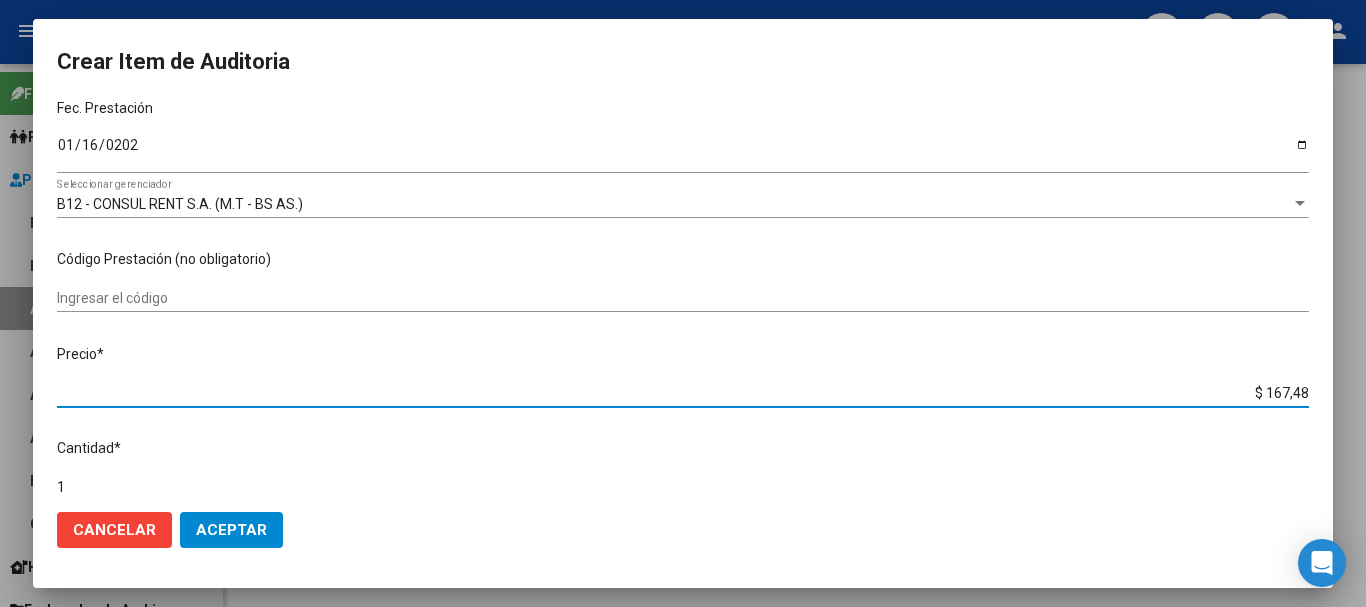 type on "$ 1.674,80" 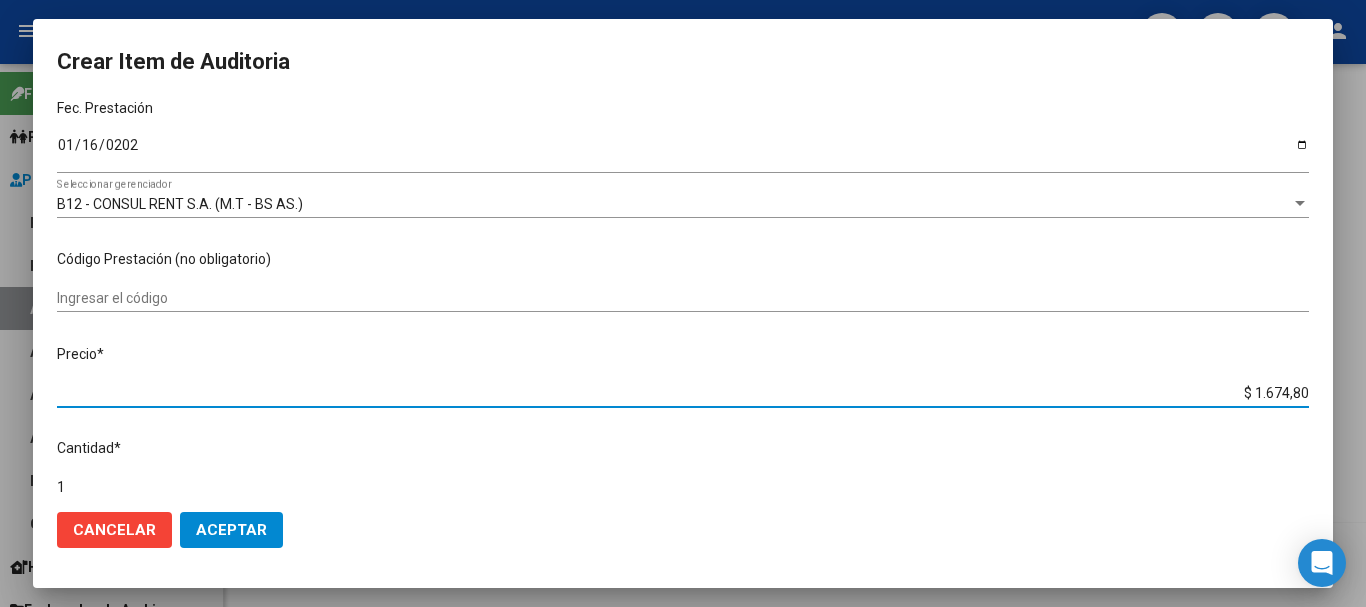 type on "$ 16.748,00" 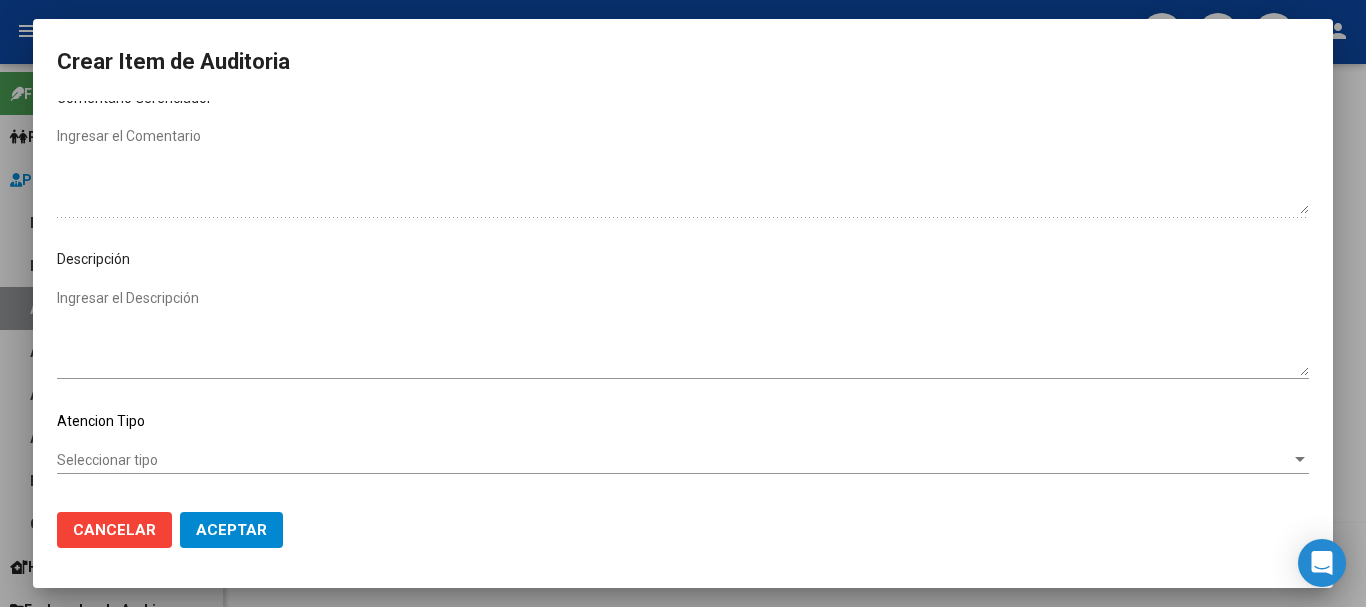 scroll, scrollTop: 1128, scrollLeft: 0, axis: vertical 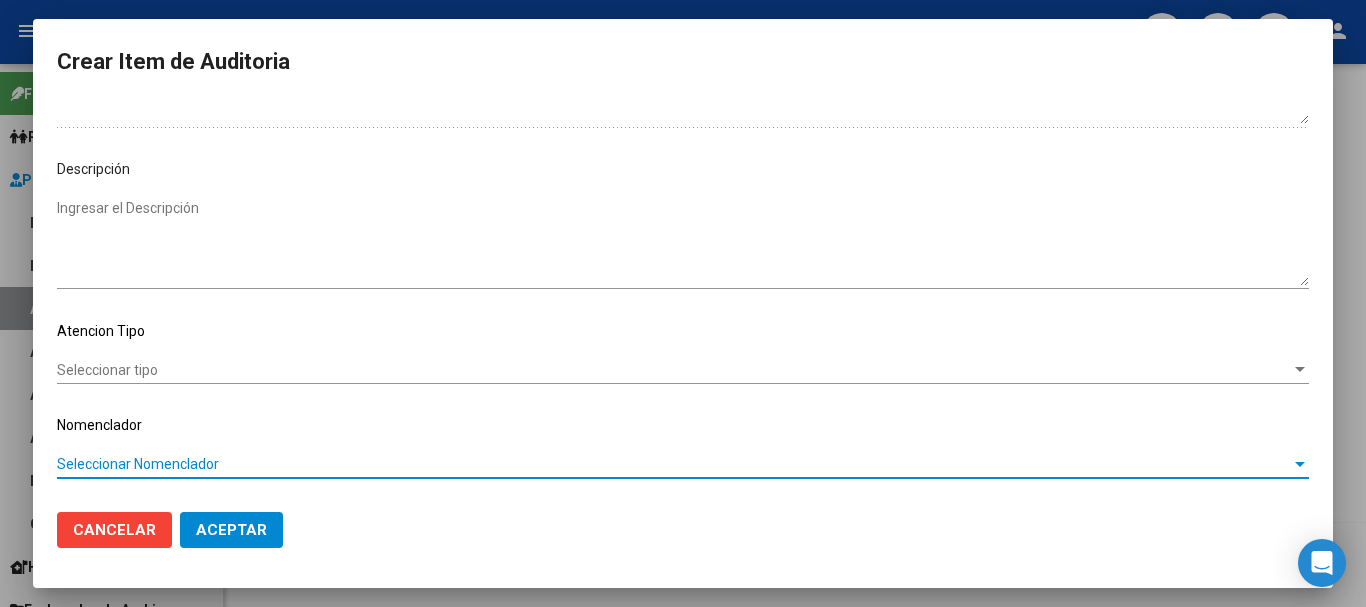 type 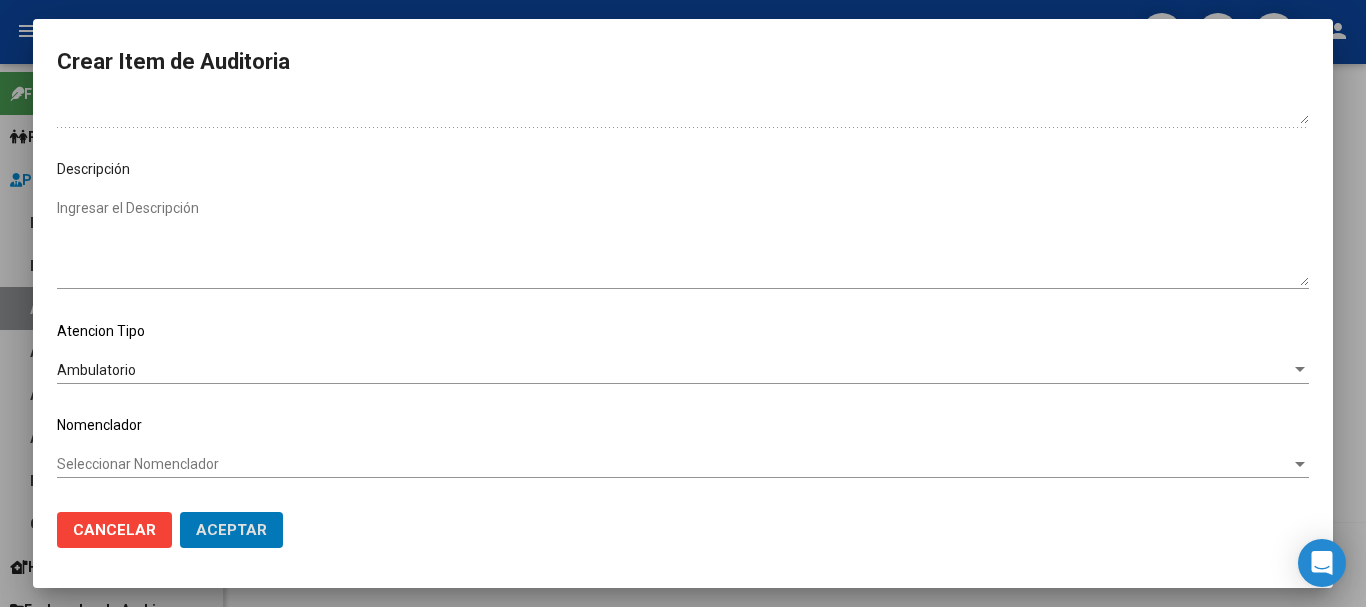 type 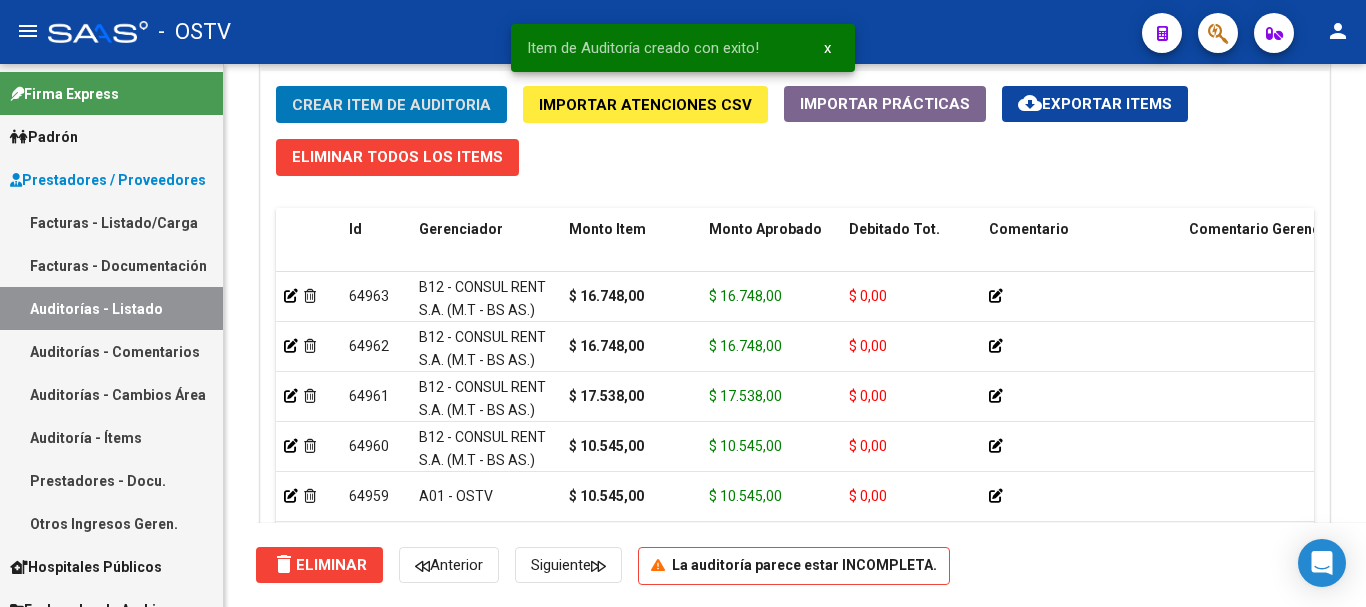 click on "Crear Item de Auditoria" 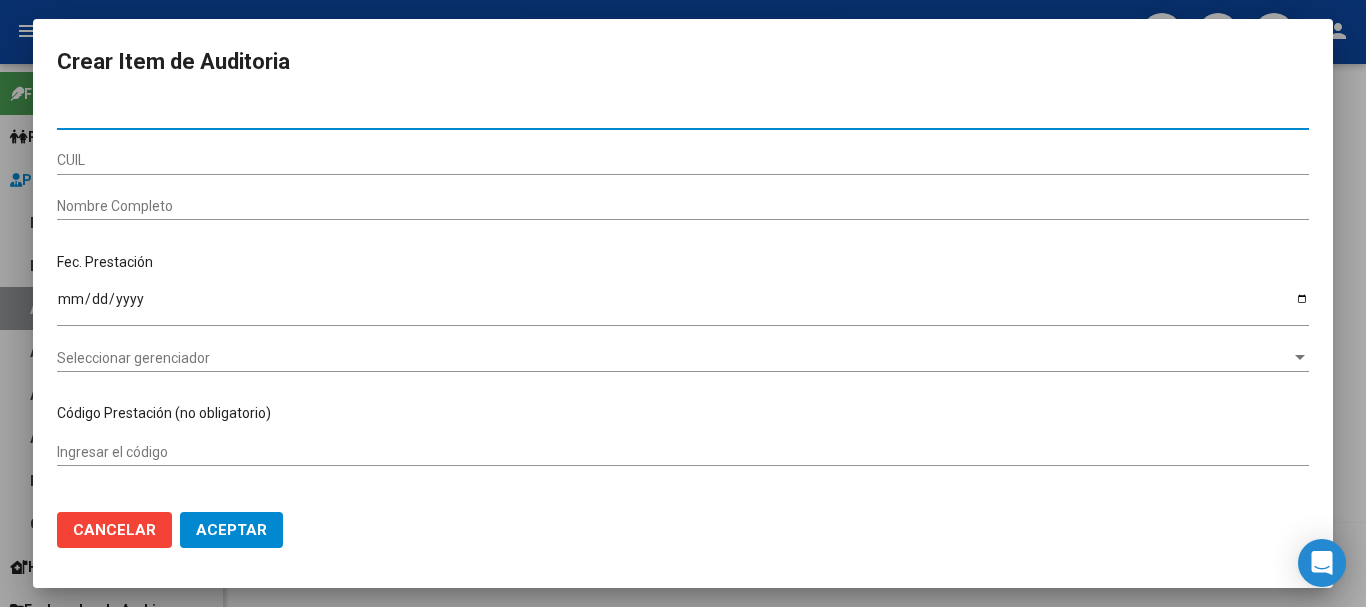 paste on "38434263" 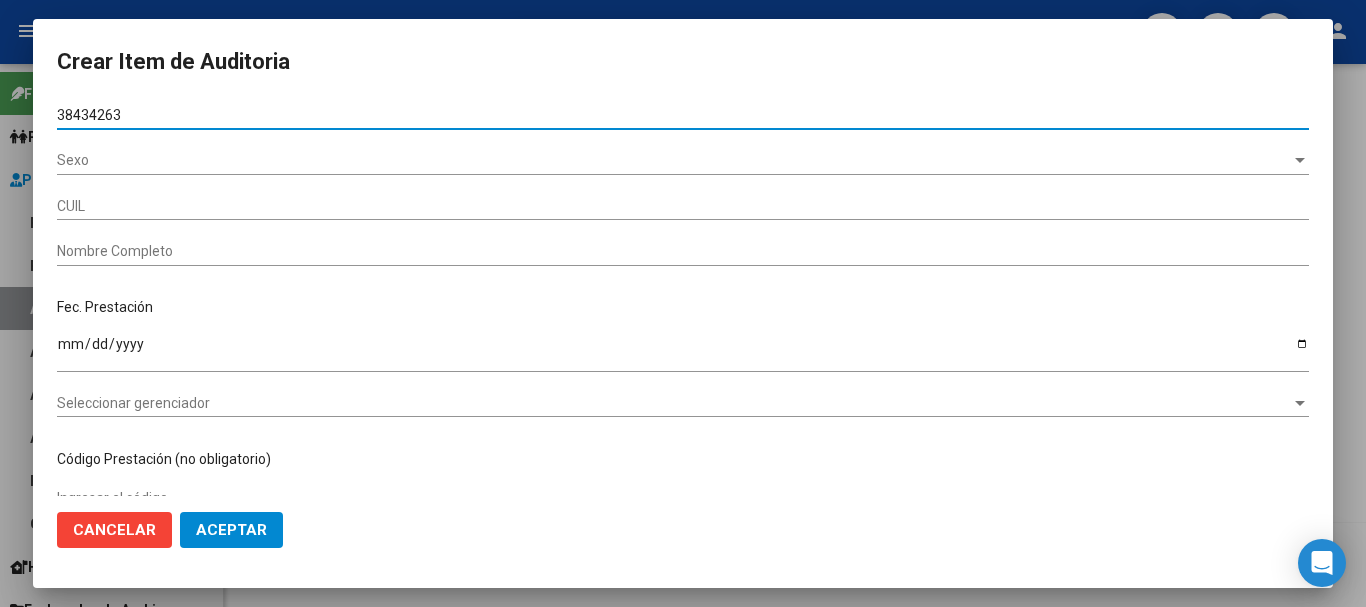 type on "38434263" 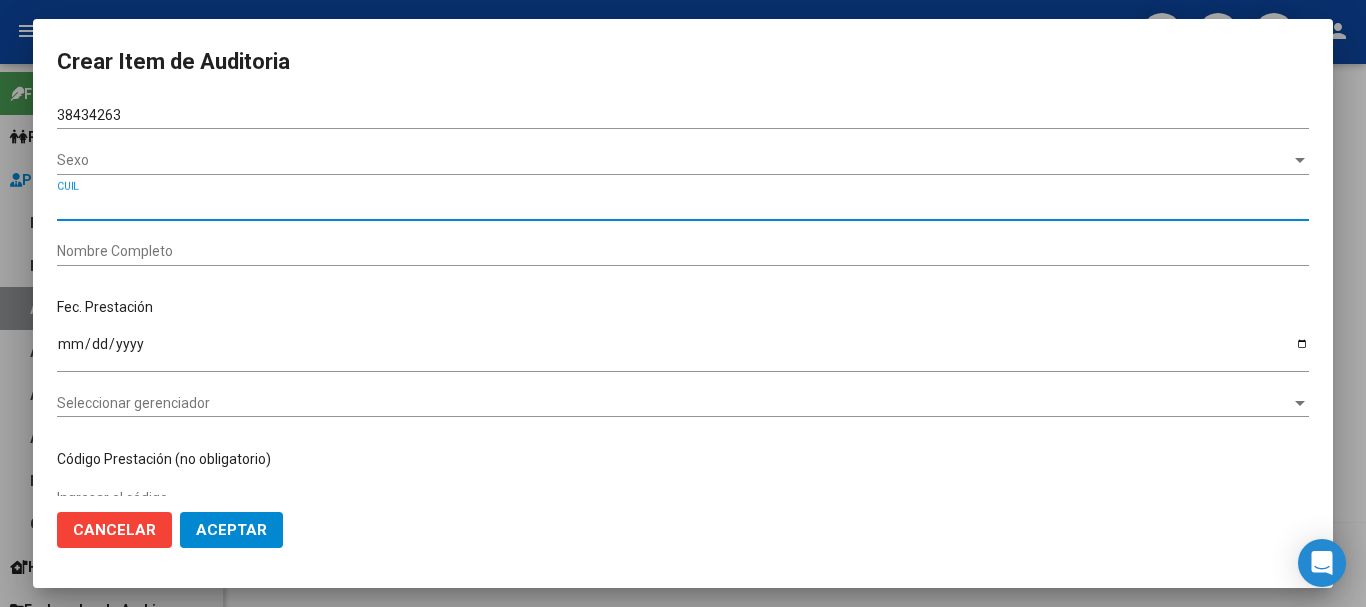 type on "27384342634" 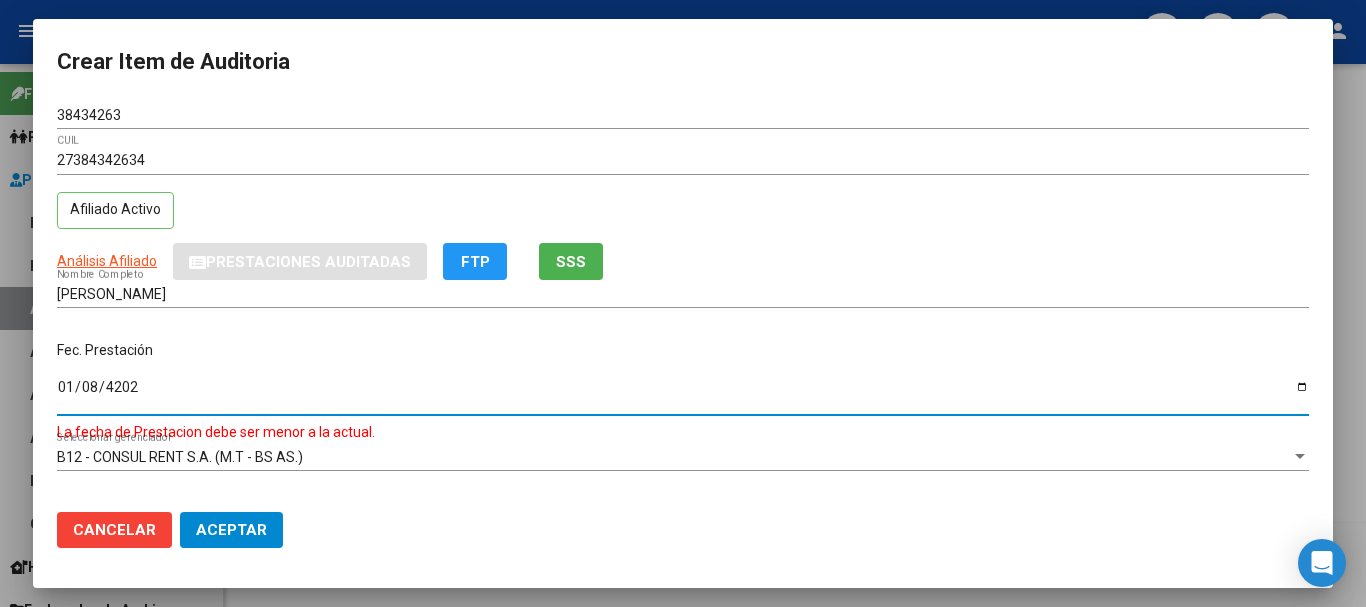 type on "[DATE]" 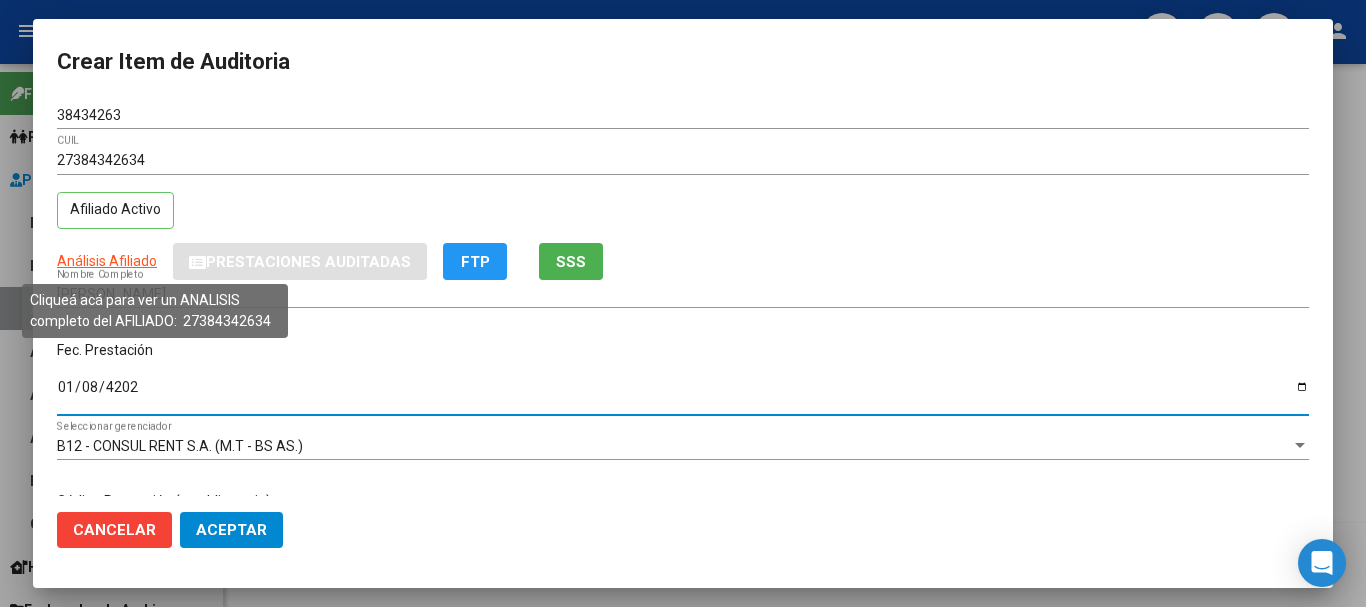 click on "Análisis Afiliado" at bounding box center [107, 261] 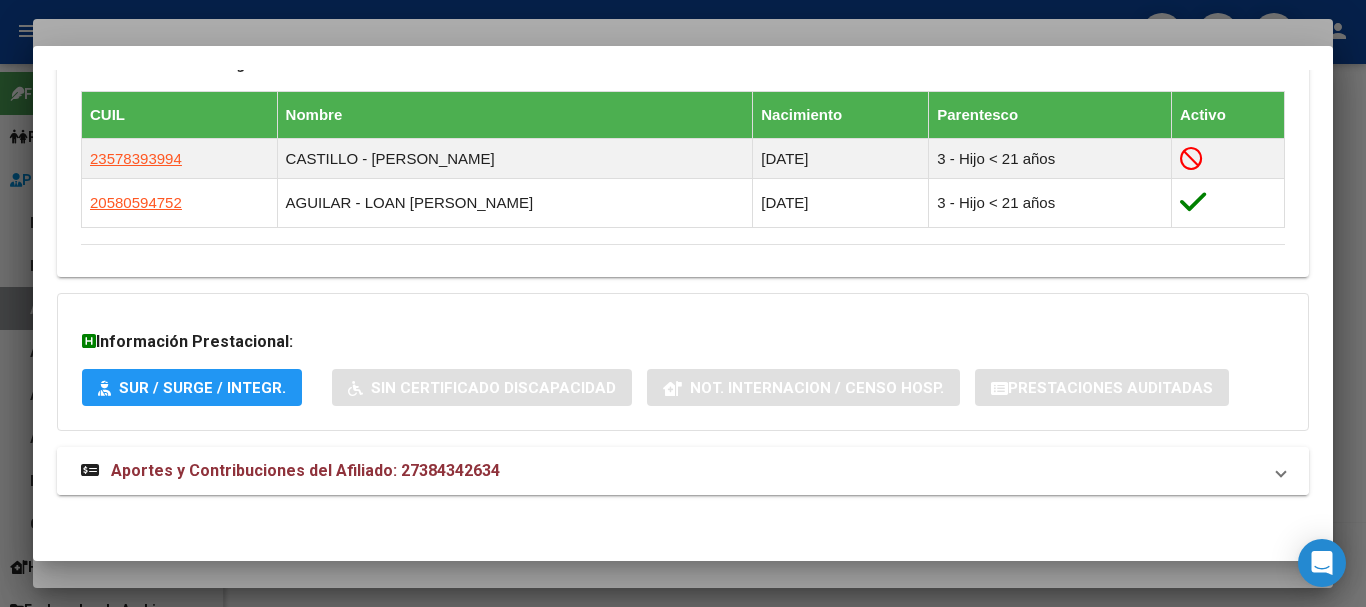 click on "Aportes y Contribuciones del Afiliado: 27384342634" at bounding box center [671, 471] 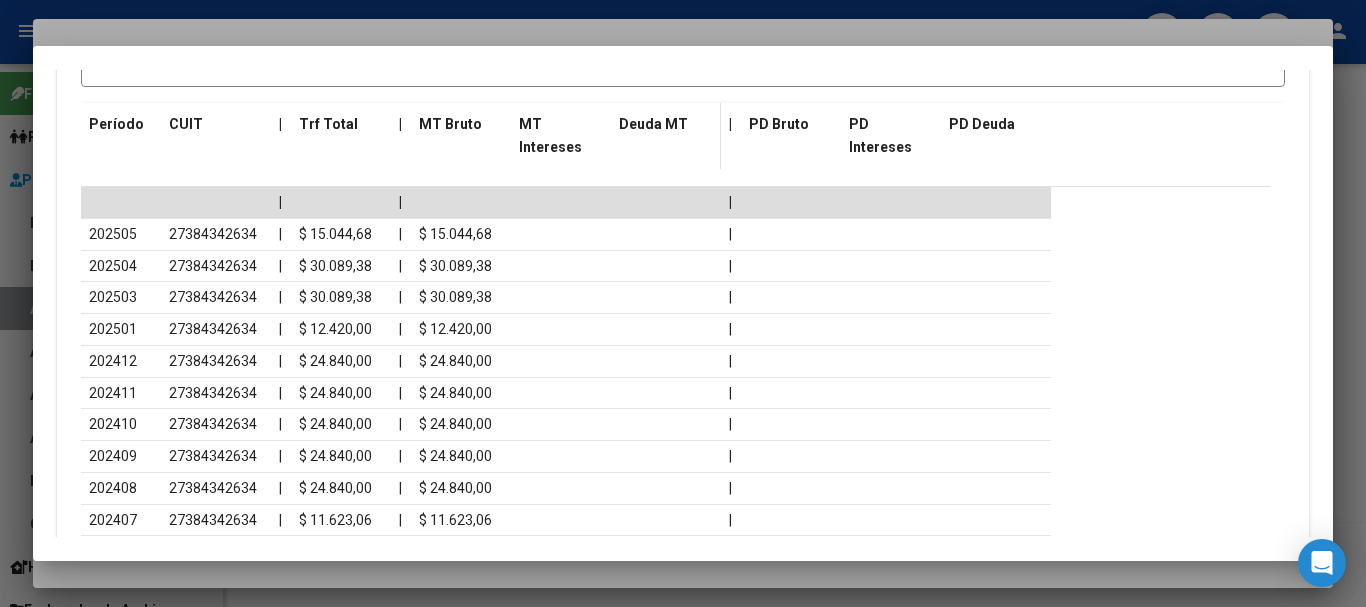 scroll, scrollTop: 1868, scrollLeft: 0, axis: vertical 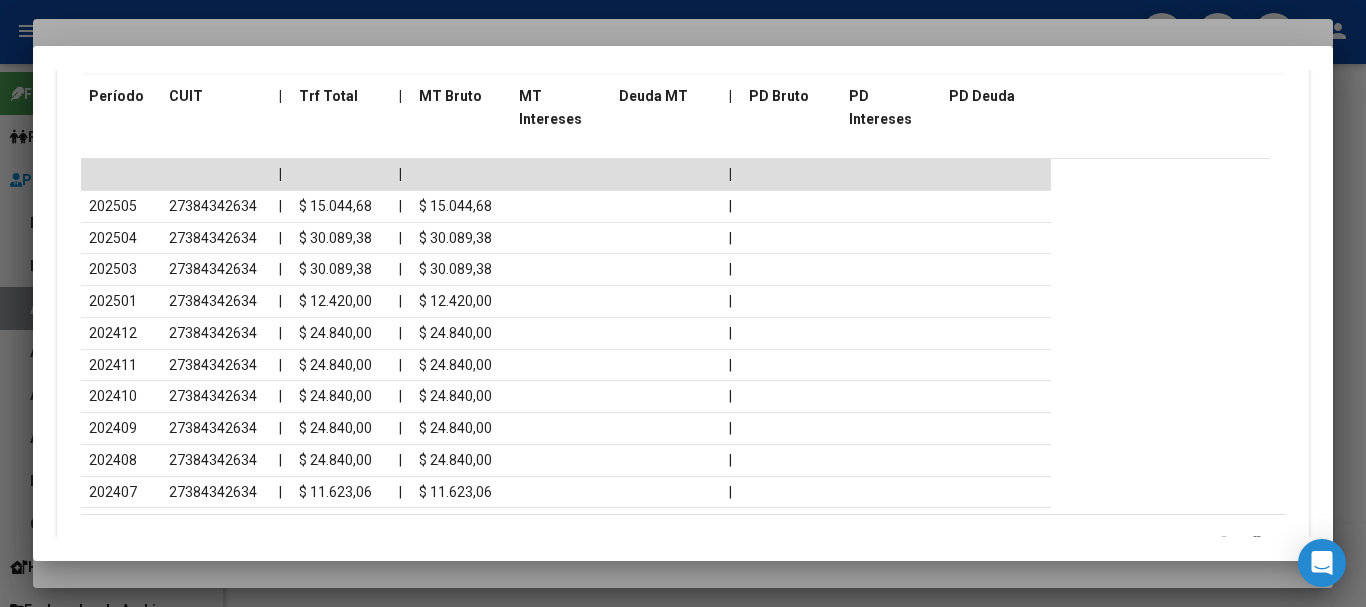 drag, startPoint x: 530, startPoint y: 30, endPoint x: 829, endPoint y: 178, distance: 333.62405 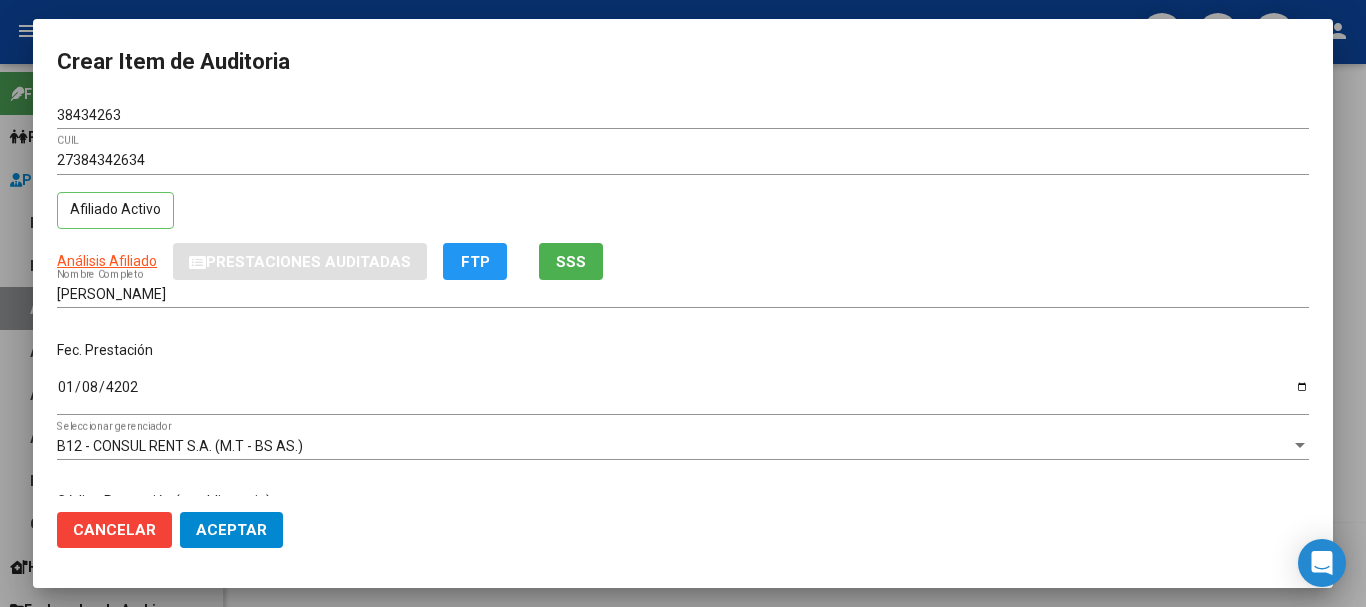 click on "27384342634 CUIL" at bounding box center [683, 169] 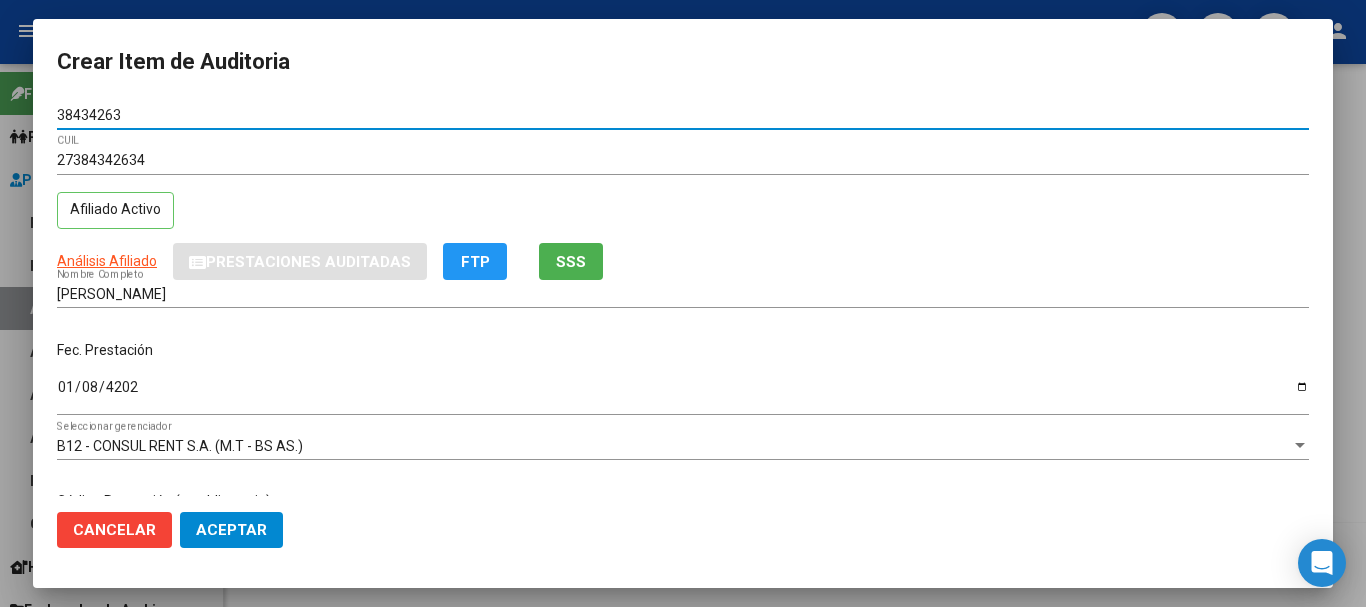 type 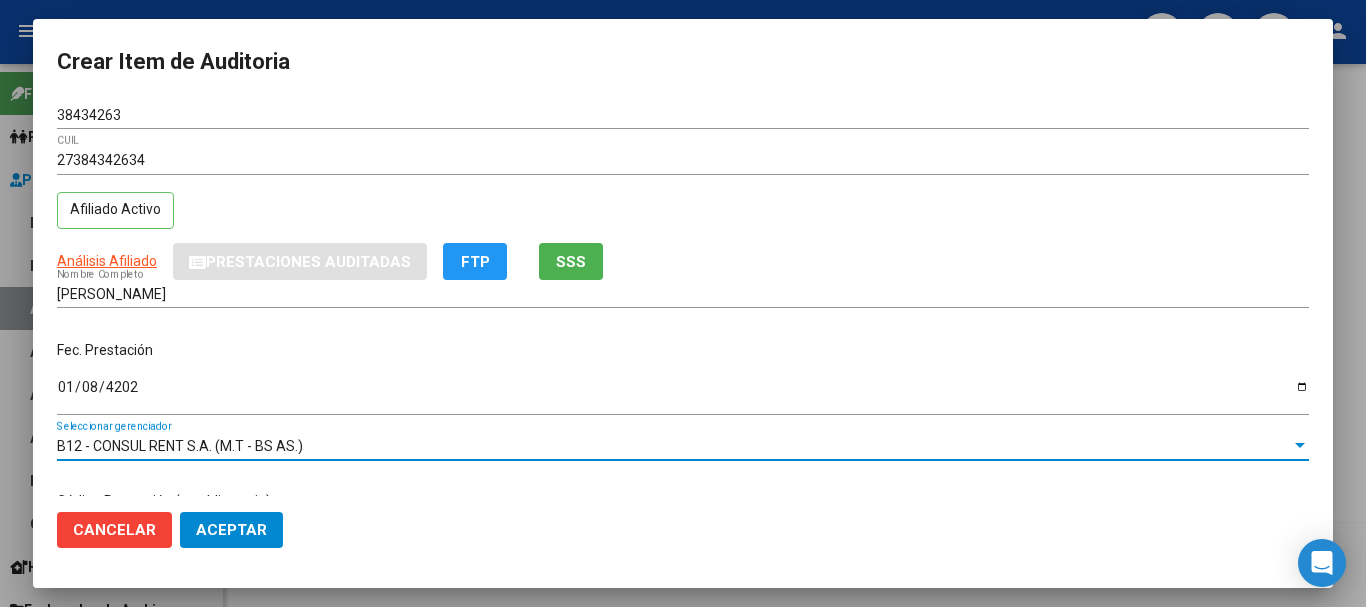 scroll, scrollTop: 242, scrollLeft: 0, axis: vertical 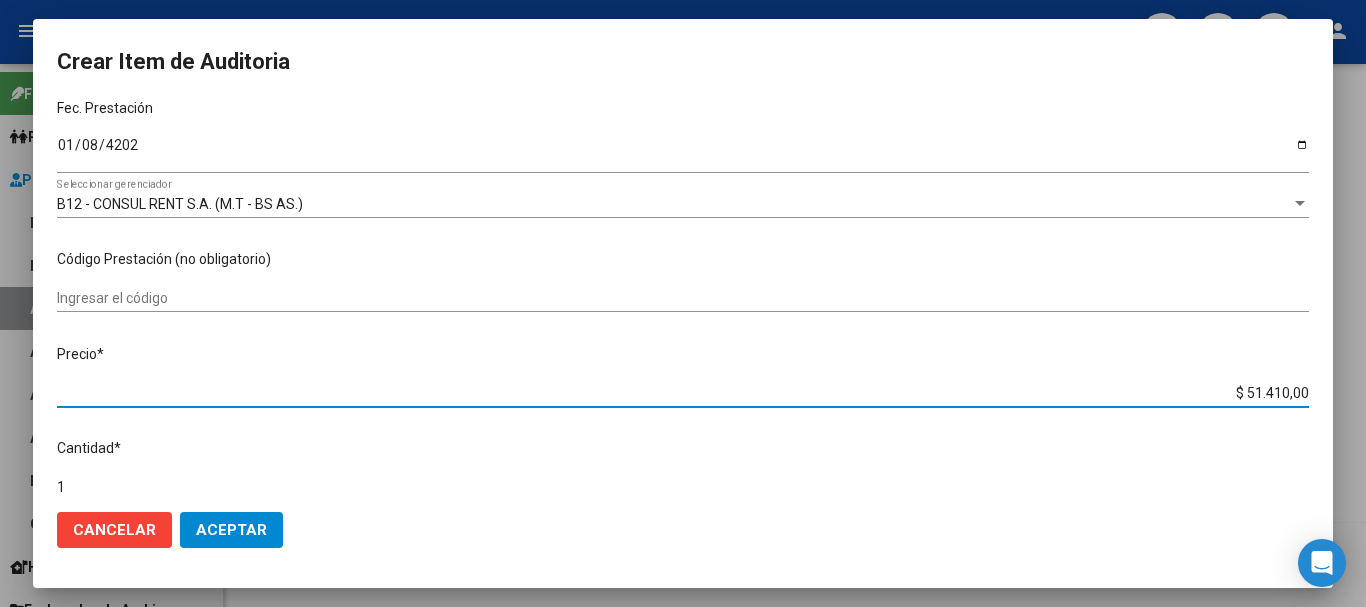 type on "$ 0,01" 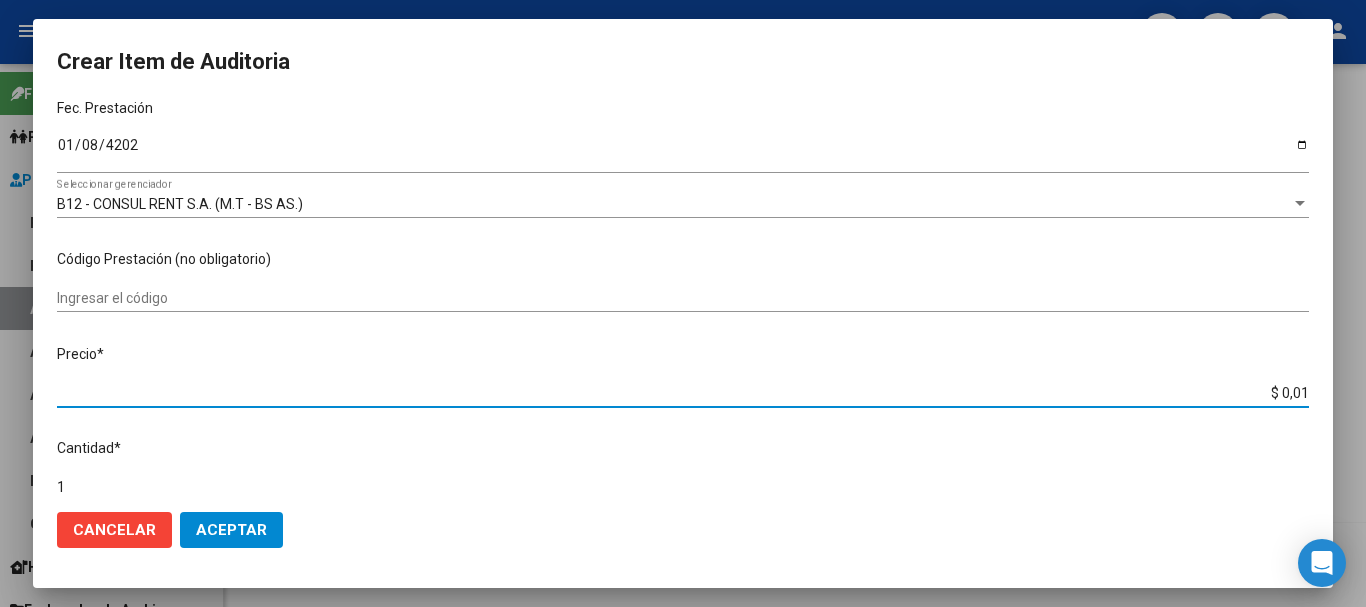 type on "$ 0,10" 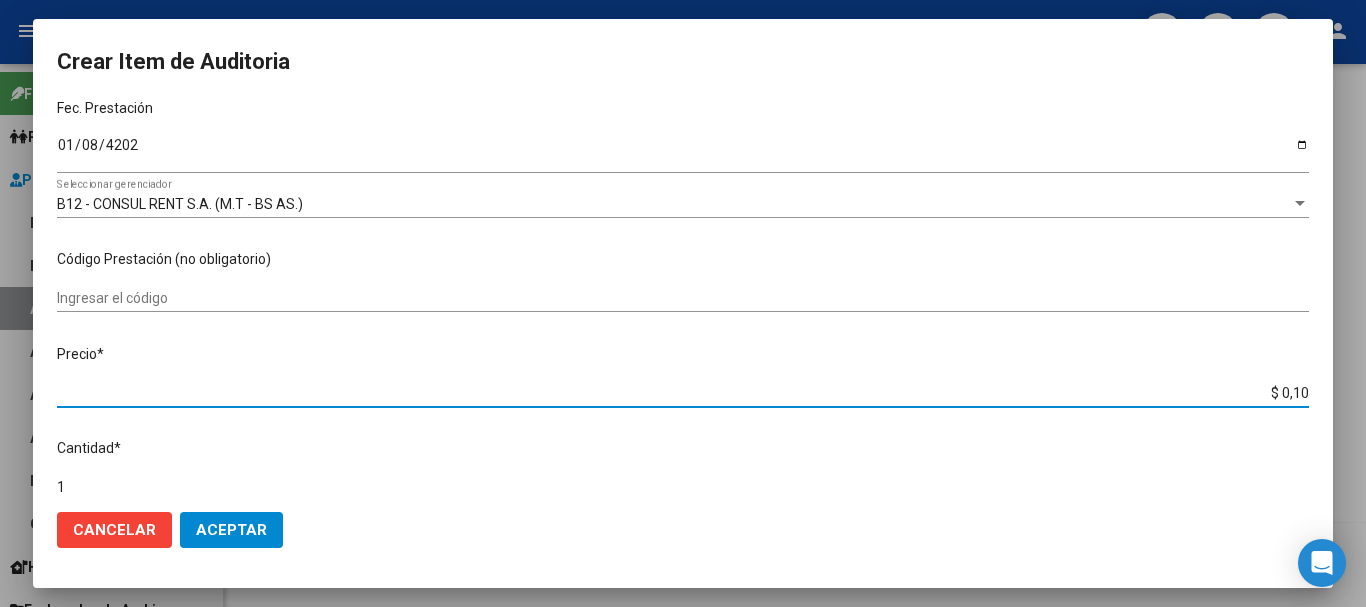 type on "$ 1,00" 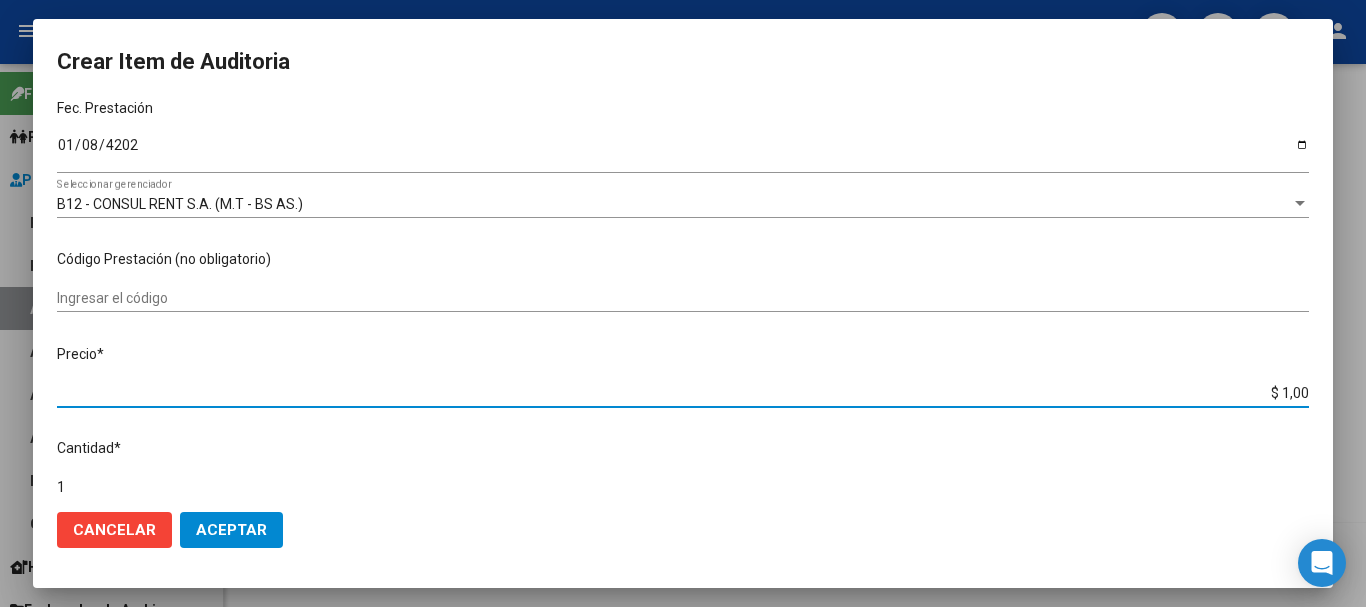 type on "$ 10,07" 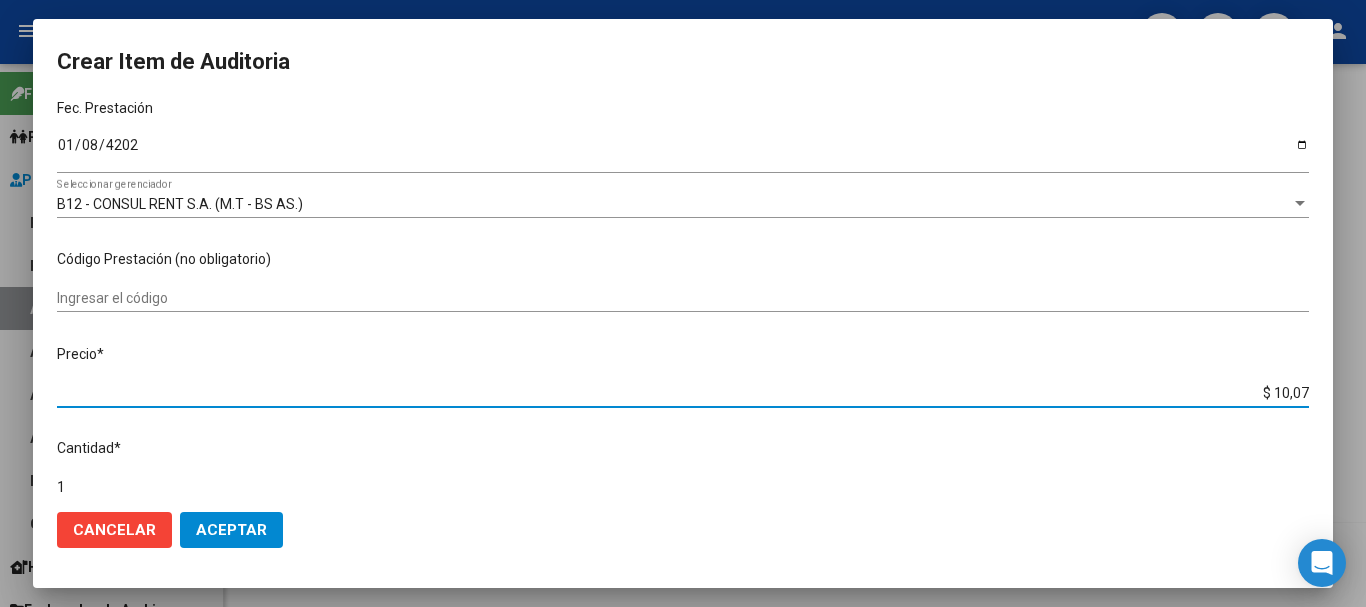 type on "$ 100,70" 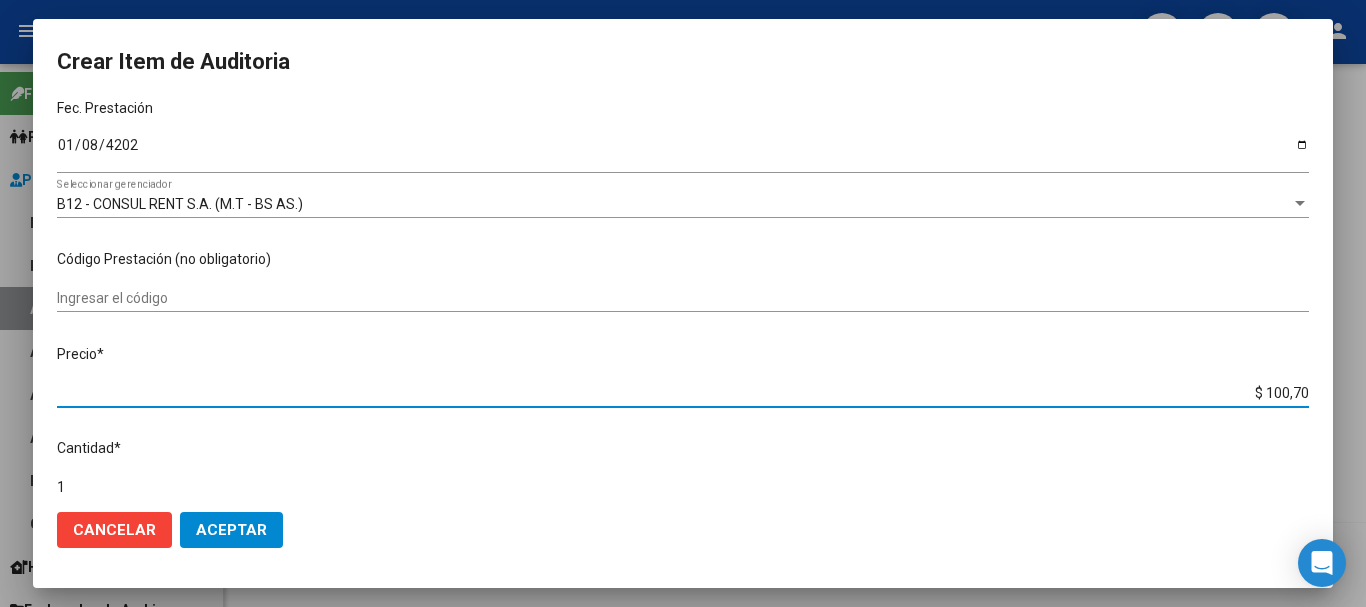 type on "$ 1.007,00" 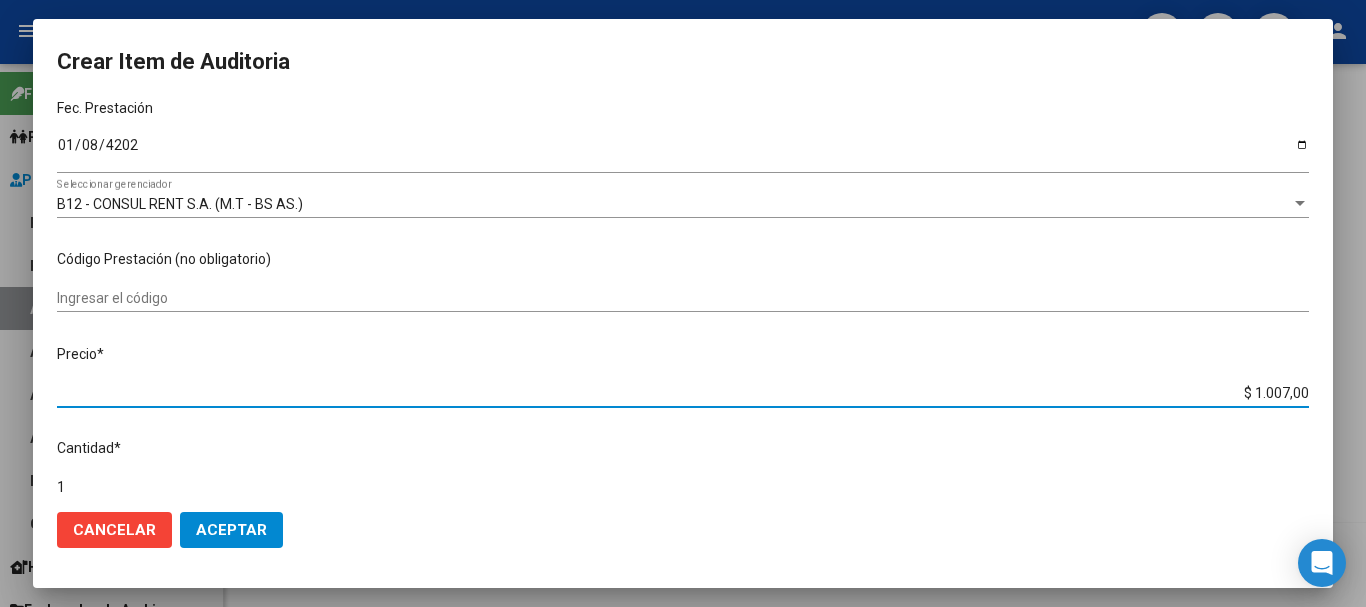 type 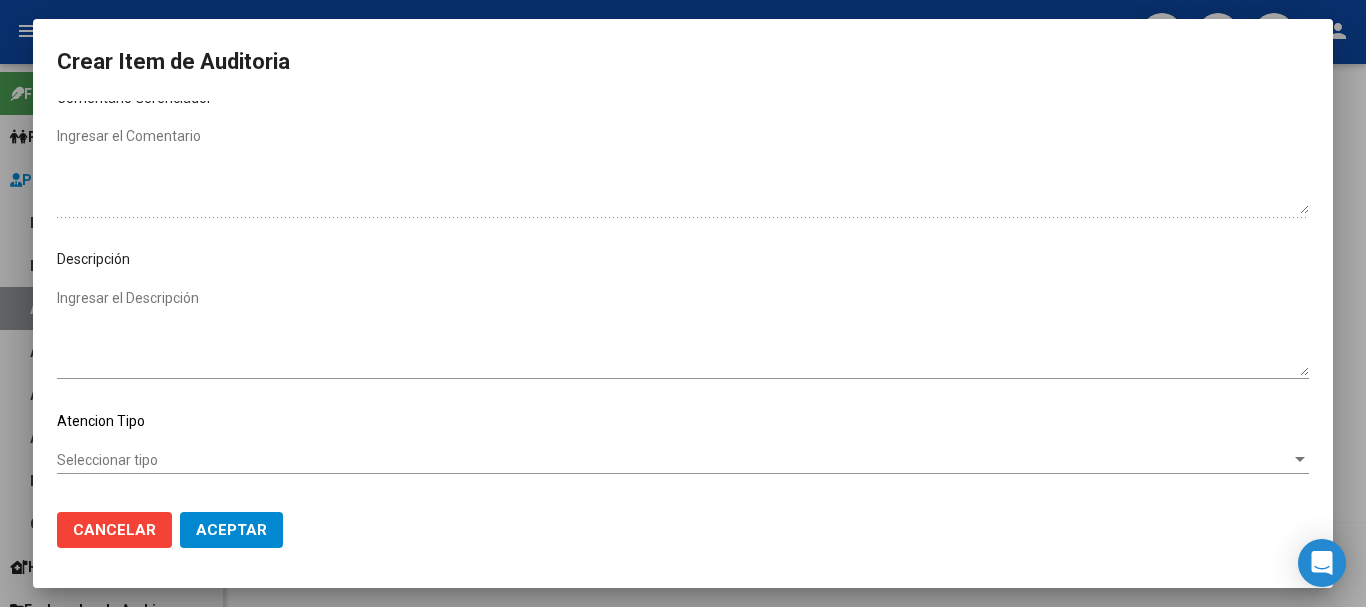 scroll, scrollTop: 1128, scrollLeft: 0, axis: vertical 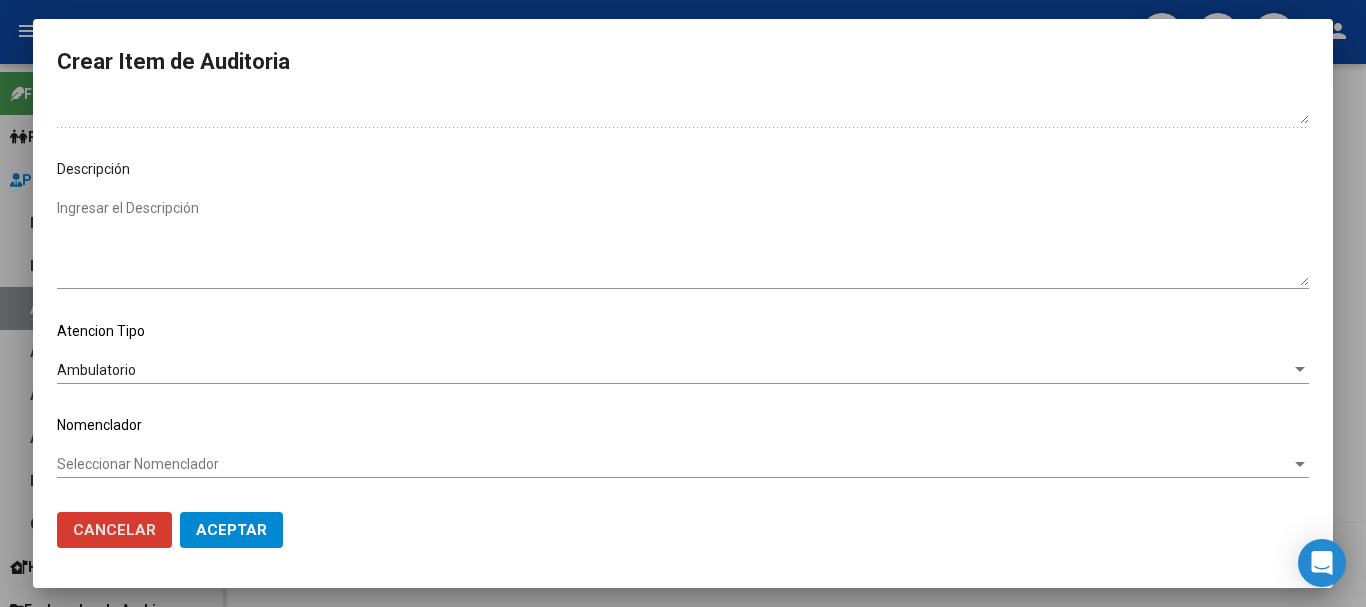 click on "Aceptar" 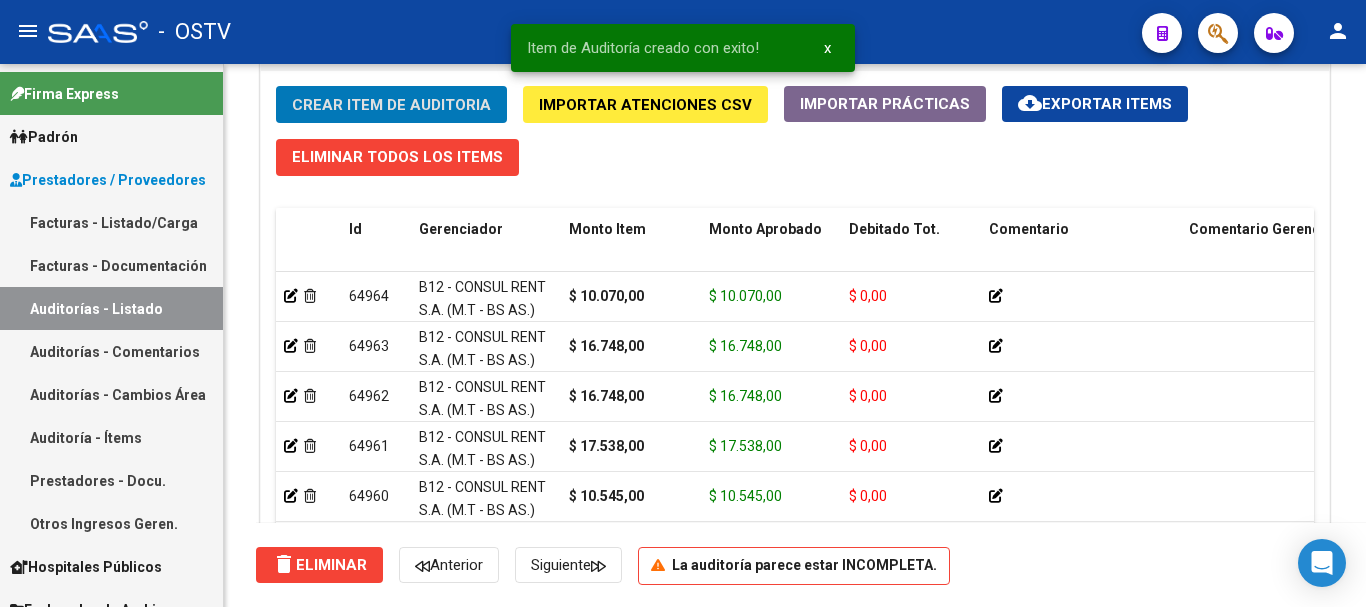 click on "Crear Item de Auditoria" 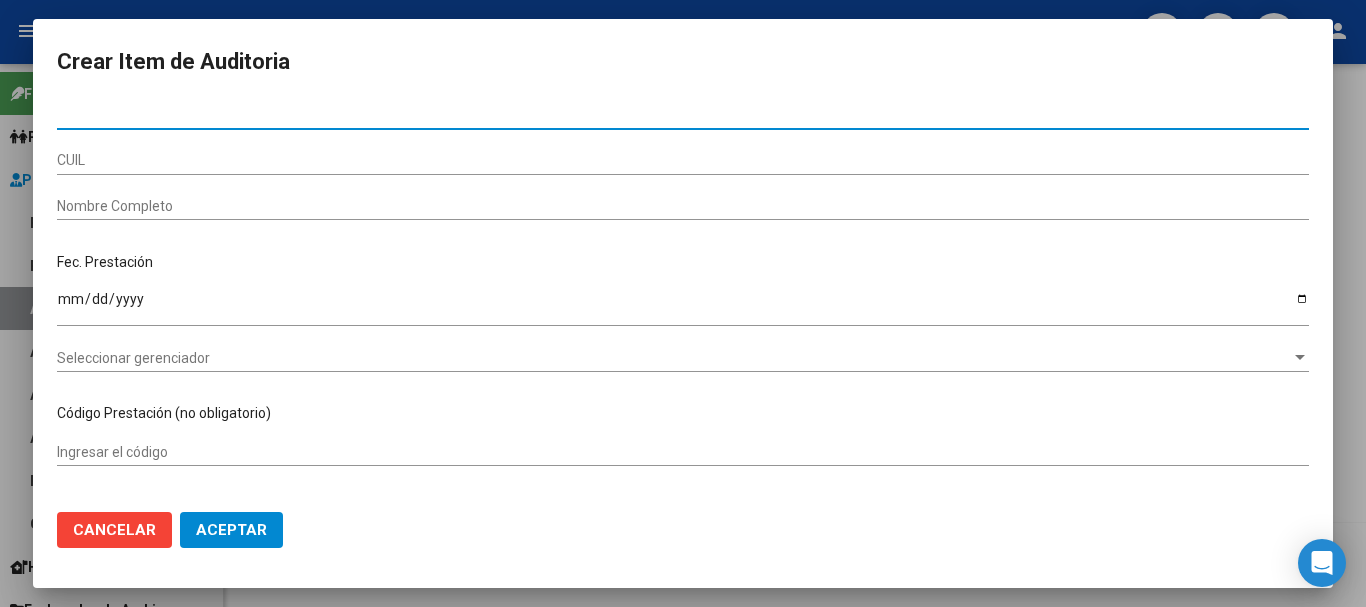 scroll, scrollTop: 600, scrollLeft: 0, axis: vertical 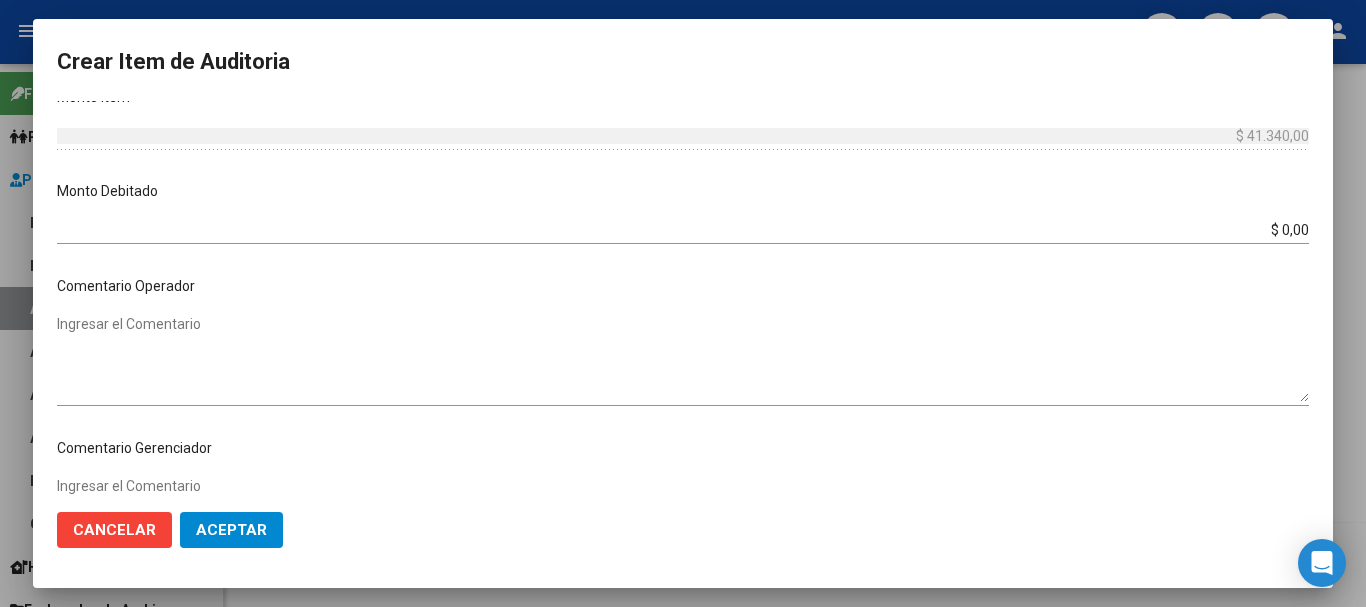 click at bounding box center (683, 303) 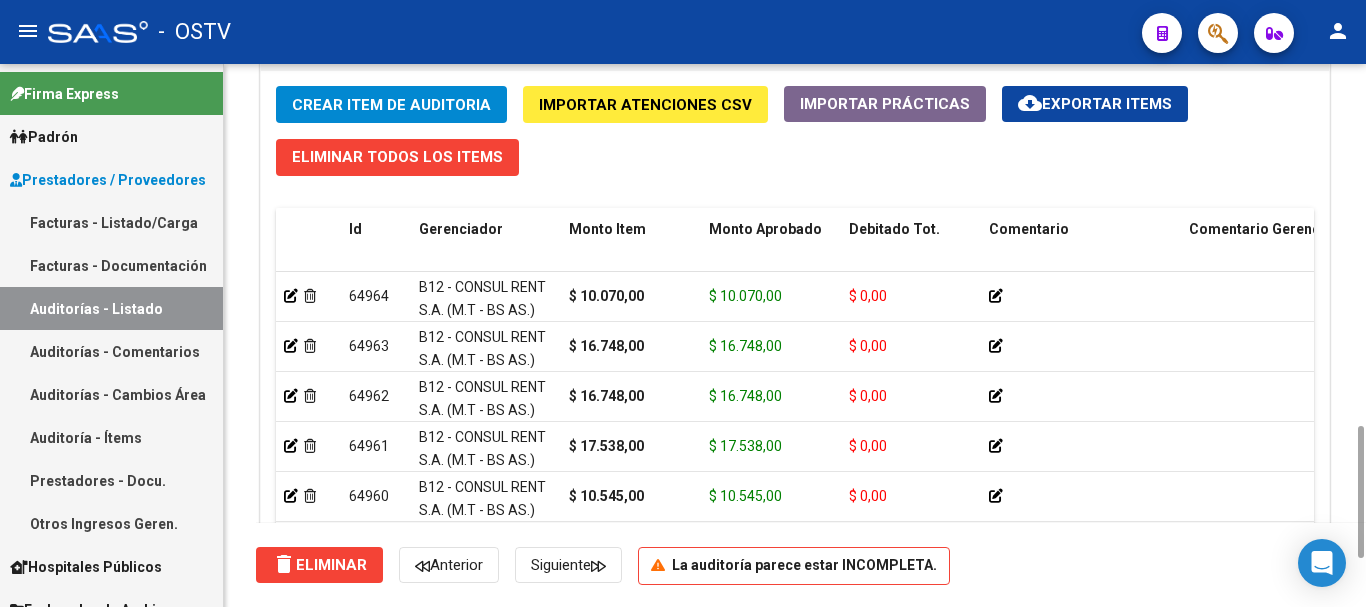 scroll, scrollTop: 1687, scrollLeft: 0, axis: vertical 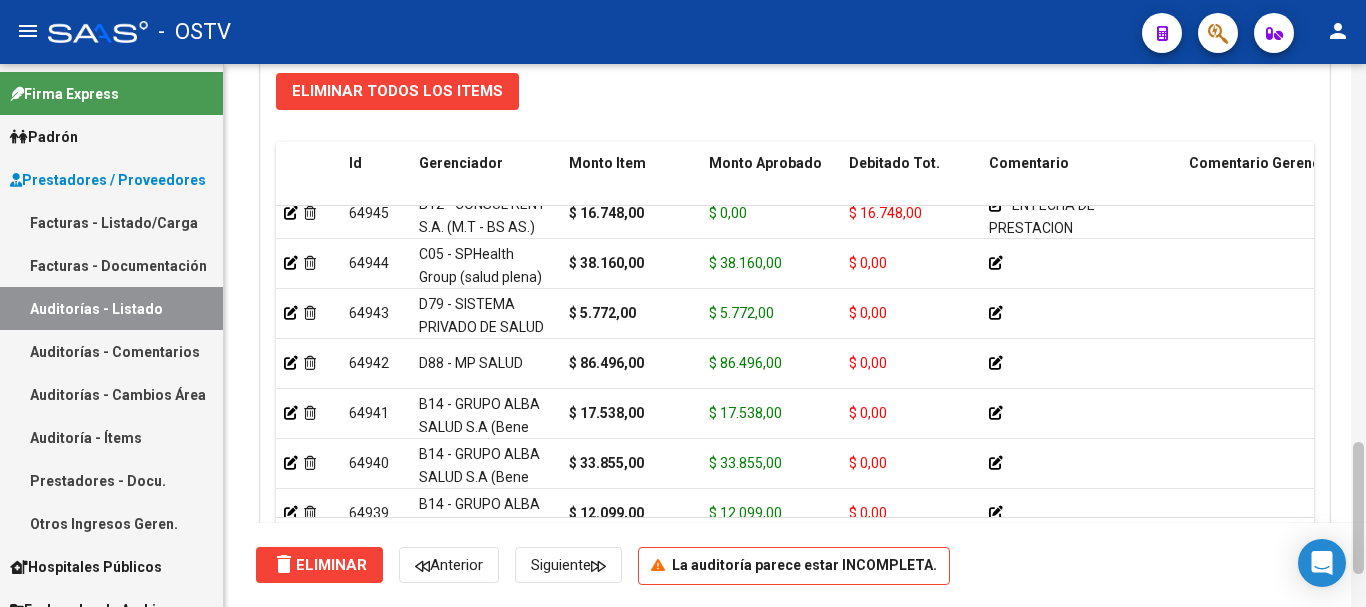 drag, startPoint x: 1363, startPoint y: 438, endPoint x: 1365, endPoint y: 454, distance: 16.124516 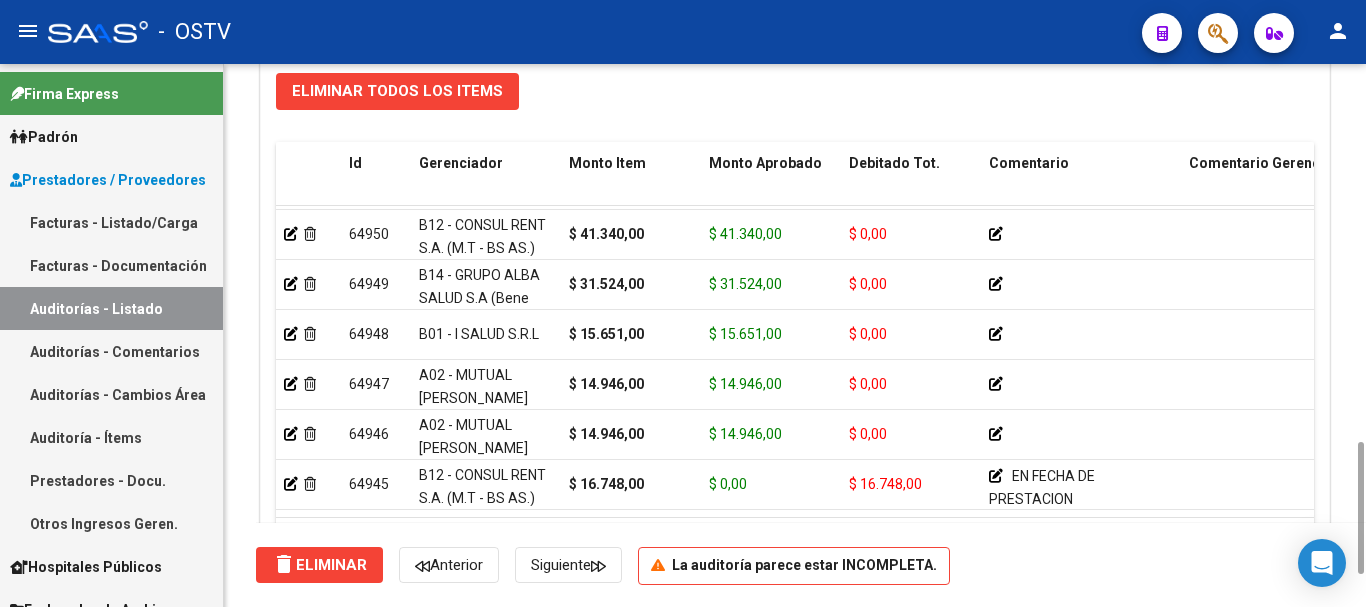 scroll, scrollTop: 659, scrollLeft: 0, axis: vertical 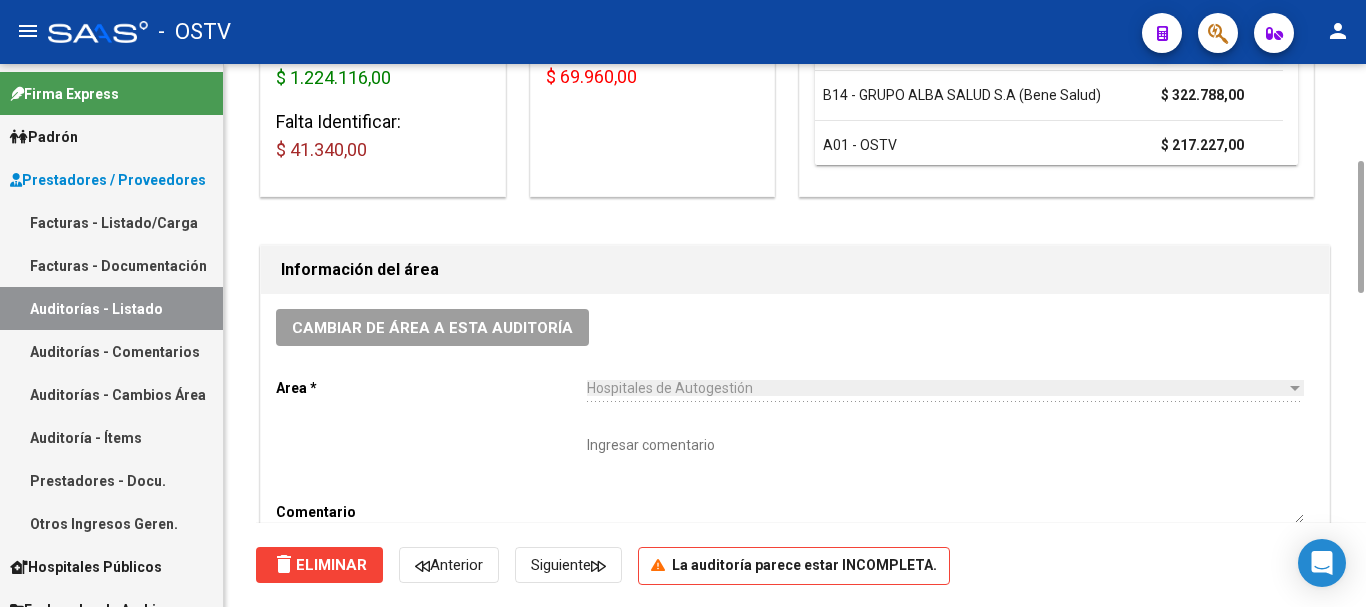 click on "Ingresar comentario" 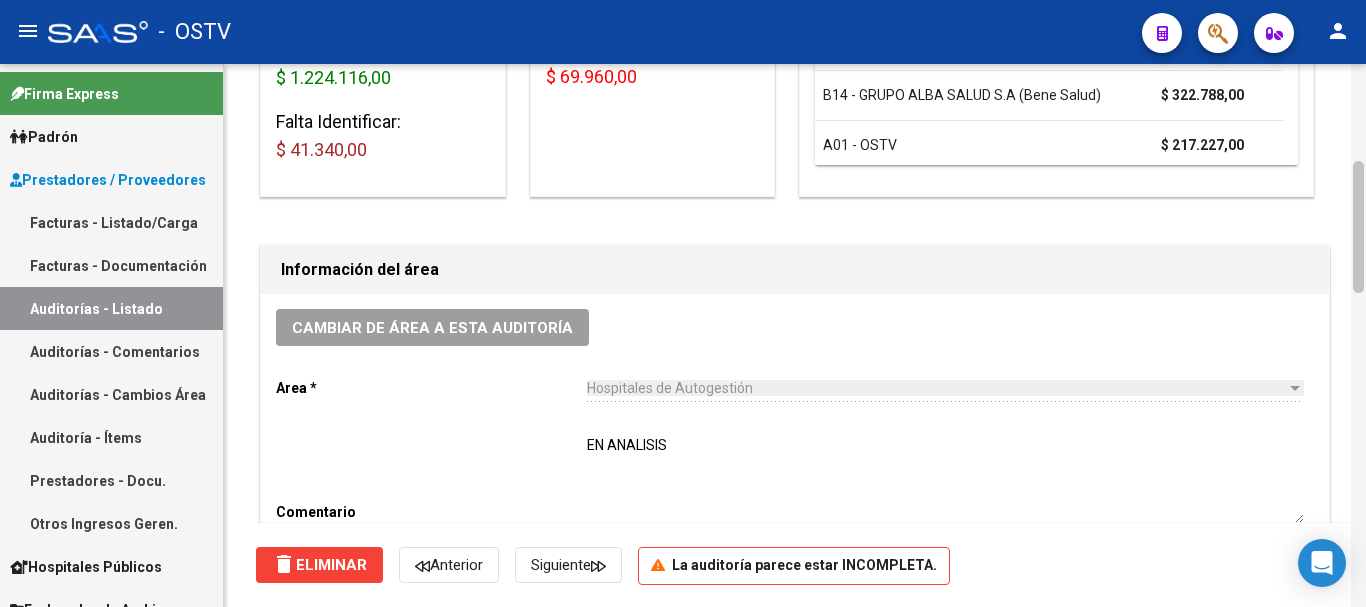 scroll, scrollTop: 800, scrollLeft: 0, axis: vertical 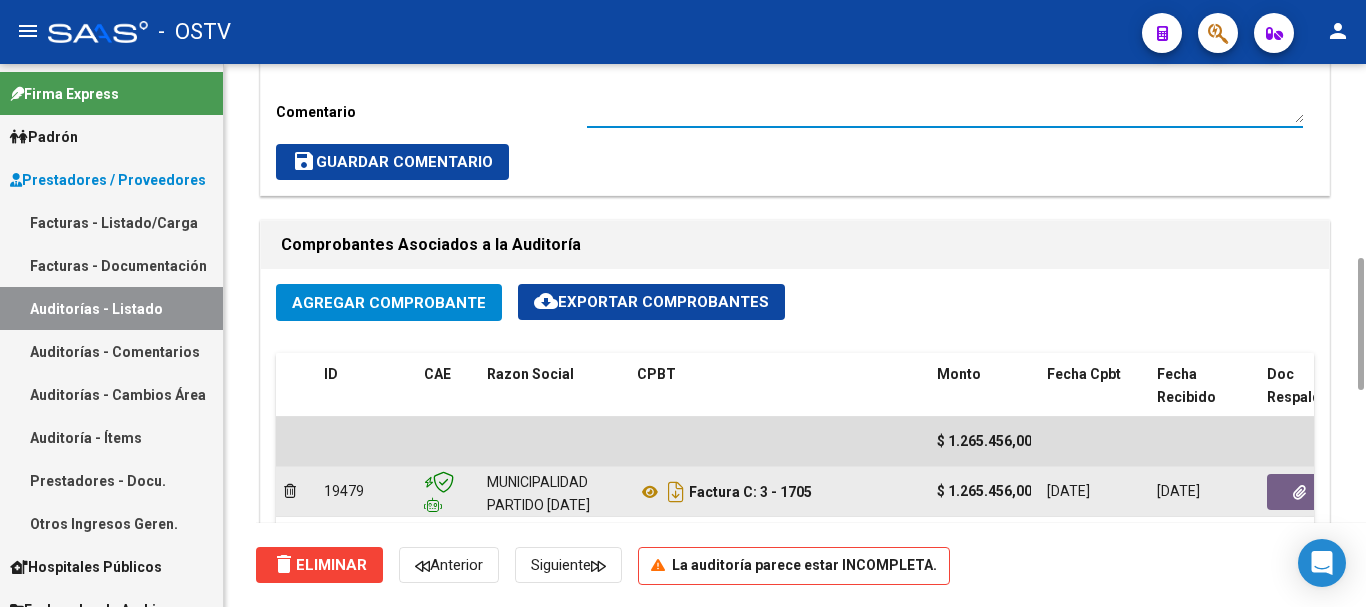 click 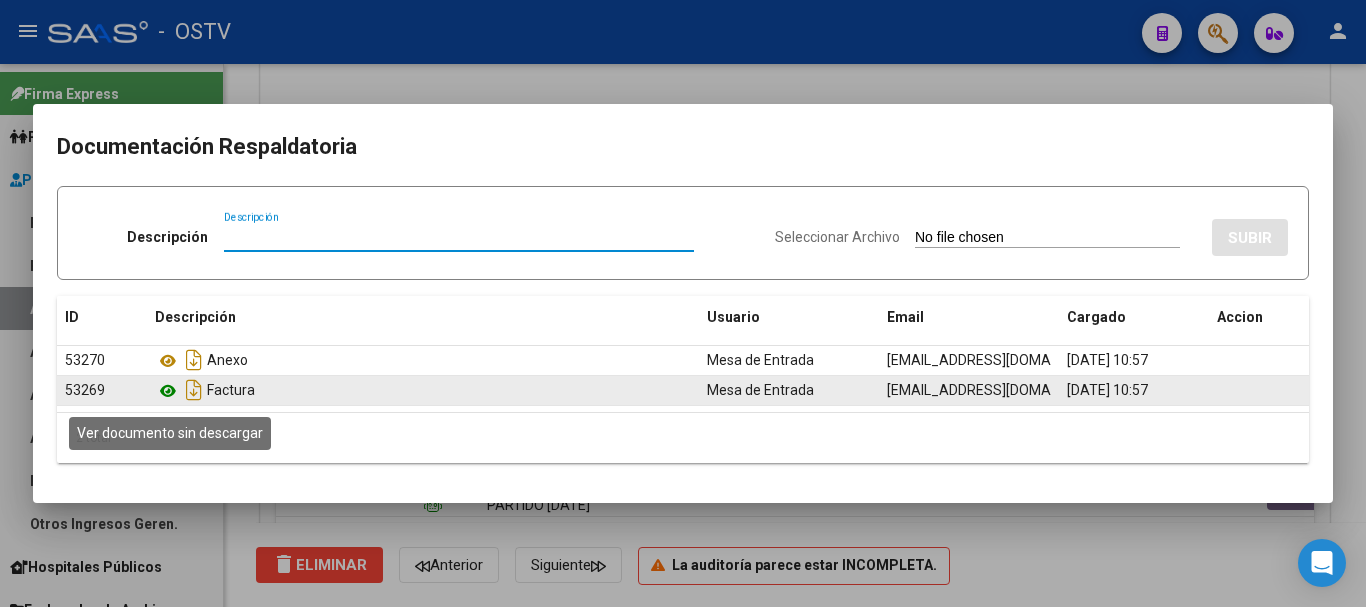 click 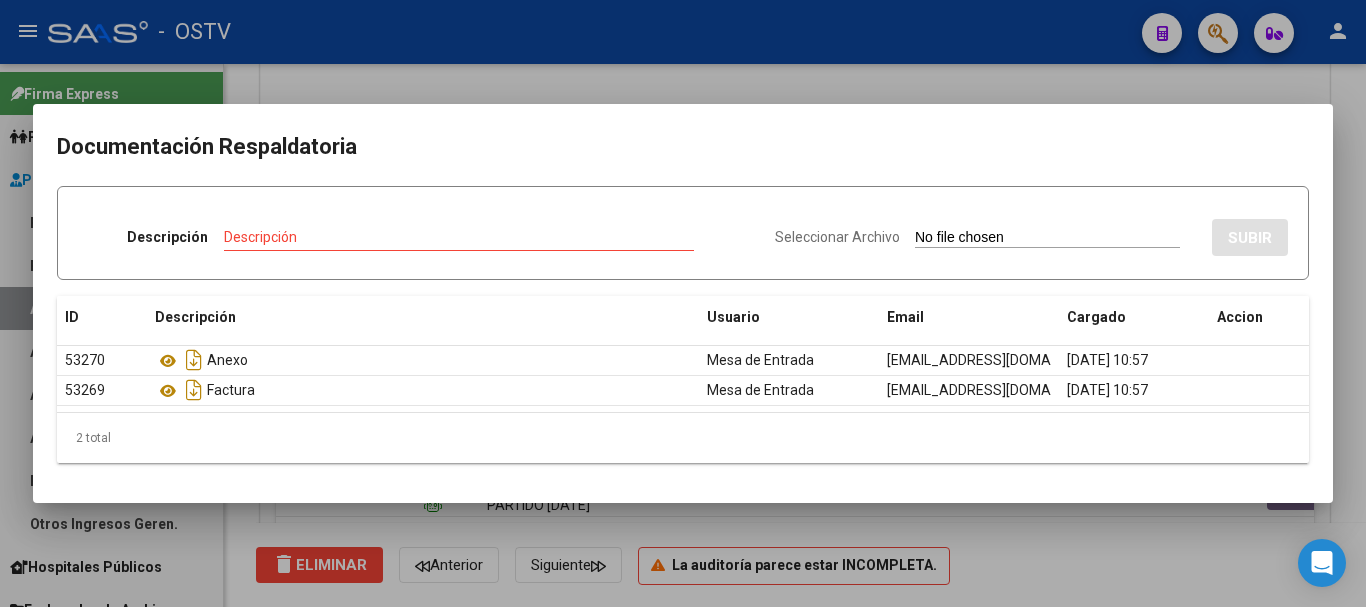 click at bounding box center [683, 303] 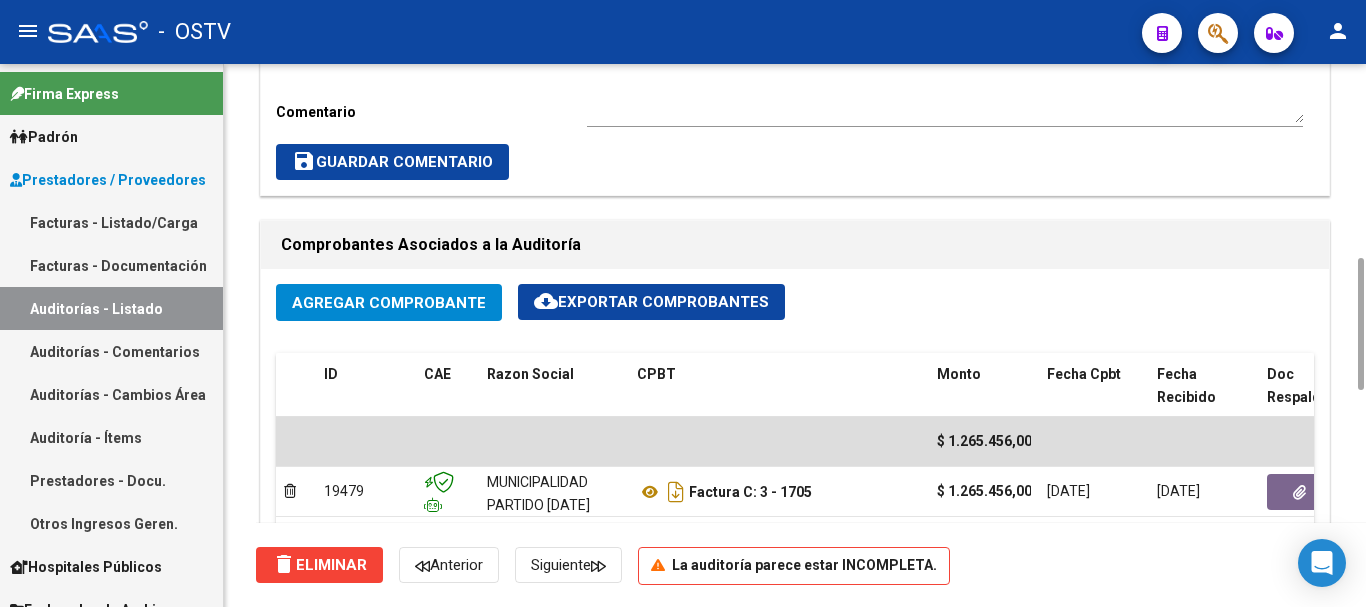 click on "save  Guardar Comentario" 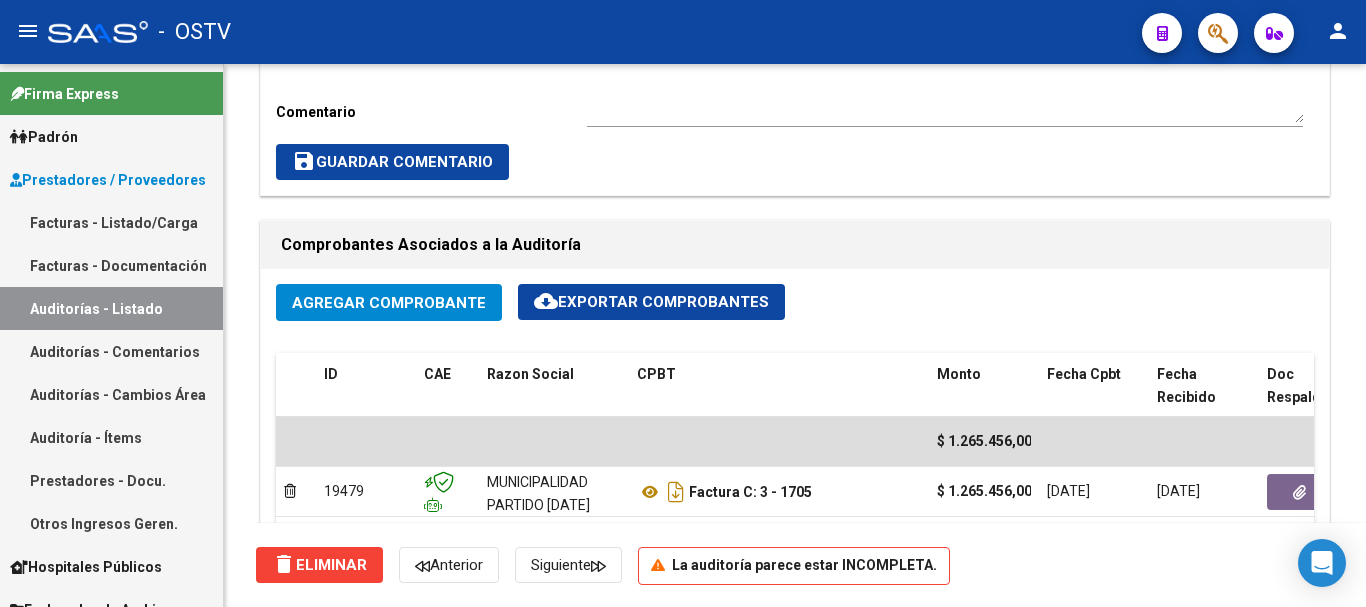 scroll, scrollTop: 0, scrollLeft: 0, axis: both 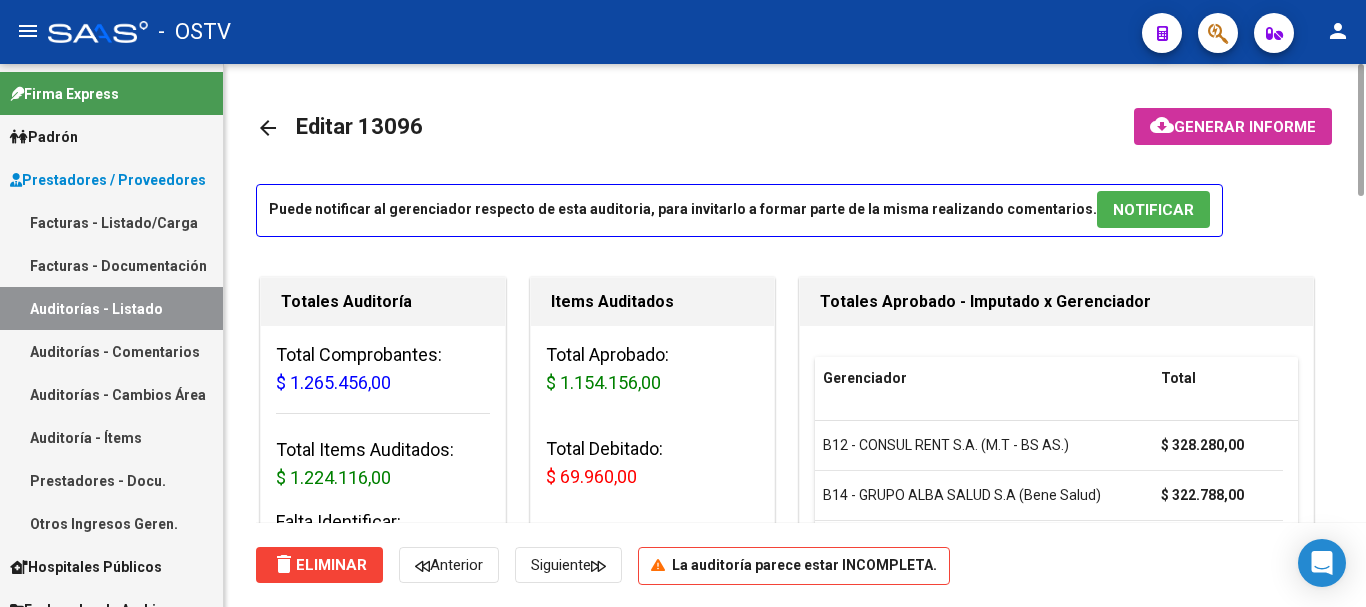 click on "arrow_back" 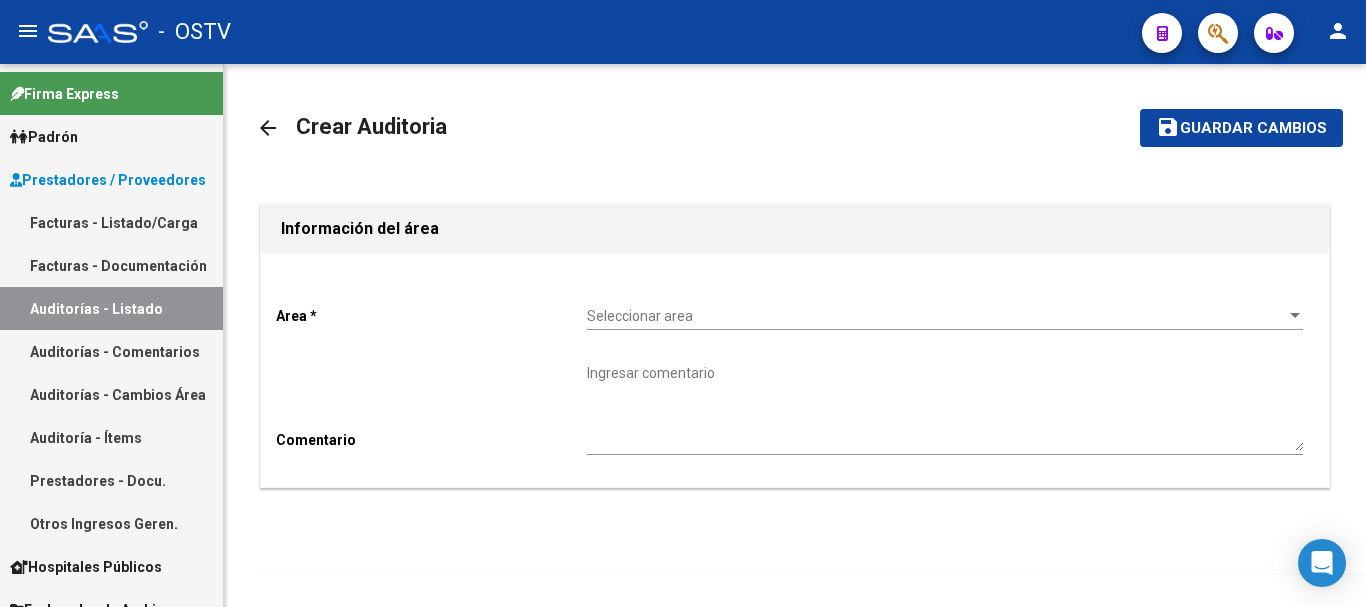 click on "Auditorías - Listado" at bounding box center [111, 308] 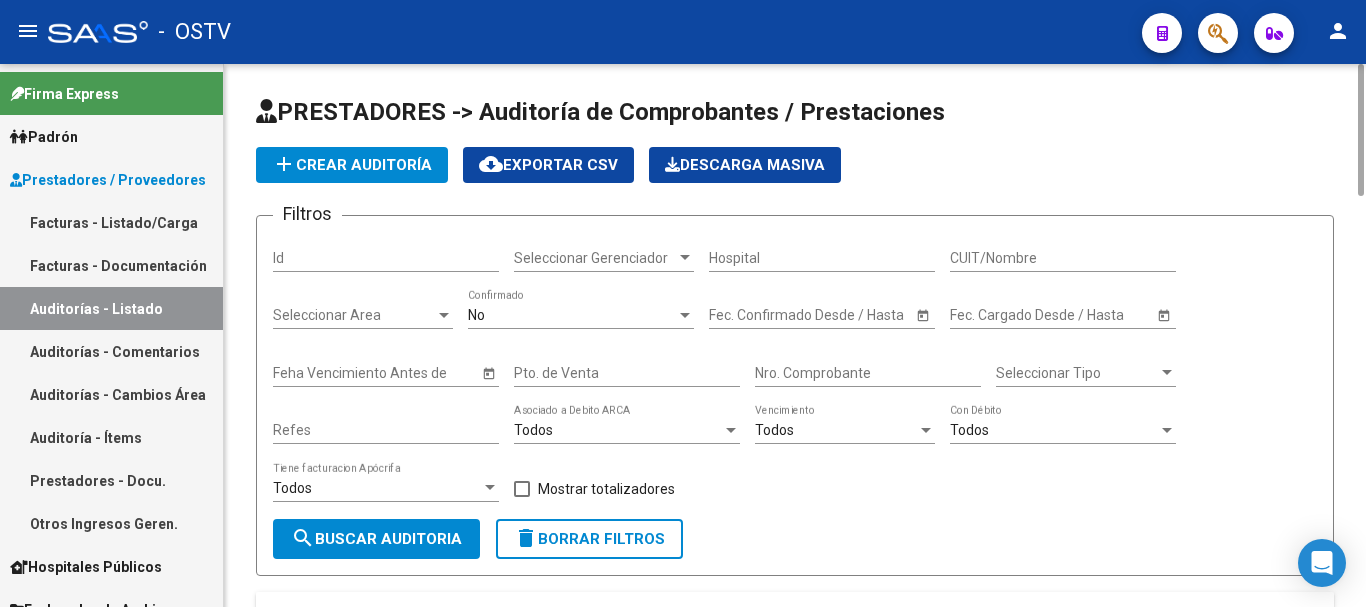 click on "Nro. Comprobante" at bounding box center [868, 373] 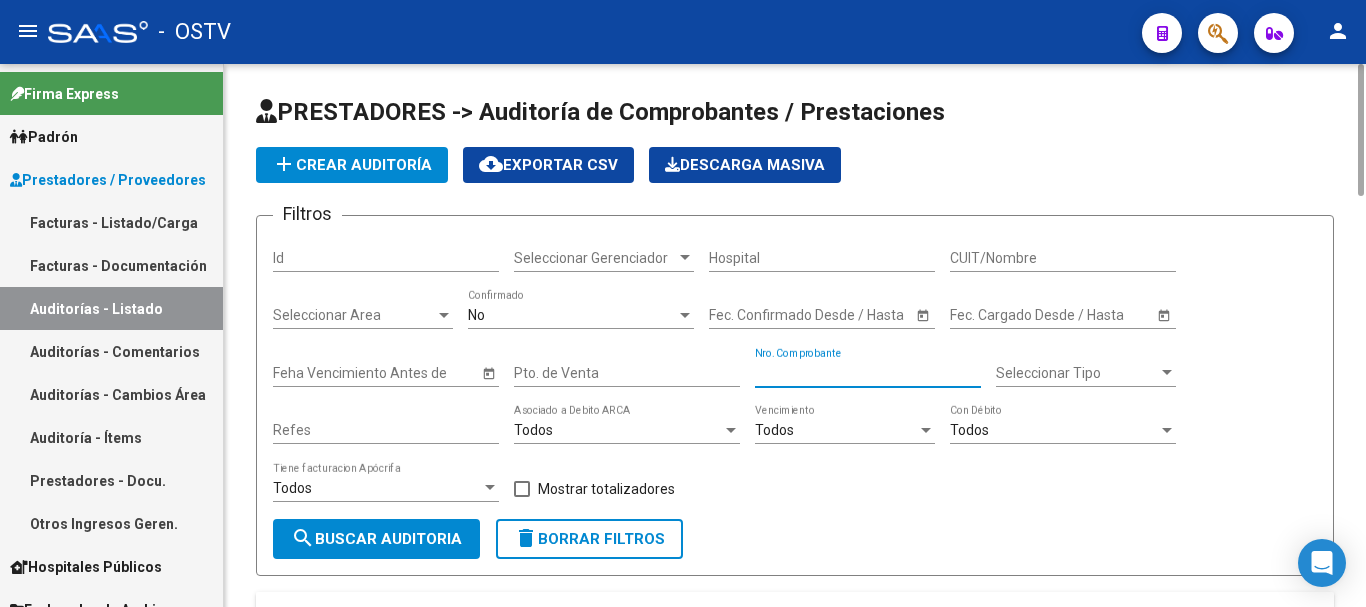 paste on "171" 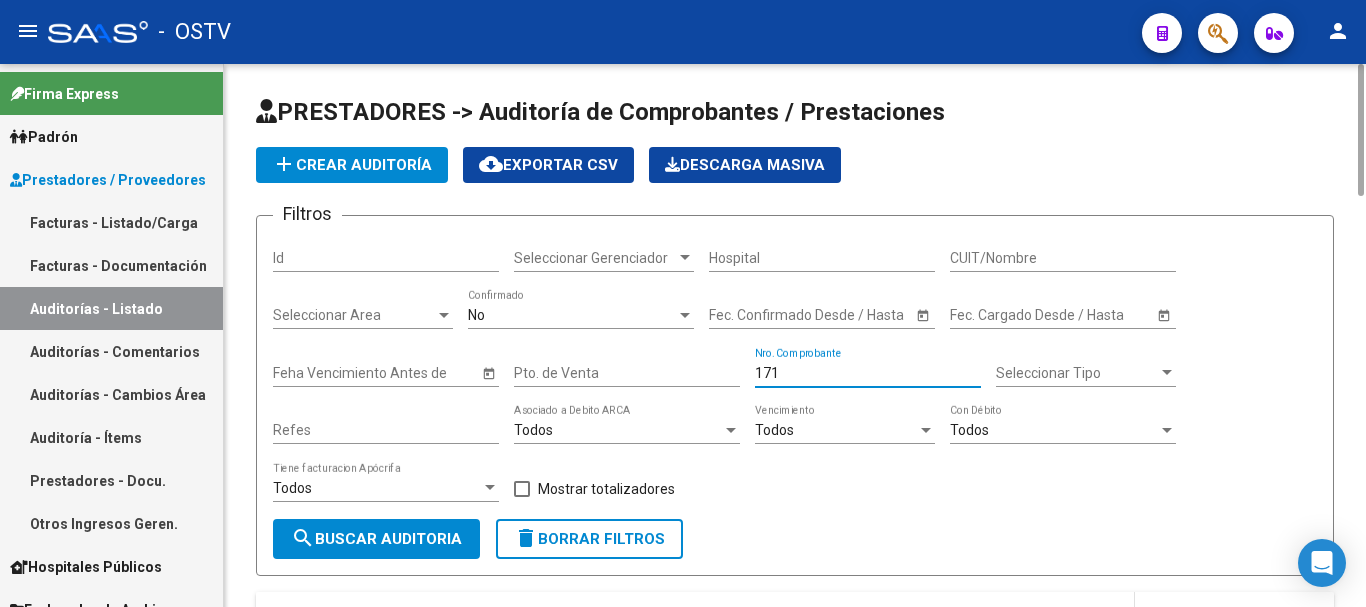 scroll, scrollTop: 245, scrollLeft: 0, axis: vertical 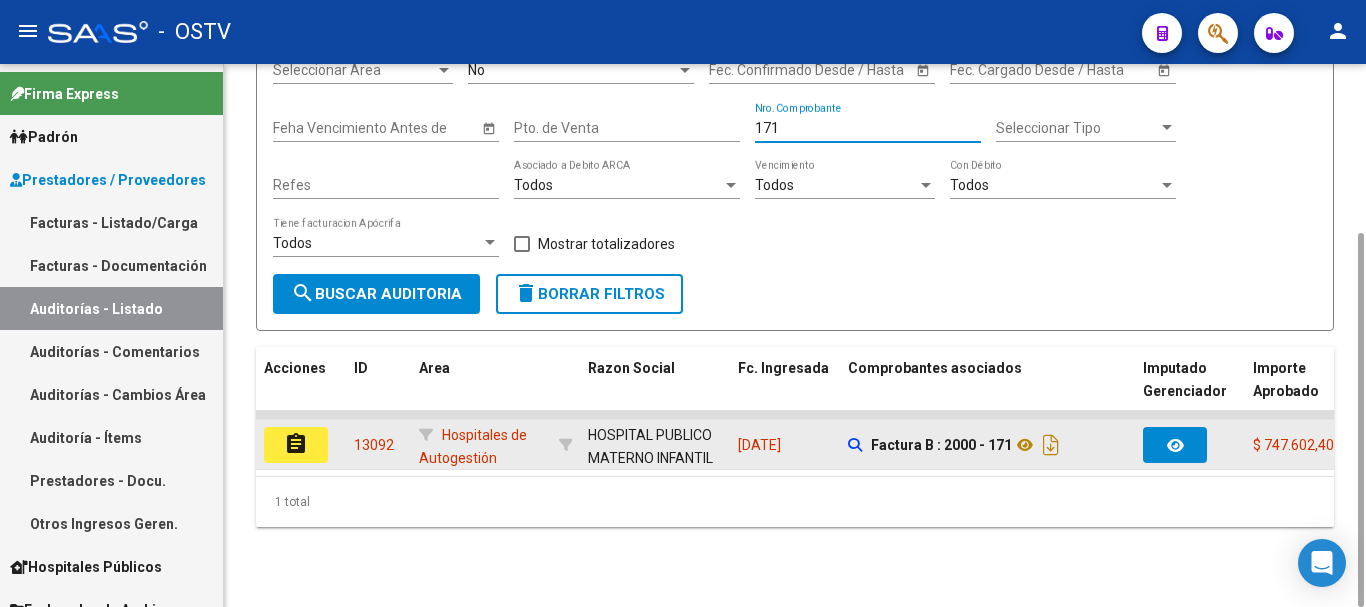 click on "assignment" 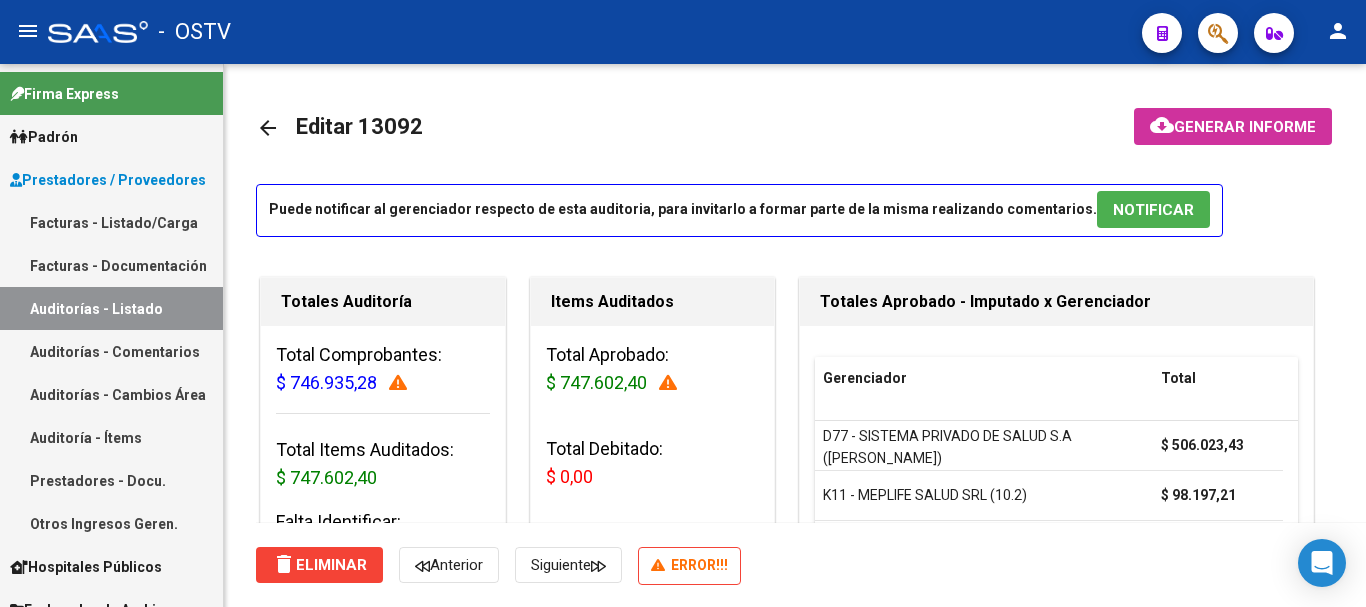 scroll, scrollTop: 800, scrollLeft: 0, axis: vertical 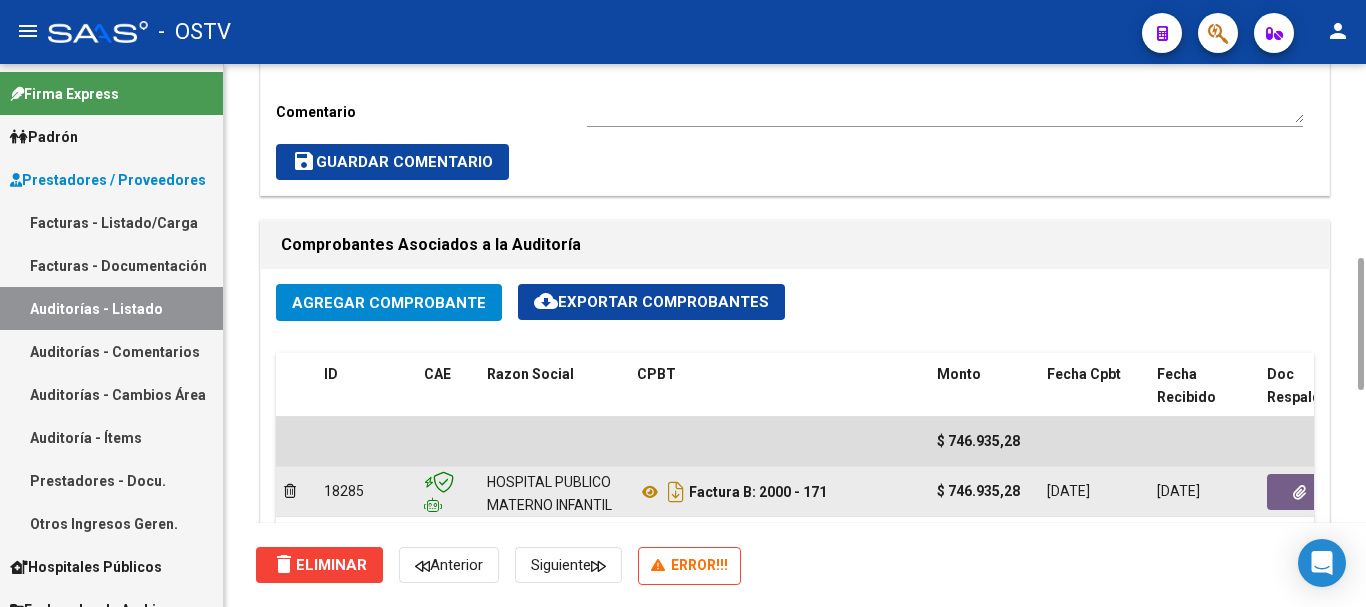 click 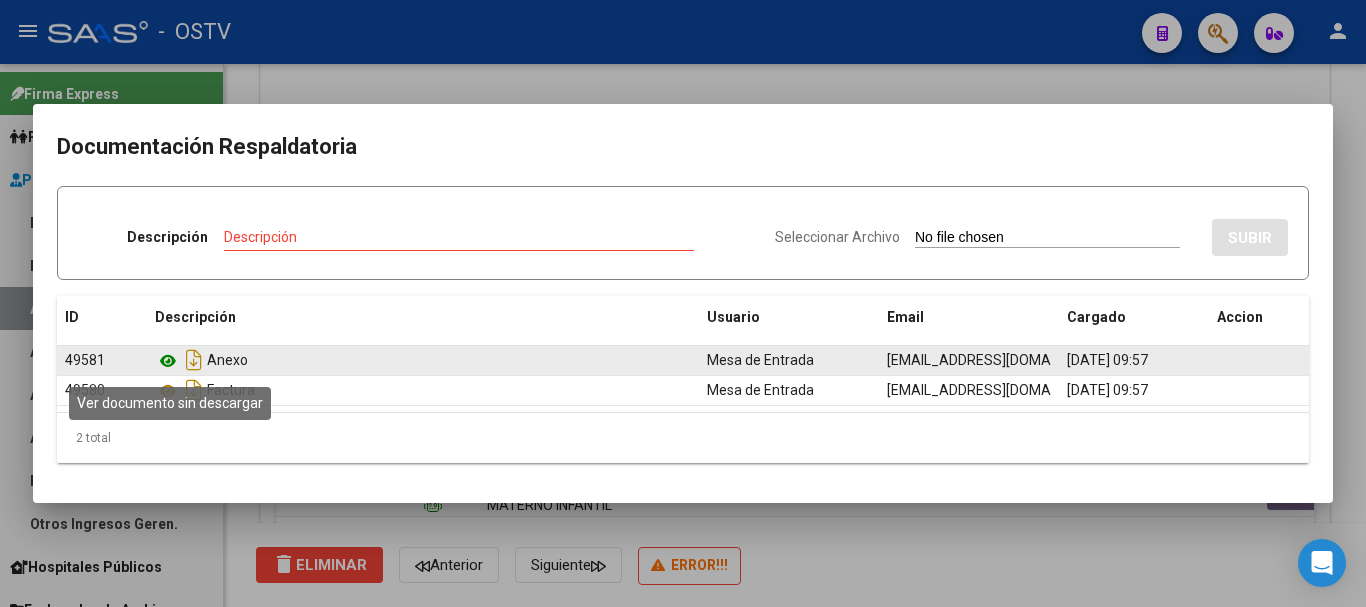 click 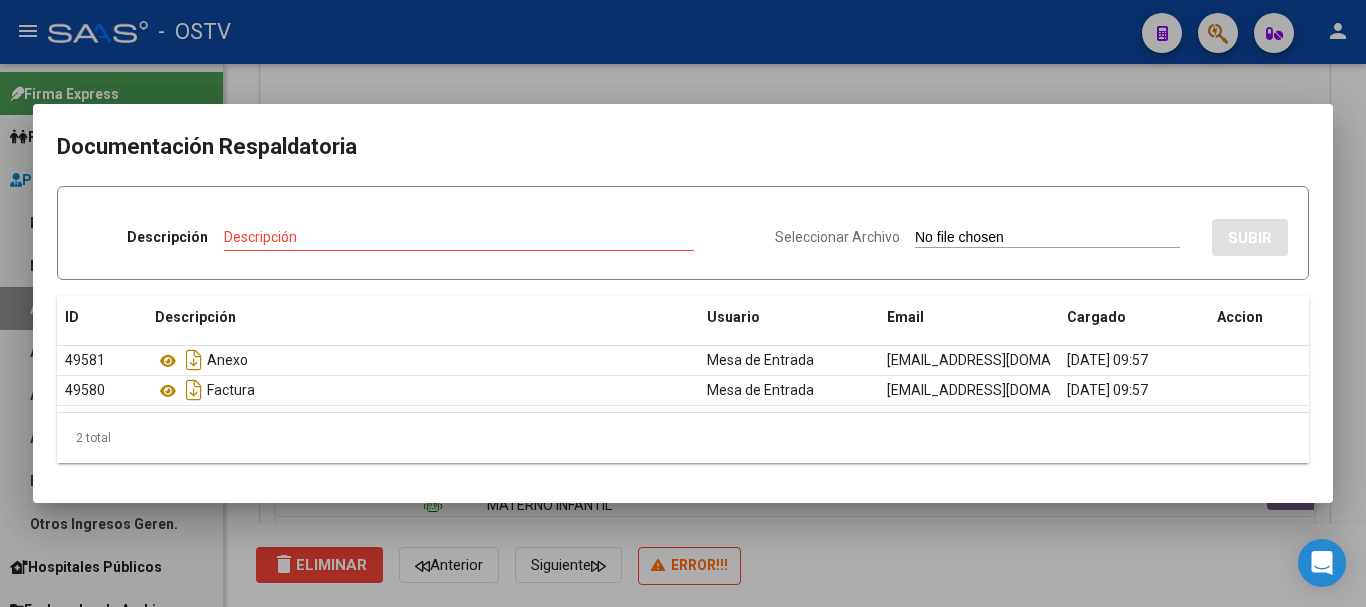 click at bounding box center (683, 303) 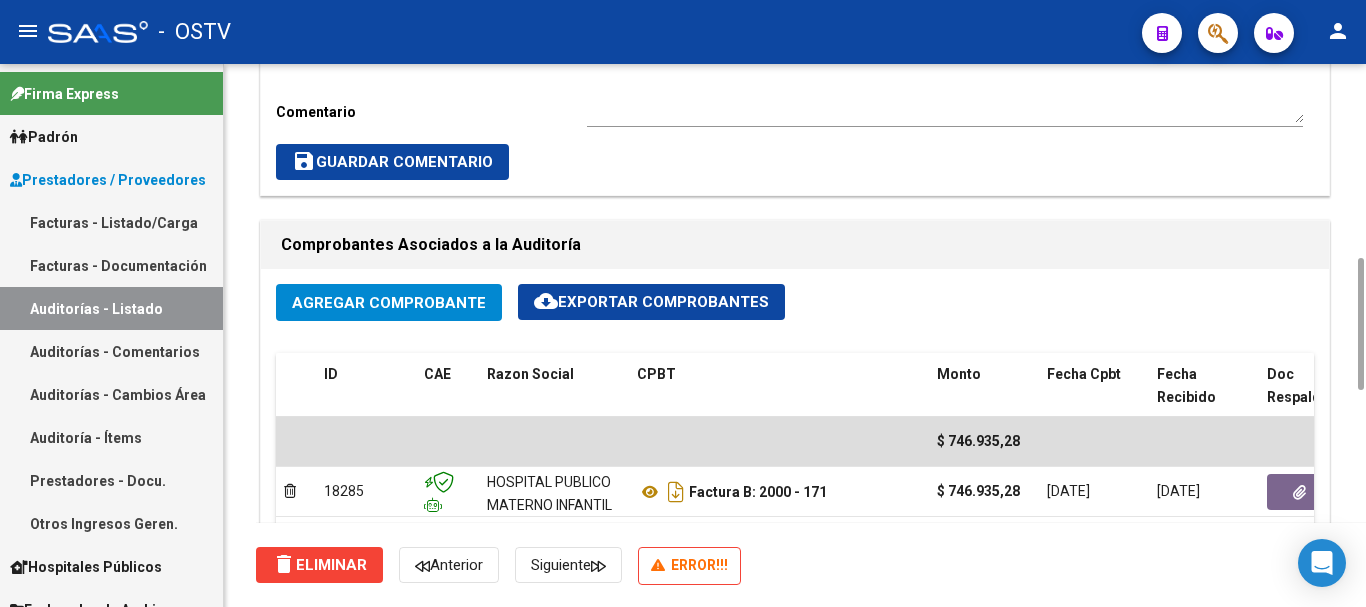 scroll, scrollTop: 0, scrollLeft: 0, axis: both 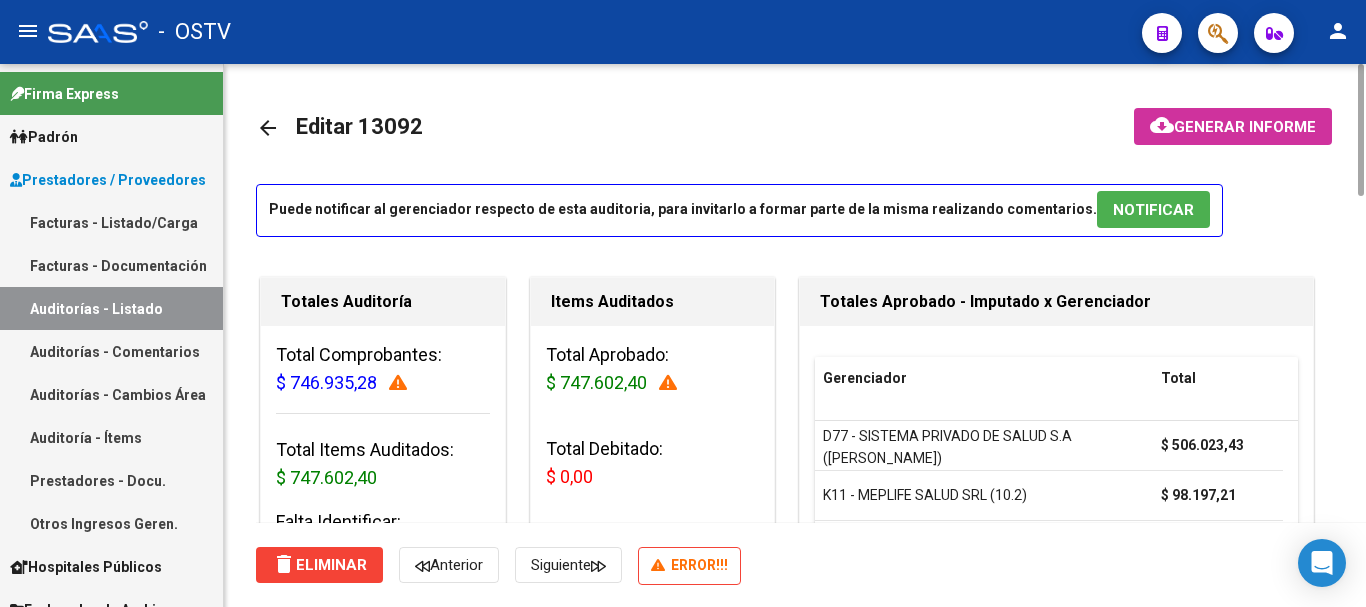 click on "arrow_back" 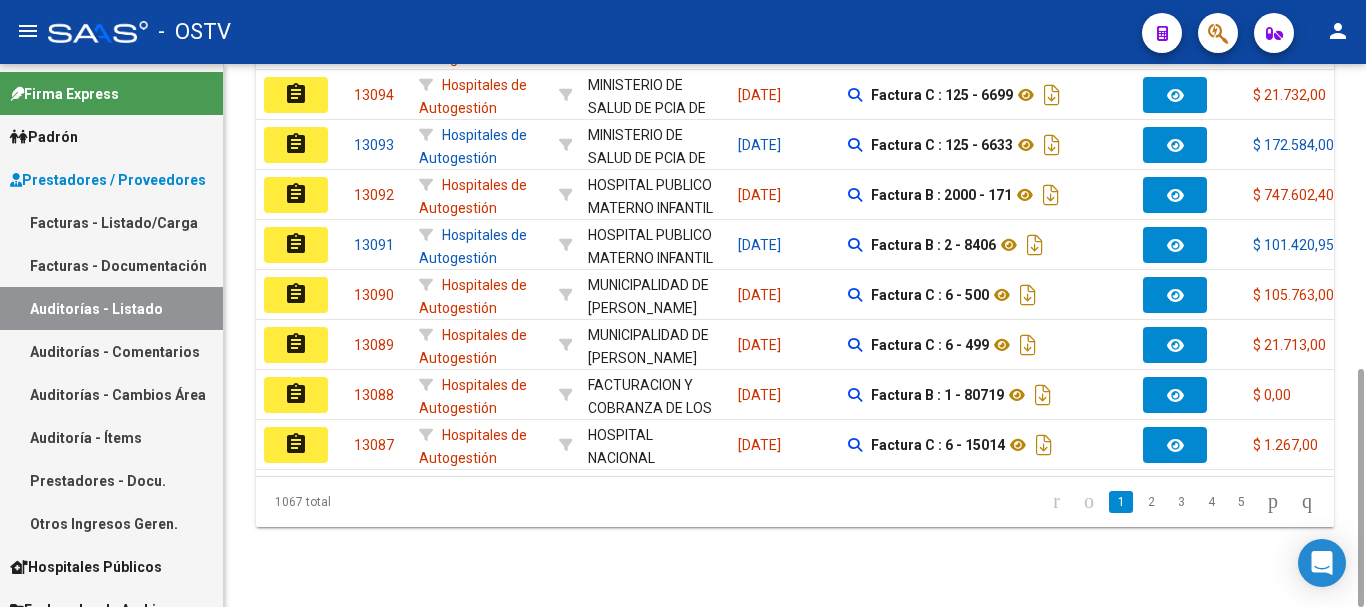 scroll, scrollTop: 0, scrollLeft: 0, axis: both 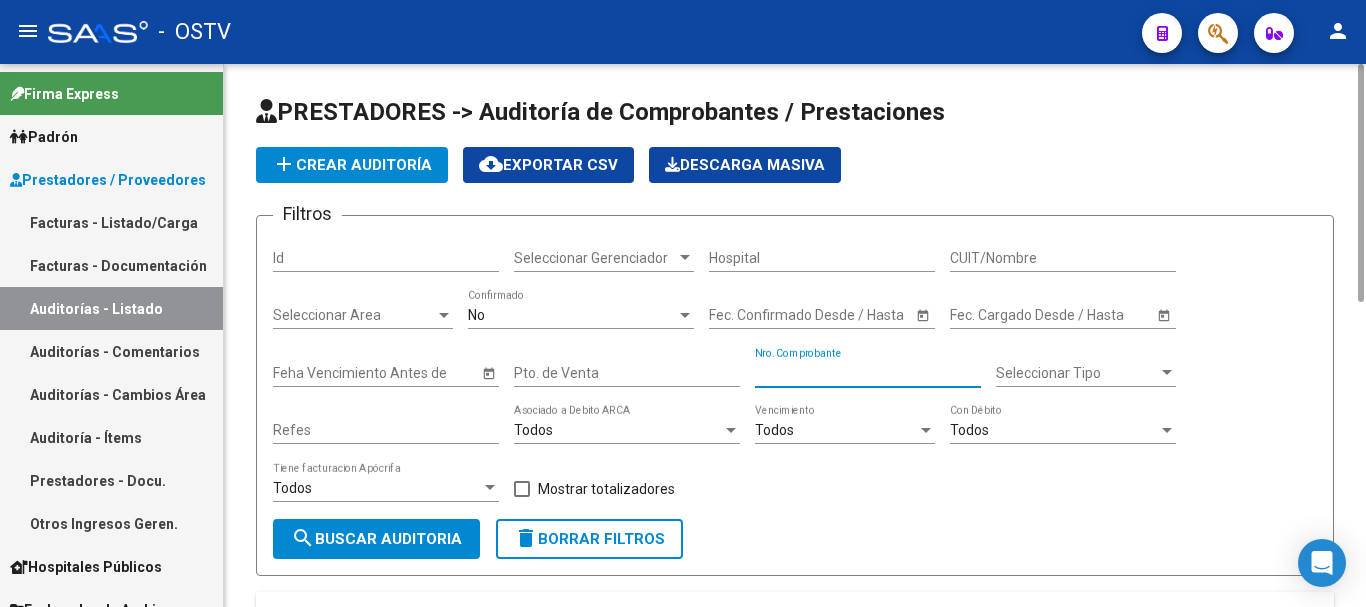click on "Nro. Comprobante" at bounding box center (868, 373) 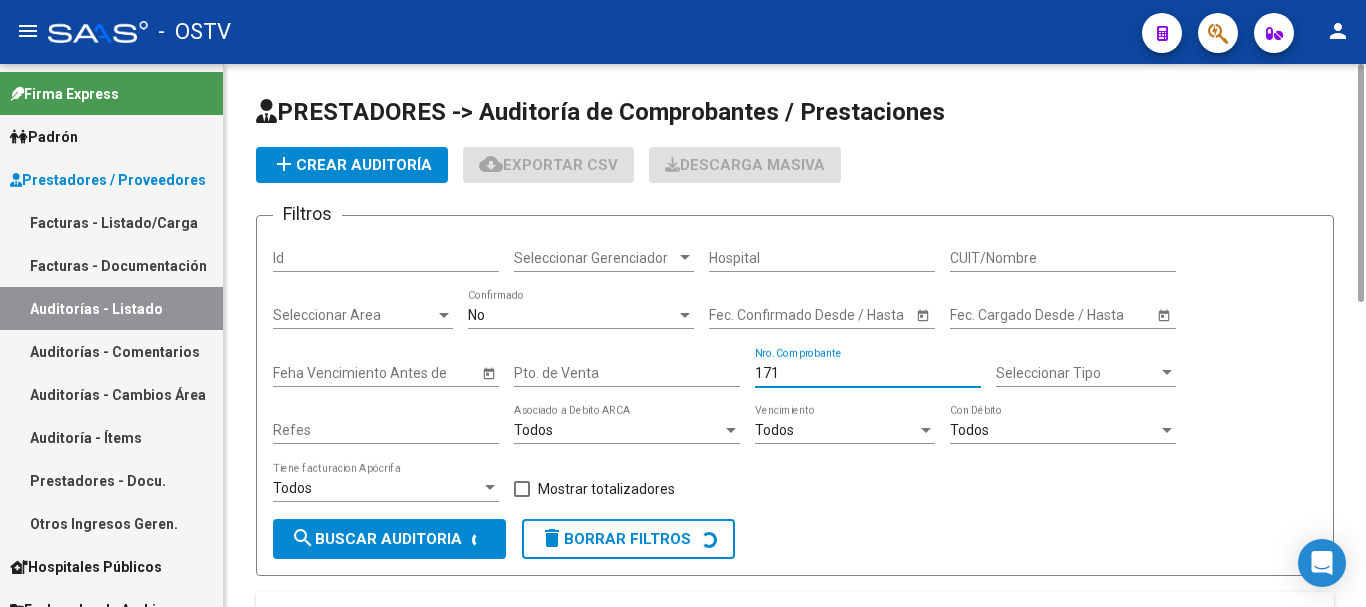 scroll, scrollTop: 600, scrollLeft: 0, axis: vertical 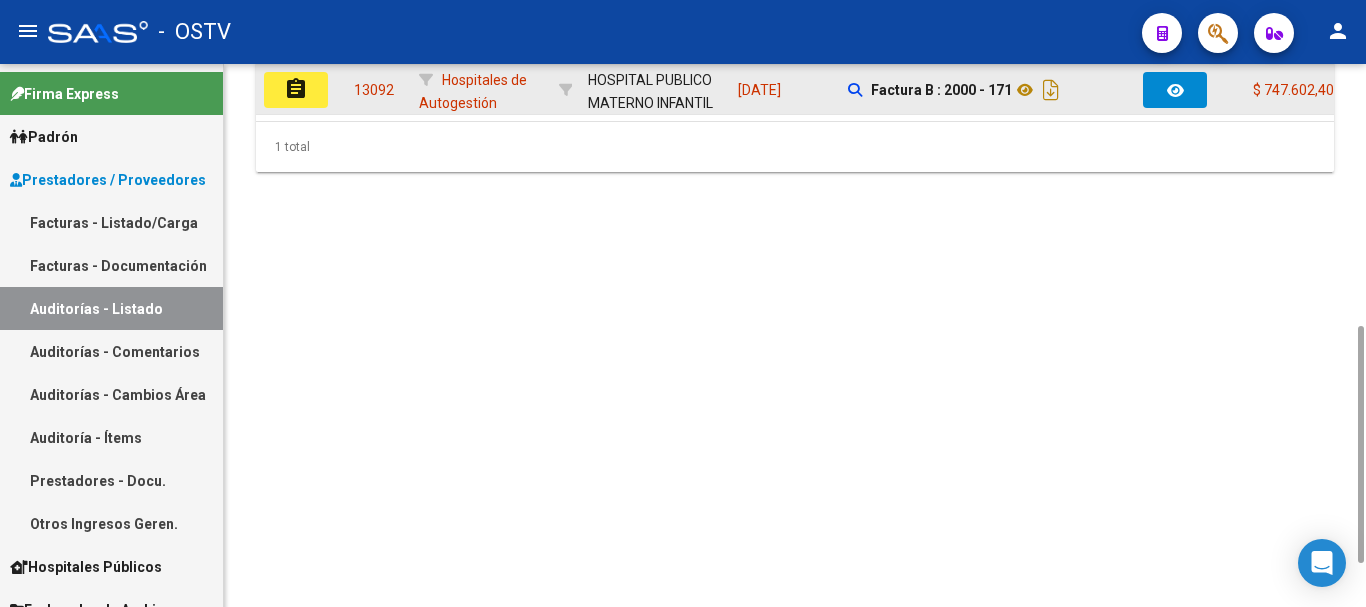 click on "assignment" 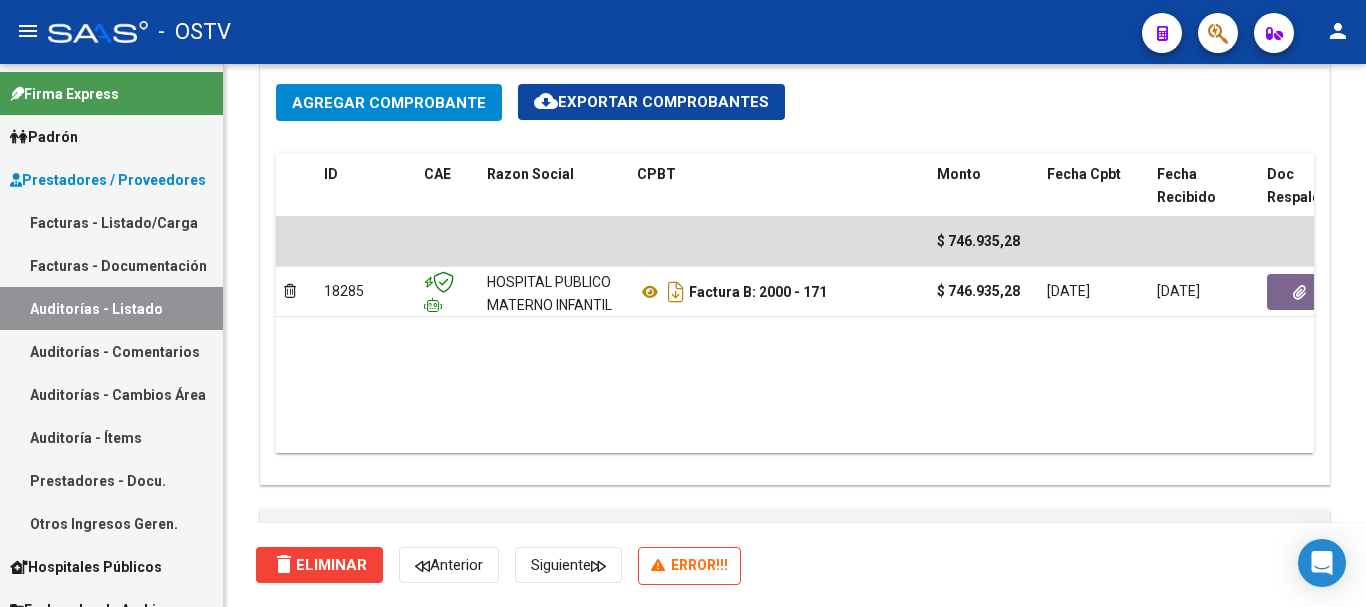 scroll, scrollTop: 1600, scrollLeft: 0, axis: vertical 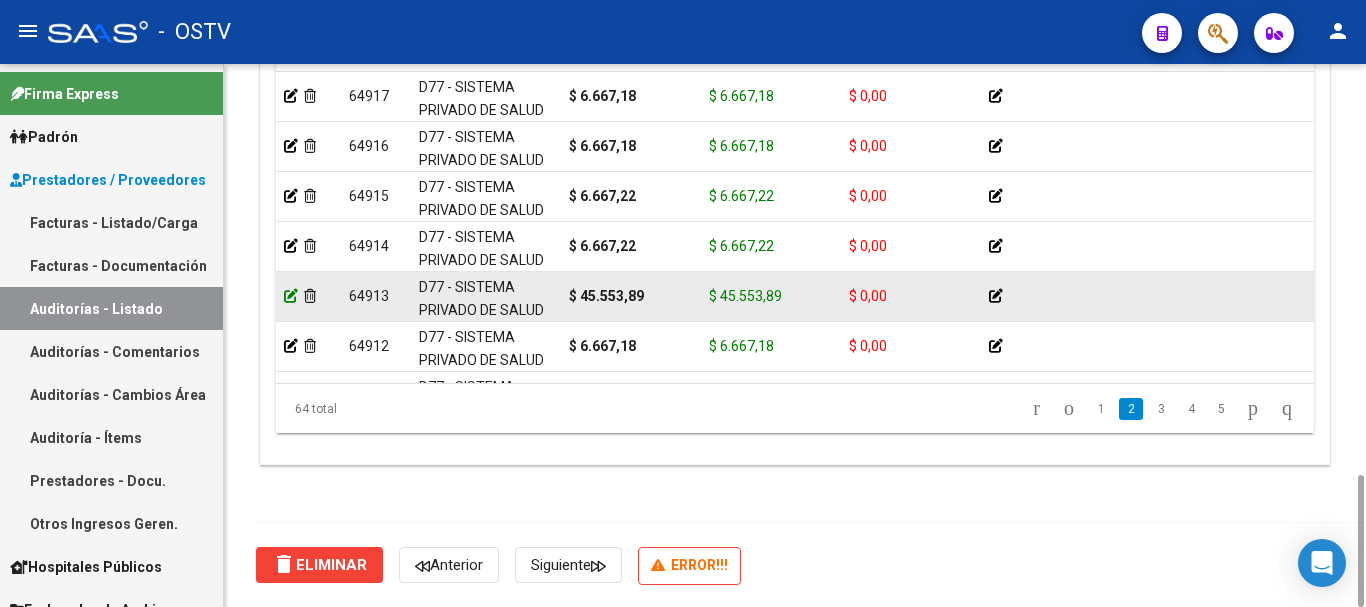 click 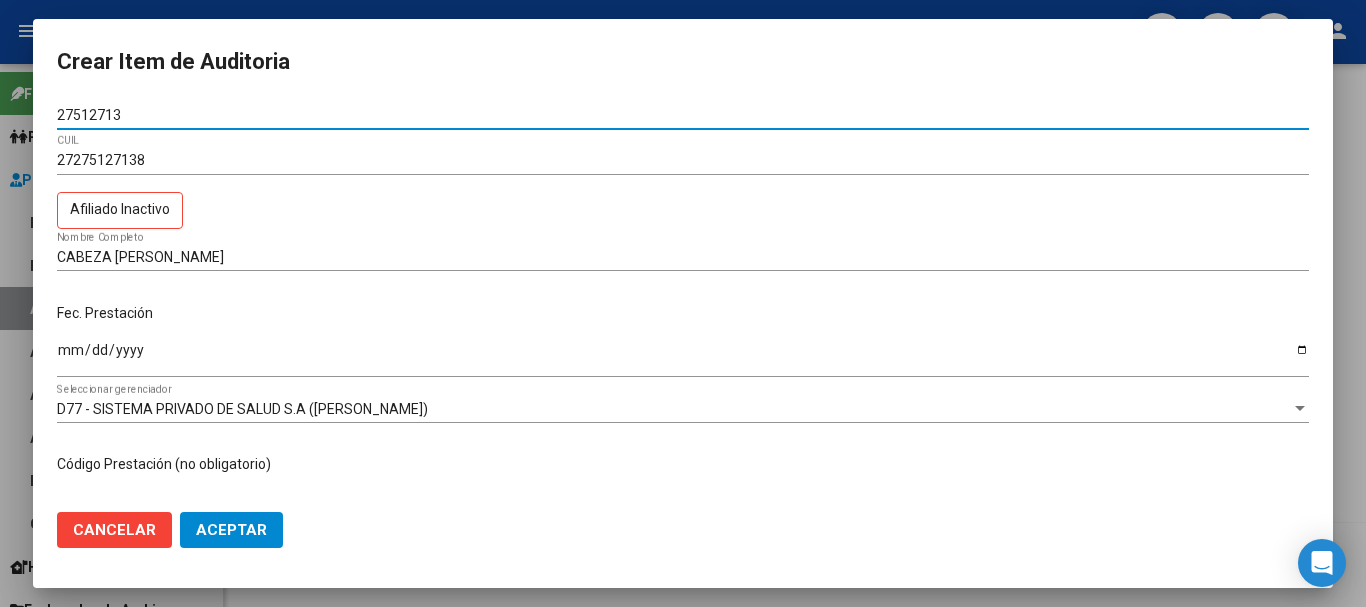 click on "27512713" at bounding box center [683, 115] 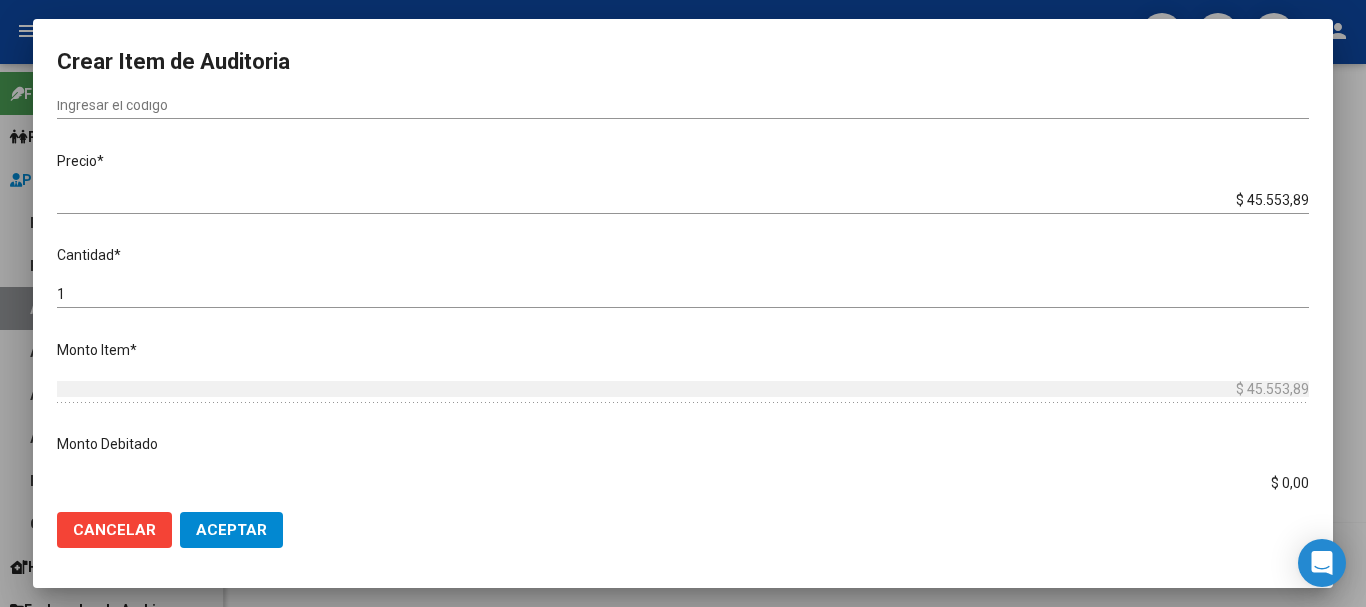 scroll, scrollTop: 400, scrollLeft: 0, axis: vertical 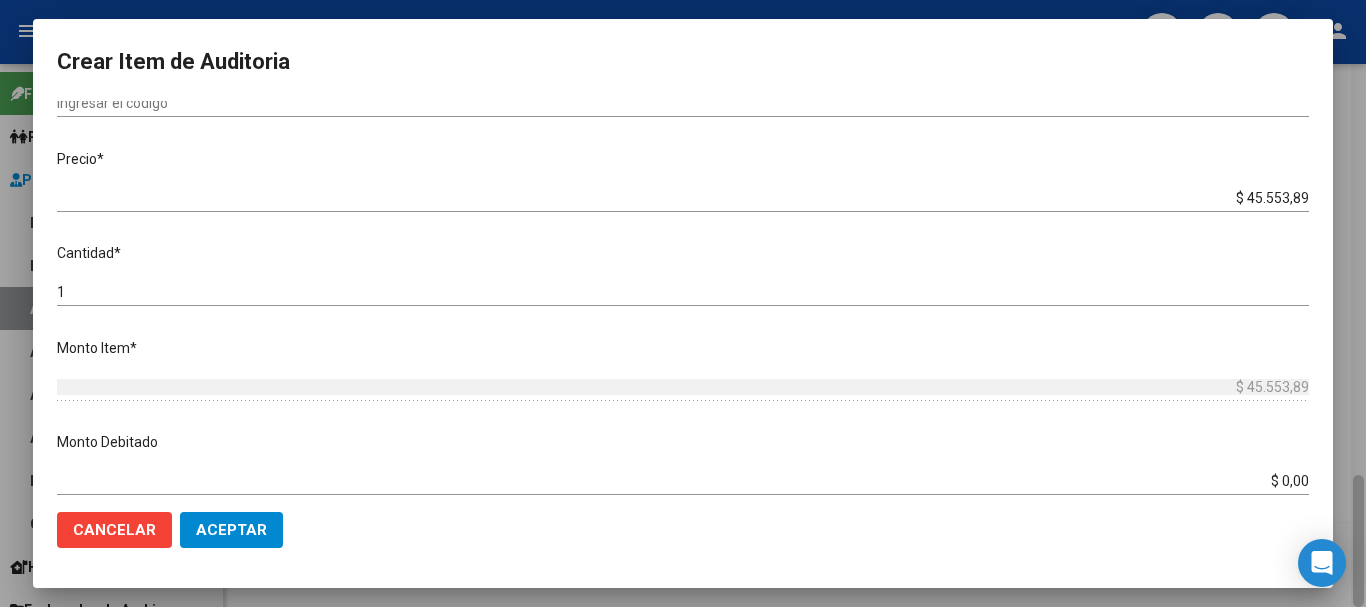 click at bounding box center (683, 303) 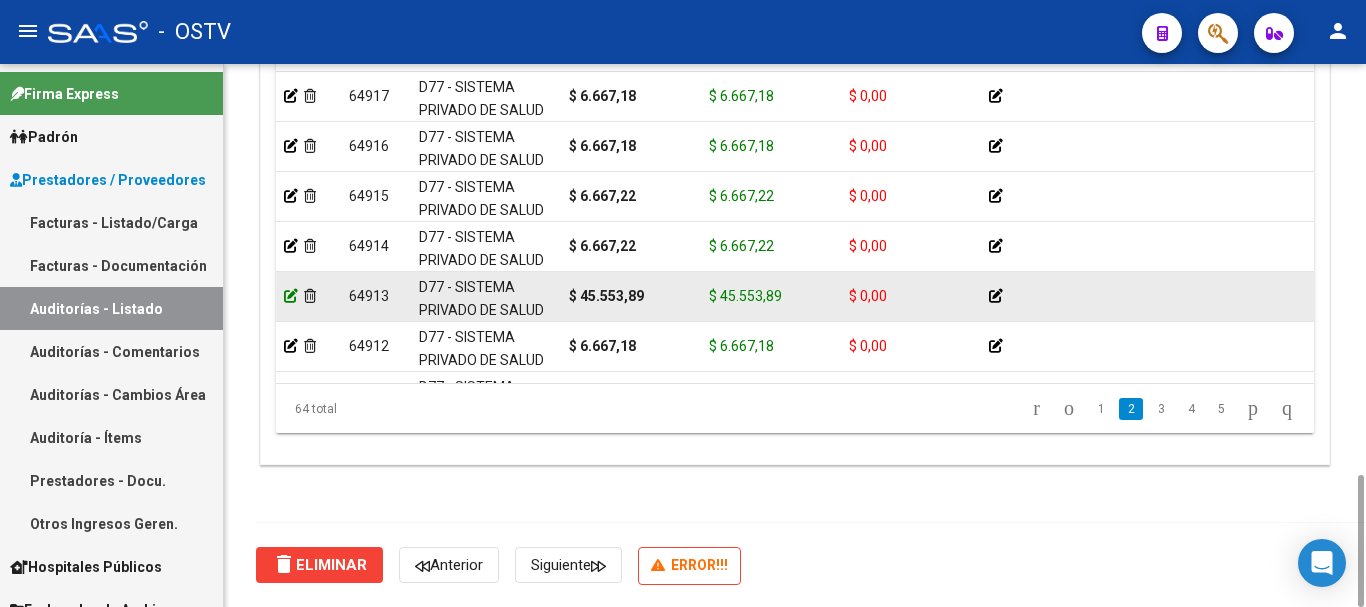 click 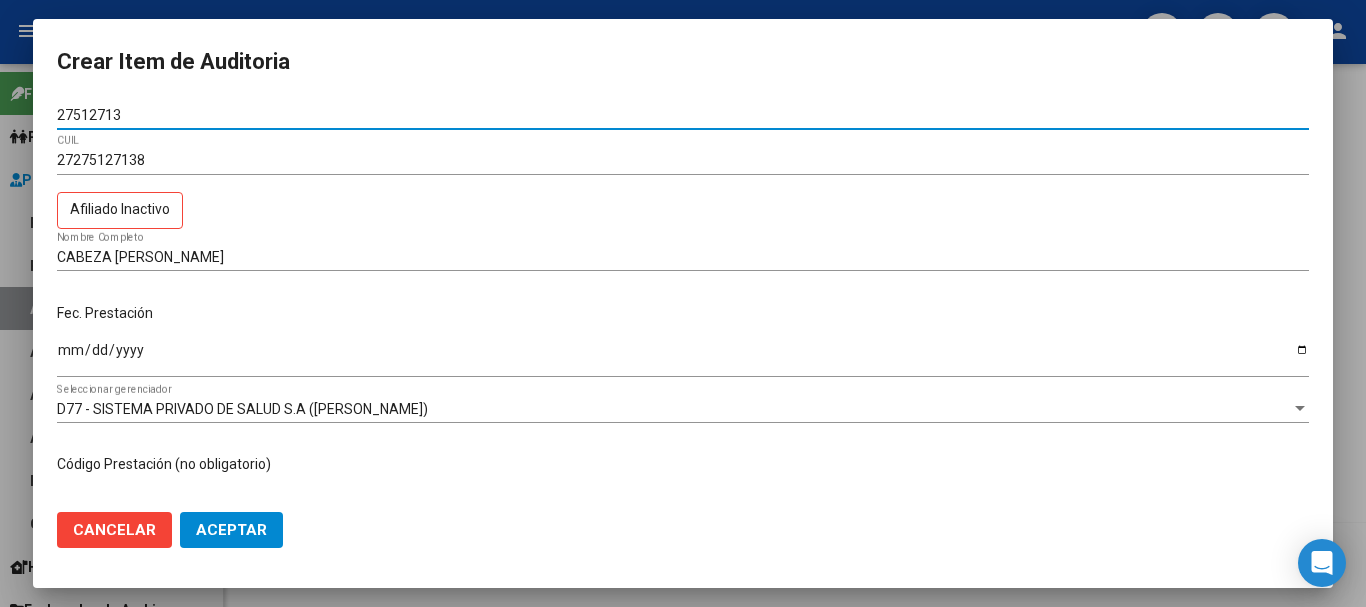 click at bounding box center (683, 303) 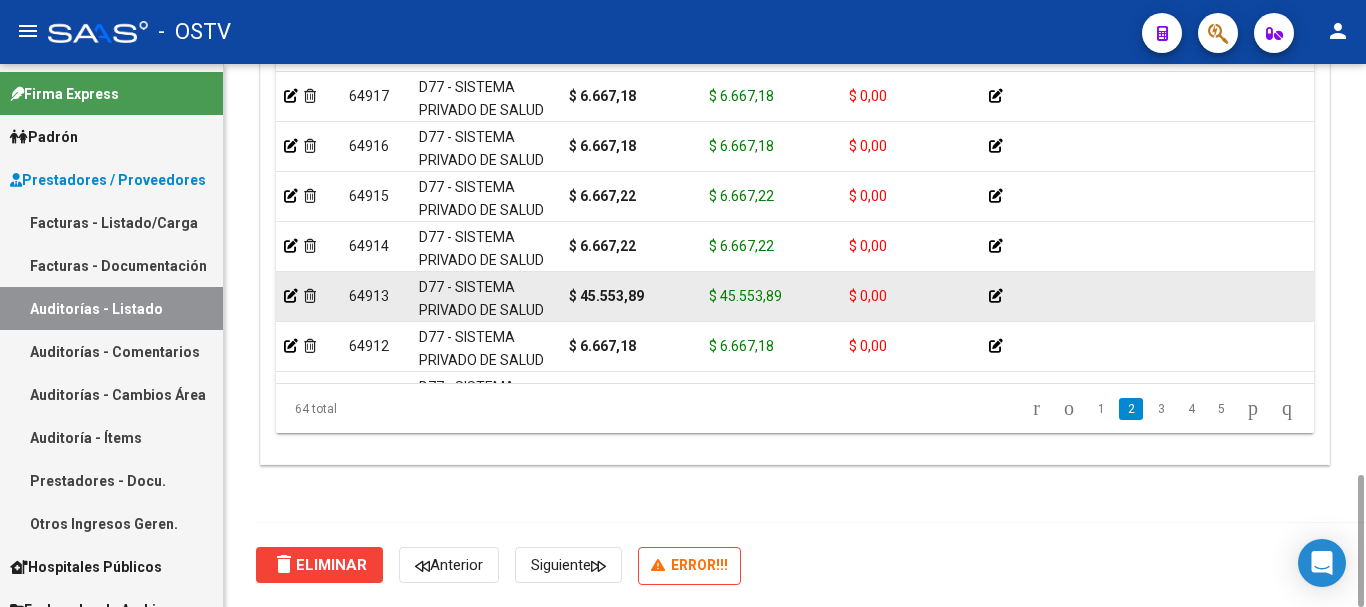 click 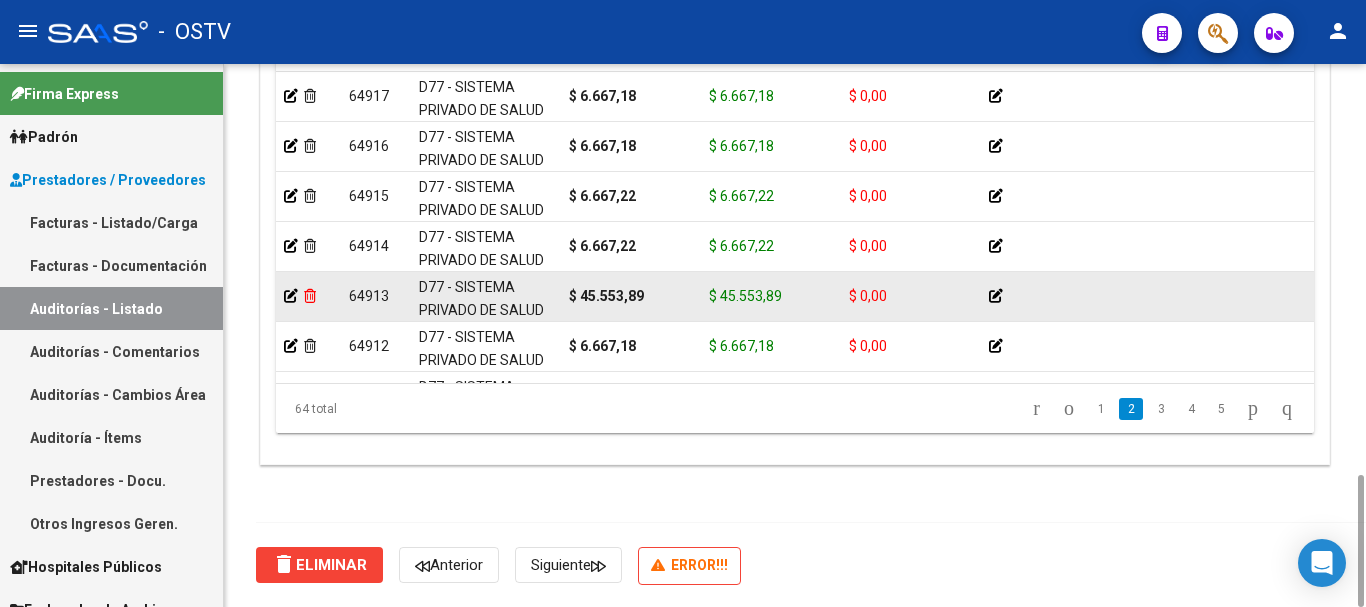 click 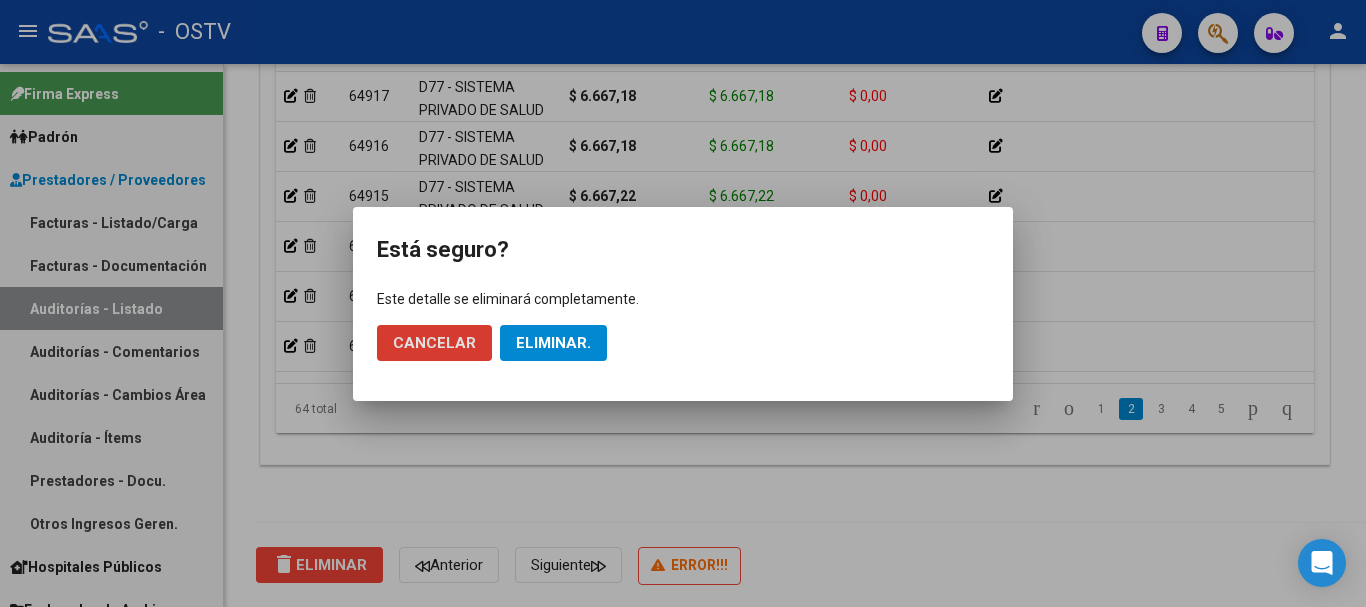 click on "Eliminar." 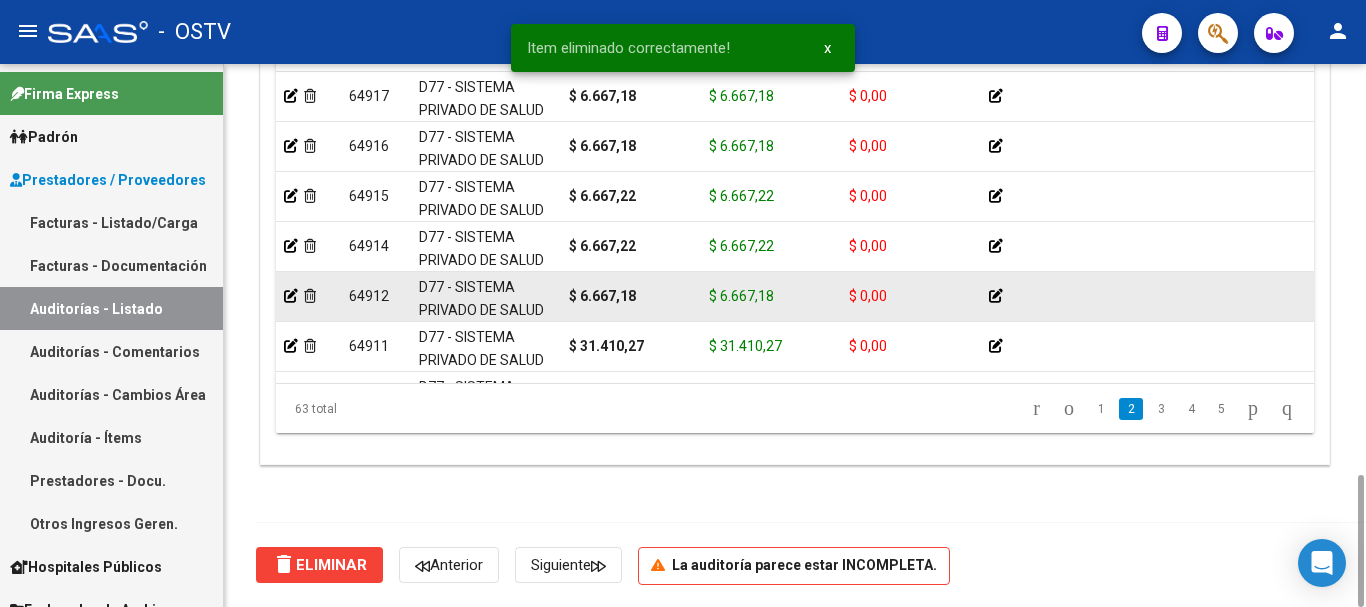 scroll, scrollTop: 0, scrollLeft: 0, axis: both 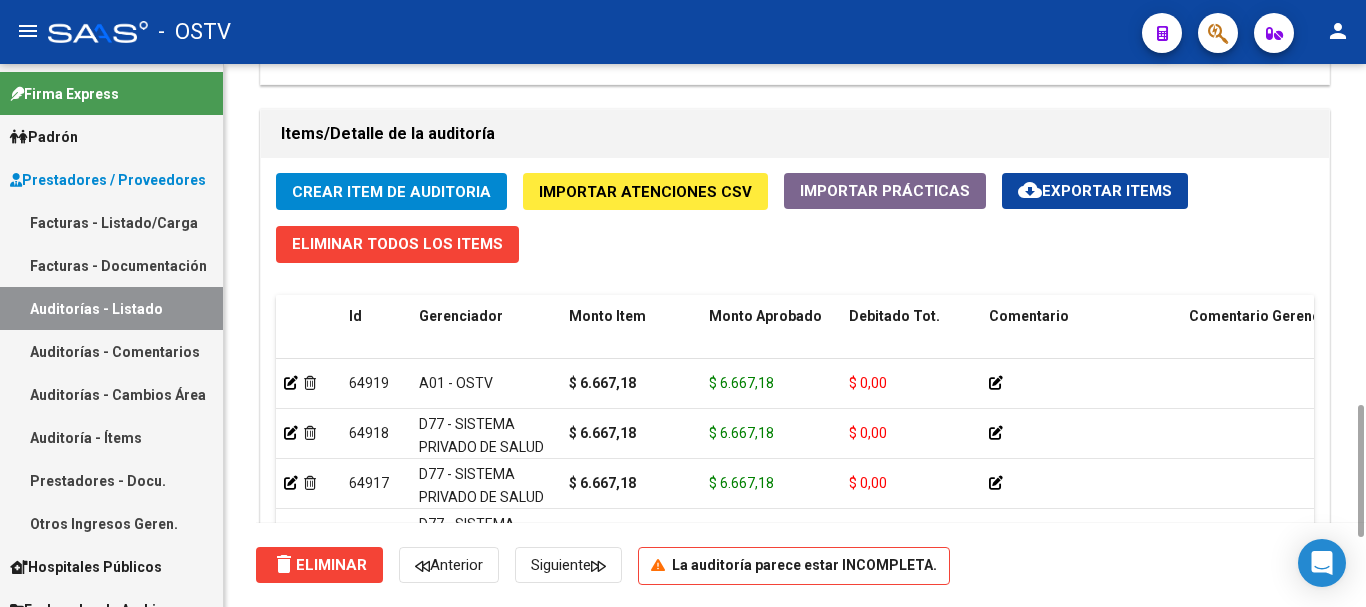 click on "Crear Item de Auditoria" 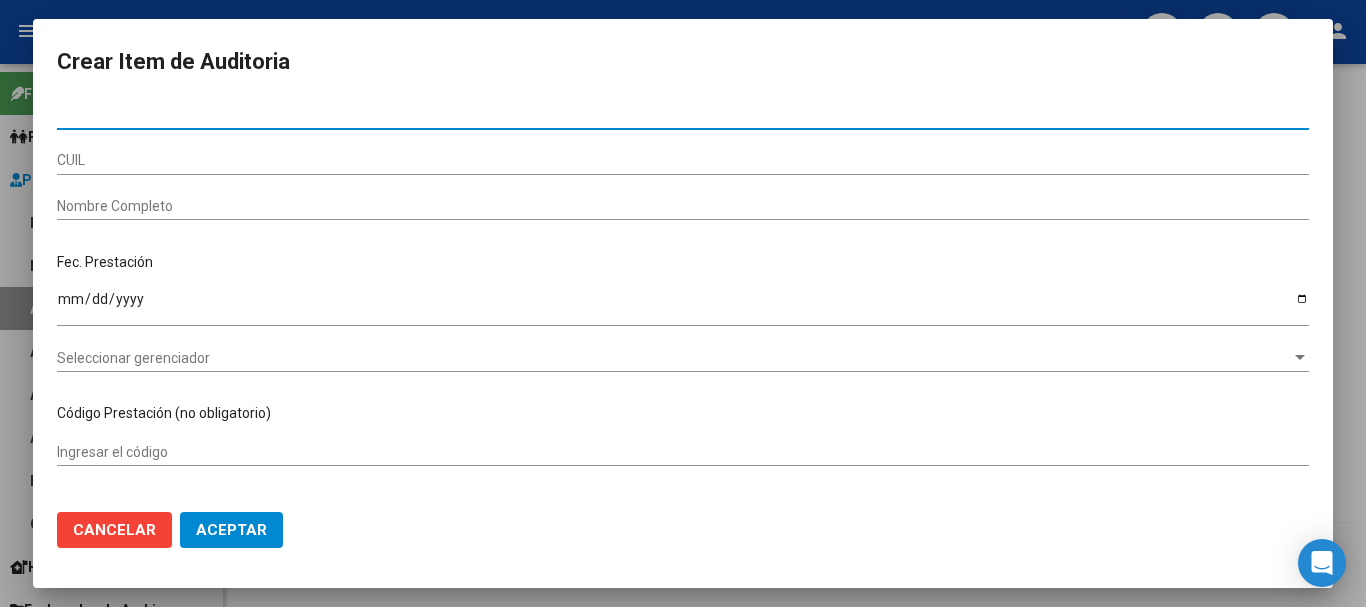 paste on "27512713" 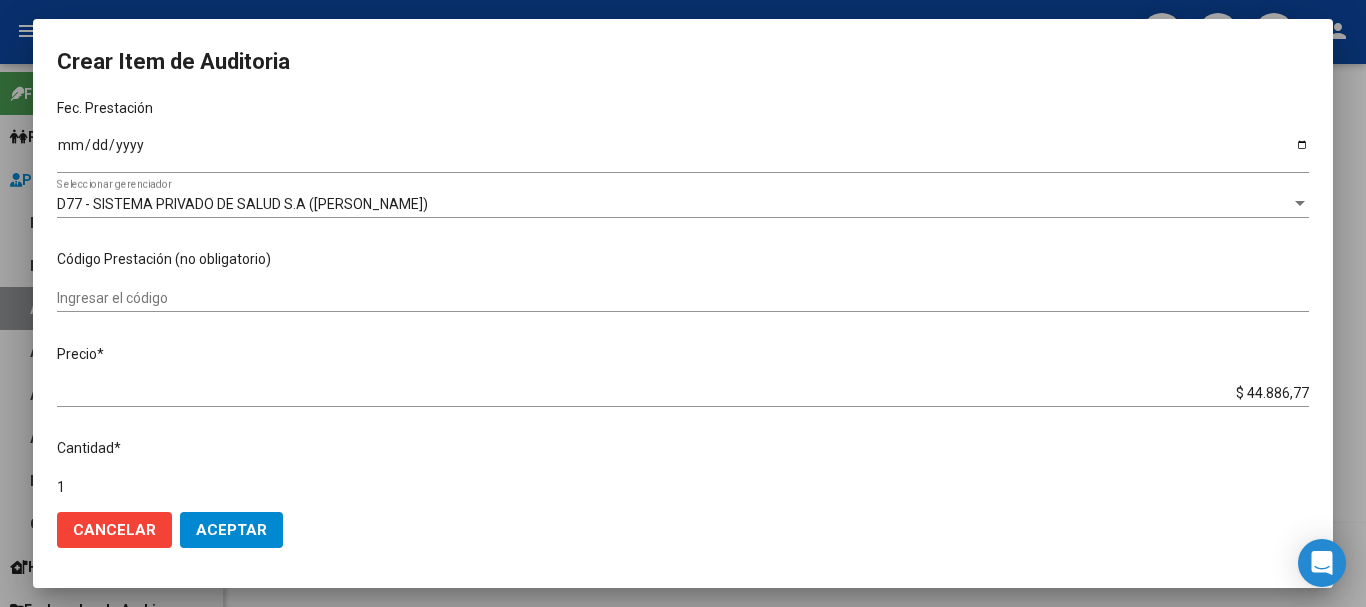 scroll, scrollTop: 620, scrollLeft: 0, axis: vertical 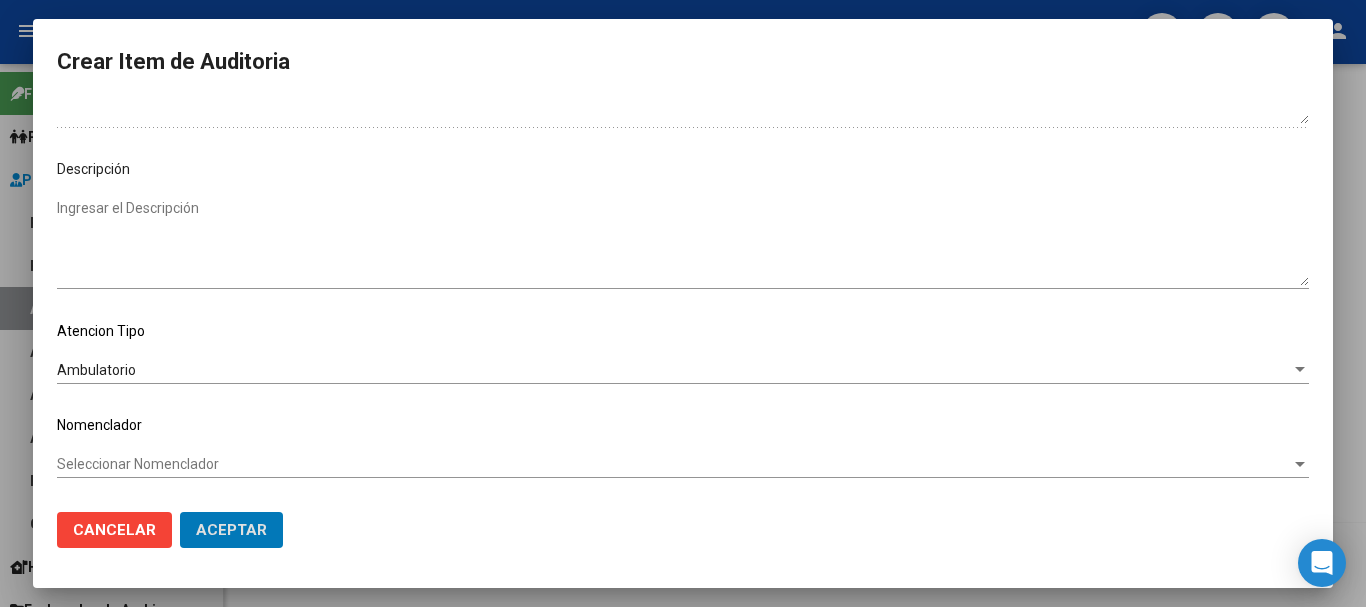 click on "Aceptar" 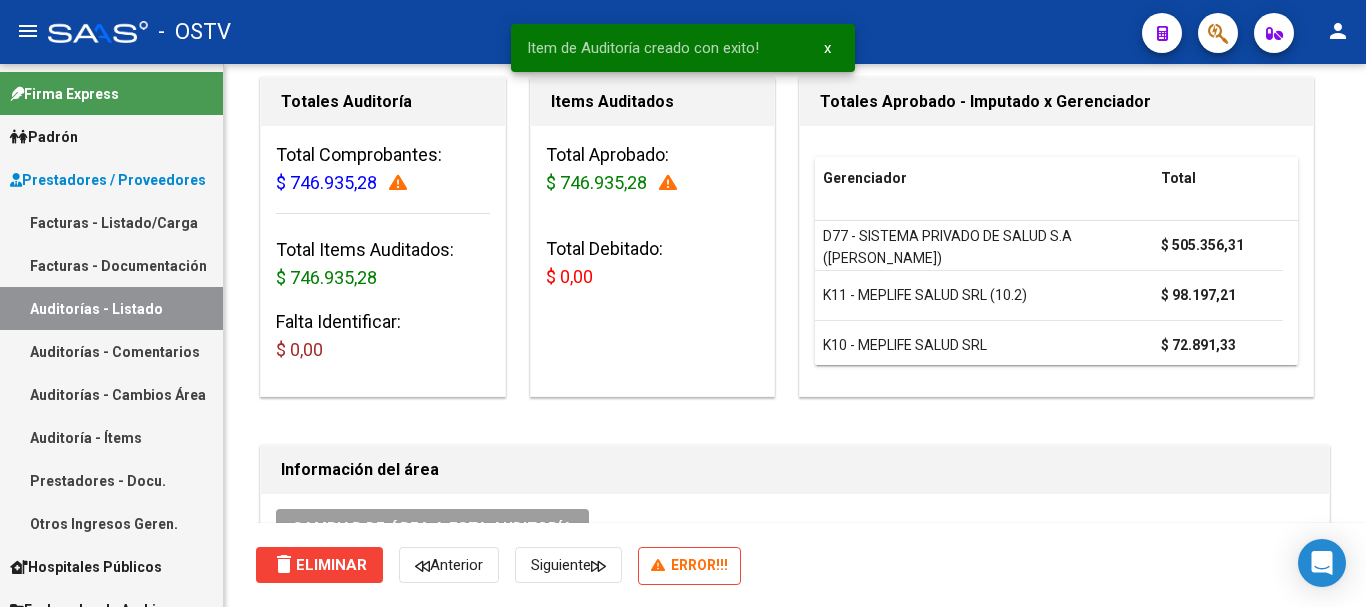 scroll, scrollTop: 0, scrollLeft: 0, axis: both 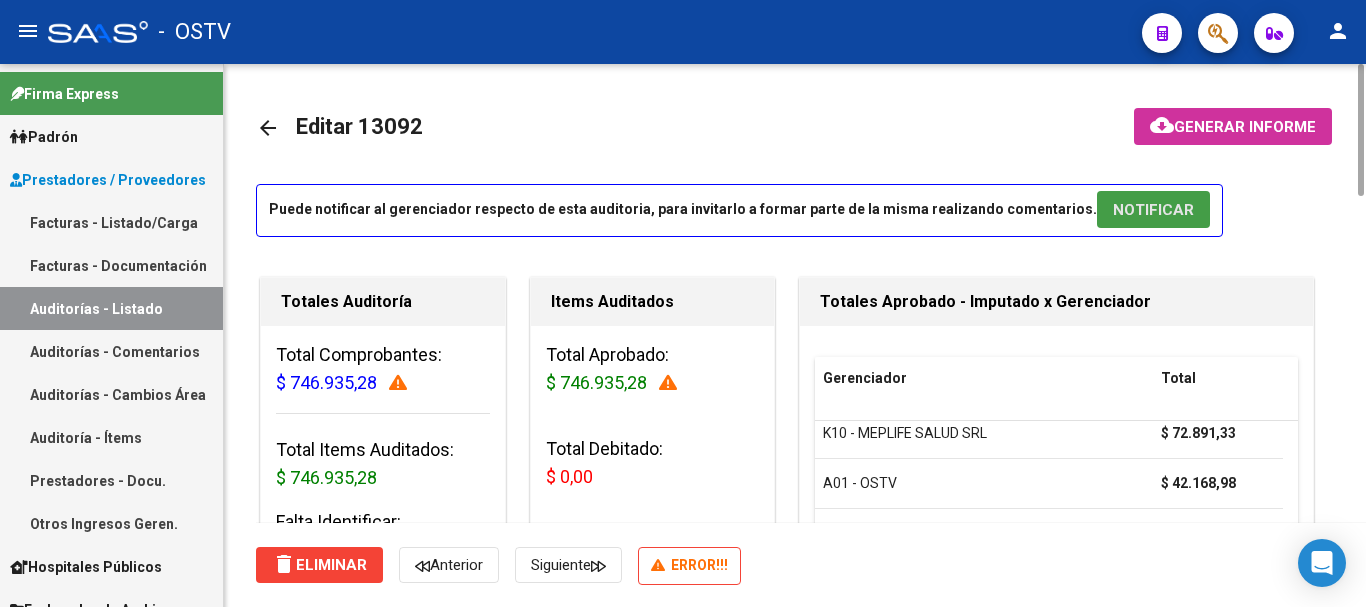 click on "NOTIFICAR" at bounding box center [1153, 210] 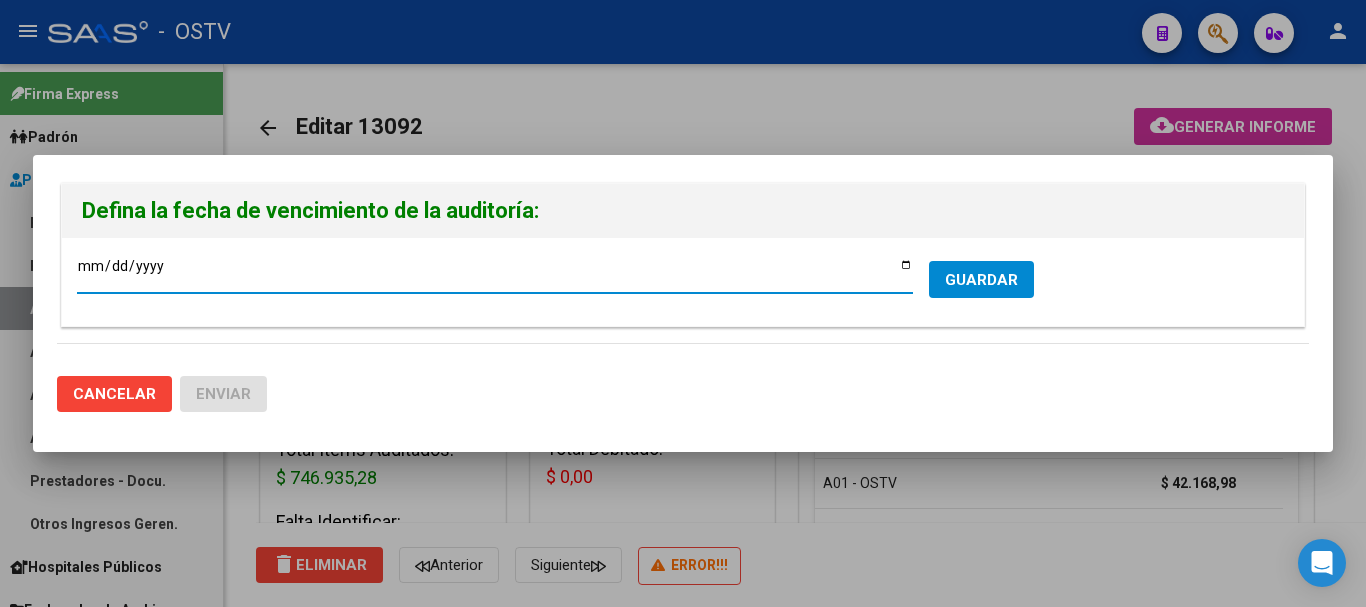 click on "[DATE]" at bounding box center [495, 273] 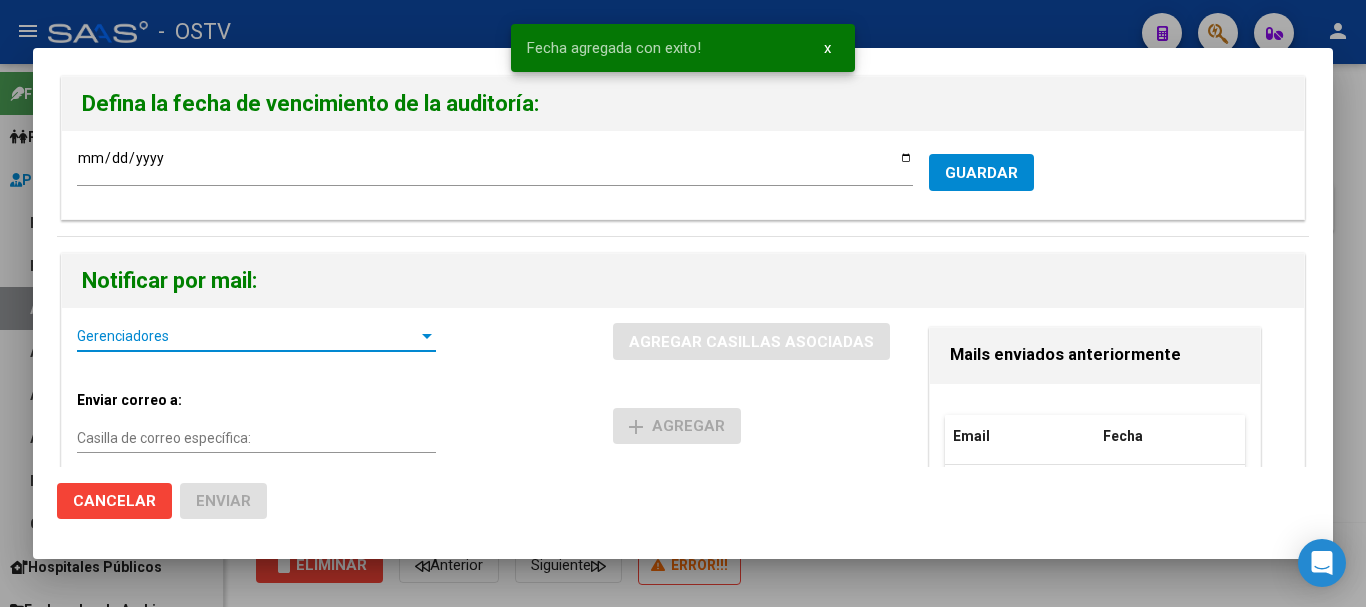 click on "Gerenciadores" at bounding box center [247, 336] 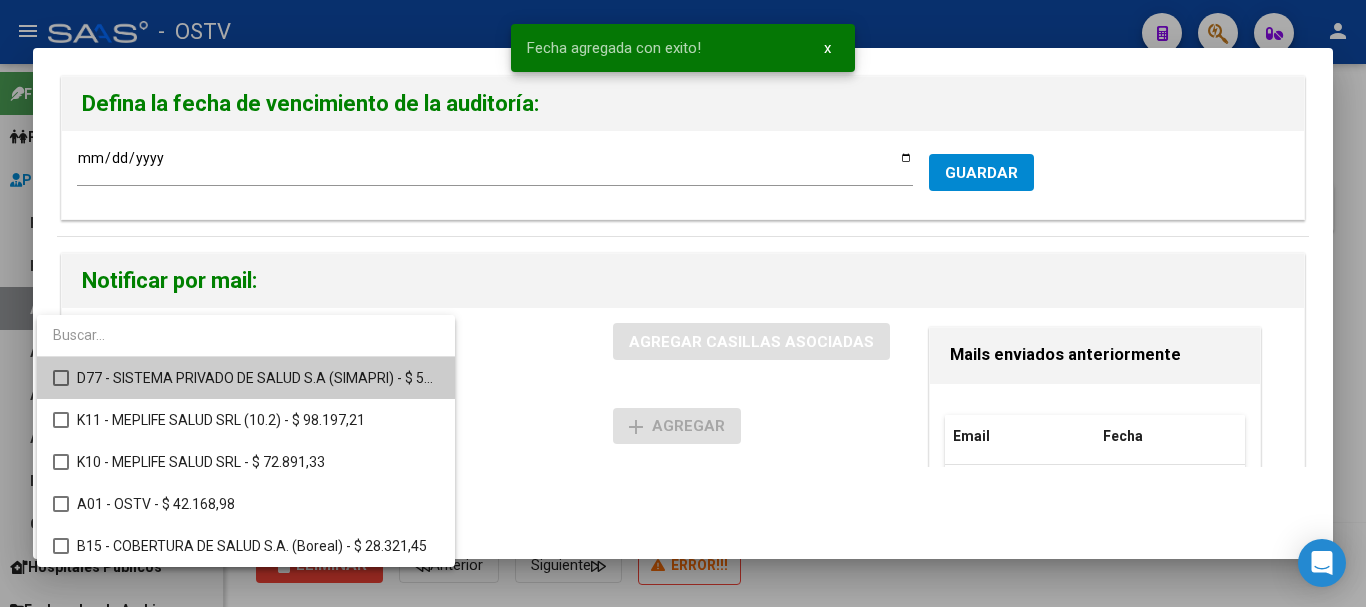click on "D77 - SISTEMA PRIVADO DE SALUD S.A  (SIMAPRI) - $ 505.356,31" at bounding box center (258, 378) 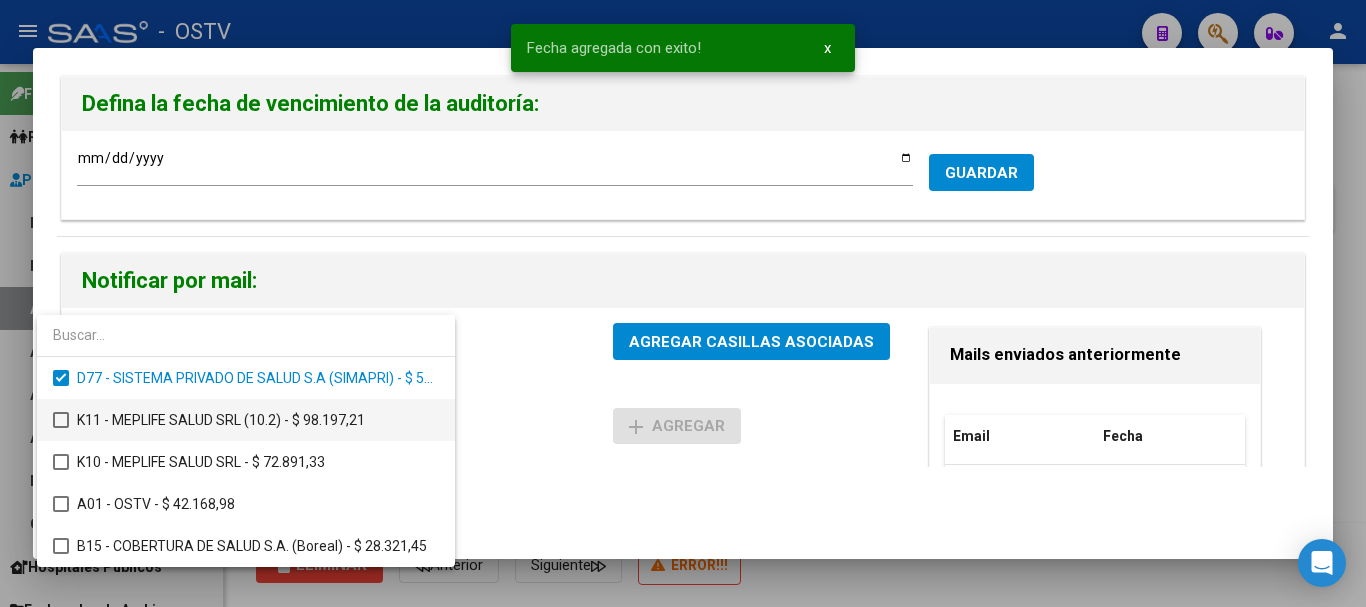 click on "K11 - MEPLIFE SALUD SRL (10.2) - $ 98.197,21" at bounding box center (258, 420) 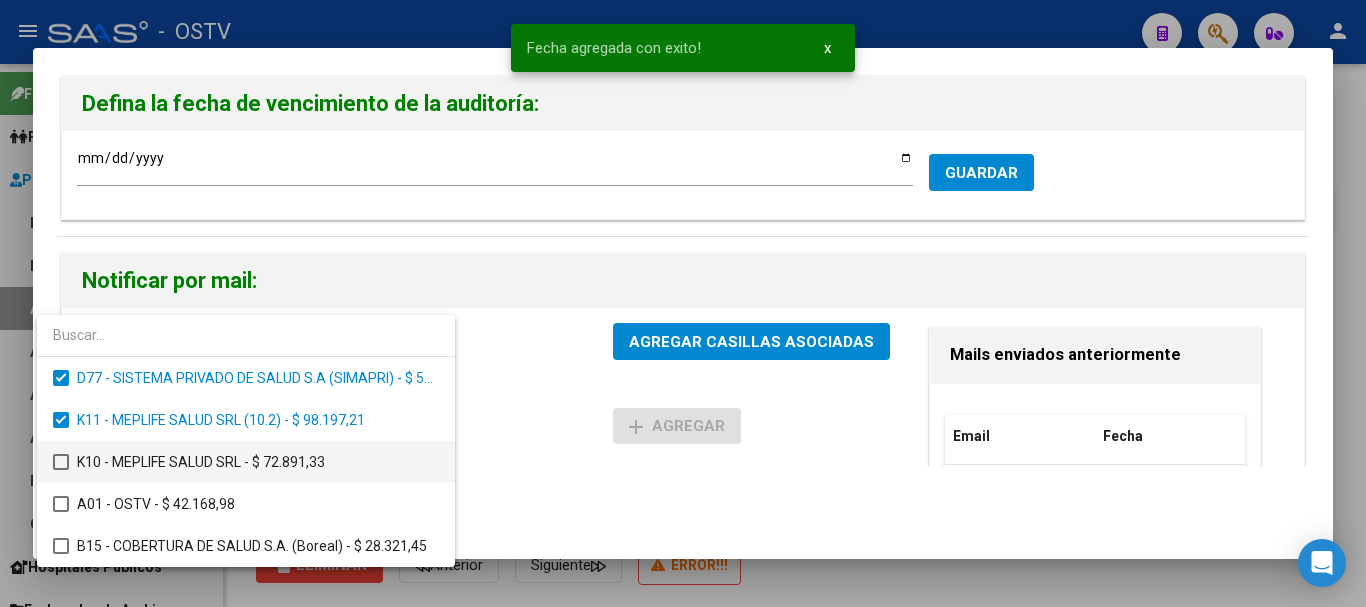 click on "K10 - MEPLIFE SALUD SRL  - $ 72.891,33" at bounding box center [258, 462] 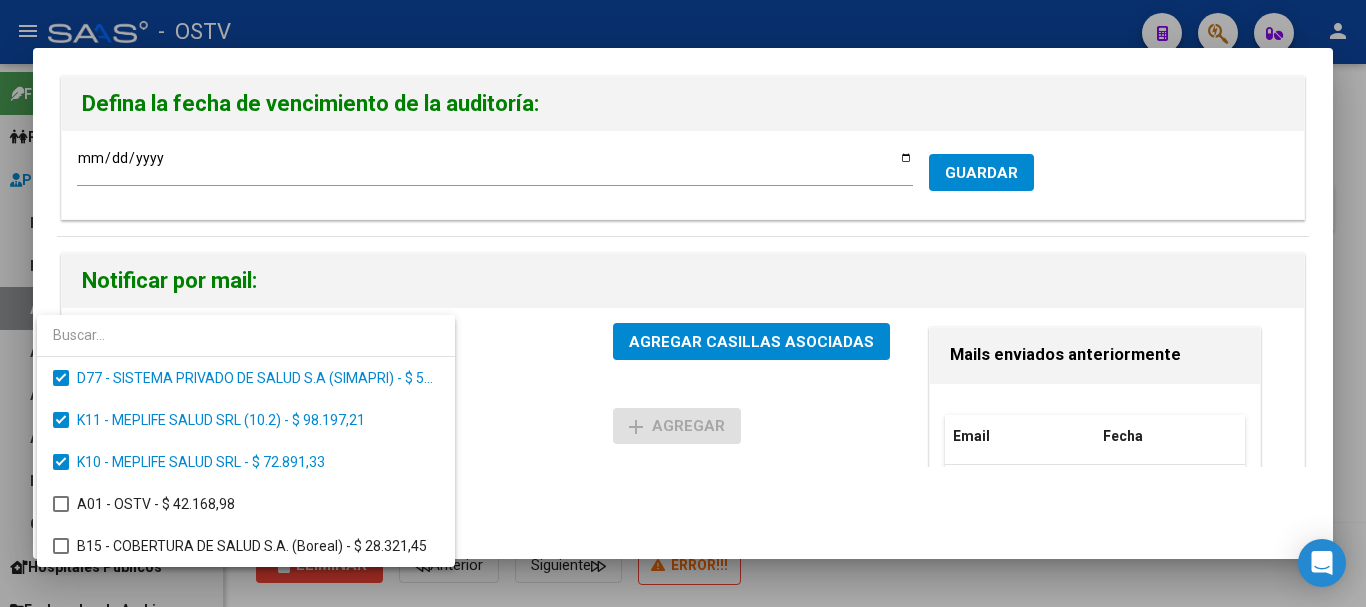 click at bounding box center [683, 303] 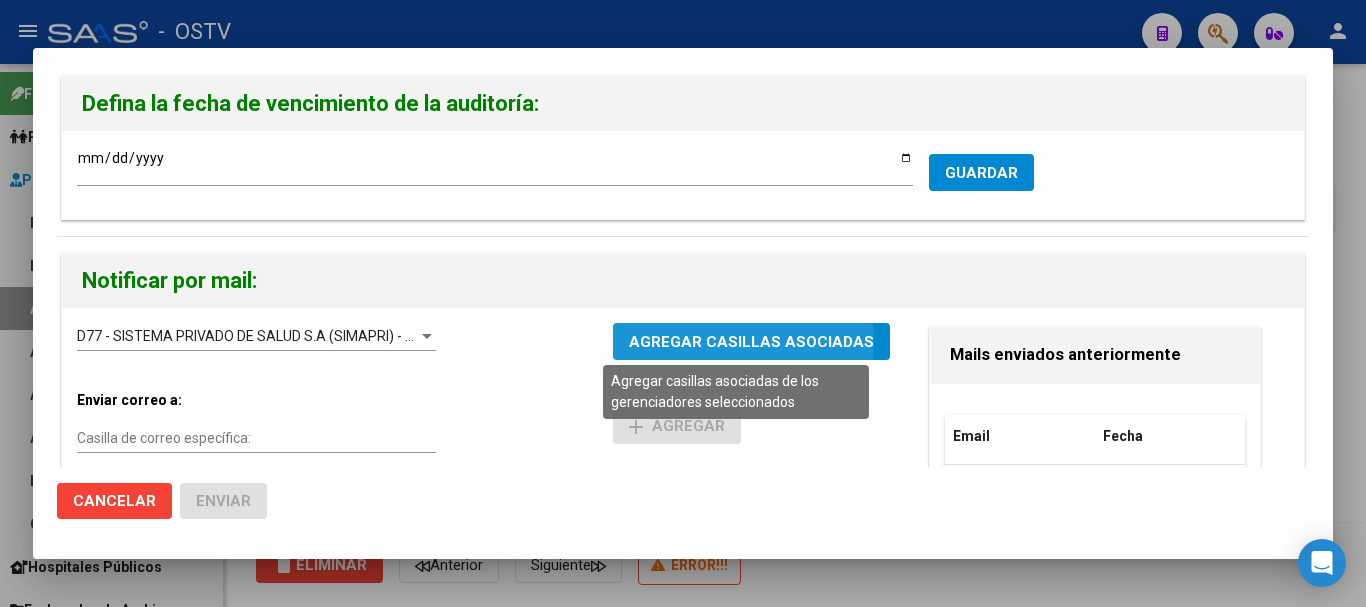 click on "AGREGAR CASILLAS ASOCIADAS" at bounding box center [751, 342] 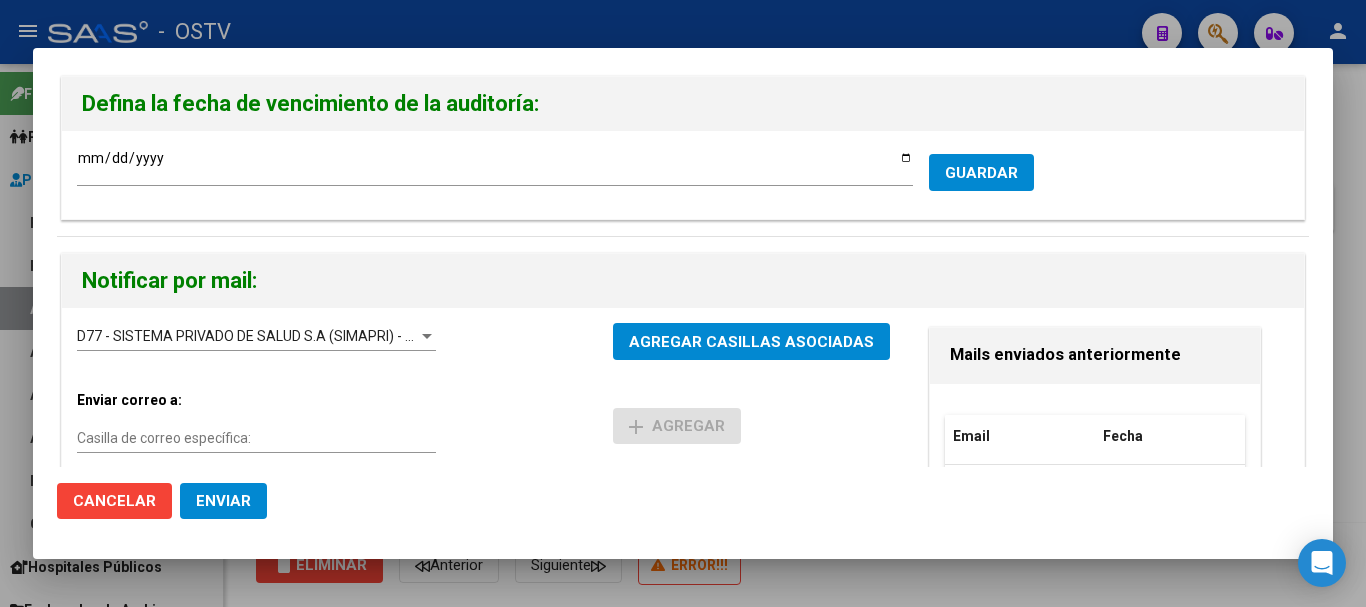 click on "Cancelar Enviar" 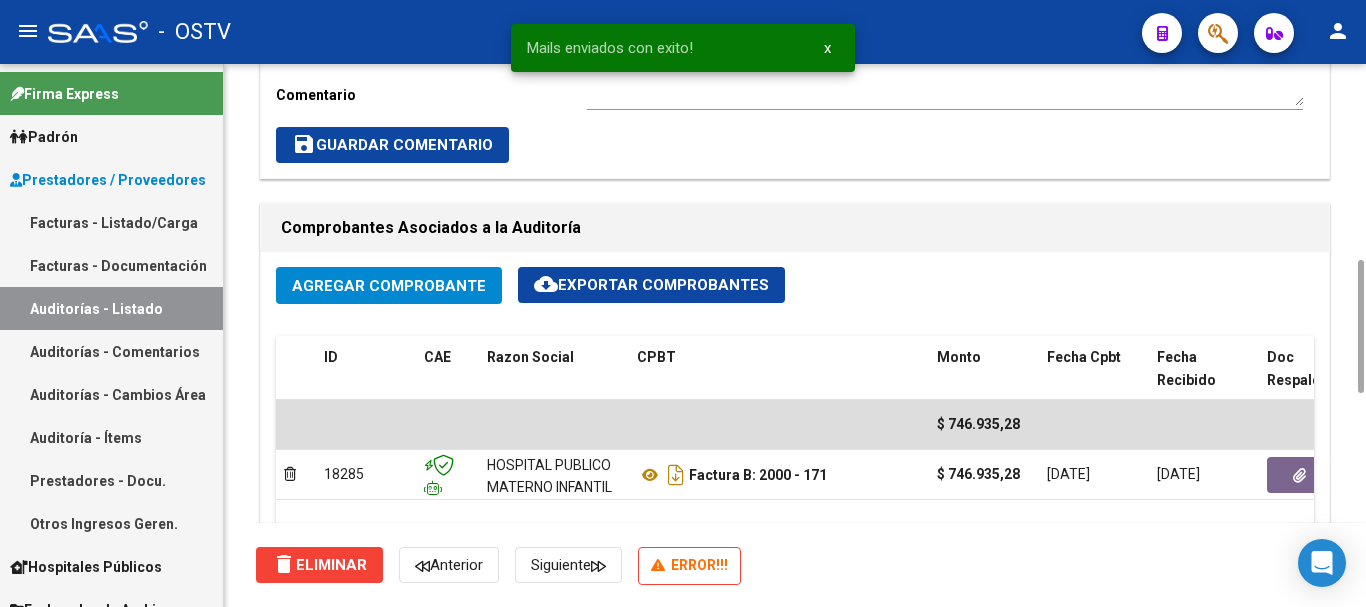 scroll, scrollTop: 400, scrollLeft: 0, axis: vertical 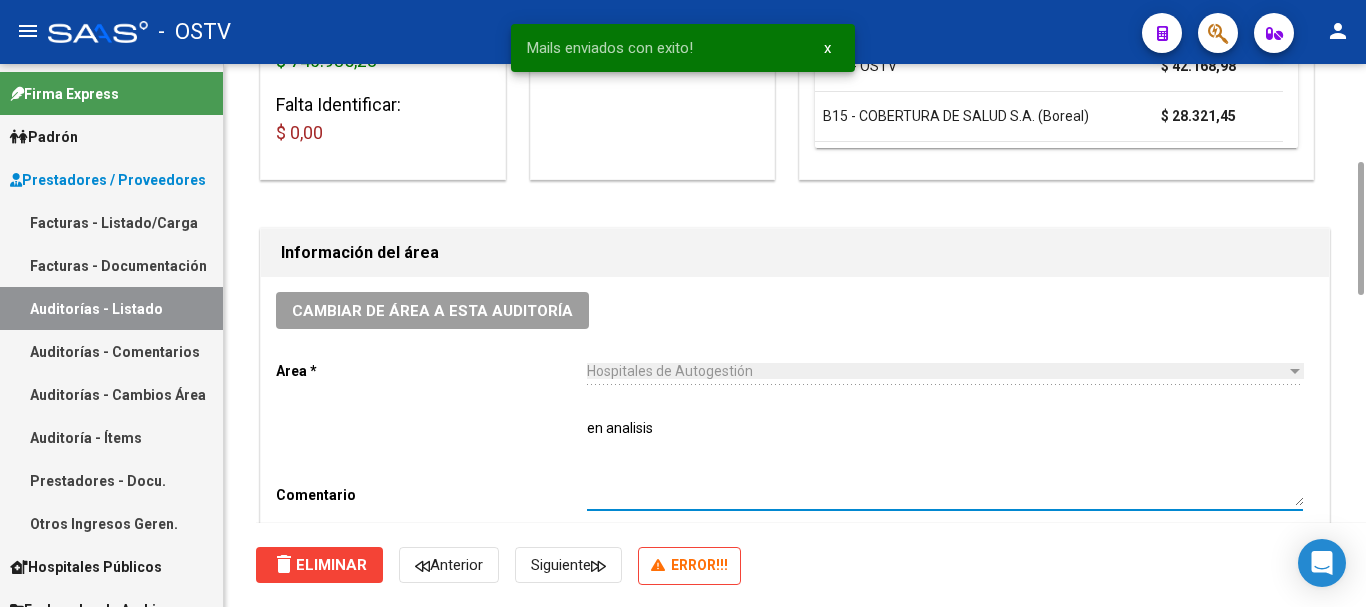 drag, startPoint x: 720, startPoint y: 431, endPoint x: 425, endPoint y: 431, distance: 295 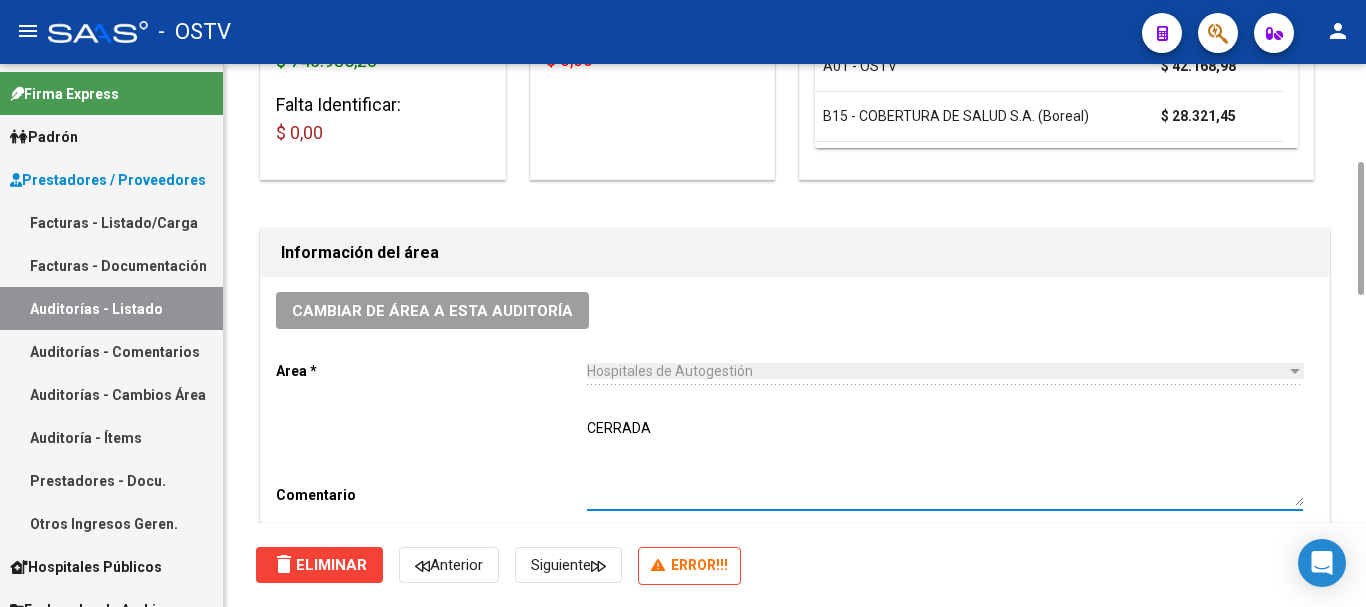 scroll, scrollTop: 600, scrollLeft: 0, axis: vertical 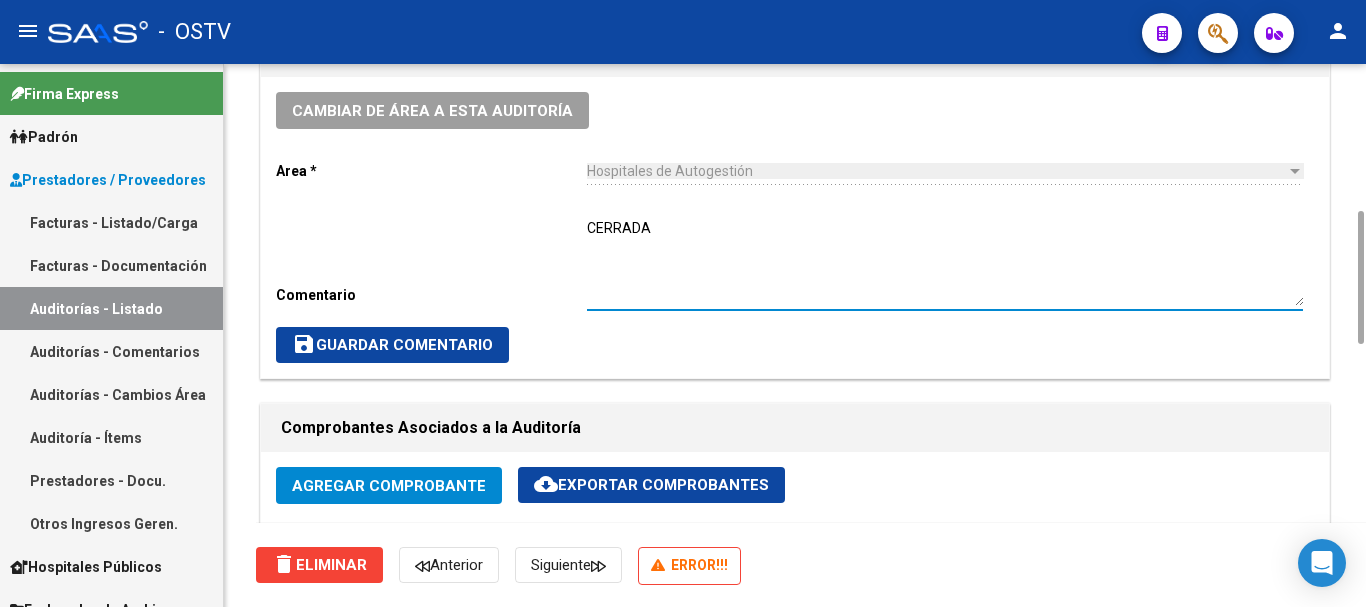 click on "save  Guardar Comentario" 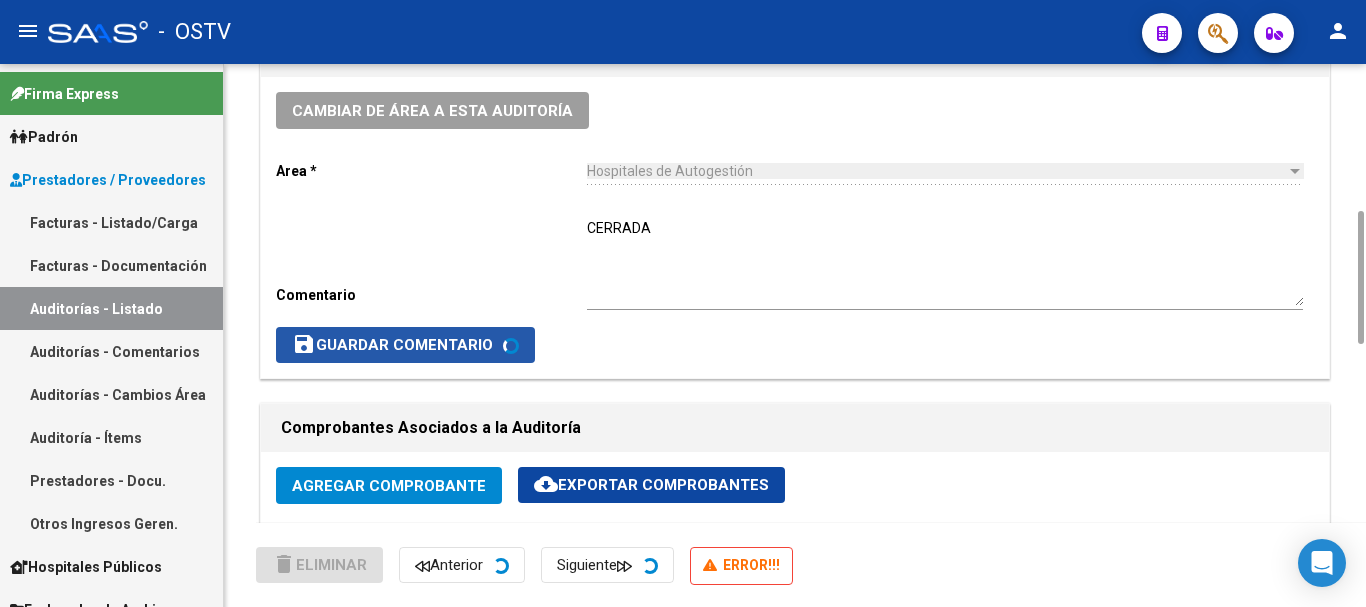 scroll, scrollTop: 0, scrollLeft: 0, axis: both 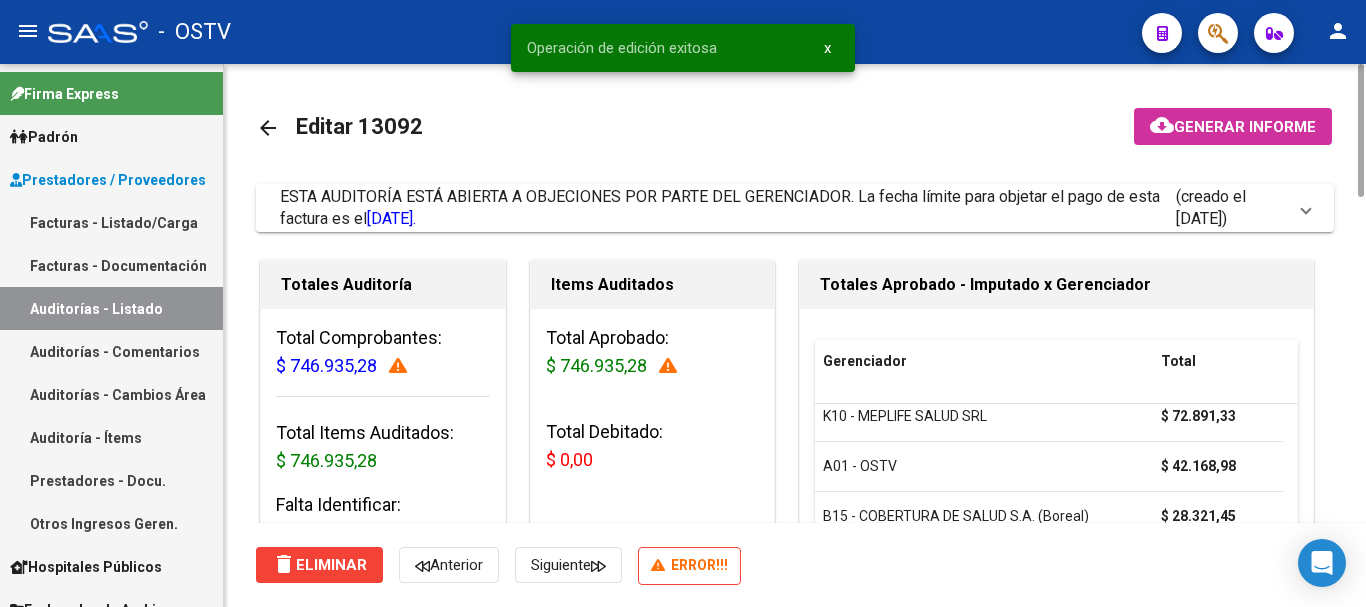 click on "arrow_back" 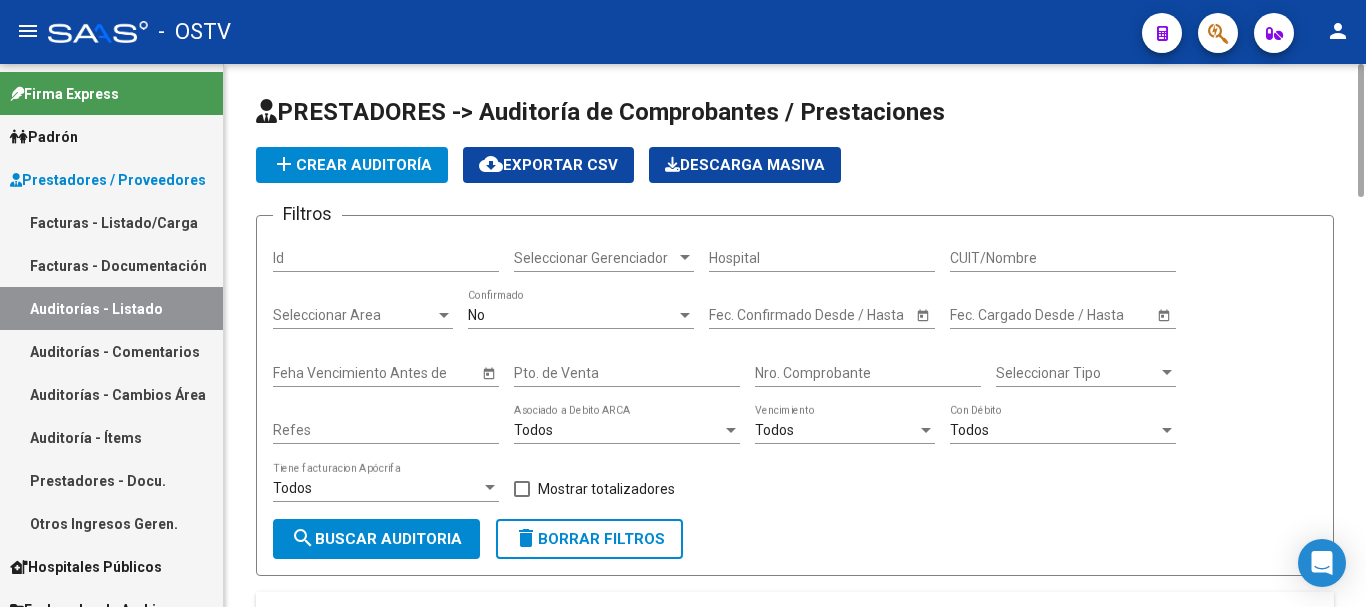 click on "add  Crear Auditoría" 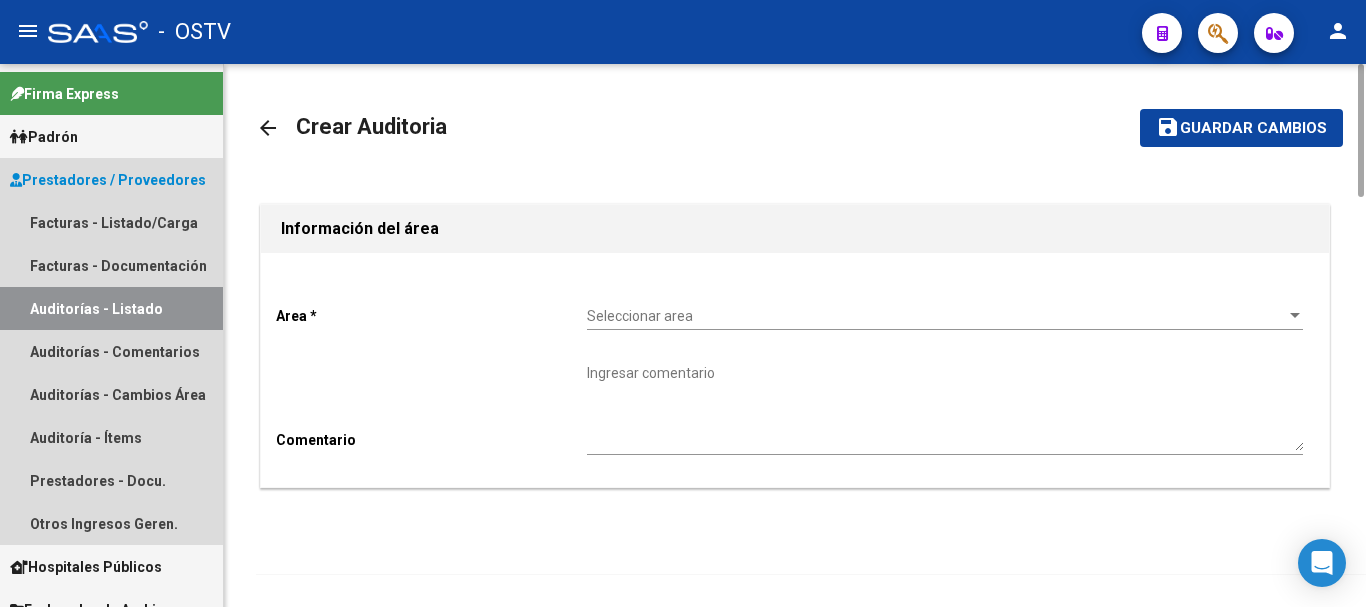 click on "Auditorías - Listado" at bounding box center [111, 308] 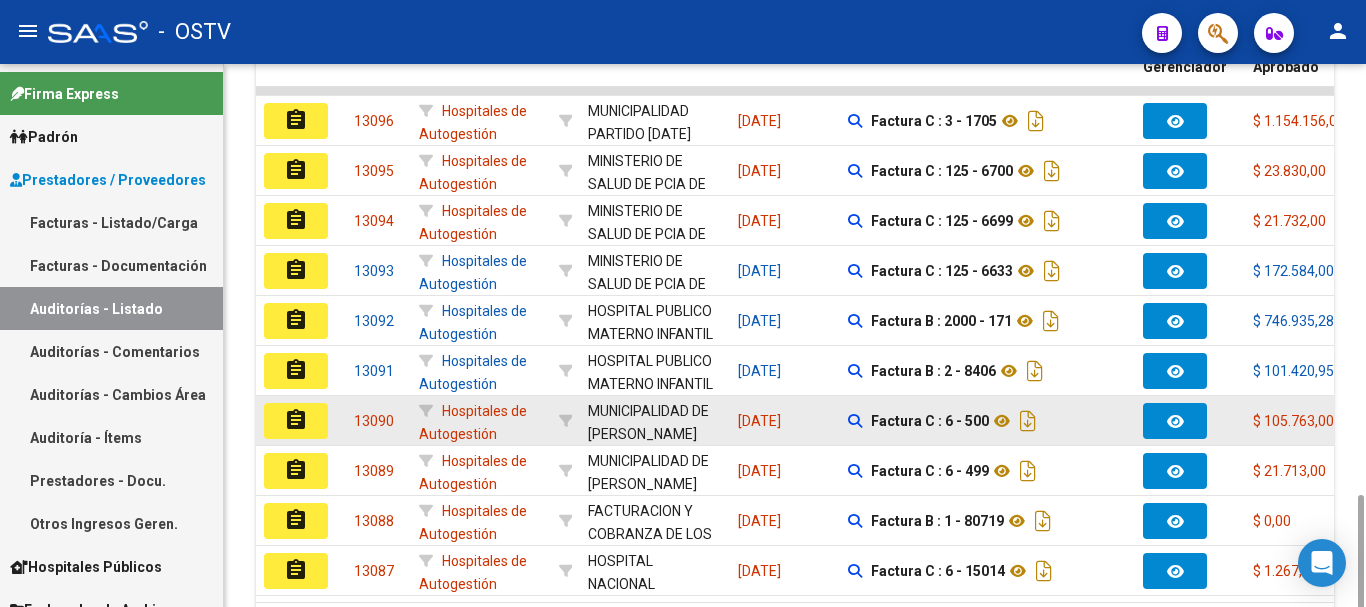 scroll, scrollTop: 695, scrollLeft: 0, axis: vertical 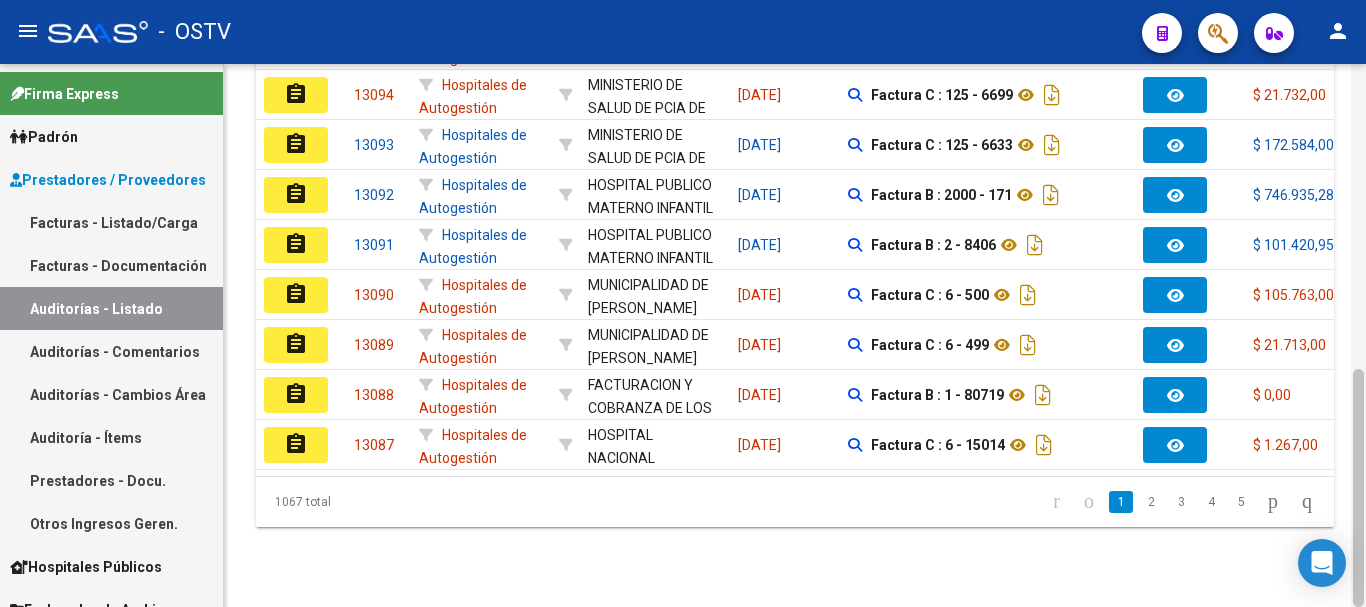drag, startPoint x: 1365, startPoint y: 385, endPoint x: 1359, endPoint y: 360, distance: 25.70992 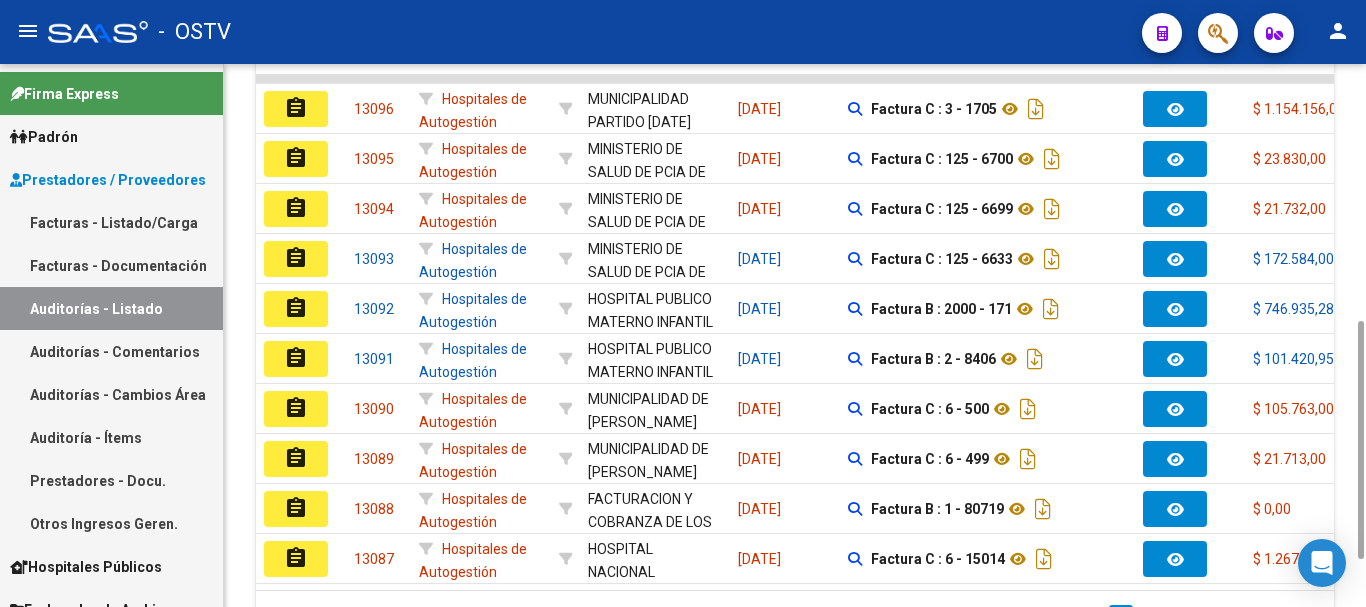 scroll, scrollTop: 583, scrollLeft: 0, axis: vertical 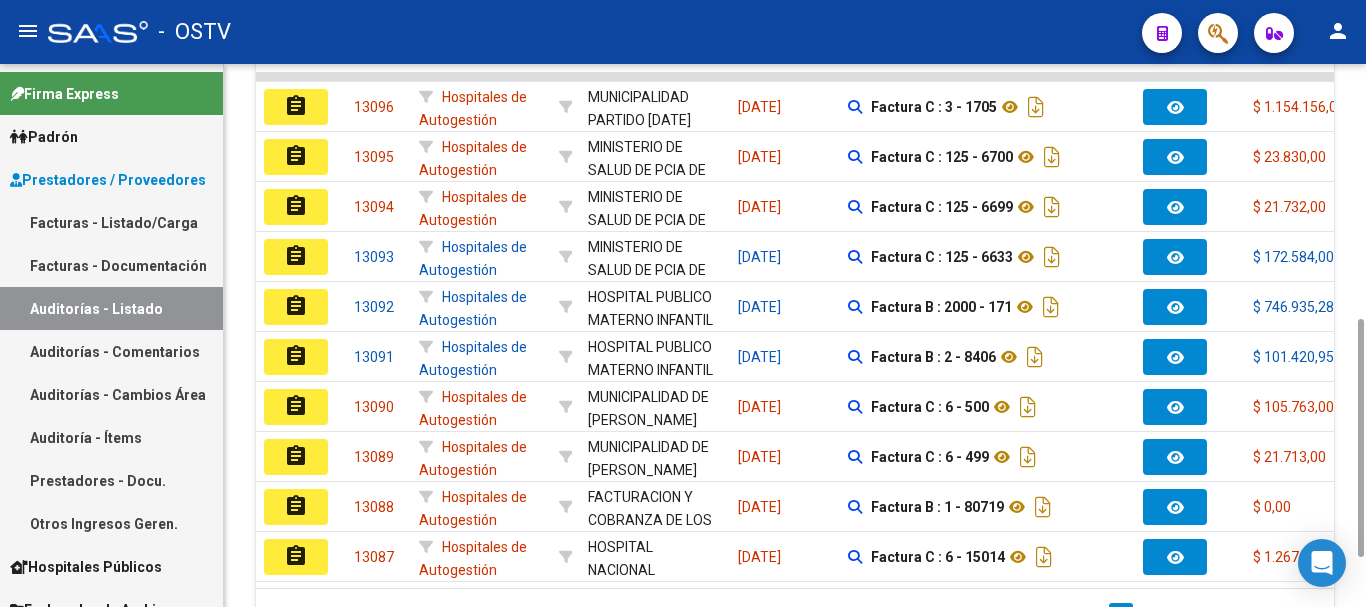 drag, startPoint x: 1361, startPoint y: 375, endPoint x: 1349, endPoint y: 326, distance: 50.447994 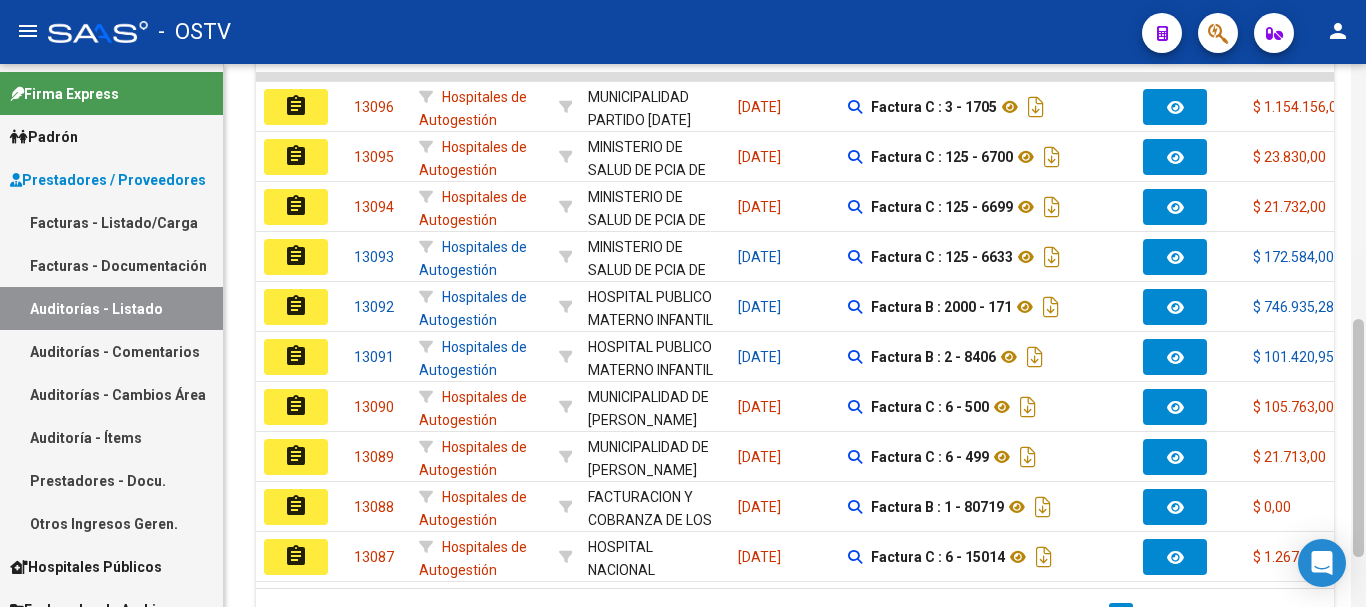 scroll, scrollTop: 695, scrollLeft: 0, axis: vertical 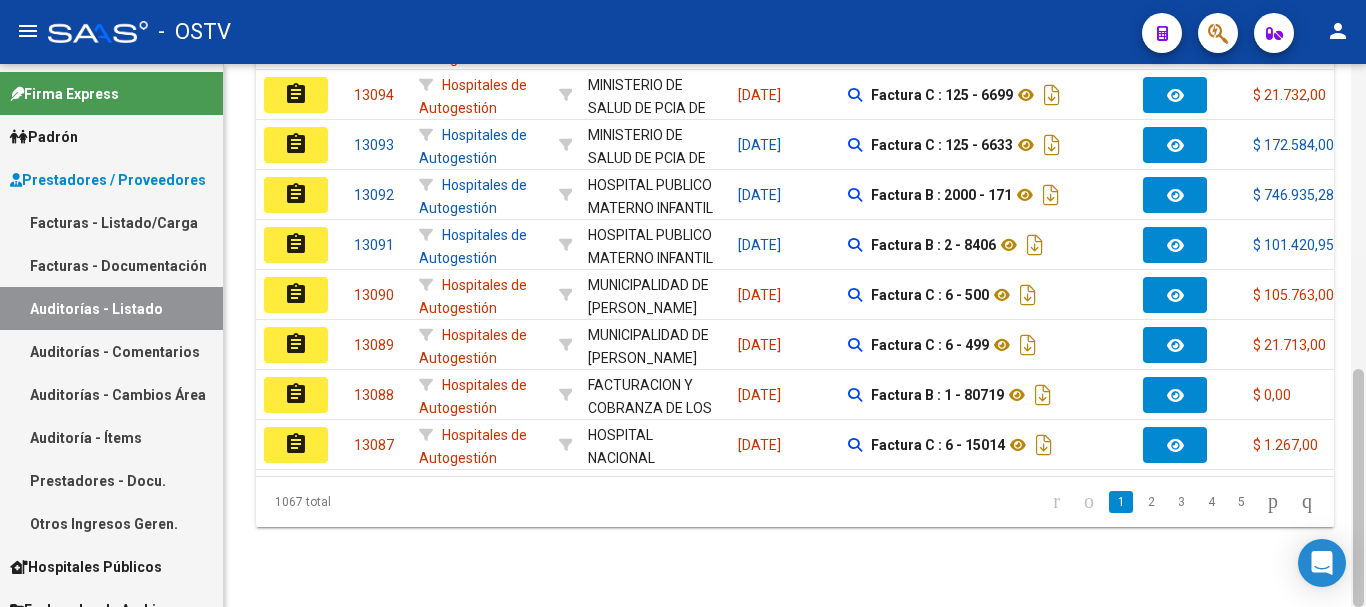 click 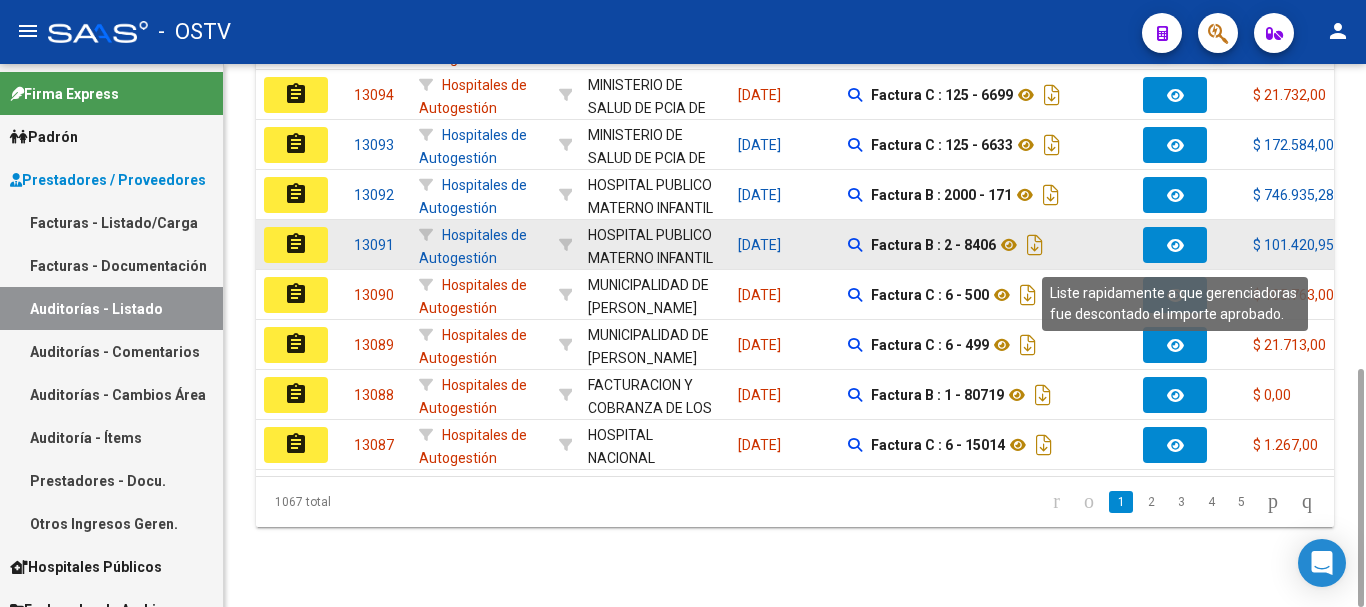 scroll, scrollTop: 495, scrollLeft: 0, axis: vertical 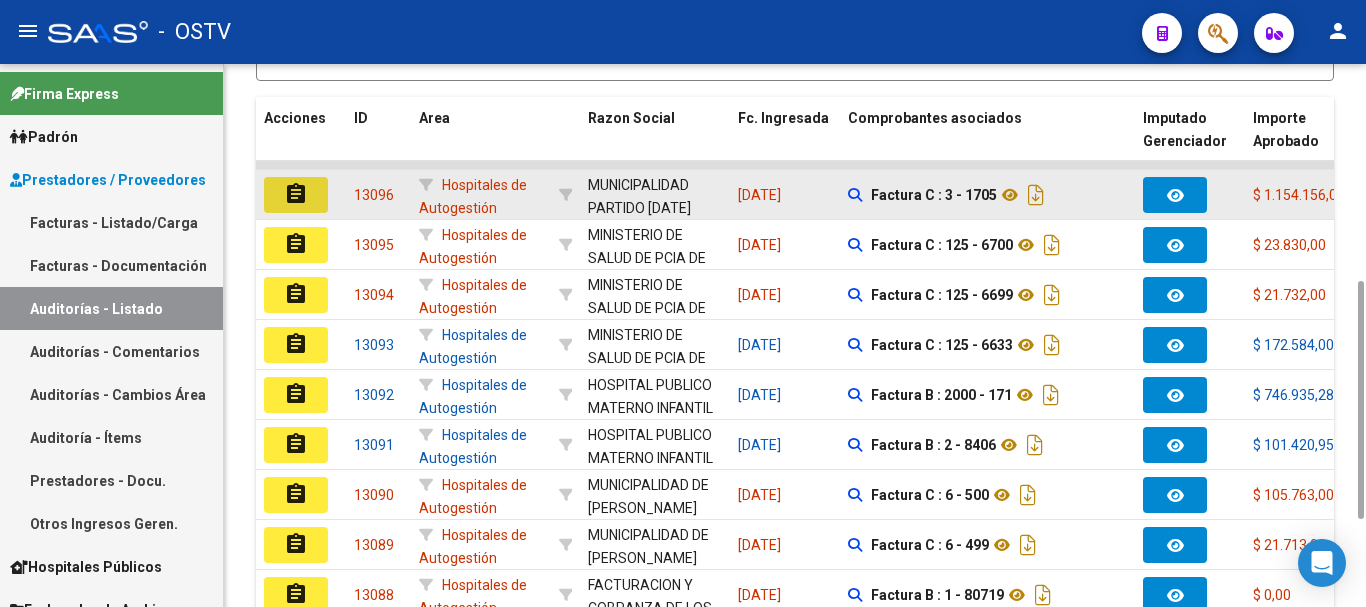 click on "assignment" 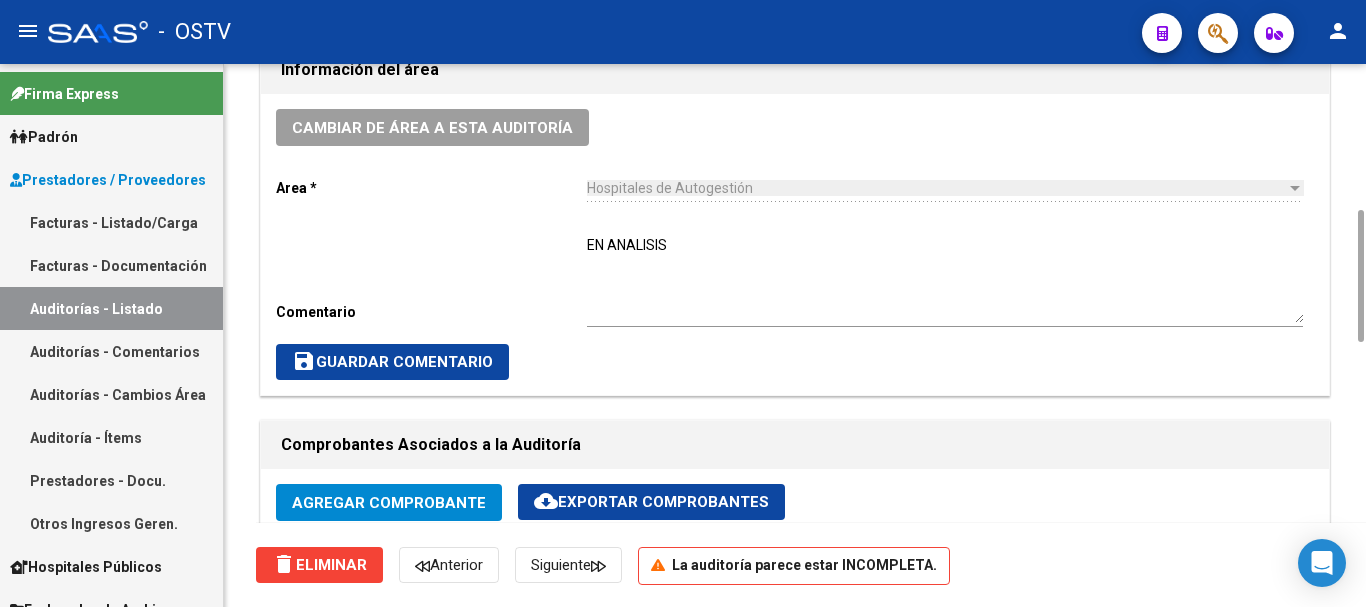scroll, scrollTop: 1000, scrollLeft: 0, axis: vertical 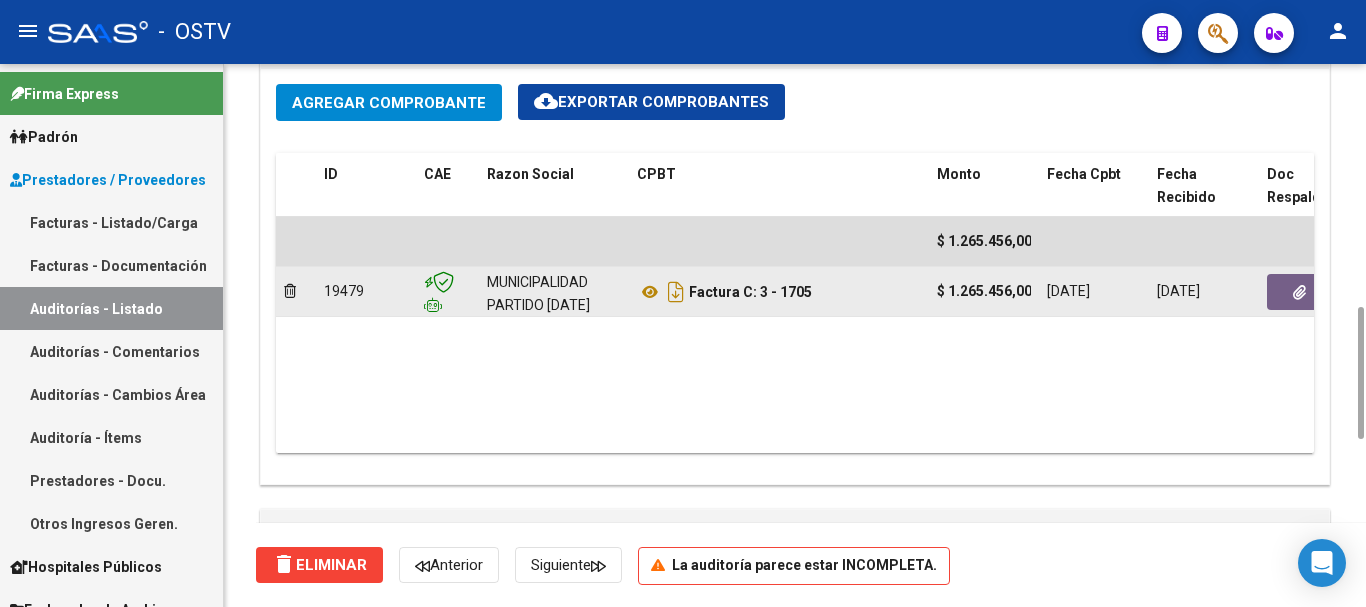 click on "Factura C: 3 - 1705" 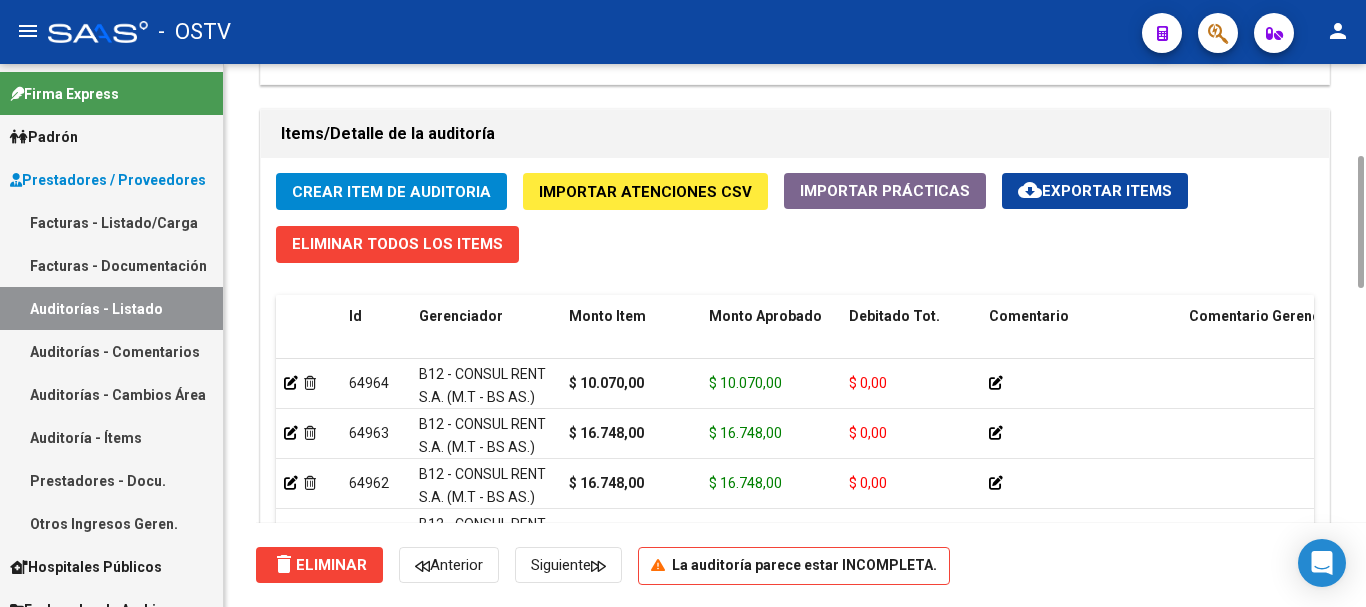 scroll, scrollTop: 1600, scrollLeft: 0, axis: vertical 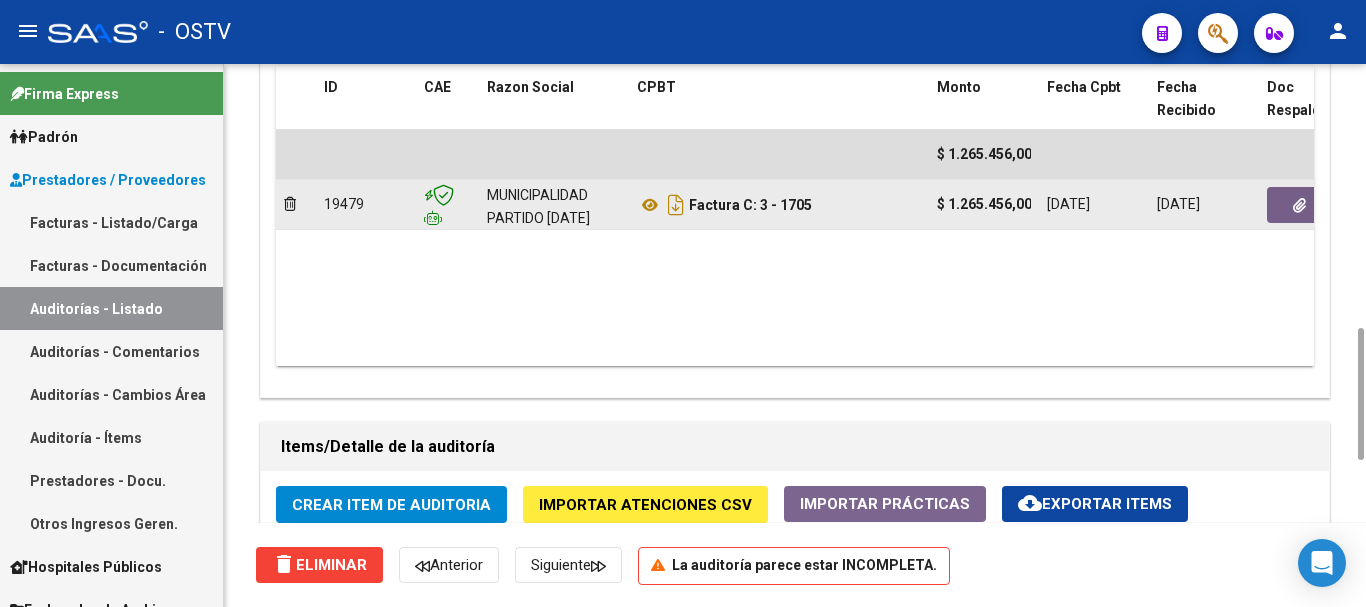 click 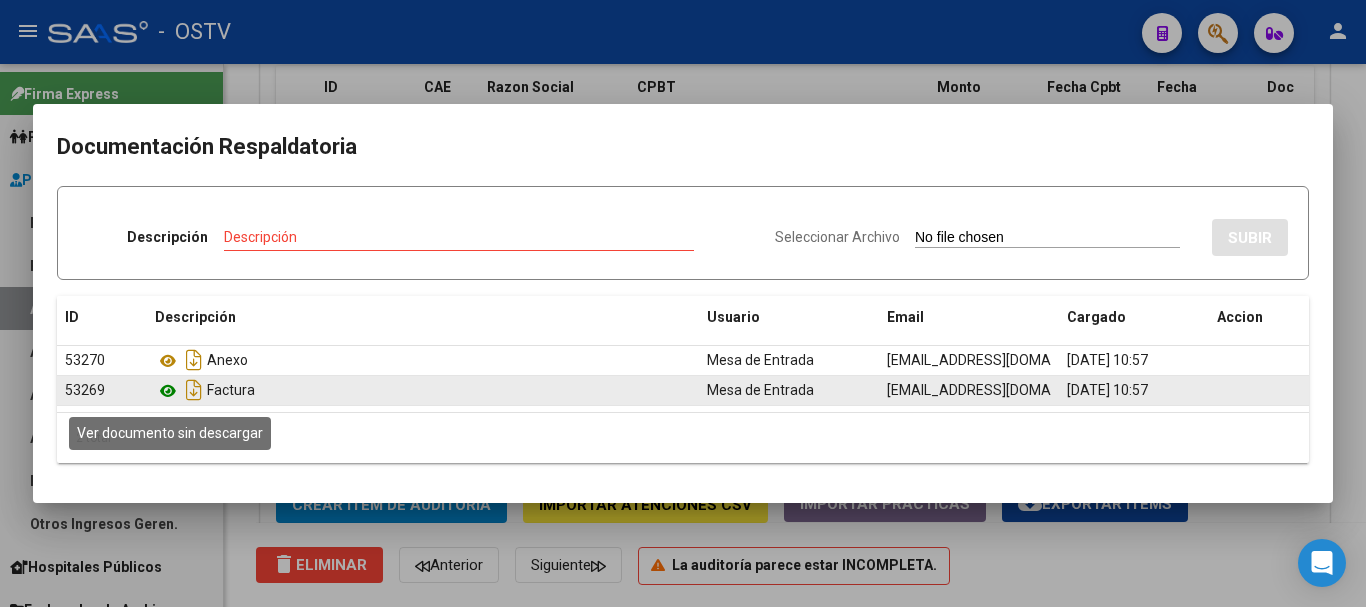 click 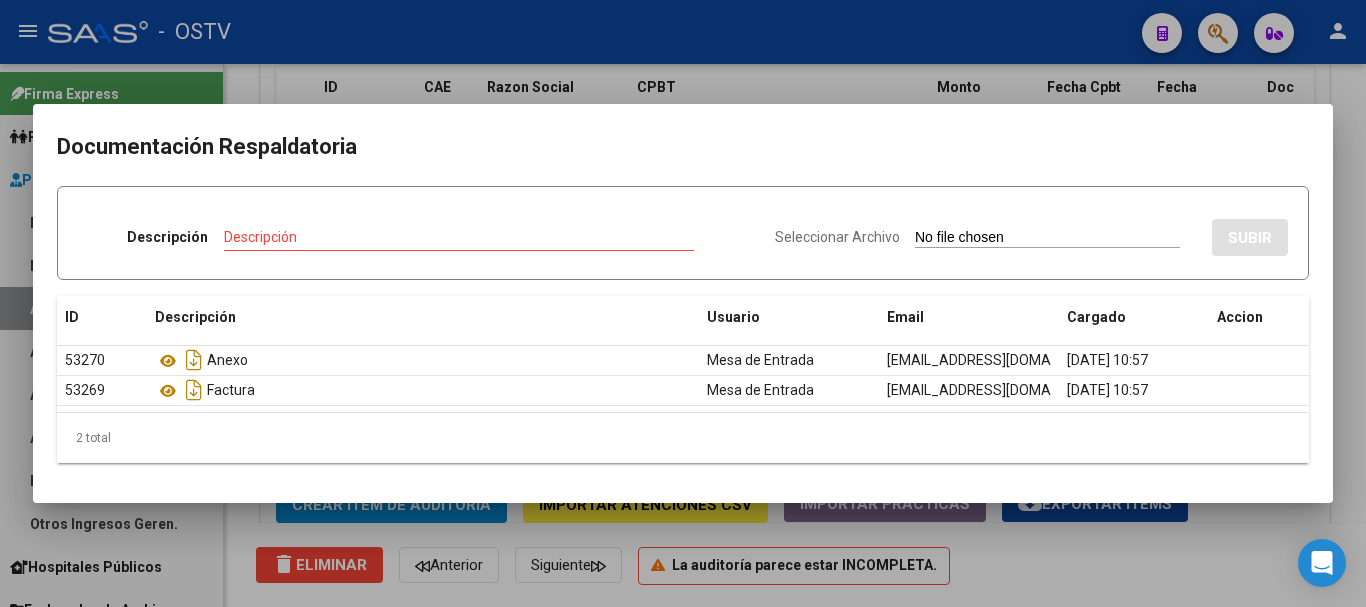 click at bounding box center [683, 303] 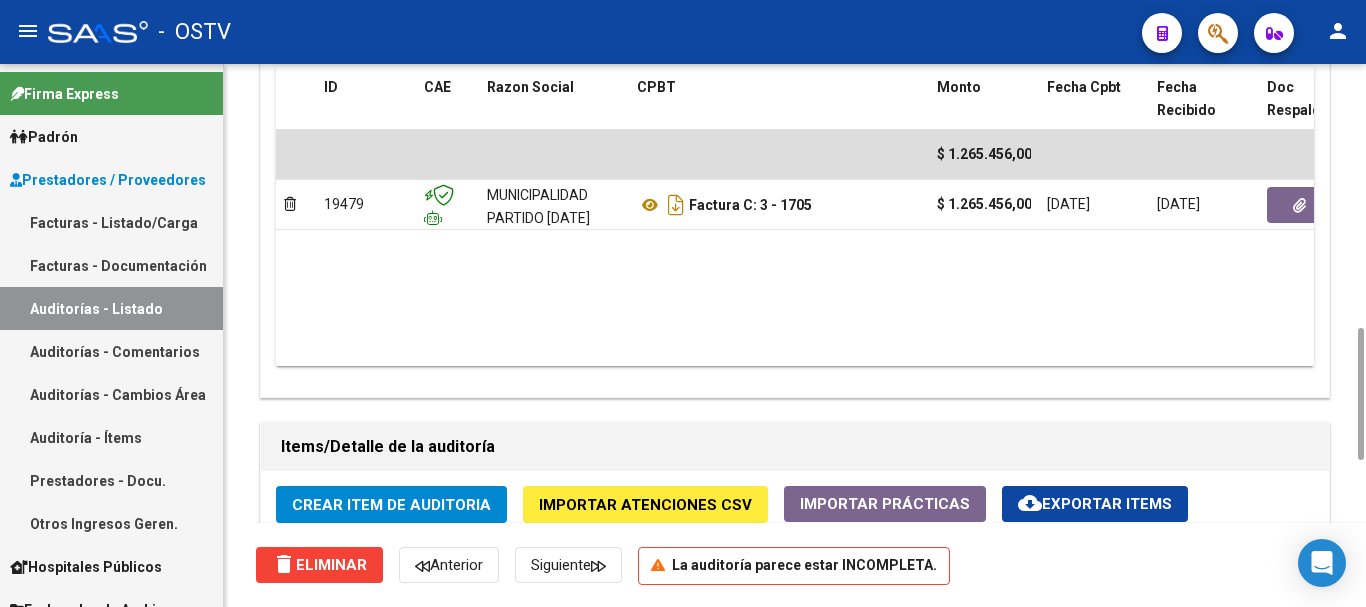 scroll, scrollTop: 287, scrollLeft: 0, axis: vertical 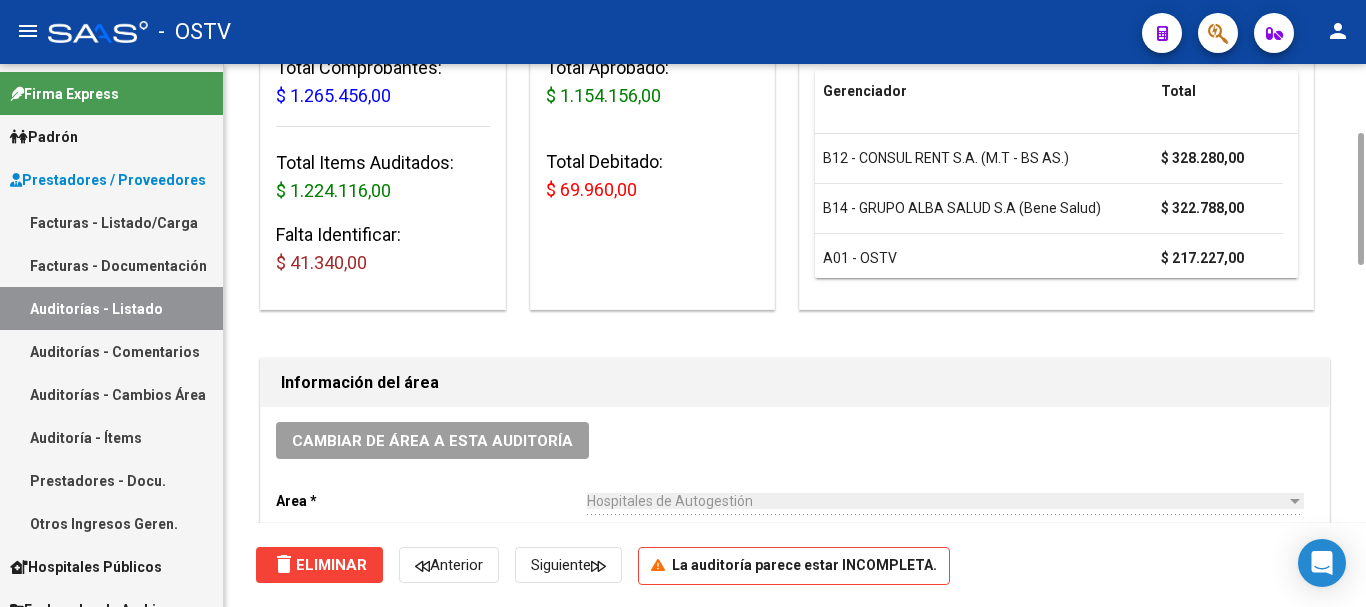 click on "Auditorías - Listado" at bounding box center (111, 308) 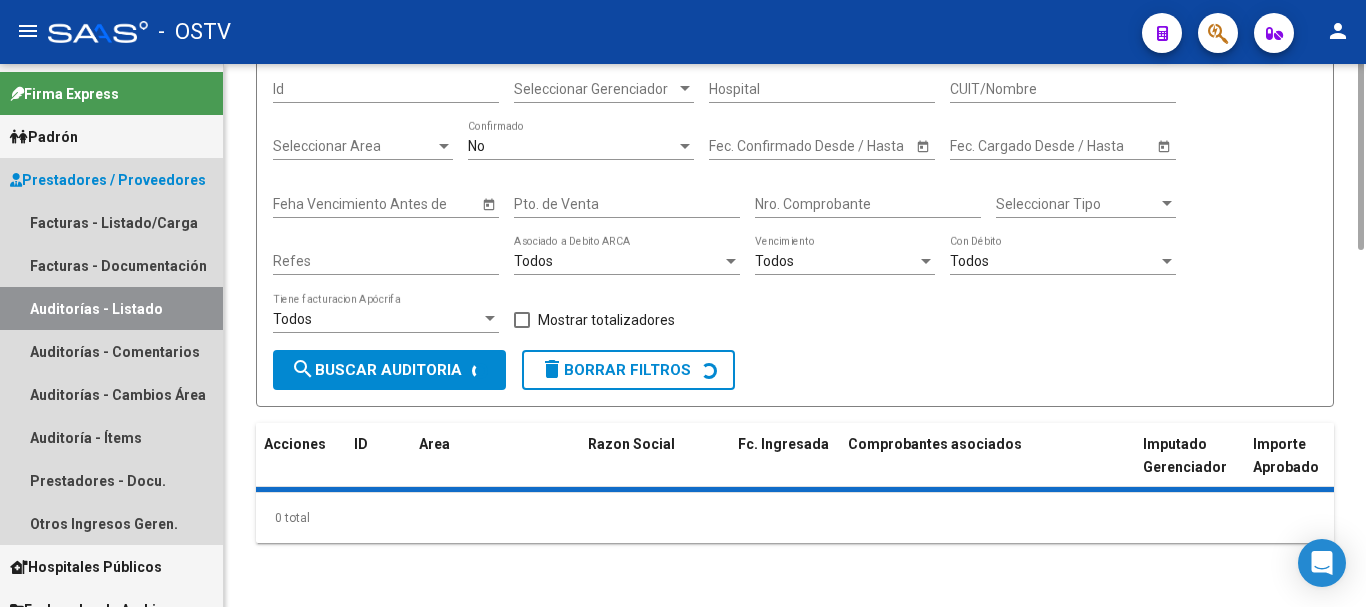 scroll, scrollTop: 0, scrollLeft: 0, axis: both 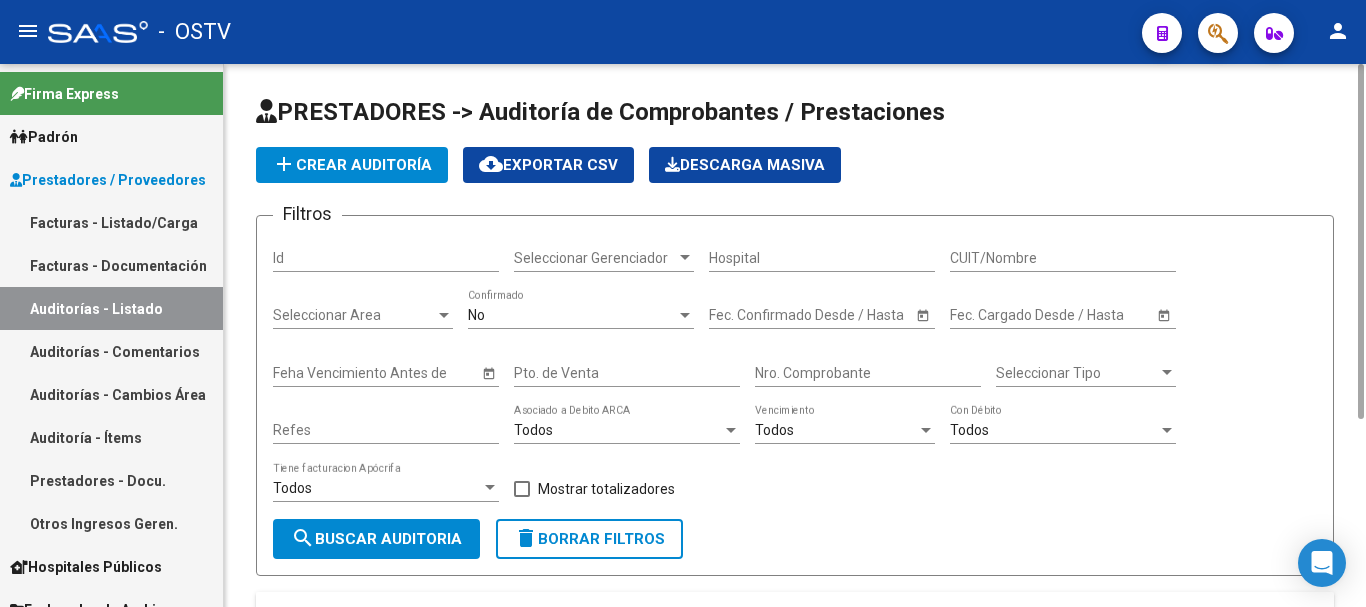 click on "Nro. Comprobante" at bounding box center (868, 373) 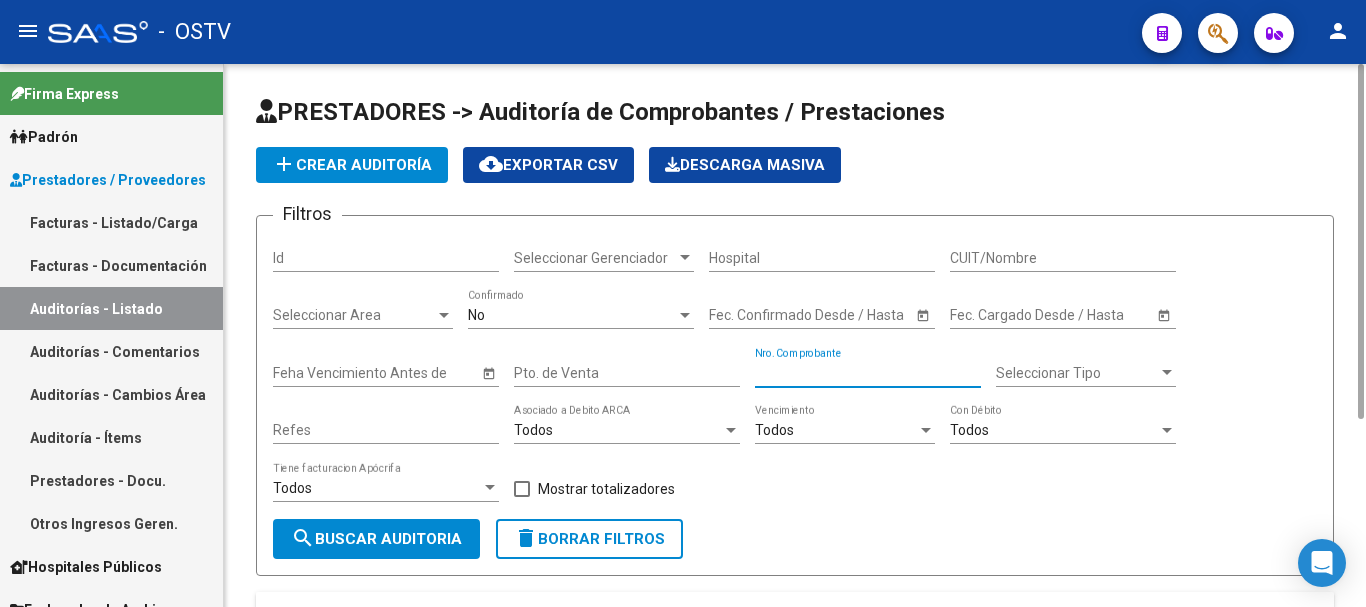 paste on "6801" 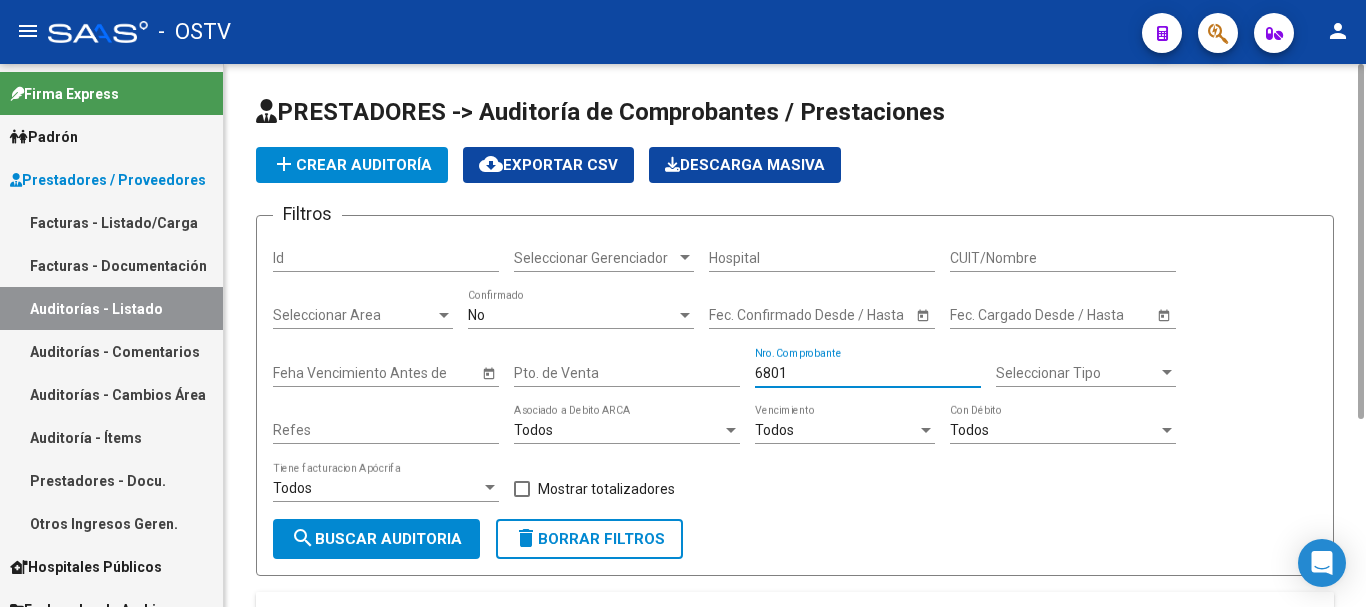 scroll, scrollTop: 200, scrollLeft: 0, axis: vertical 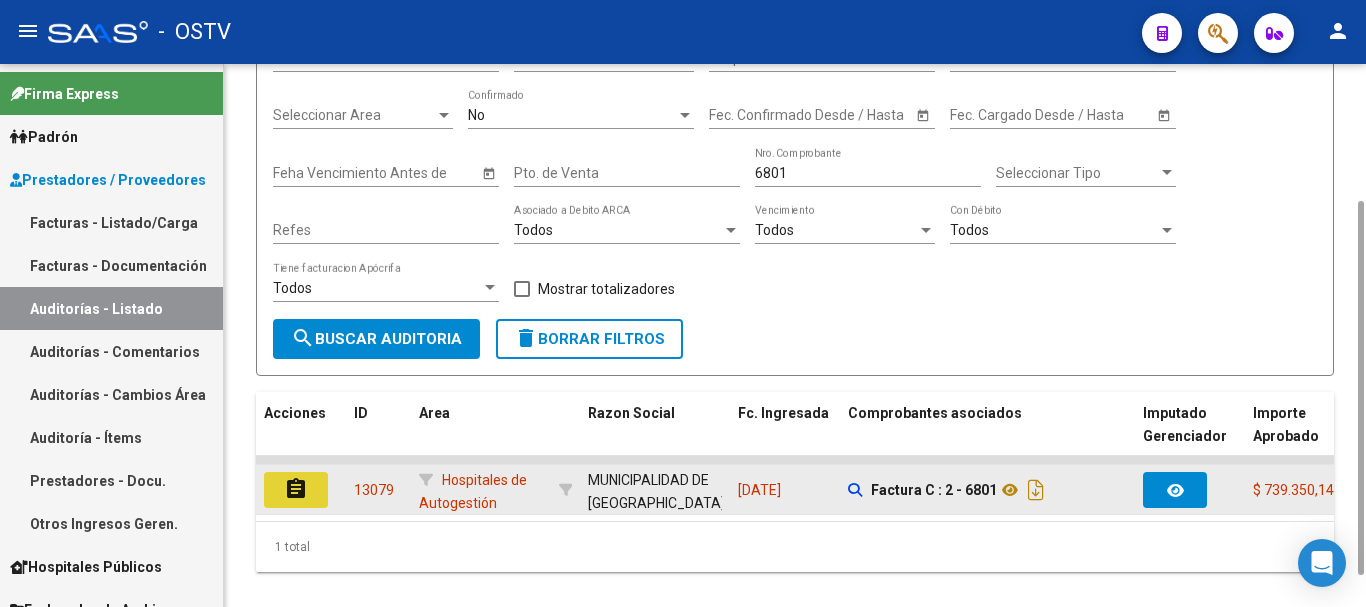 click on "assignment" 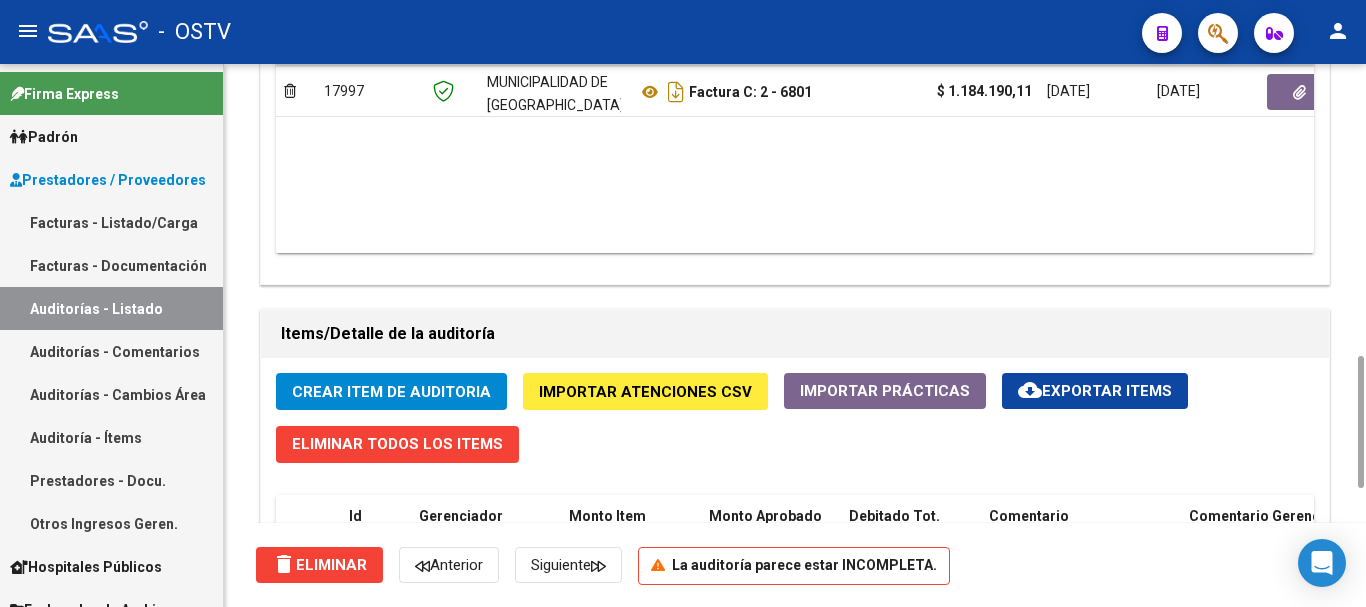 scroll, scrollTop: 1600, scrollLeft: 0, axis: vertical 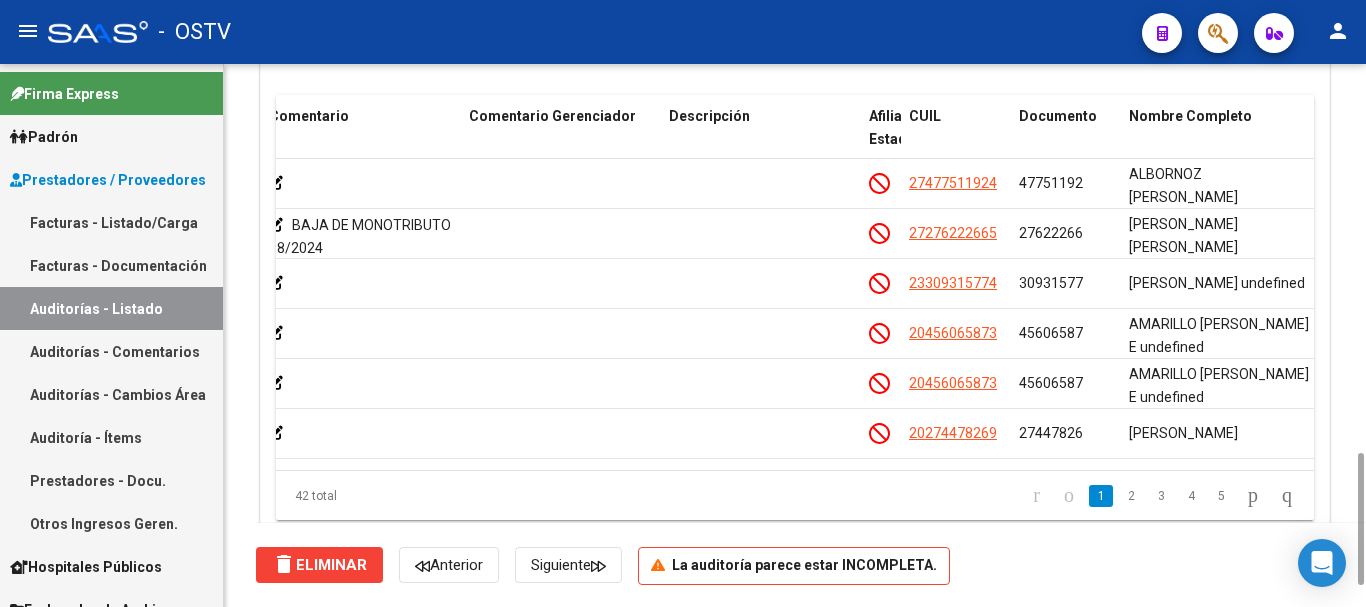 drag, startPoint x: 840, startPoint y: 454, endPoint x: 733, endPoint y: 473, distance: 108.67382 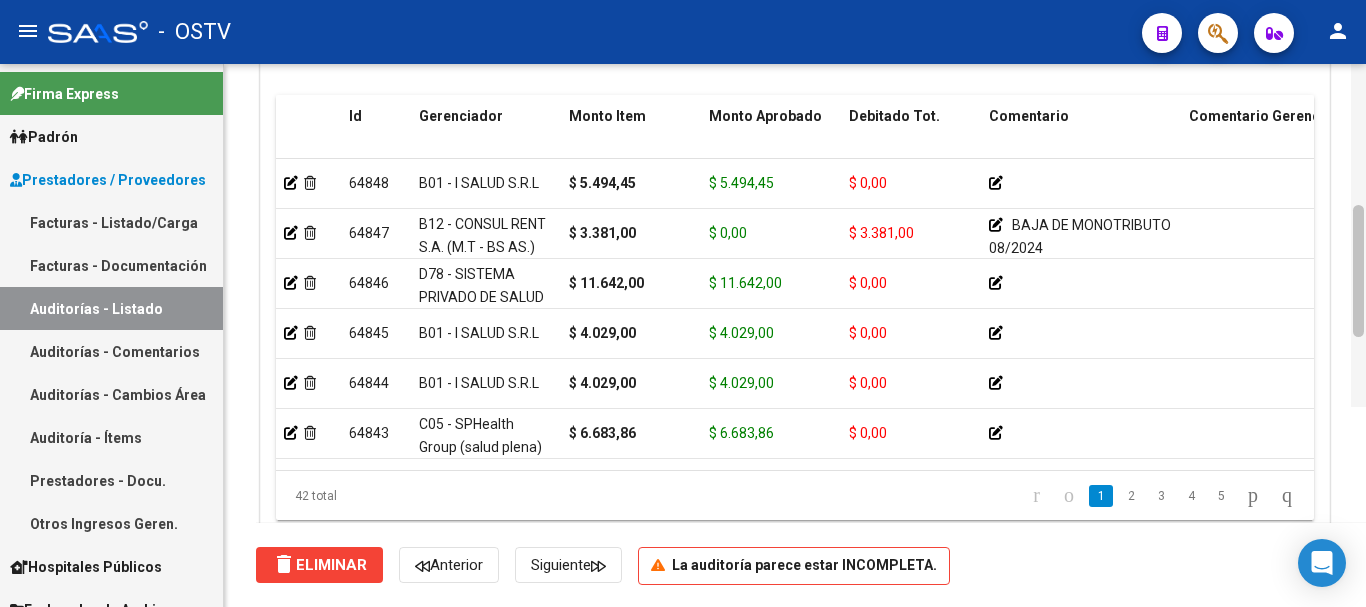 scroll, scrollTop: 1200, scrollLeft: 0, axis: vertical 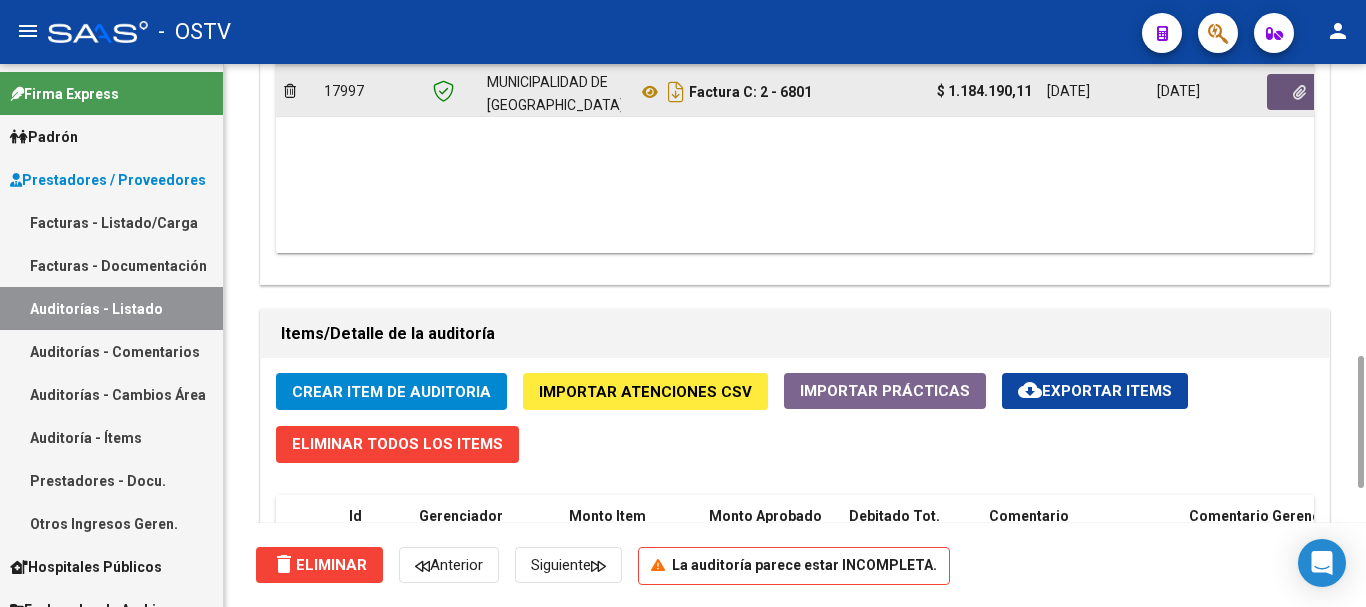 click 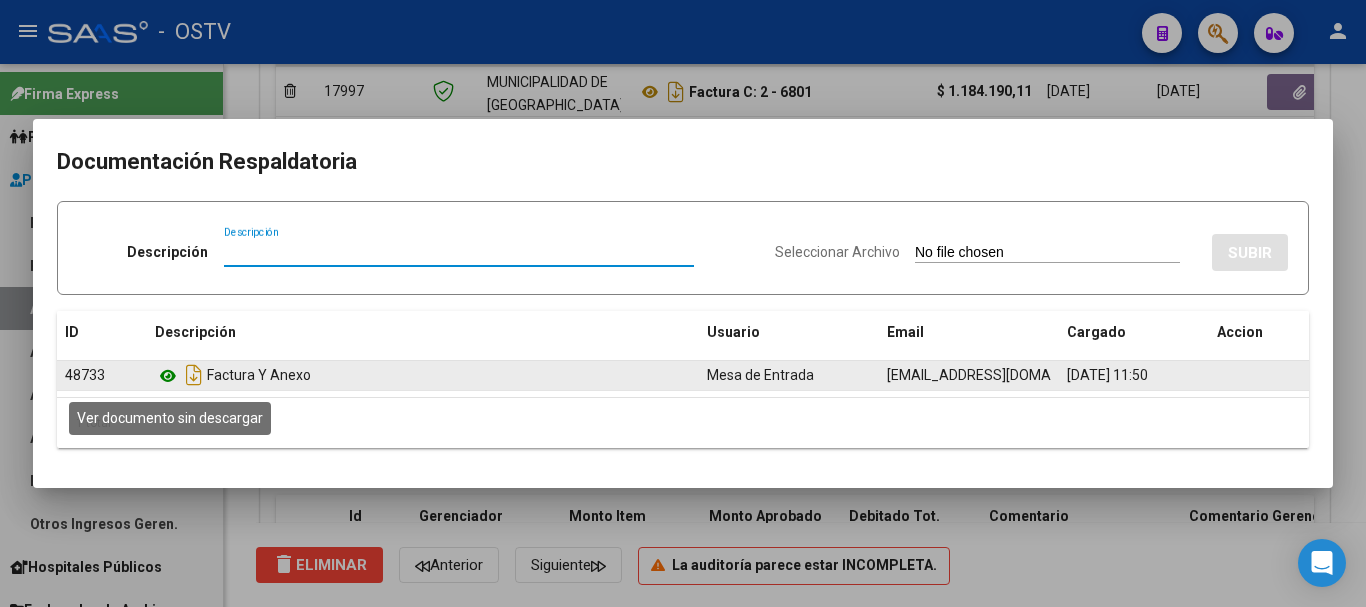 click 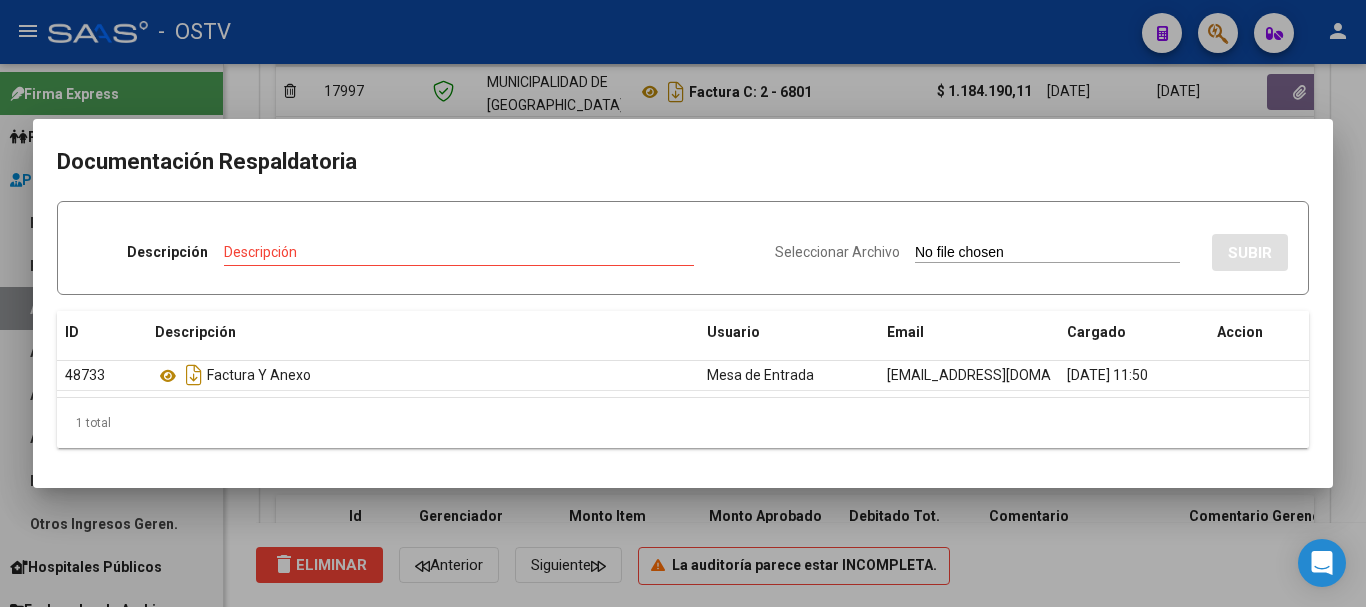 click at bounding box center [683, 303] 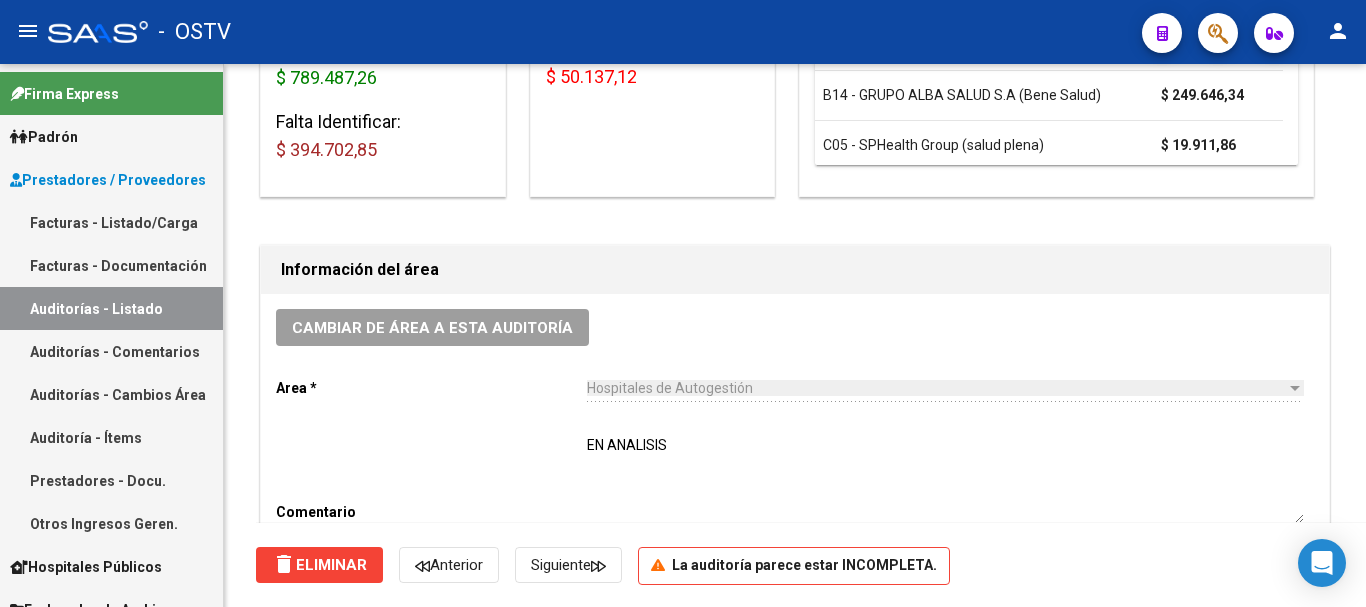 scroll, scrollTop: 0, scrollLeft: 0, axis: both 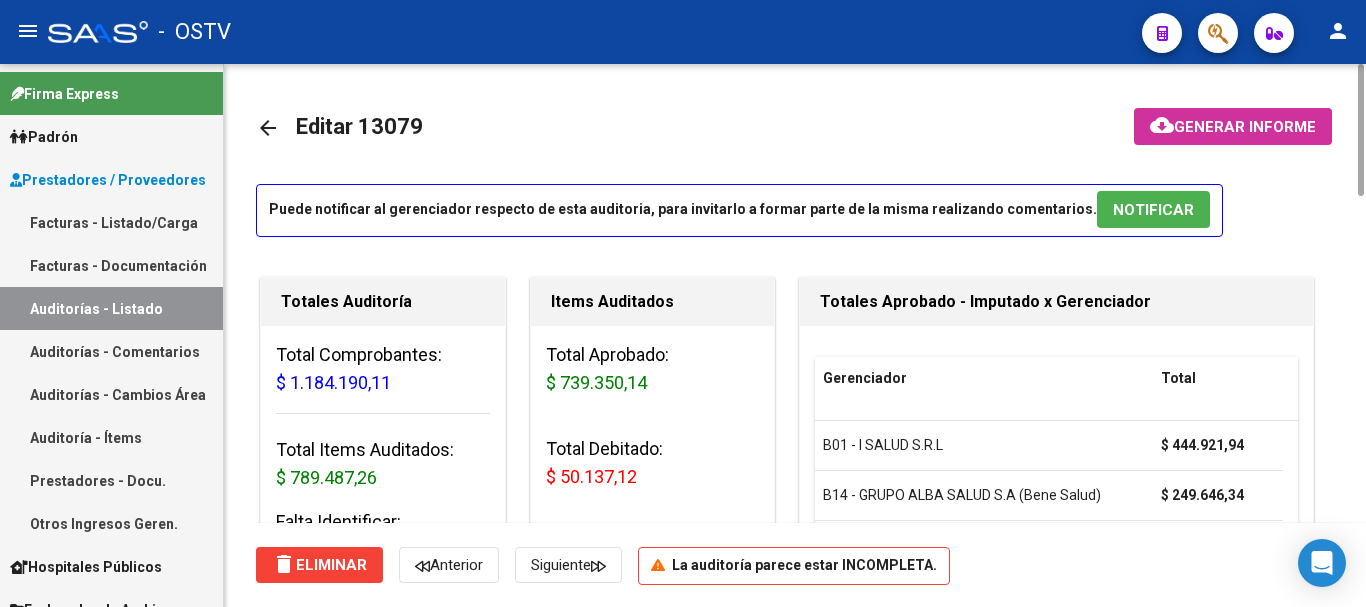 click on "arrow_back" 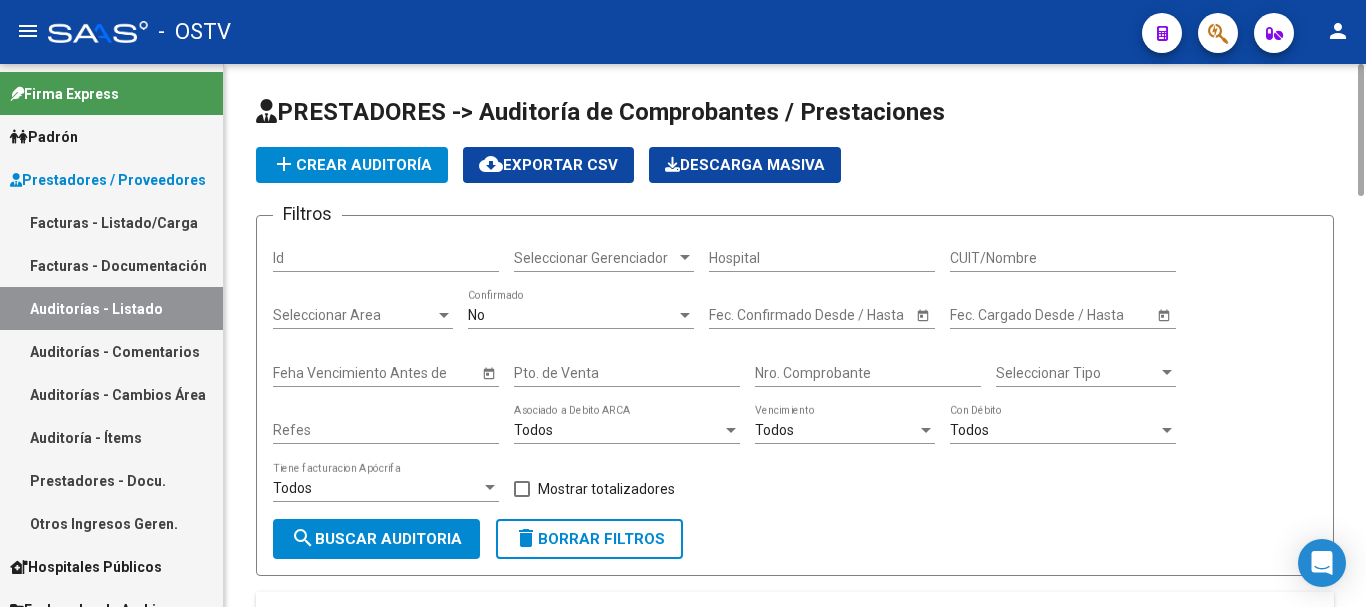 click on "Nro. Comprobante" at bounding box center (868, 373) 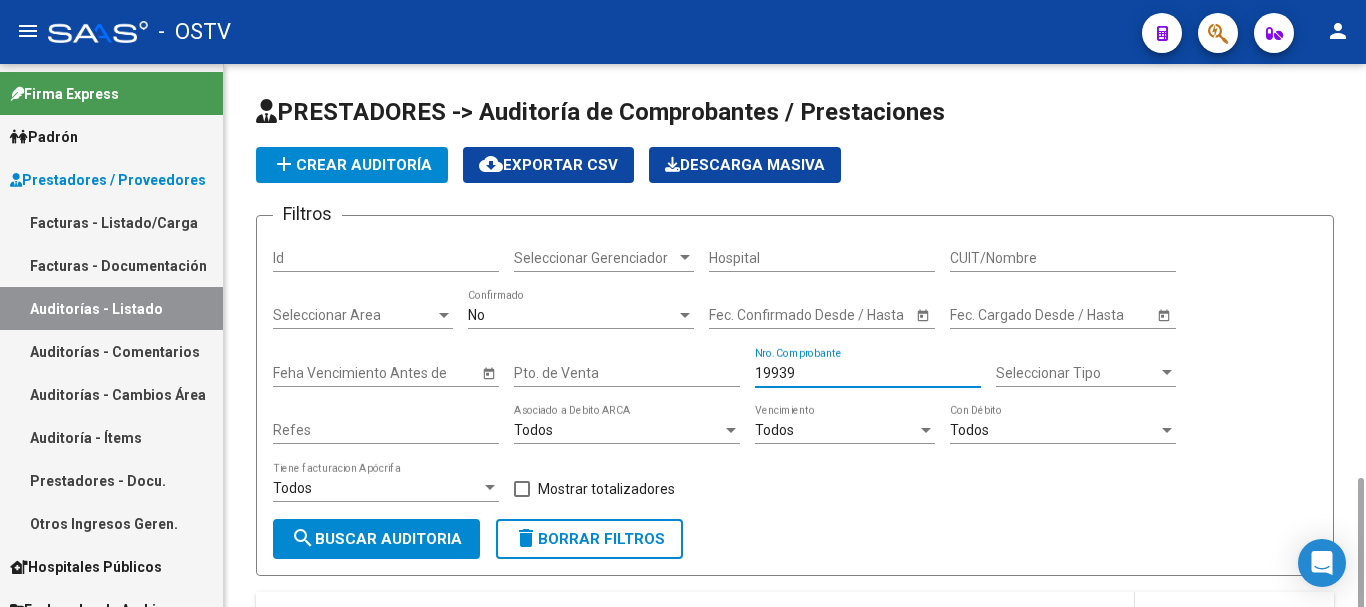 scroll, scrollTop: 245, scrollLeft: 0, axis: vertical 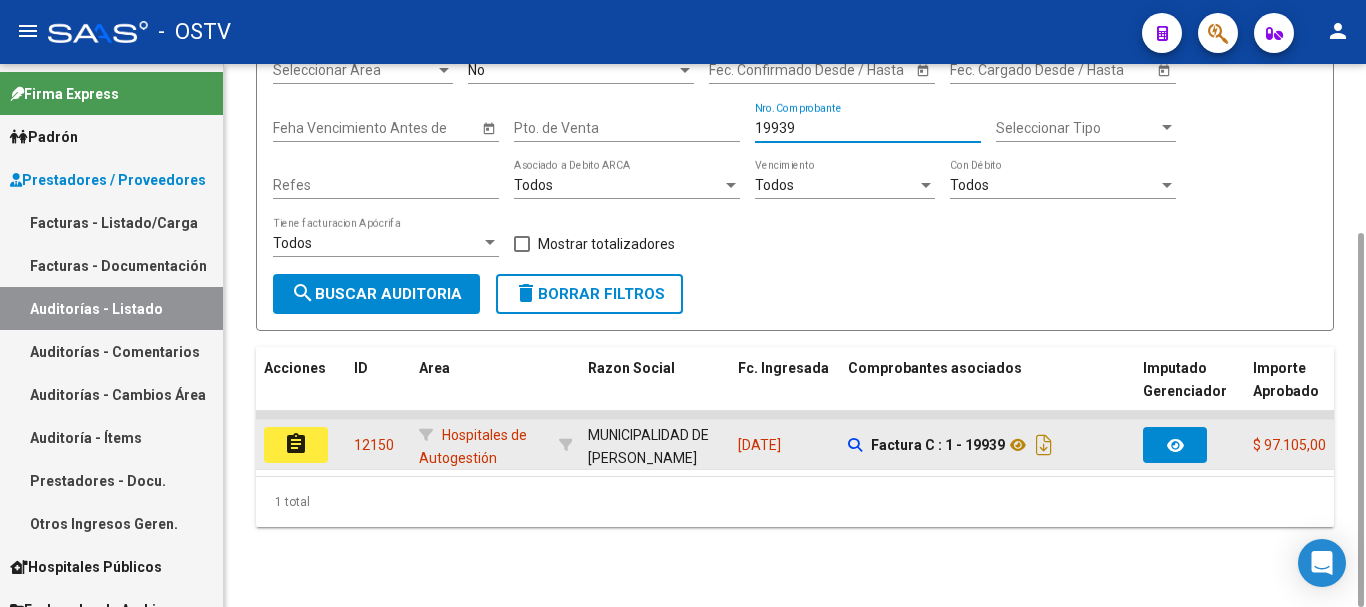 click on "assignment" 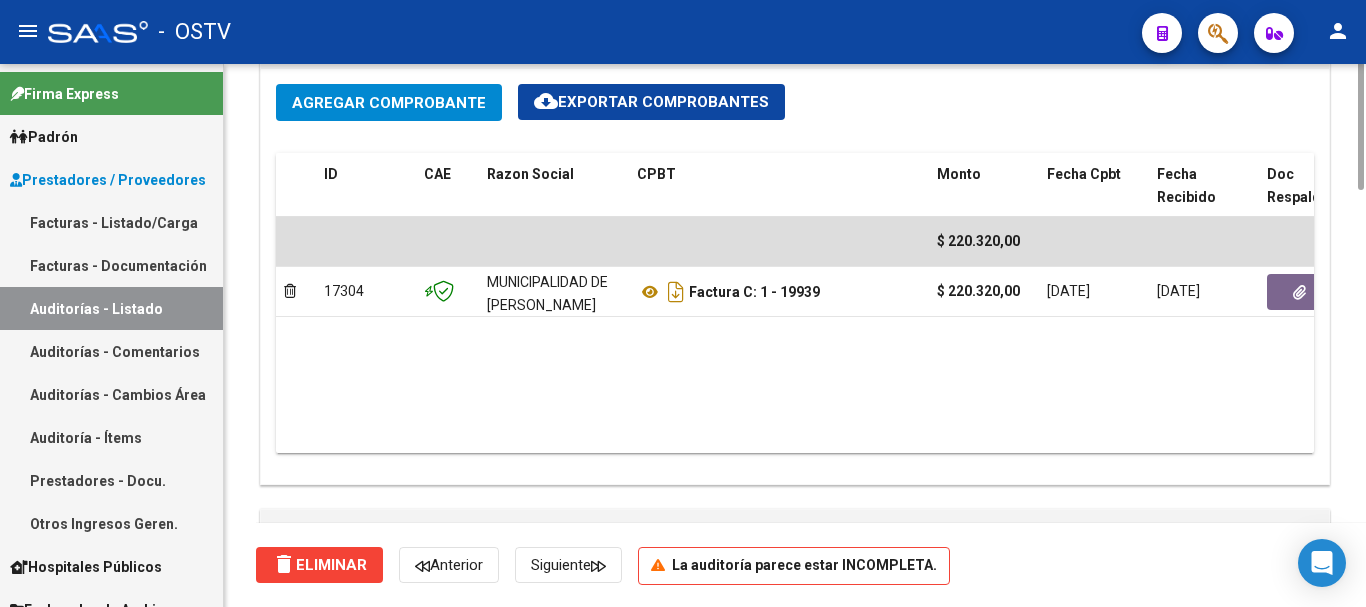 scroll, scrollTop: 800, scrollLeft: 0, axis: vertical 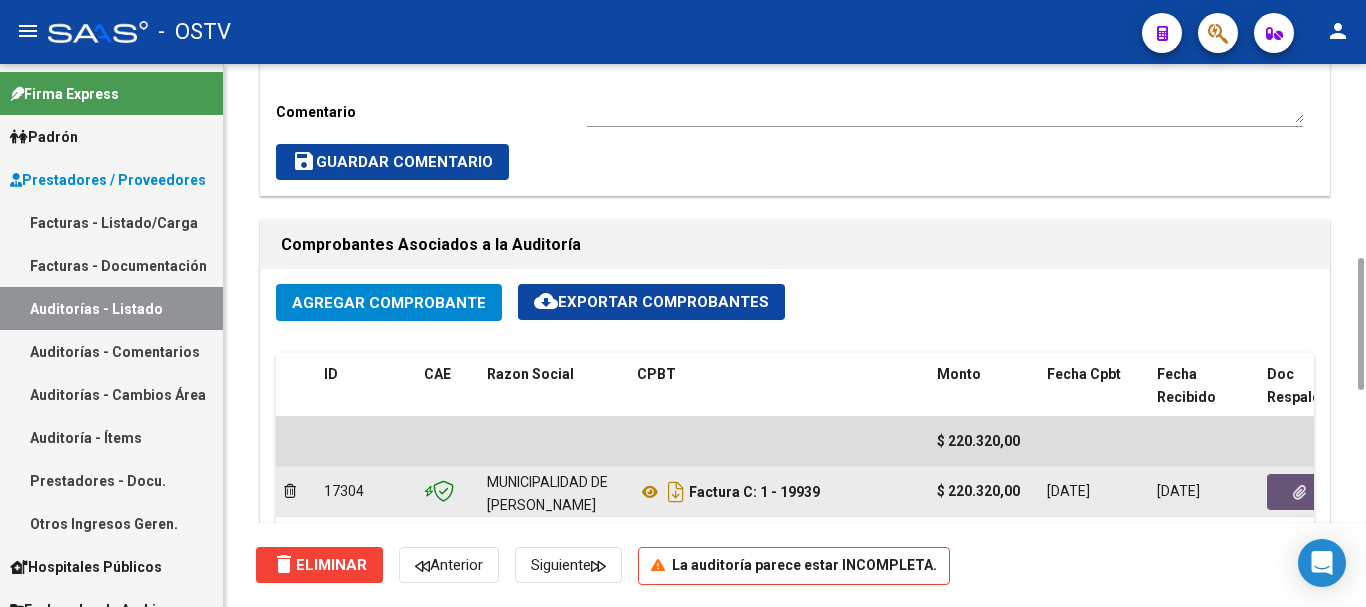 click 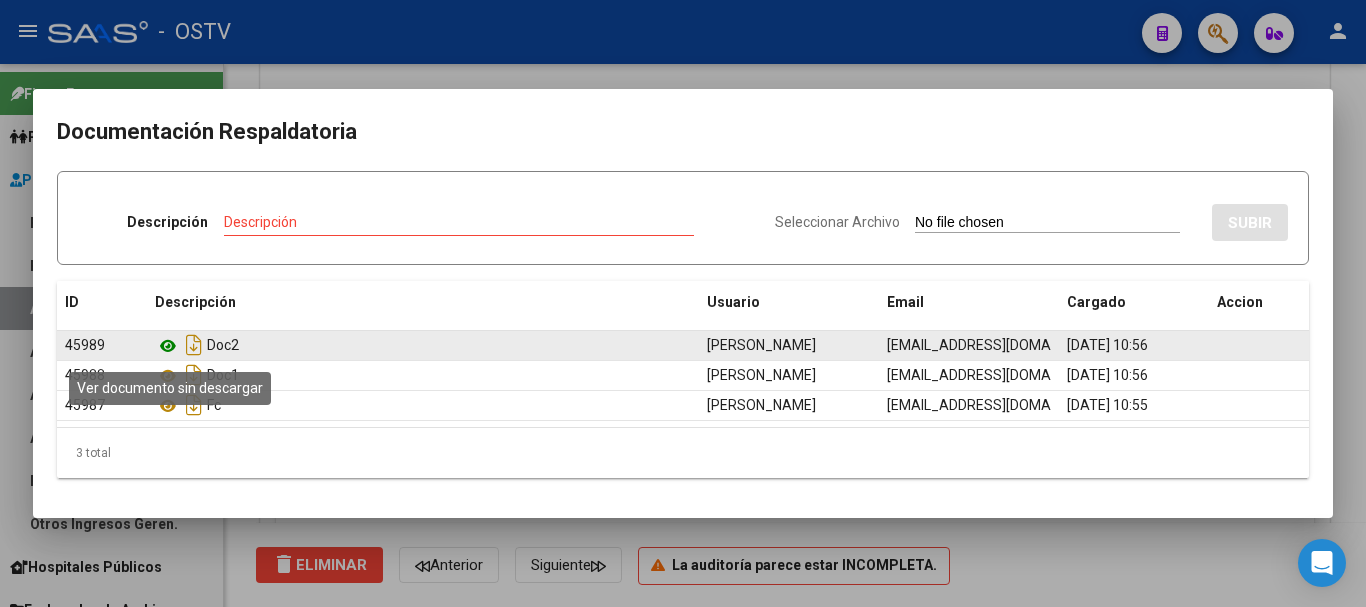 click 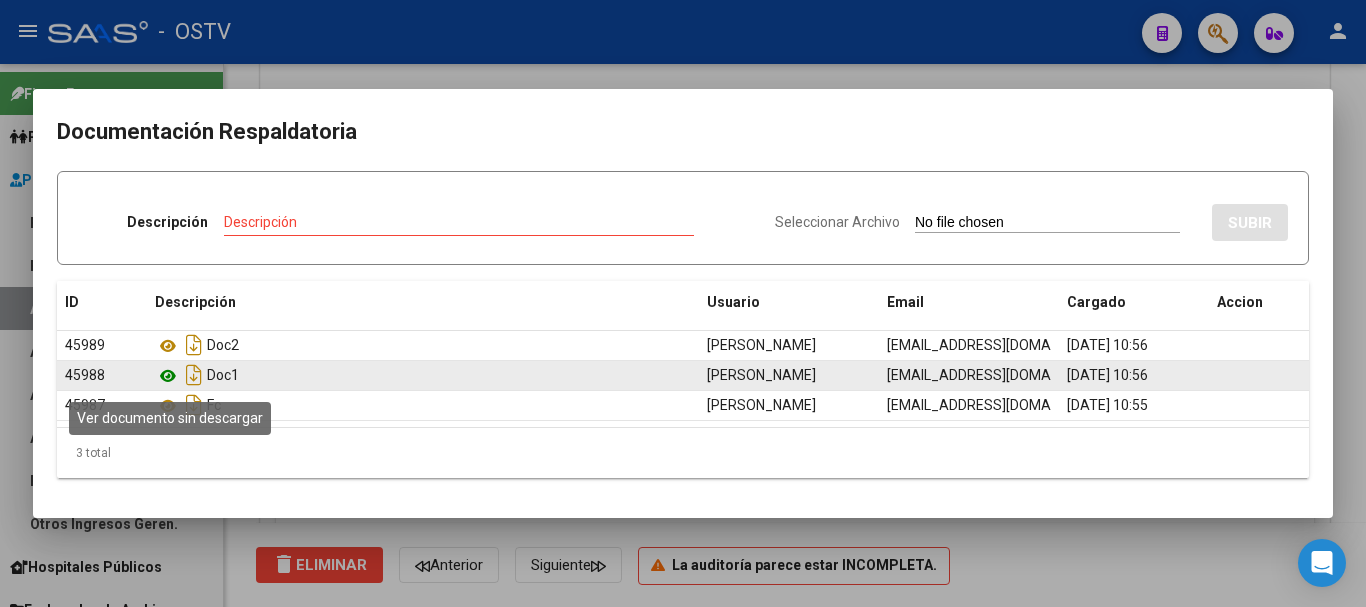 click 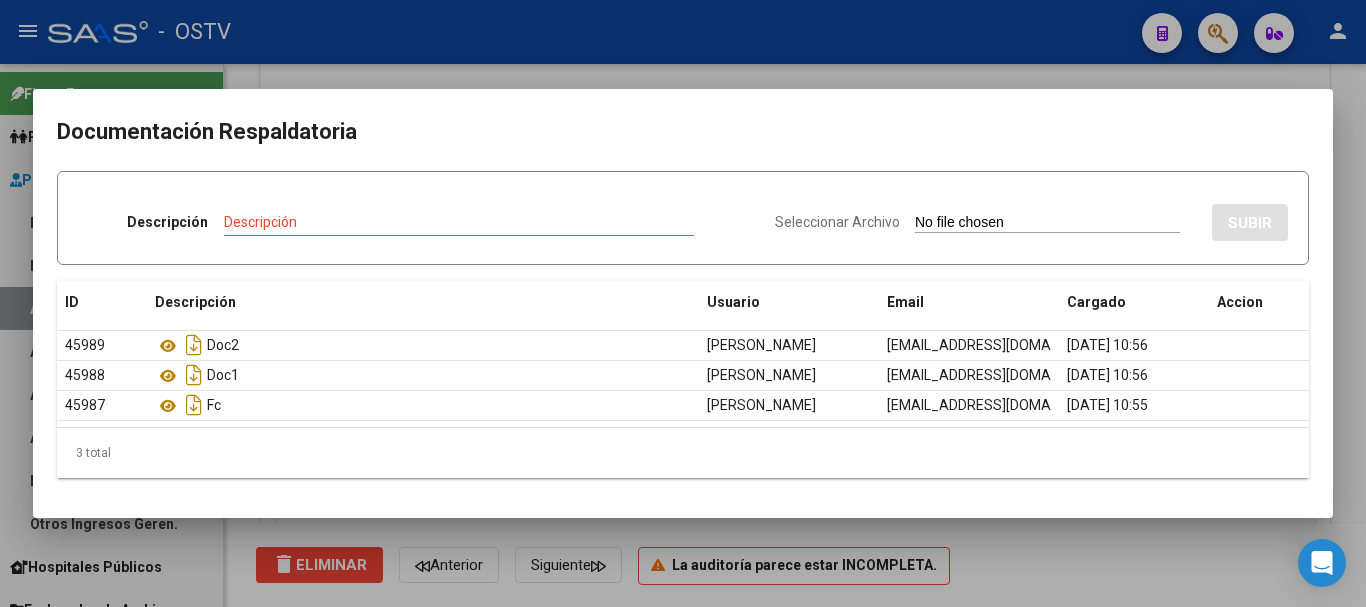 click at bounding box center [683, 303] 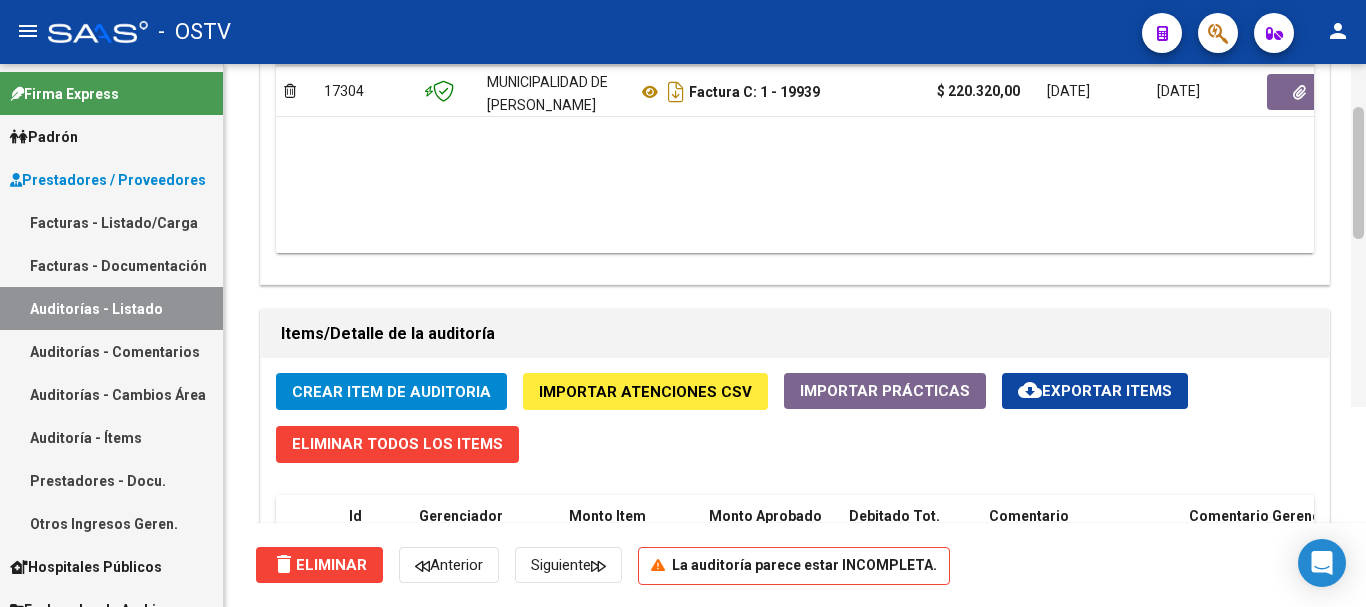 scroll, scrollTop: 1000, scrollLeft: 0, axis: vertical 